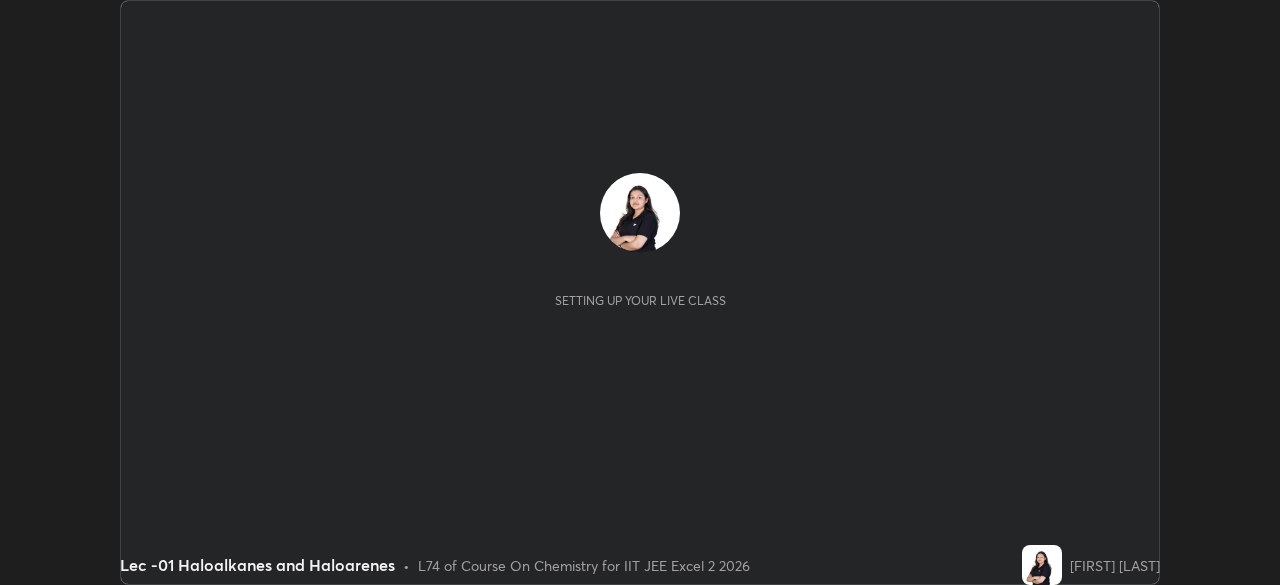 scroll, scrollTop: 0, scrollLeft: 0, axis: both 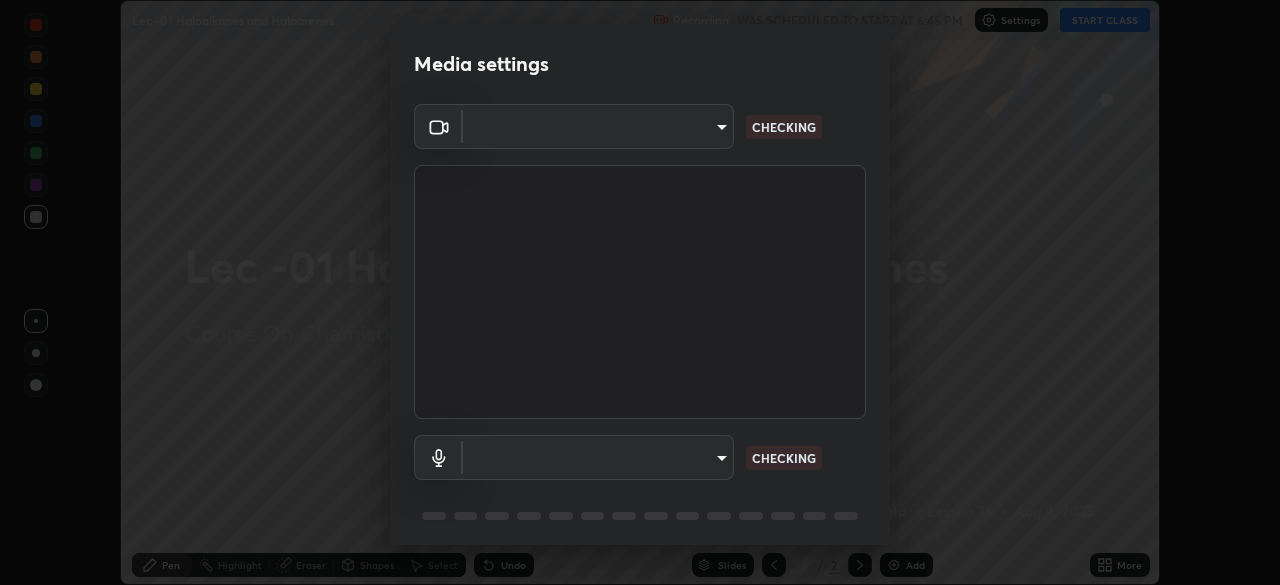 type on "b39c39fa3676aa5d69aadaccdd66f10891f302373f2f417769bad696ffd91bb2" 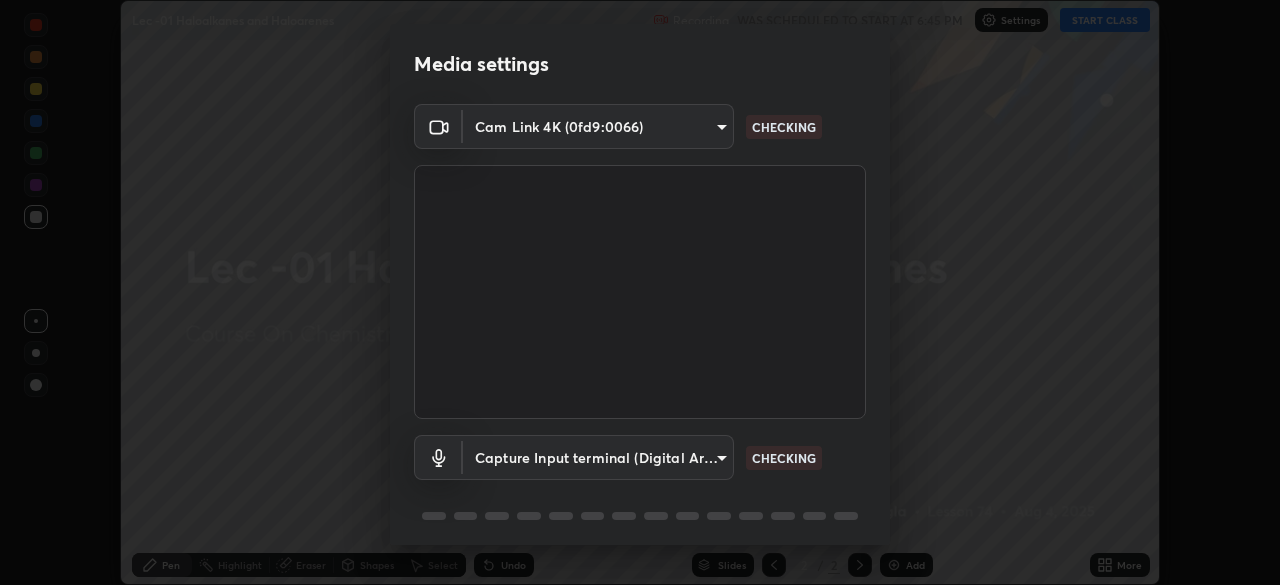click on "Erase all Lec -01 Haloalkanes and Haloarenes Recording WAS SCHEDULED TO START AT  6:45 PM Settings START CLASS Setting up your live class Lec -01 Haloalkanes and Haloarenes • L74 of Course On Chemistry for IIT JEE Excel 2 2026 [LAST] Pen Highlight Eraser Shapes Select Undo Slides 2 / 2 Add More No doubts shared Encourage your learners to ask a doubt for better clarity Report an issue Reason for reporting Buffering Chat not working Audio - Video sync issue Educator video quality low ​ Attach an image Report Media settings Cam Link 4K (0fd9:0066) b39c39fa3676aa5d69aadaccdd66f10891f302373f2f417769bad696ffd91bb2 CHECKING Capture Input terminal (Digital Array MIC) d38f85d3f75f6052072cb51e624433d928208b0886a58c6ab318e5b536e9b928 CHECKING 1 / 5 Next" at bounding box center (640, 292) 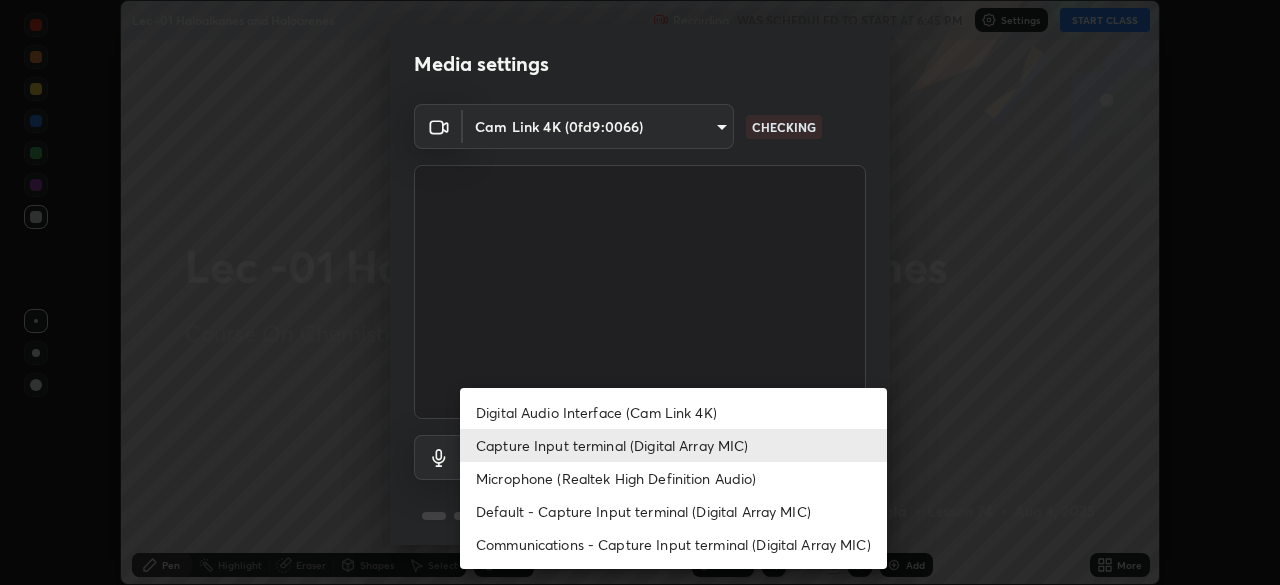click on "Microphone (Realtek High Definition Audio)" at bounding box center (673, 478) 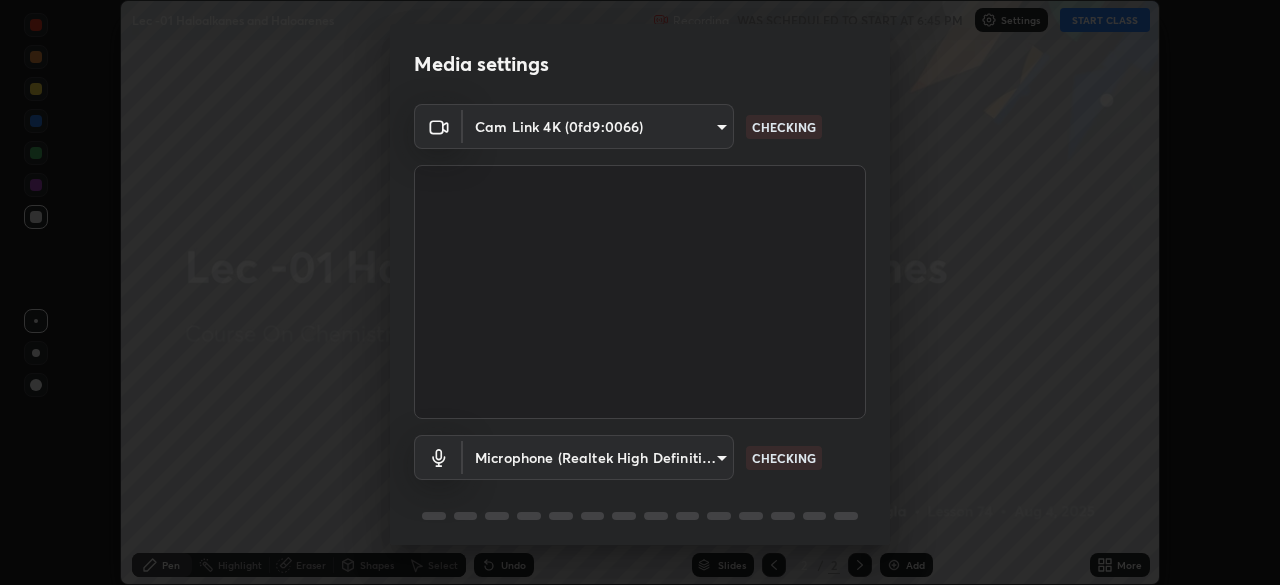click on "Erase all Lec -01 Haloalkanes and Haloarenes Recording WAS SCHEDULED TO START AT  6:45 PM Settings START CLASS Setting up your live class Lec -01 Haloalkanes and Haloarenes • L74 of Course On Chemistry for IIT JEE Excel 2 2026 [LAST] Pen Highlight Eraser Shapes Select Undo Slides 2 / 2 Add More No doubts shared Encourage your learners to ask a doubt for better clarity Report an issue Reason for reporting Buffering Chat not working Audio - Video sync issue Educator video quality low ​ Attach an image Report Media settings Cam Link 4K (0fd9:0066) b39c39fa3676aa5d69aadaccdd66f10891f302373f2f417769bad696ffd91bb2 CHECKING Microphone (Realtek High Definition Audio) 528ab6bb349f62fa0b25f21772d501e77f2317fe3d7fc9ad0ef0decee8601386 CHECKING 1 / 5 Next Digital Audio Interface (Cam Link 4K) Capture Input terminal (Digital Array MIC) Microphone (Realtek High Definition Audio) Default - Capture Input terminal (Digital Array MIC) Communications - Capture Input terminal (Digital Array MIC)" at bounding box center (640, 292) 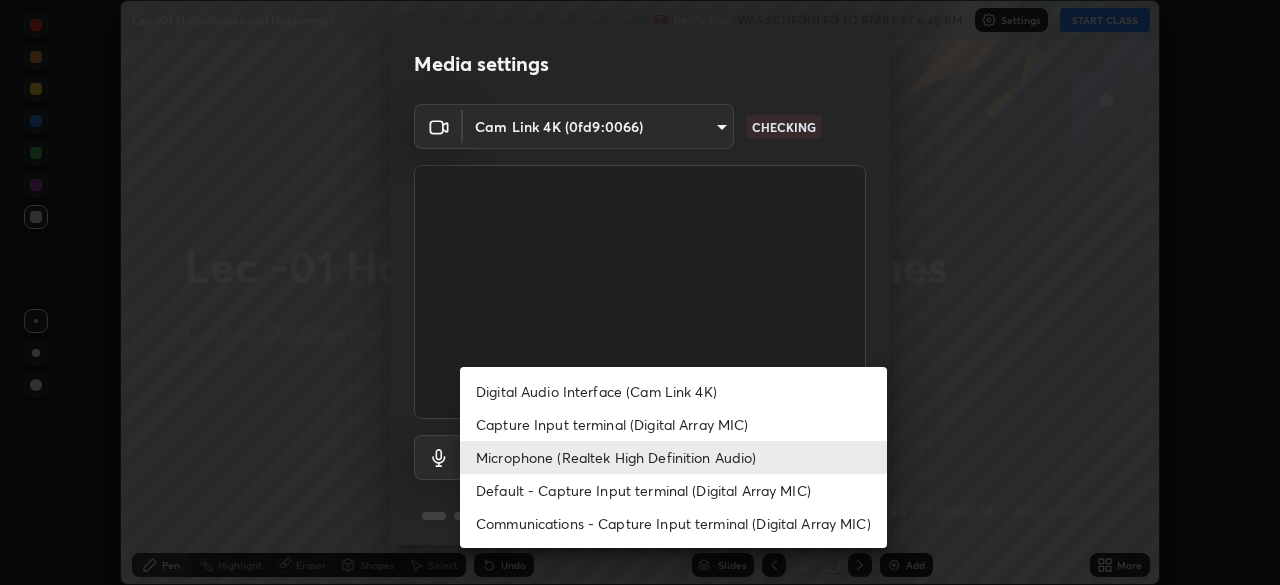 click on "Capture Input terminal (Digital Array MIC)" at bounding box center (673, 424) 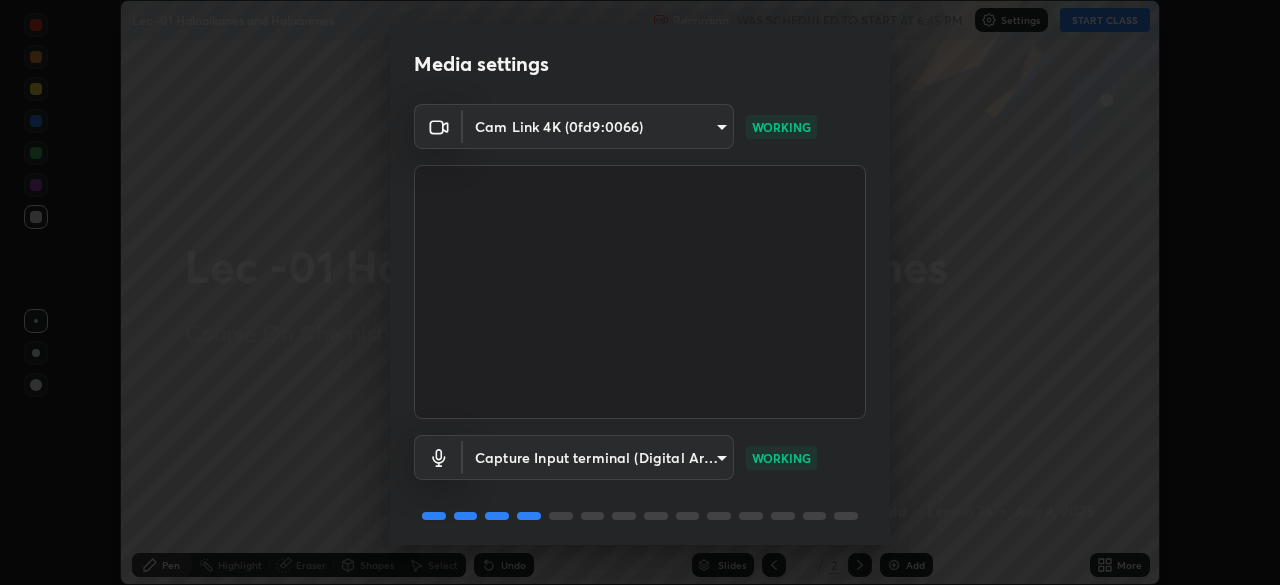 scroll, scrollTop: 71, scrollLeft: 0, axis: vertical 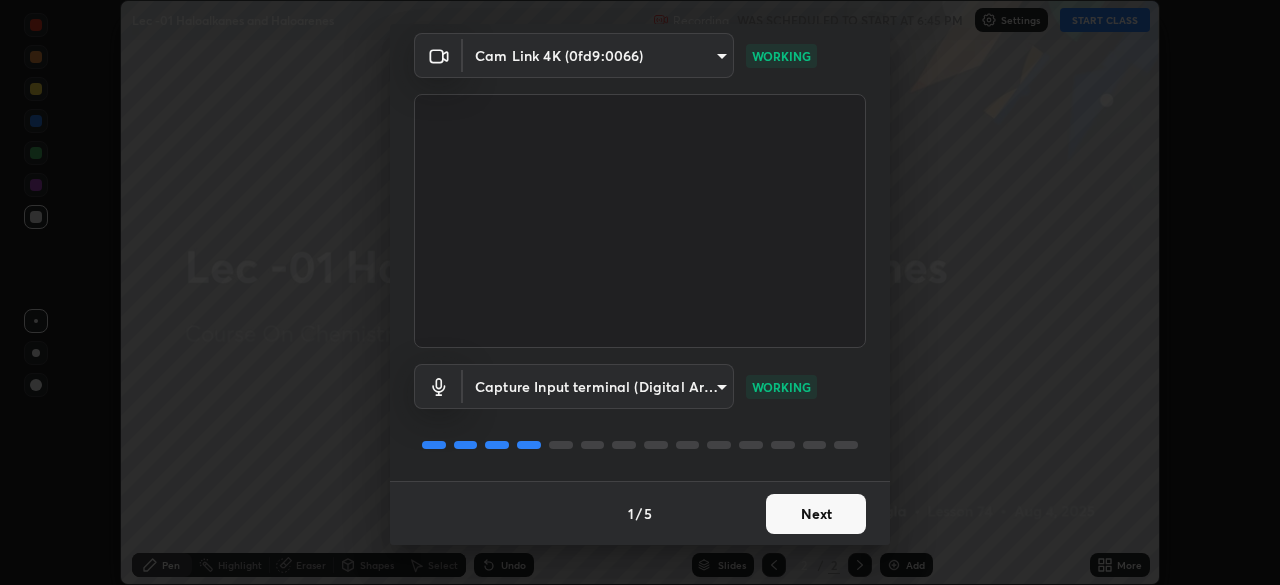 click on "Next" at bounding box center [816, 514] 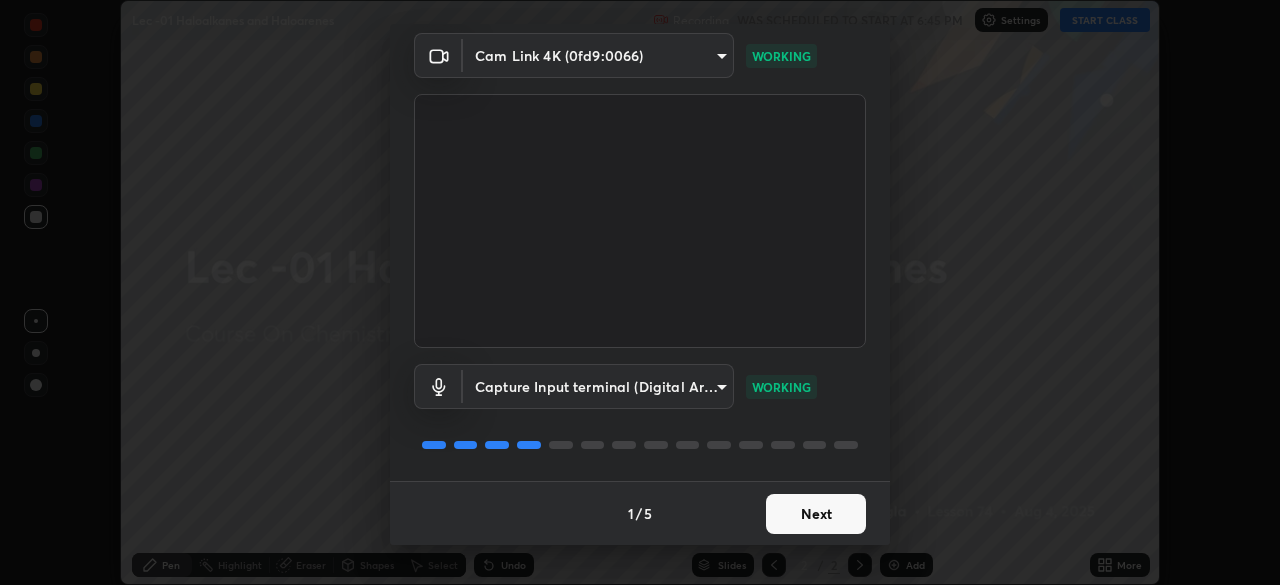 scroll, scrollTop: 0, scrollLeft: 0, axis: both 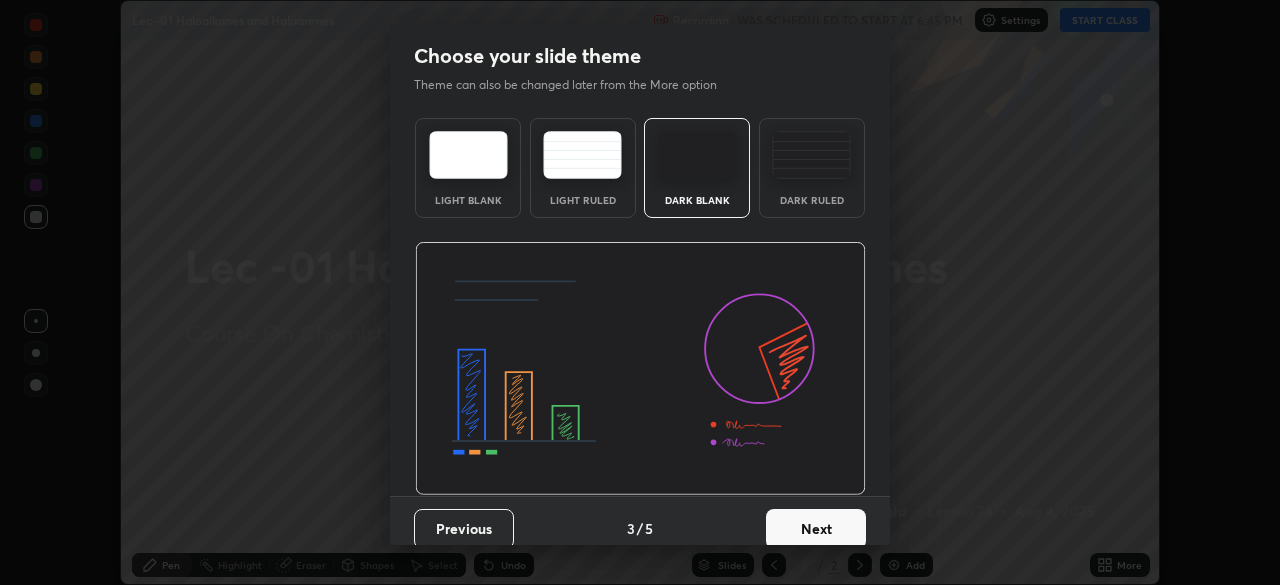 click on "Next" at bounding box center (816, 529) 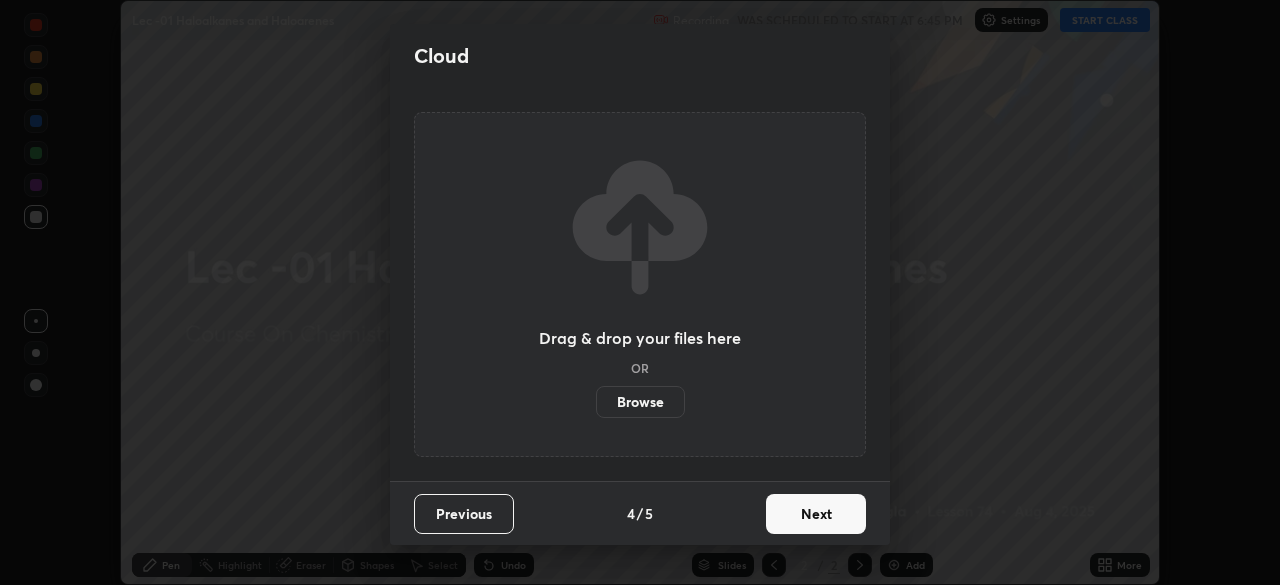 click on "Next" at bounding box center (816, 514) 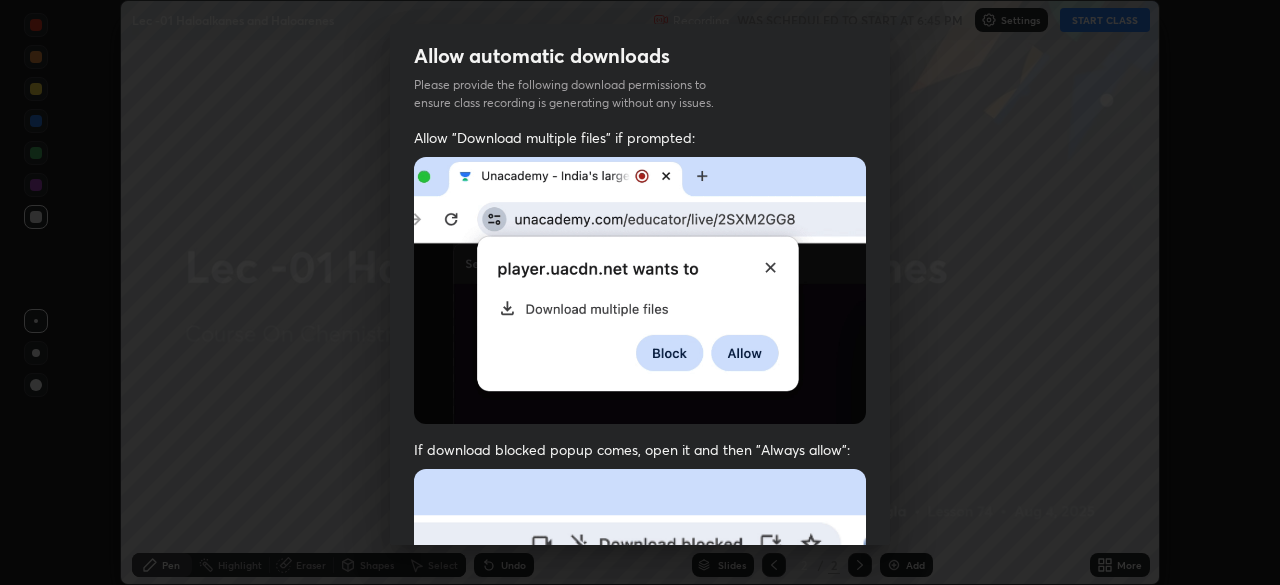 click at bounding box center [640, 687] 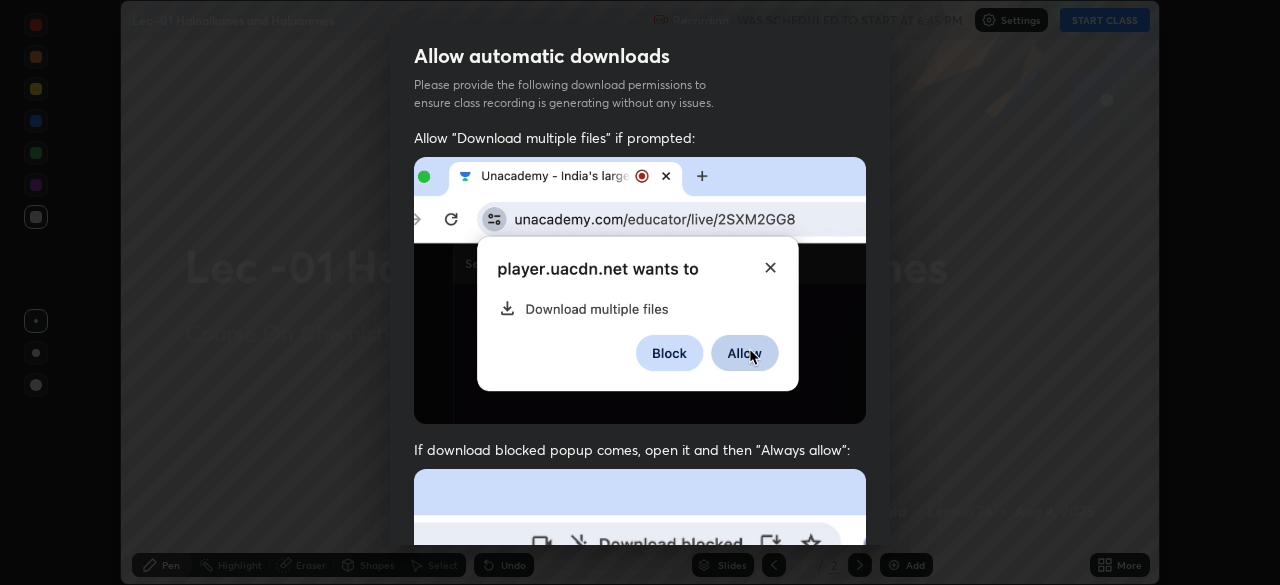 click at bounding box center [640, 687] 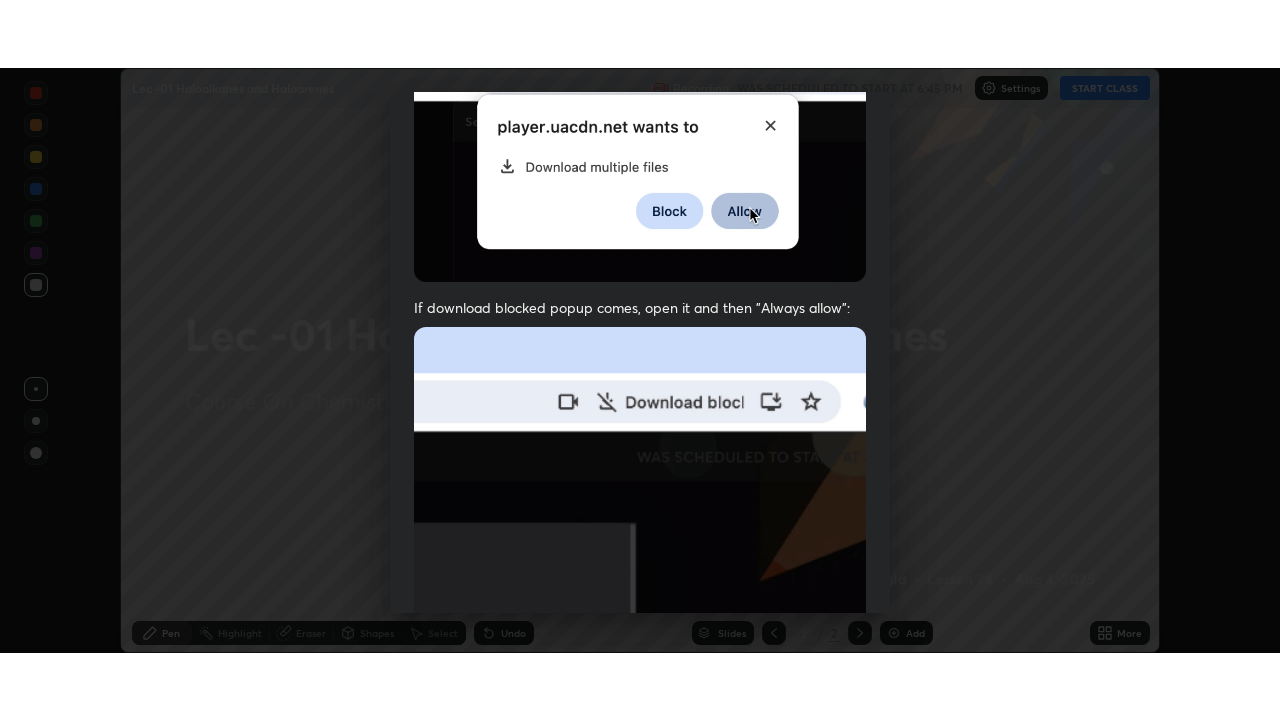 scroll, scrollTop: 479, scrollLeft: 0, axis: vertical 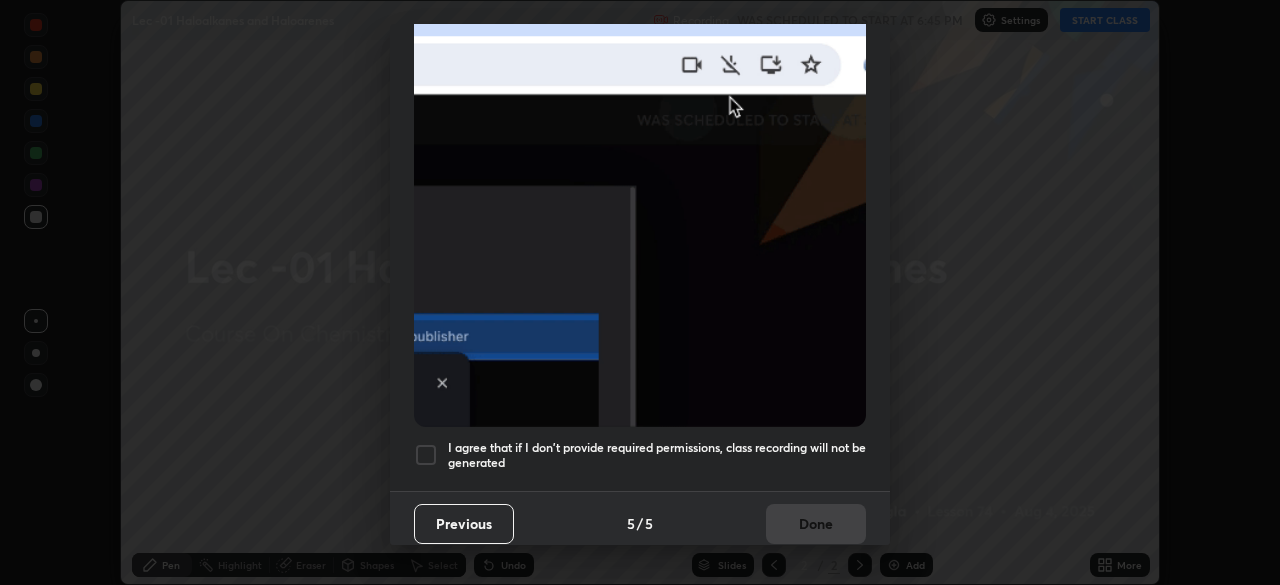 click at bounding box center [426, 455] 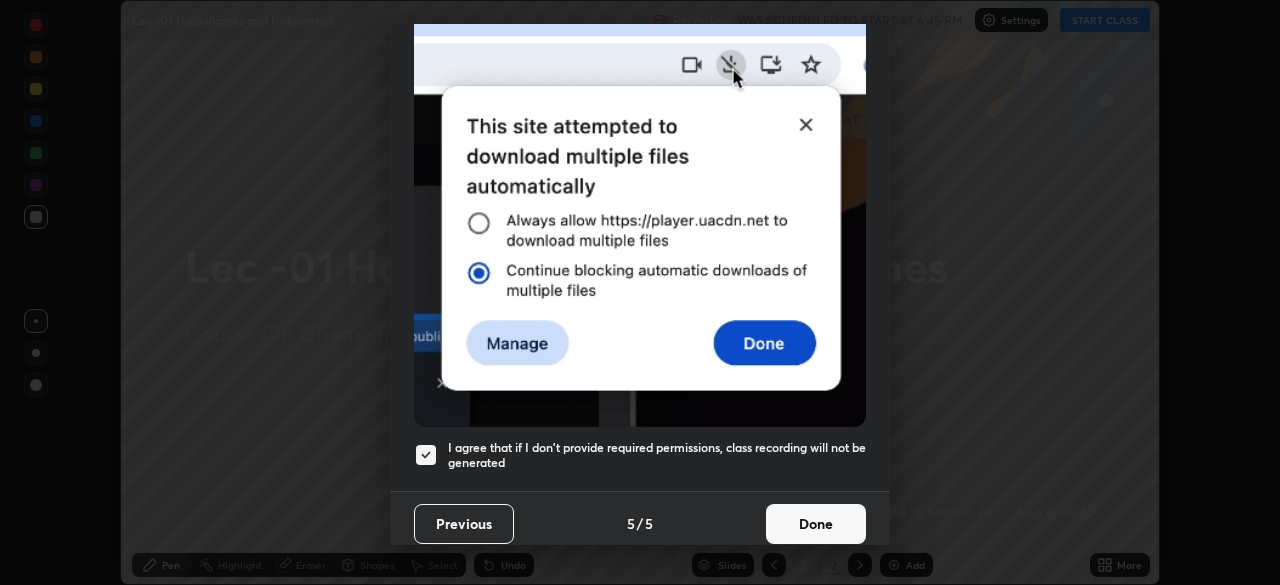 click on "Done" at bounding box center [816, 524] 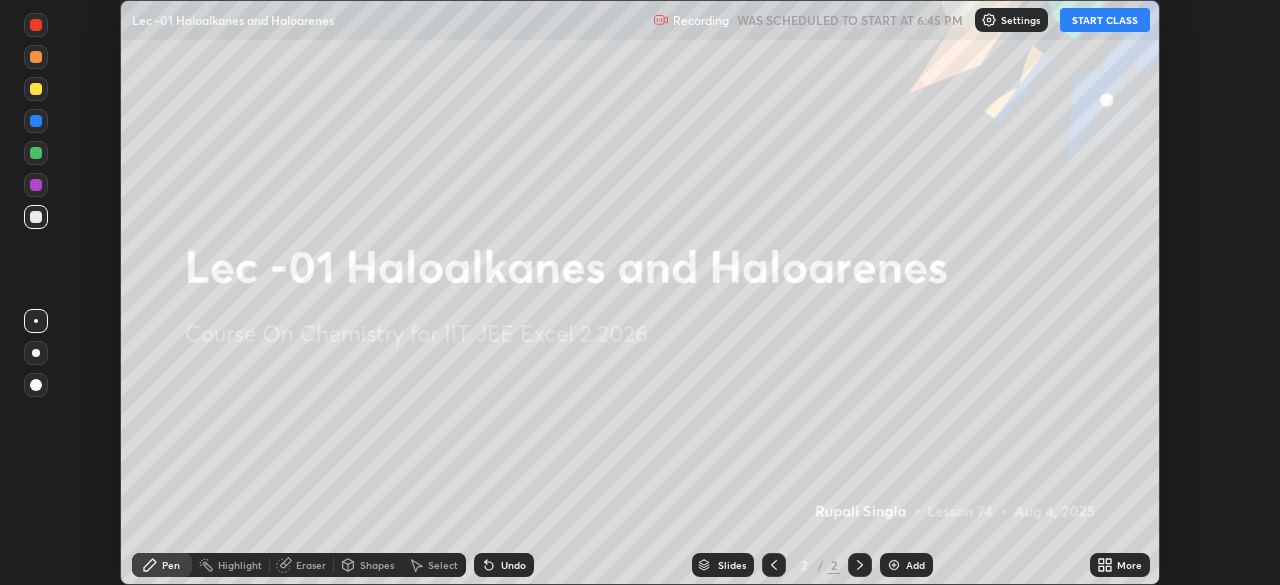 click on "START CLASS" at bounding box center [1105, 20] 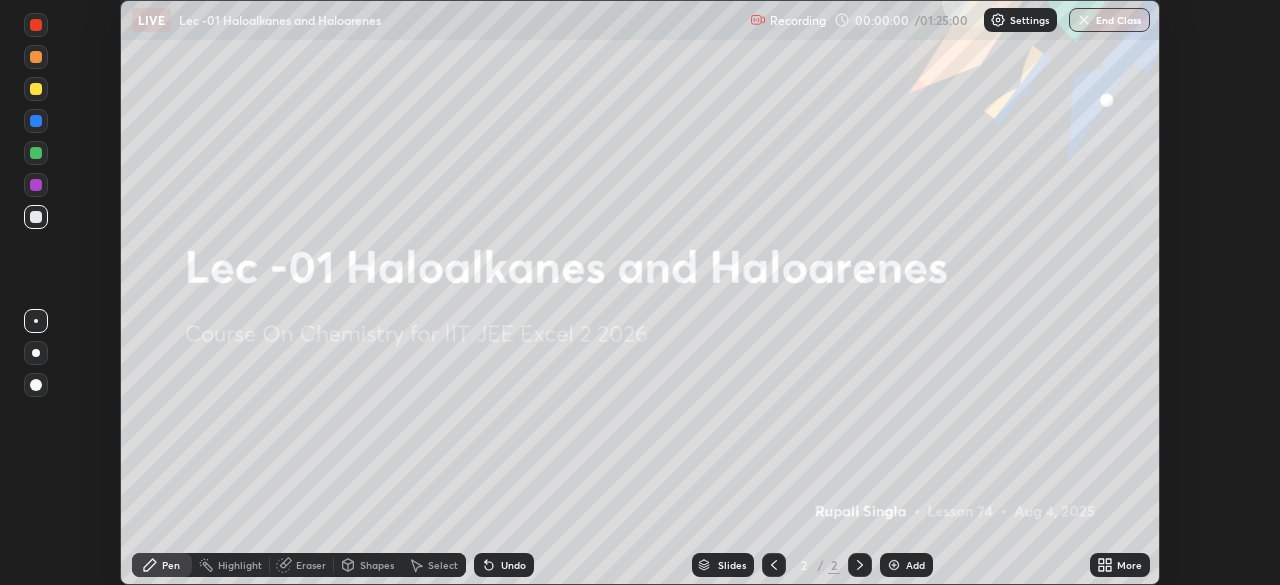 click 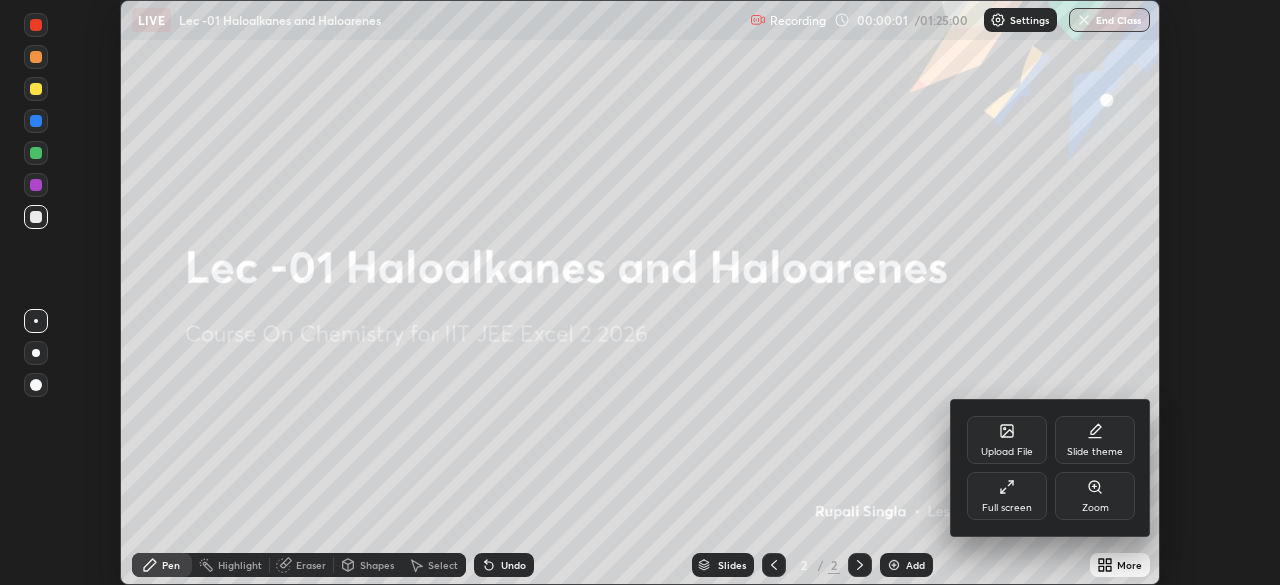 click on "Full screen" at bounding box center [1007, 496] 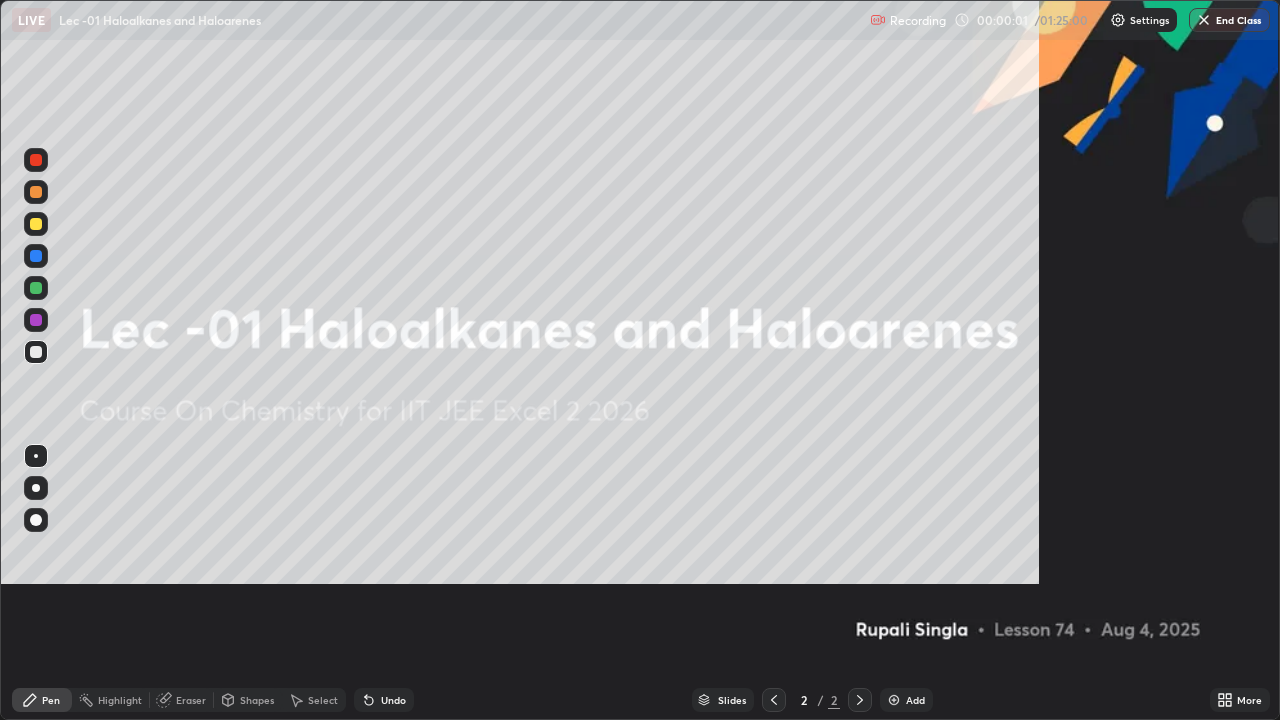 scroll, scrollTop: 99280, scrollLeft: 98720, axis: both 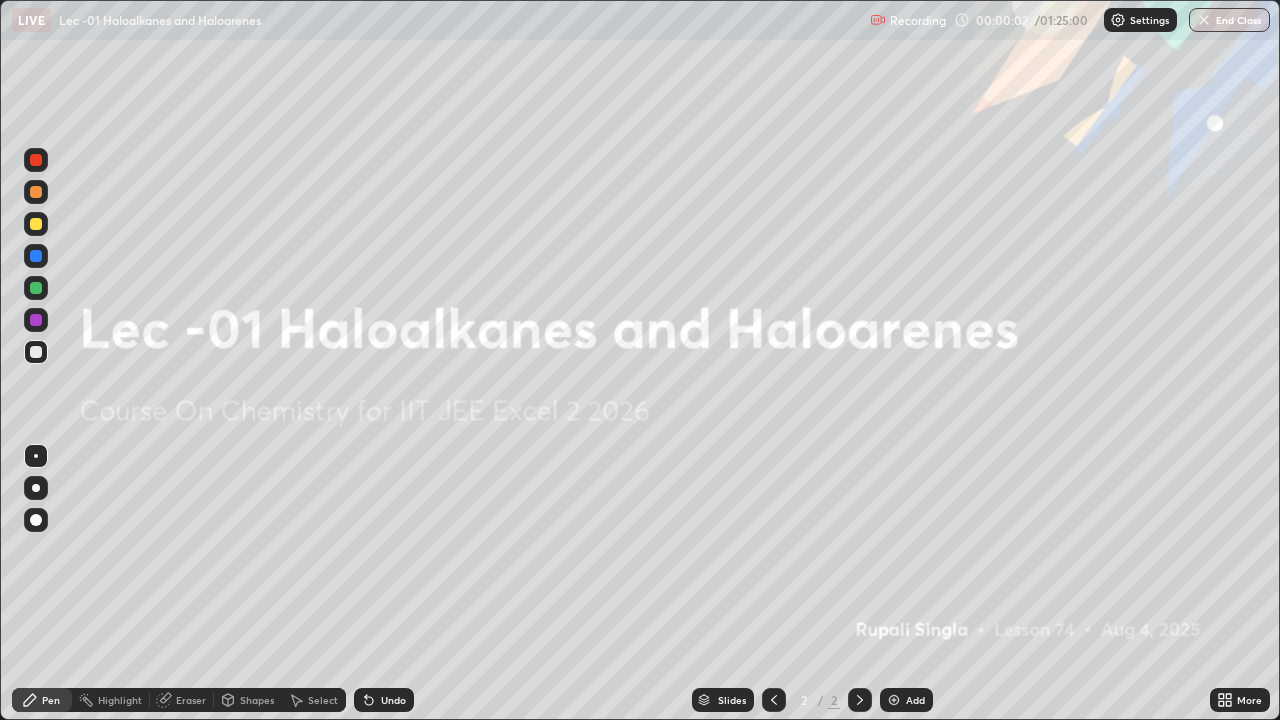 click on "Add" at bounding box center (906, 700) 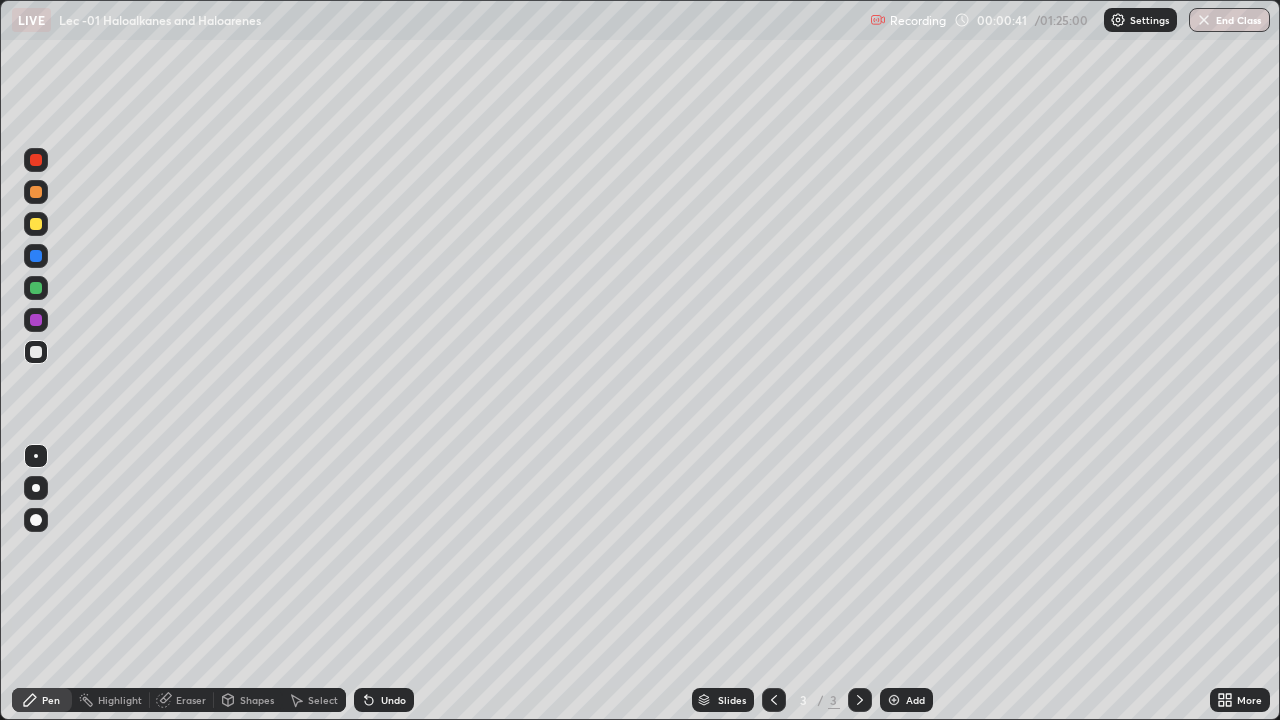click at bounding box center [36, 488] 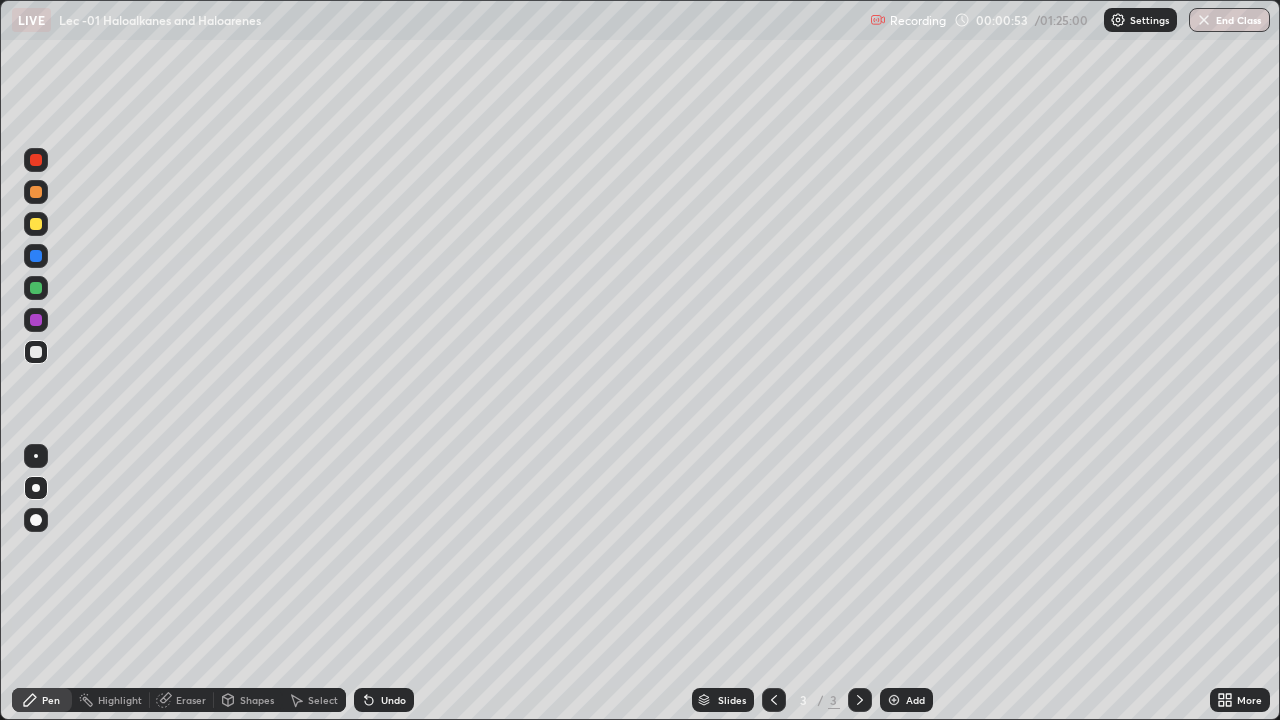 click at bounding box center [36, 224] 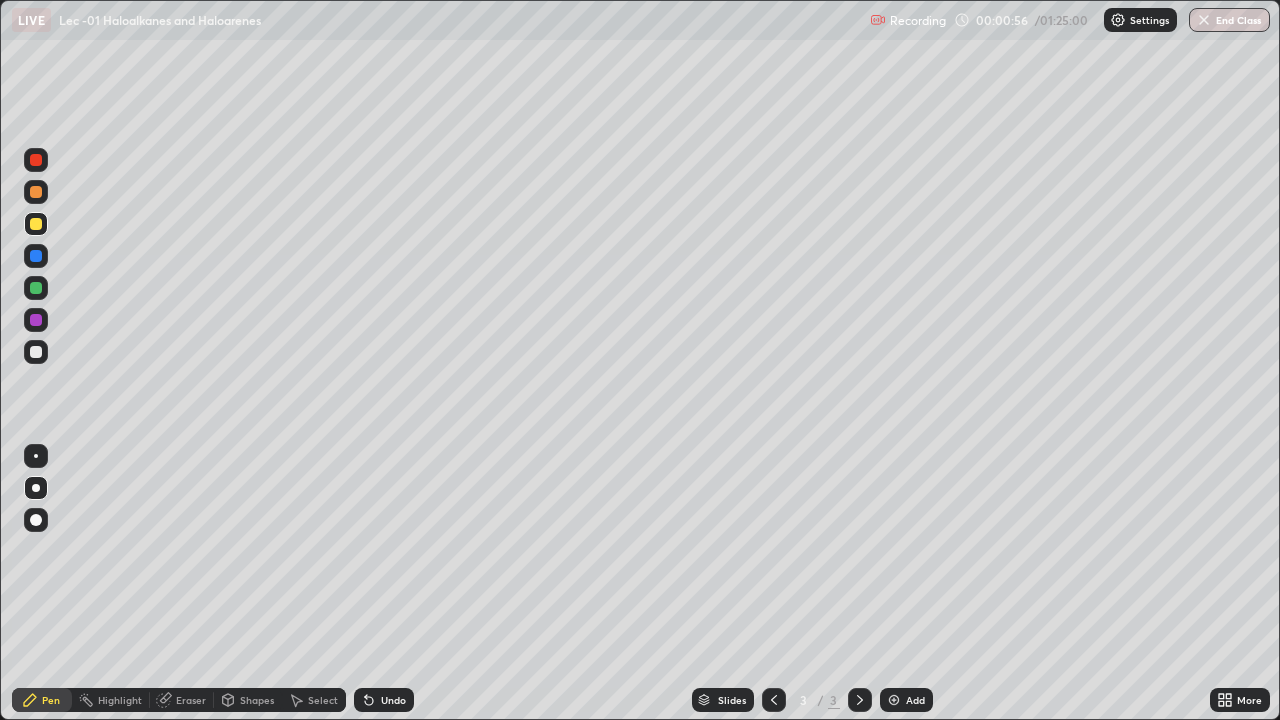 click at bounding box center (36, 456) 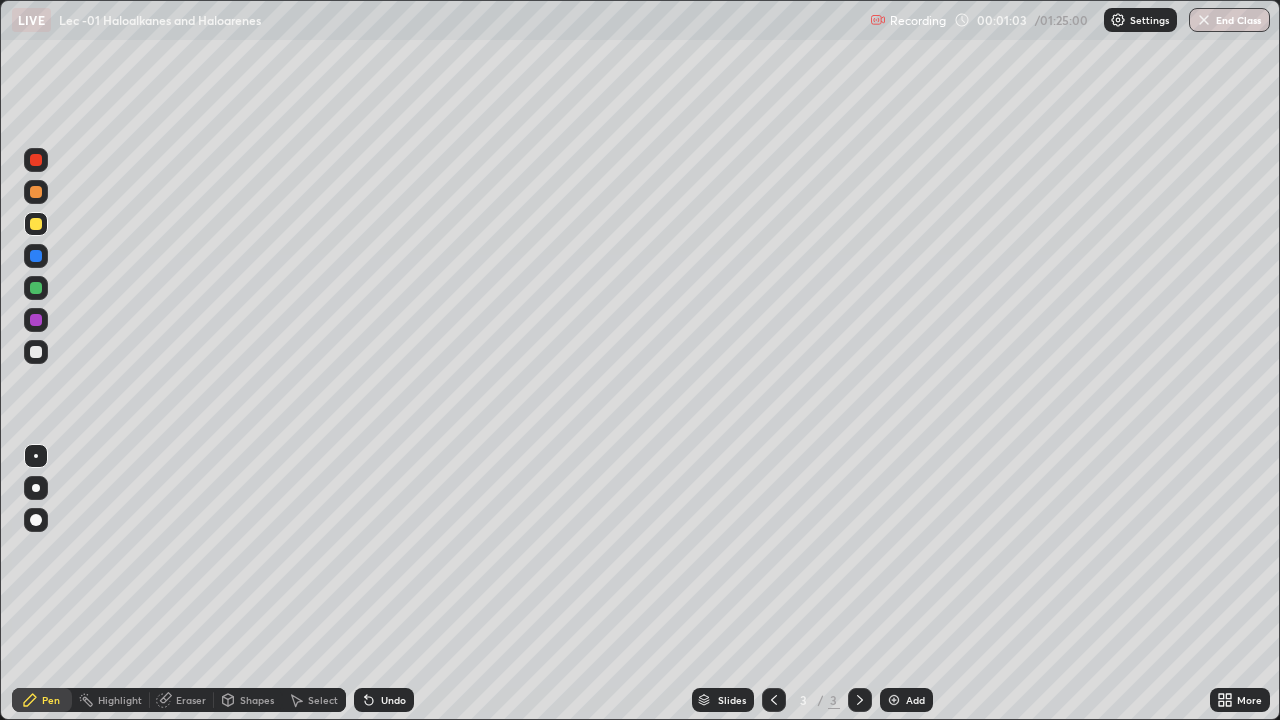 click on "Undo" at bounding box center [384, 700] 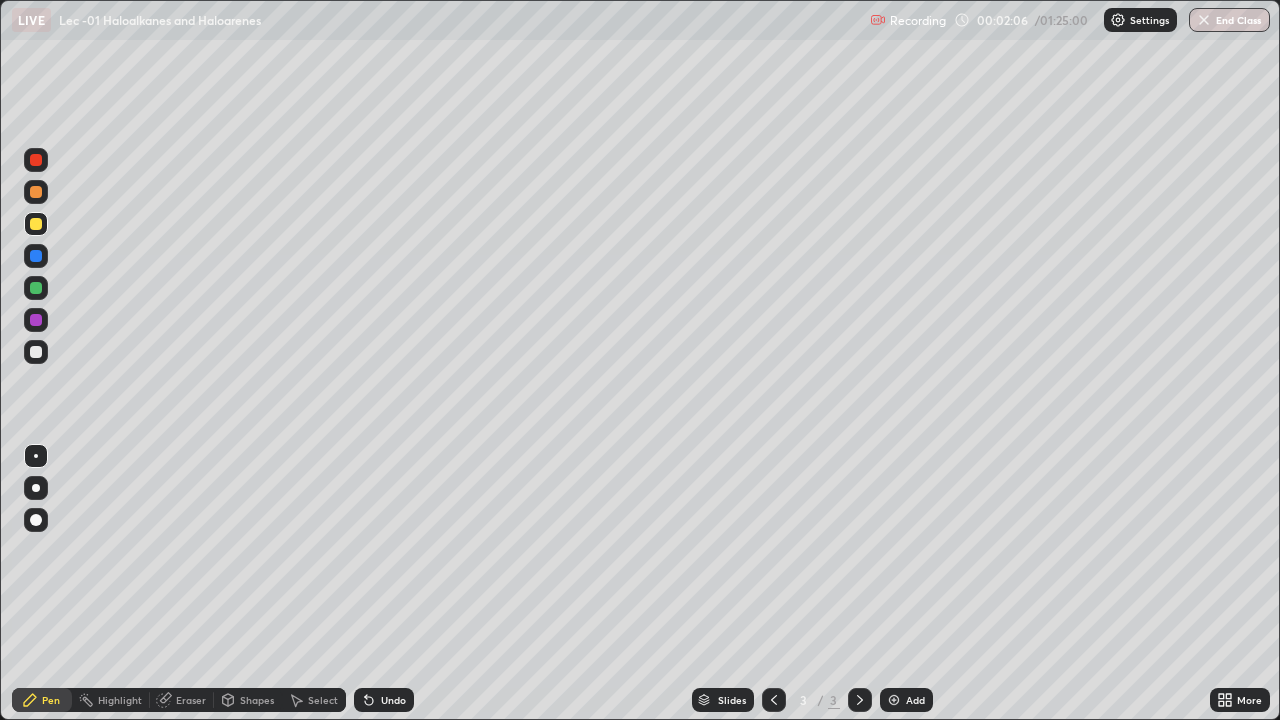 click at bounding box center [36, 320] 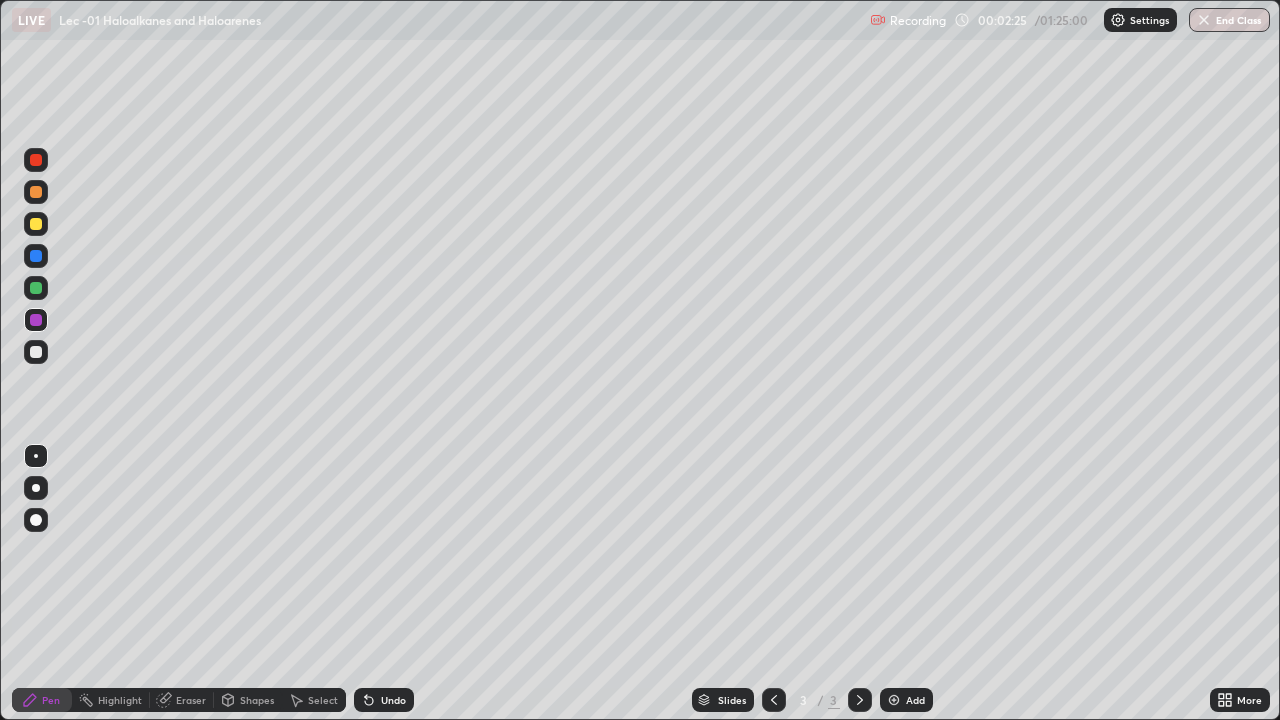 click on "Undo" at bounding box center (393, 700) 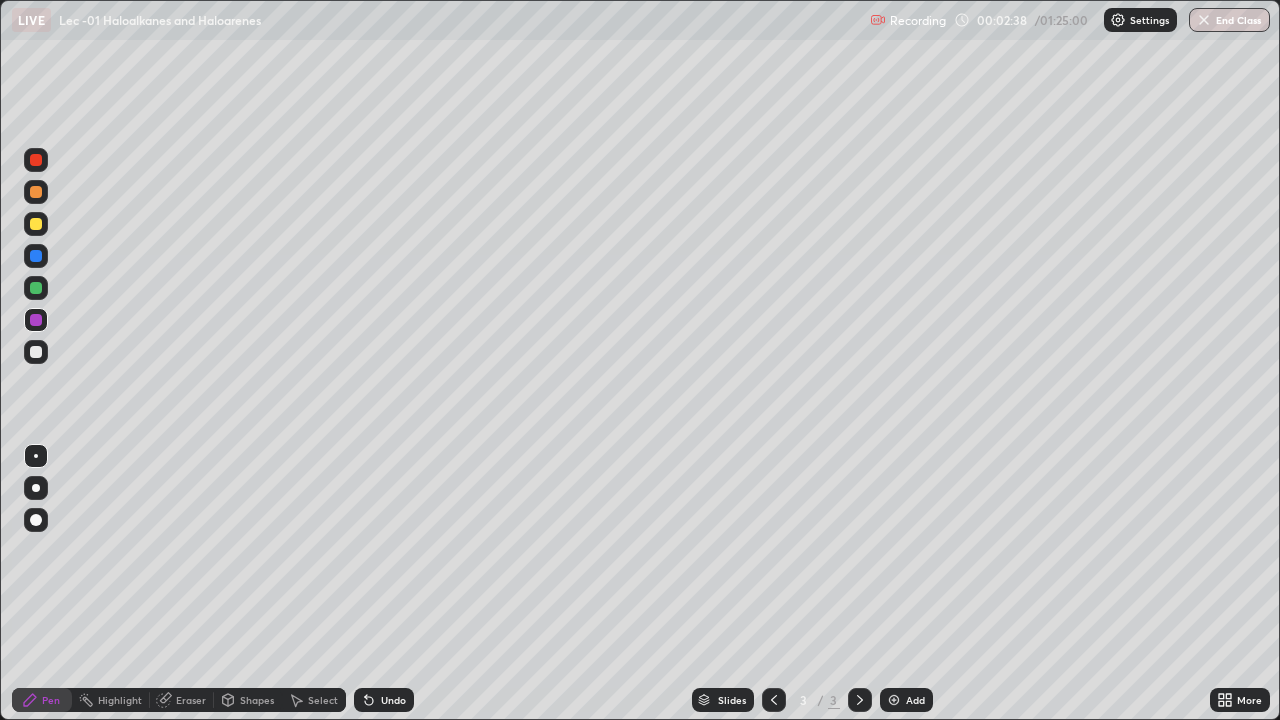 click on "Undo" at bounding box center (384, 700) 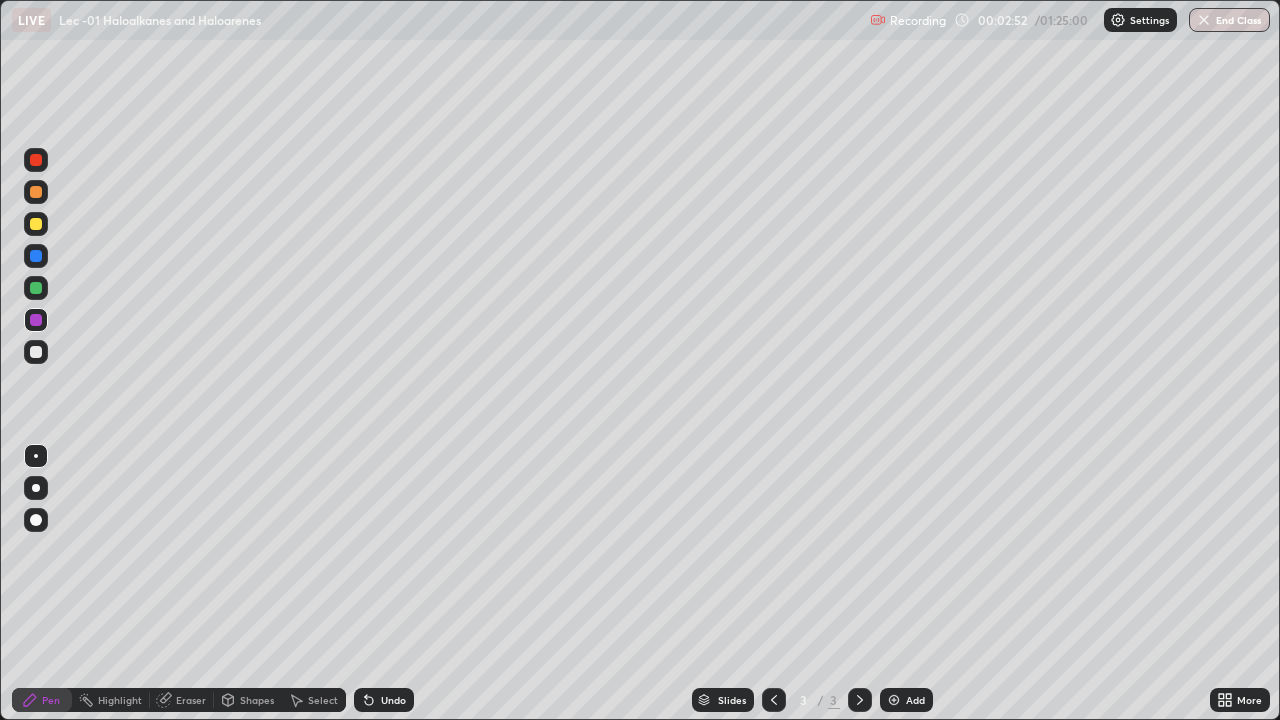 click on "Select" at bounding box center [323, 700] 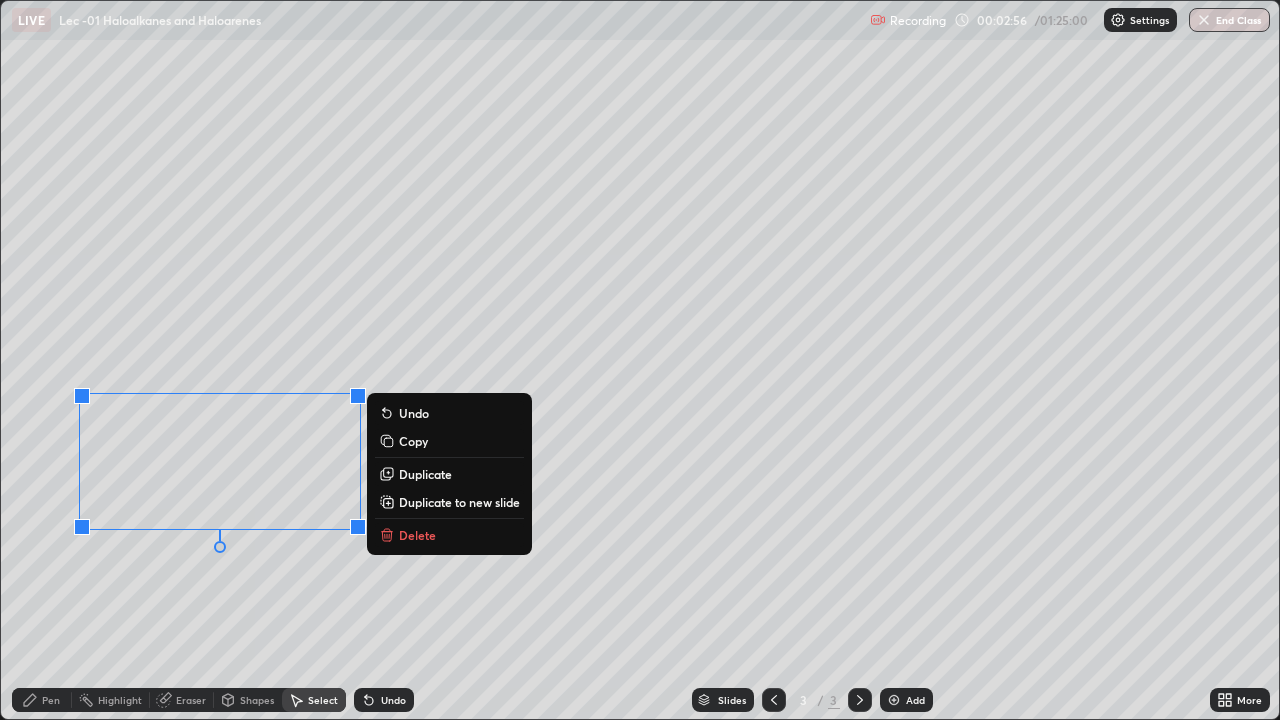 click on "0 ° Undo Copy Duplicate Duplicate to new slide Delete" at bounding box center (640, 360) 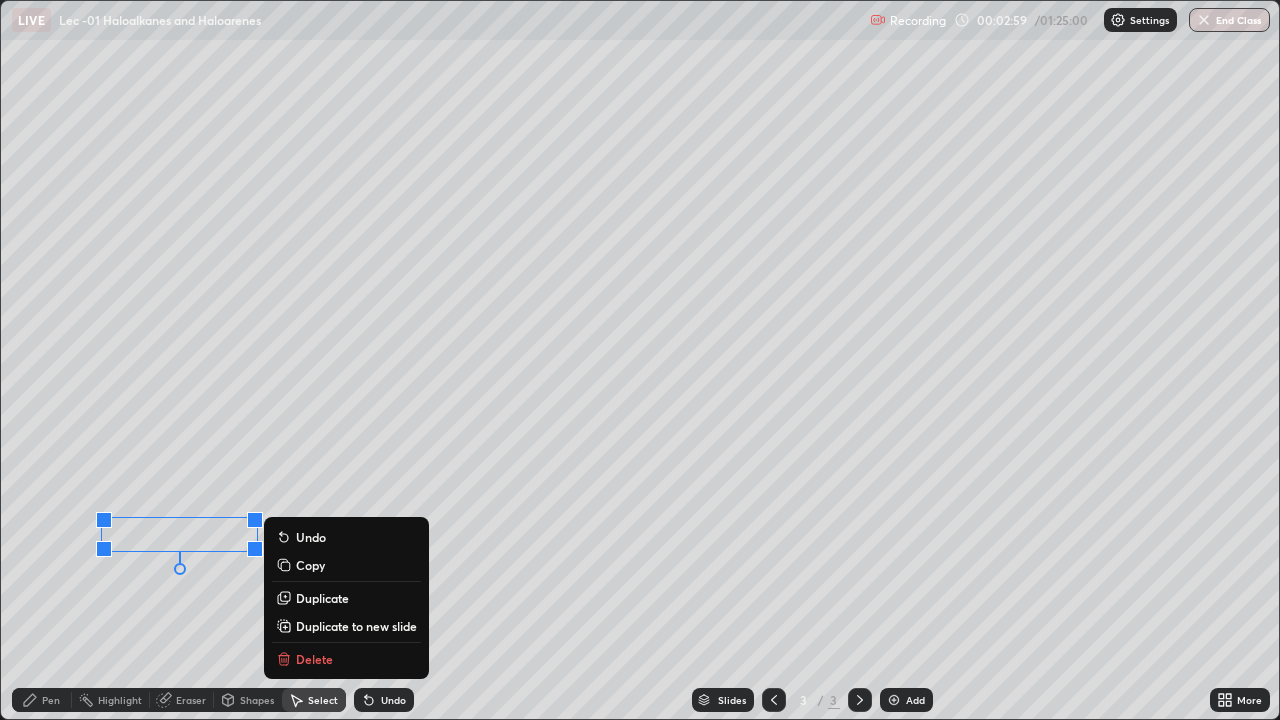 click on "0 ° Undo Copy Duplicate Duplicate to new slide Delete" at bounding box center (640, 360) 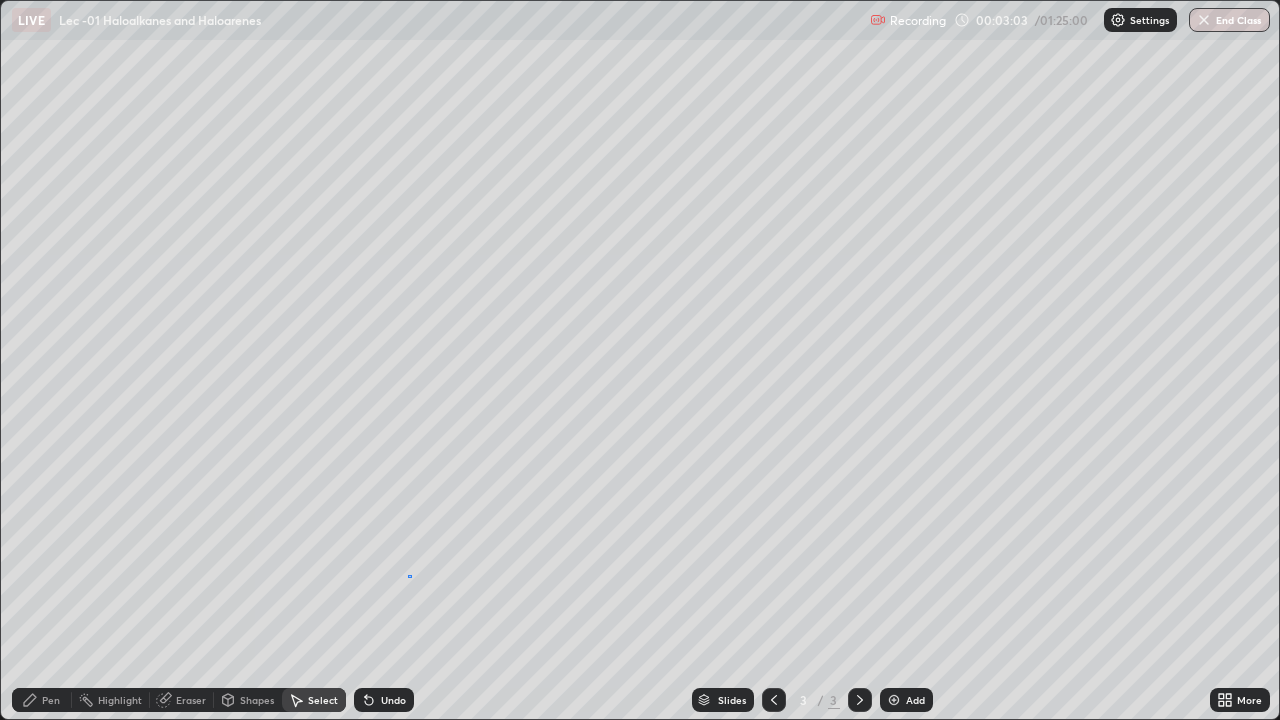 click on "0 ° Undo Copy Duplicate Duplicate to new slide Delete" at bounding box center (640, 360) 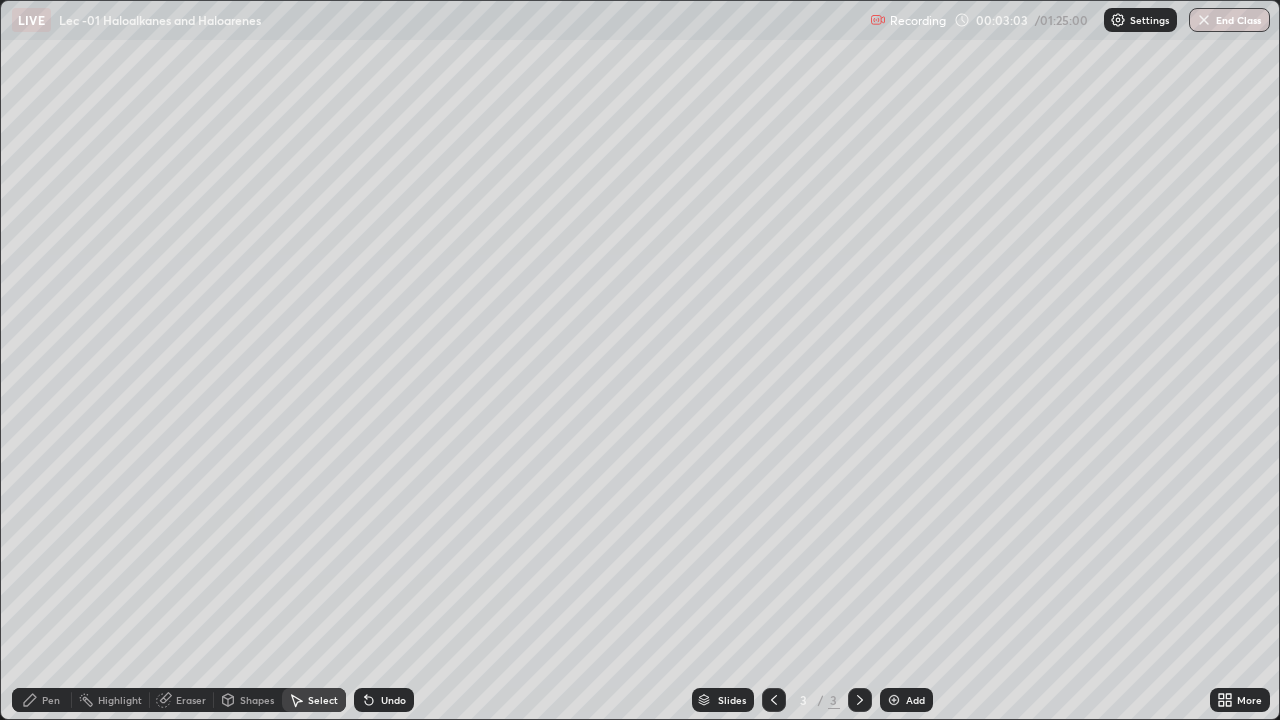 click on "Pen" at bounding box center (51, 700) 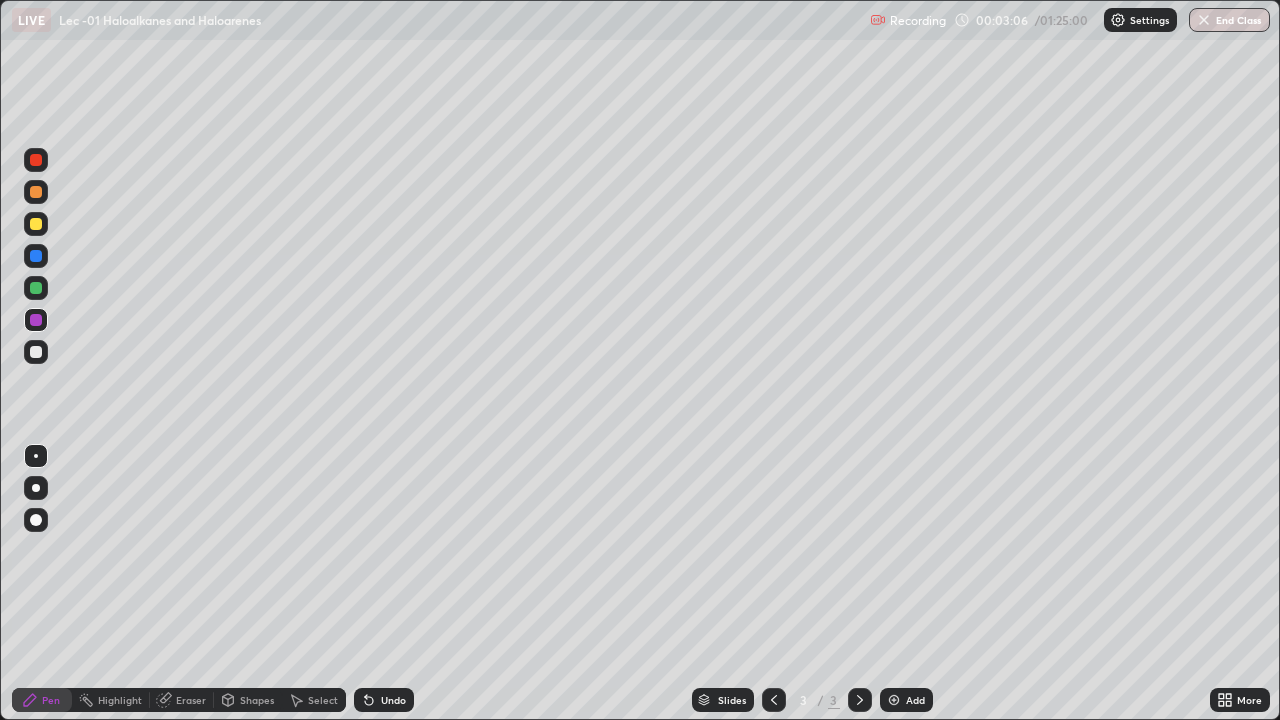 click on "Undo" at bounding box center [384, 700] 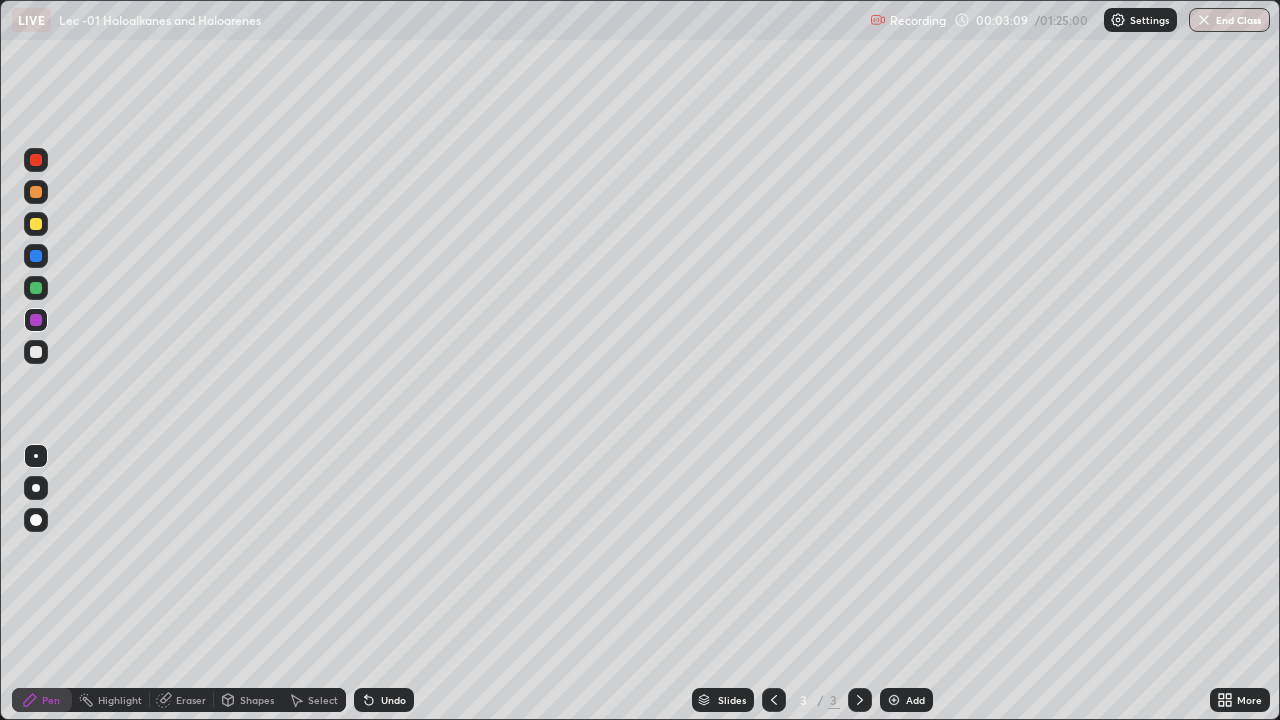 click on "Undo" at bounding box center [393, 700] 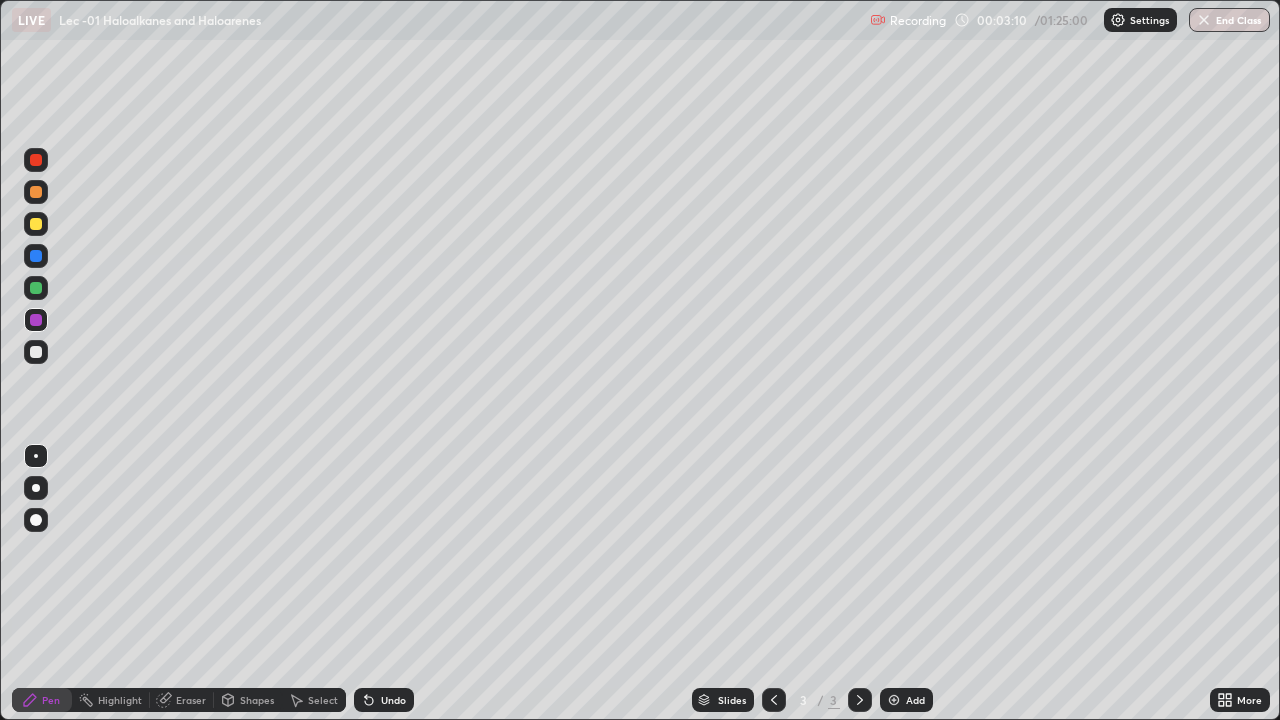 click on "More" at bounding box center (1249, 700) 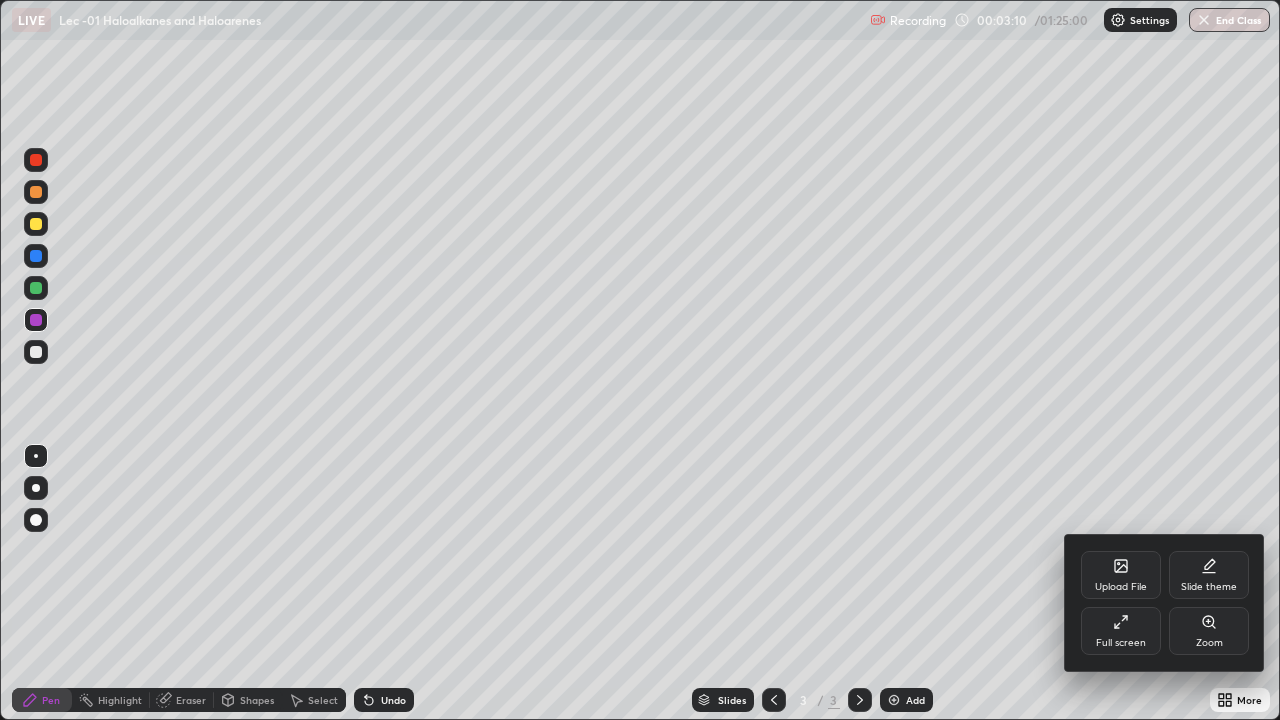 click on "Full screen" at bounding box center (1121, 643) 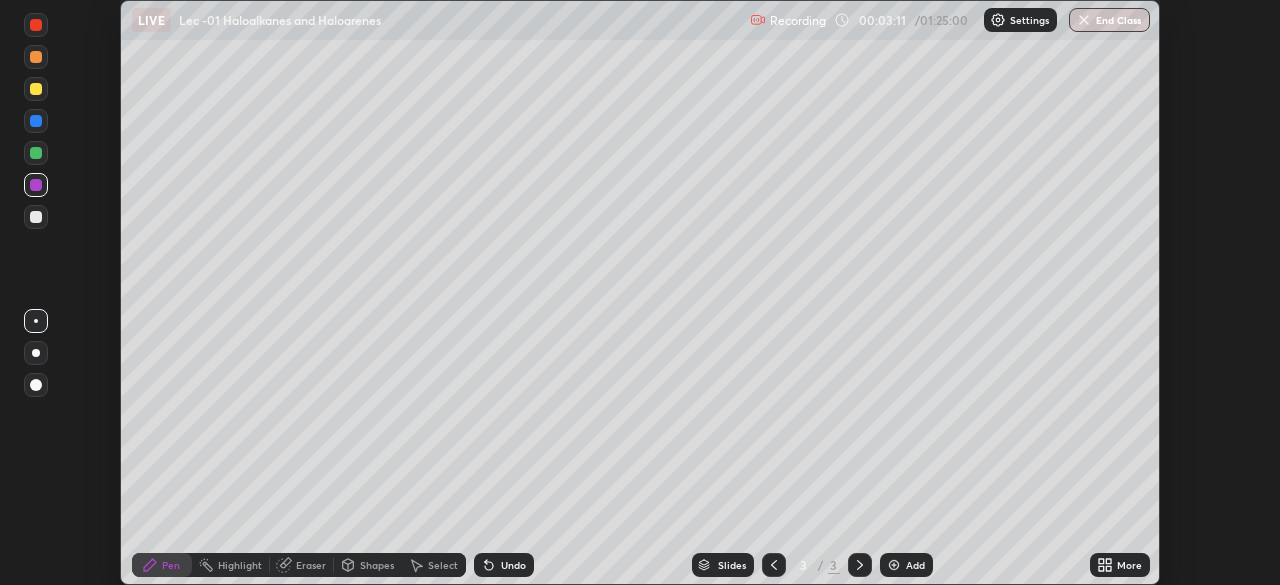 scroll, scrollTop: 585, scrollLeft: 1280, axis: both 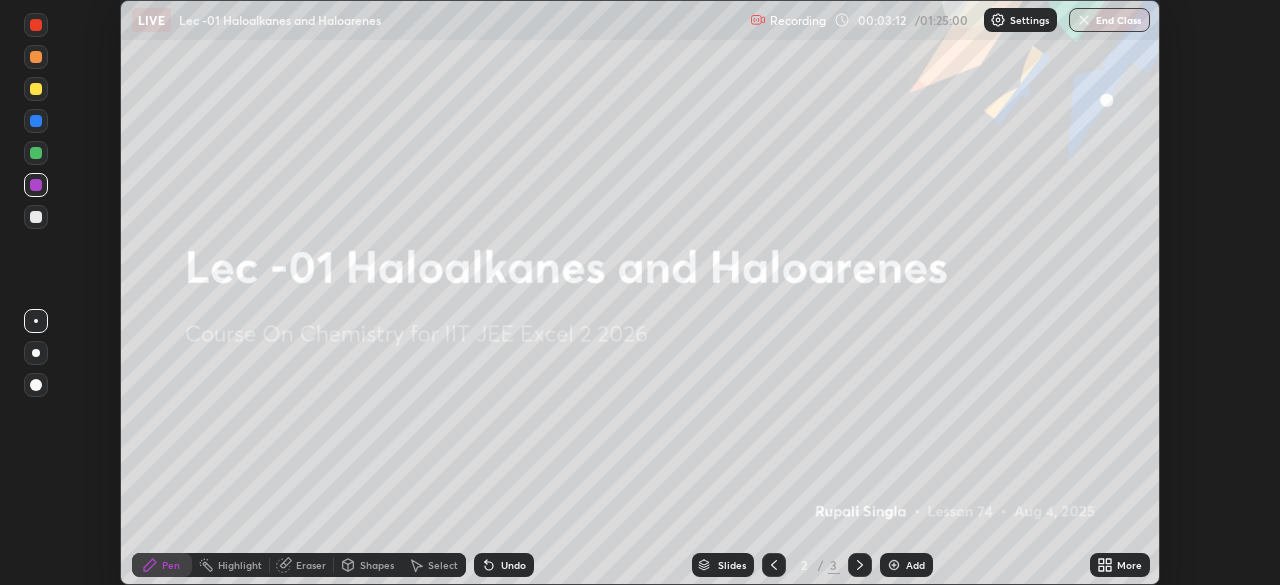 click 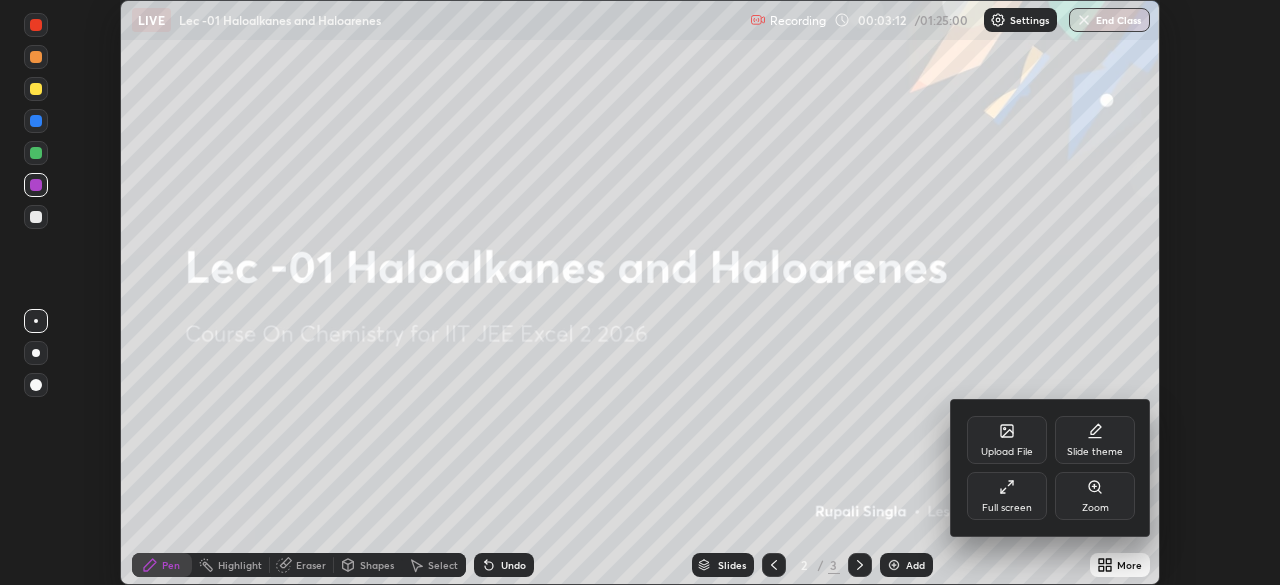 click on "Full screen" at bounding box center (1007, 496) 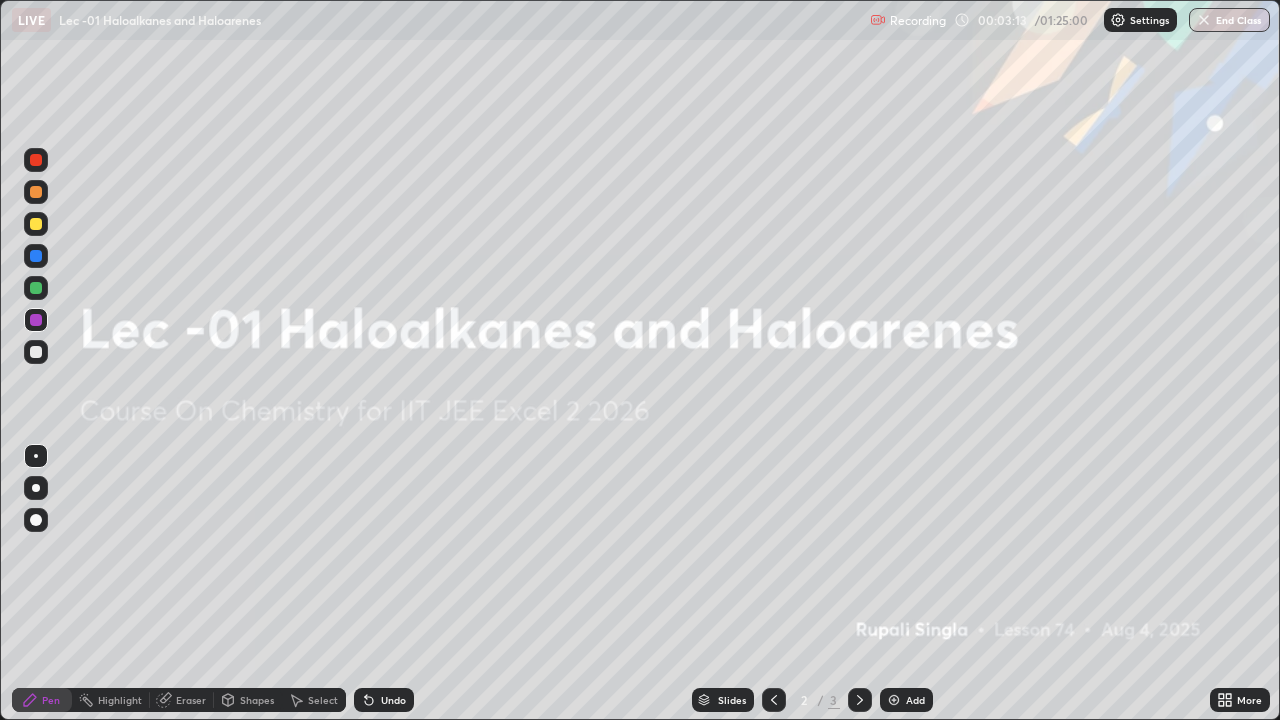 scroll, scrollTop: 99280, scrollLeft: 98720, axis: both 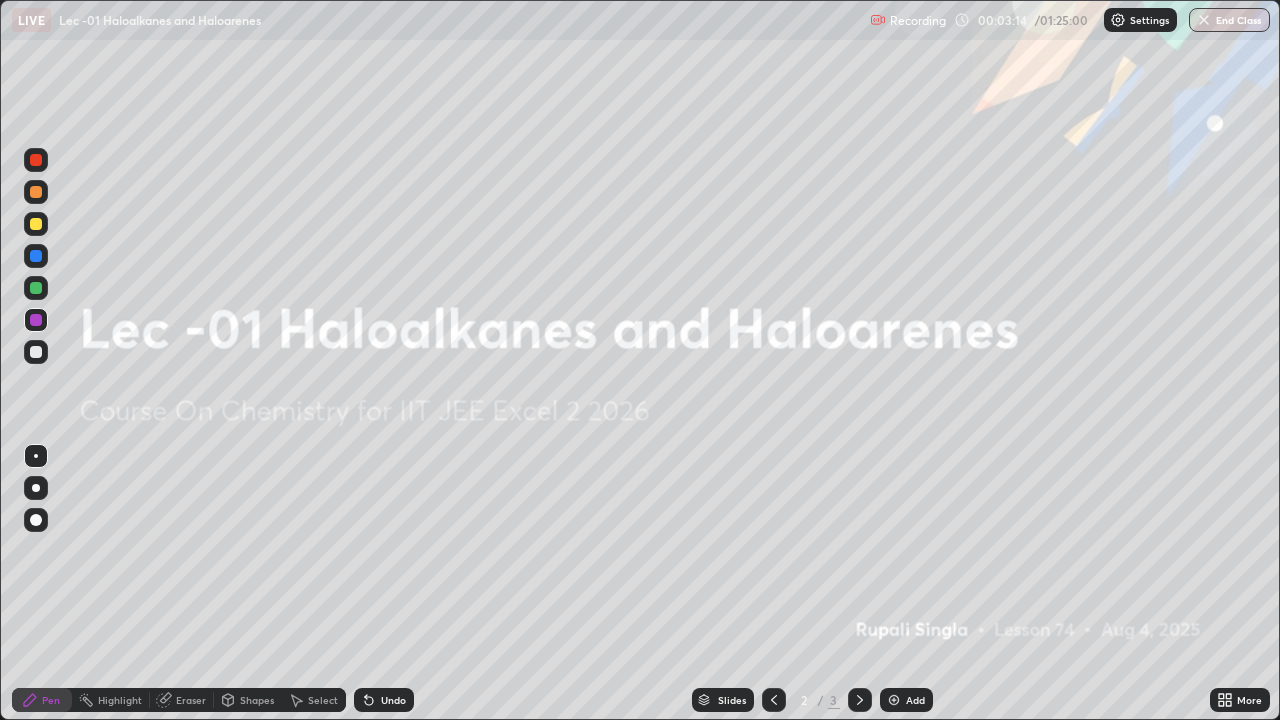 click 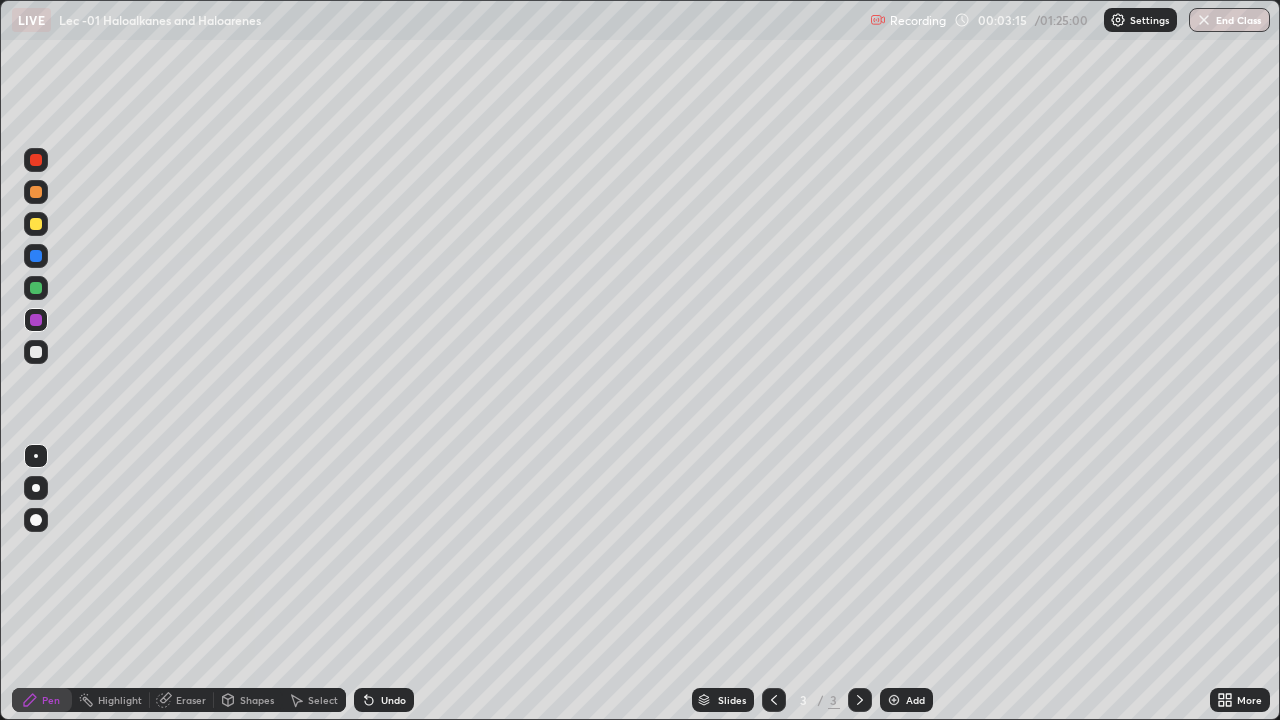 click on "Undo" at bounding box center [393, 700] 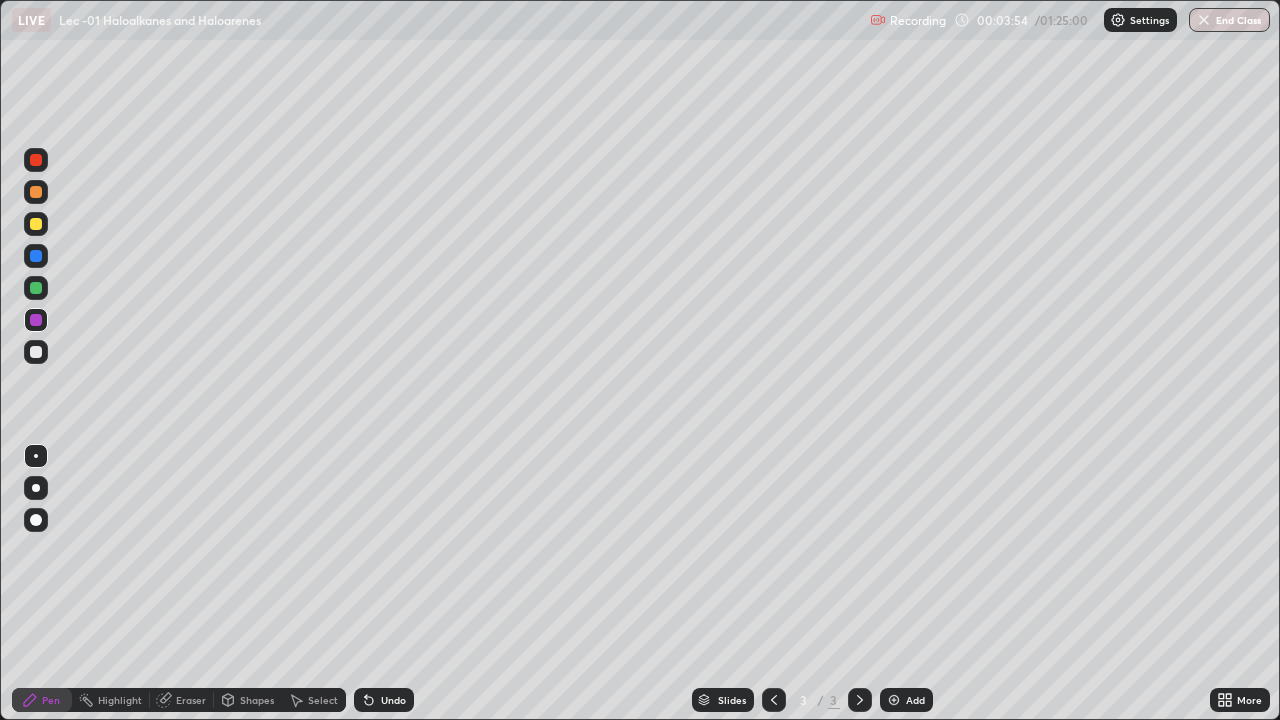click at bounding box center [36, 352] 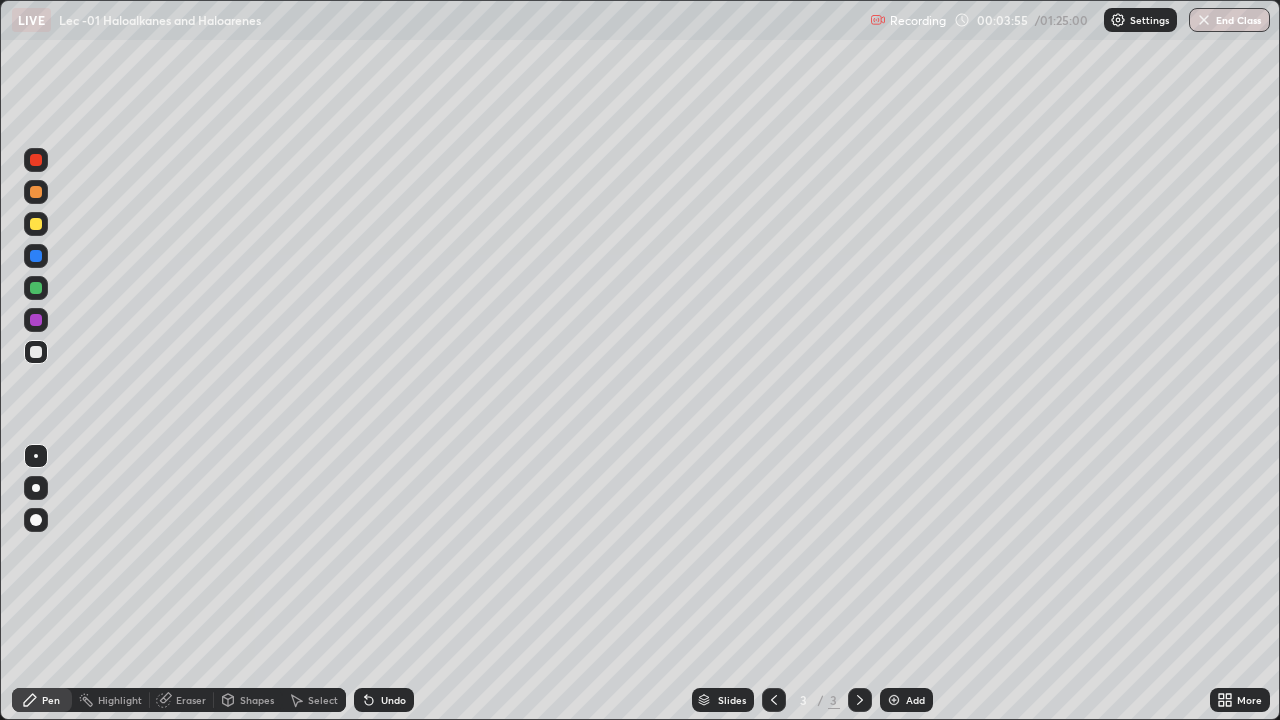 click at bounding box center [36, 320] 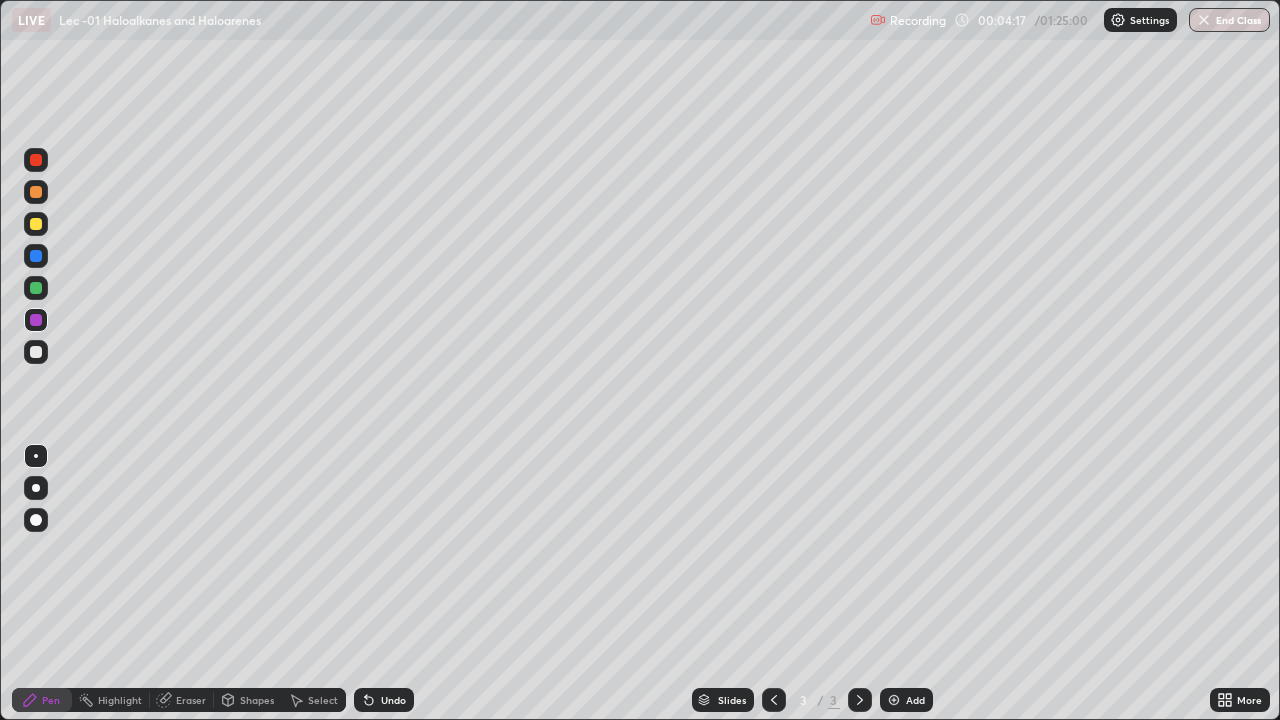 click on "Undo" at bounding box center [393, 700] 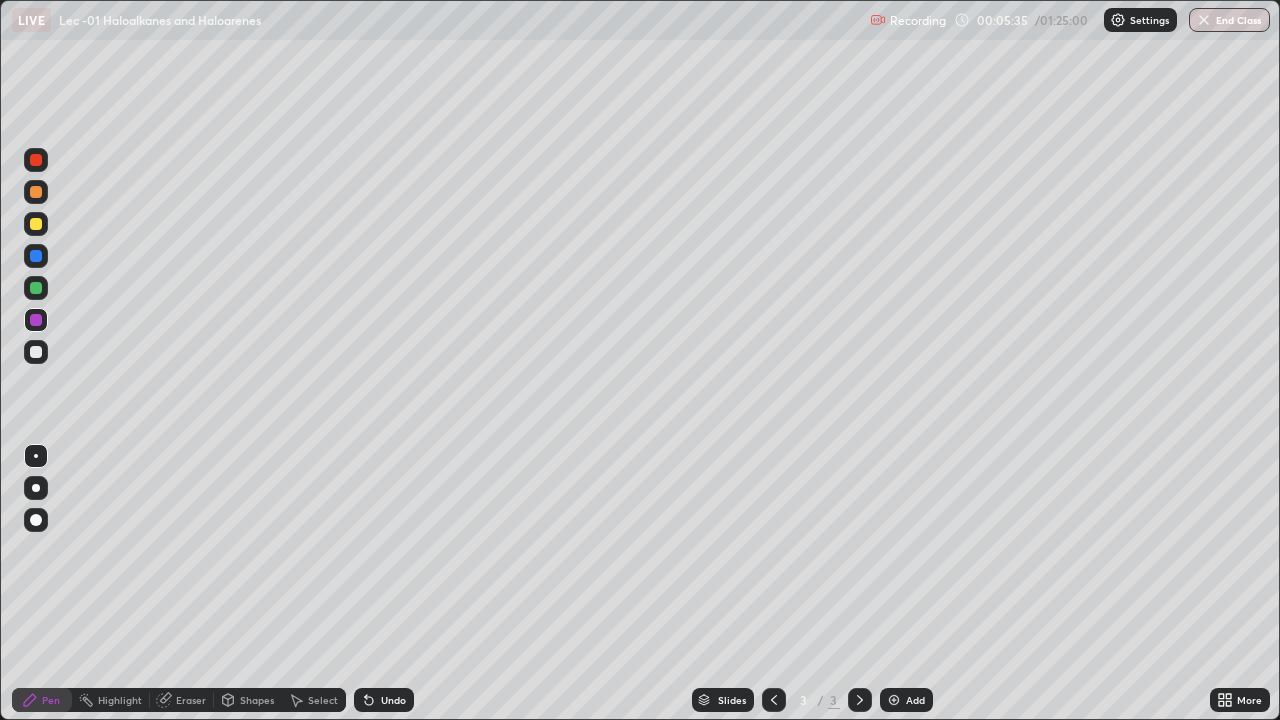 click on "Eraser" at bounding box center [191, 700] 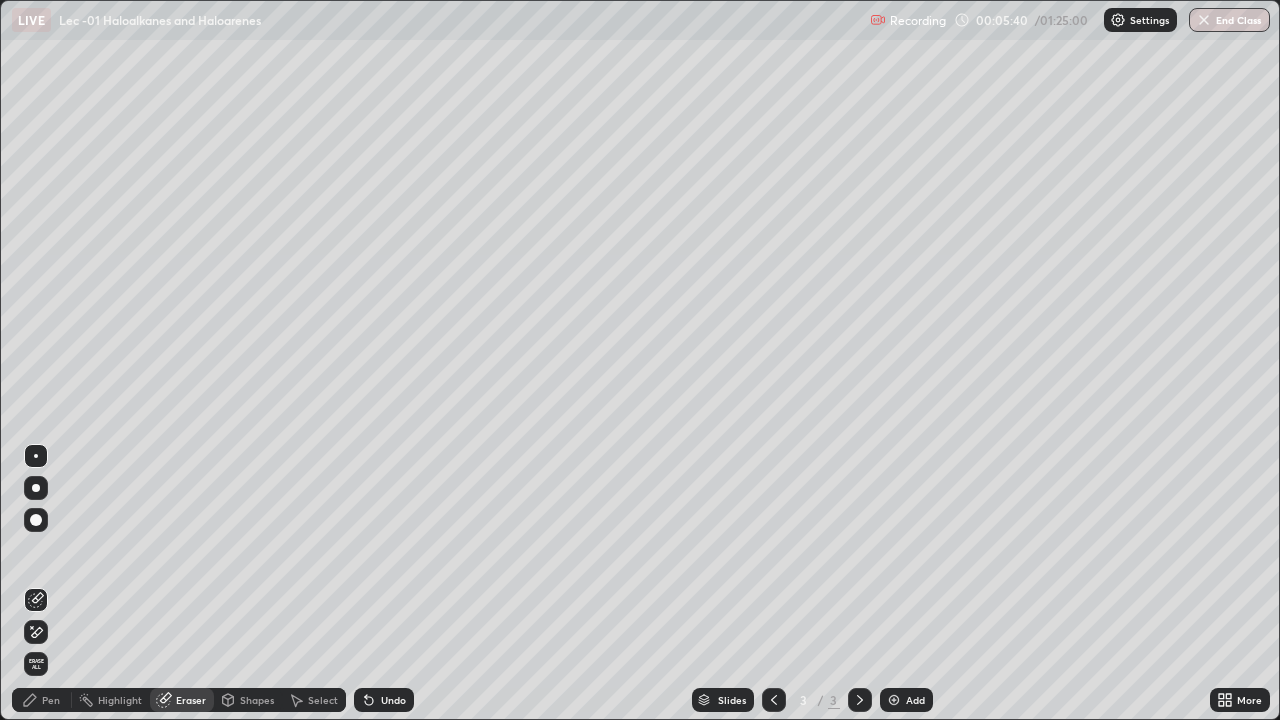 click on "Pen" at bounding box center [42, 700] 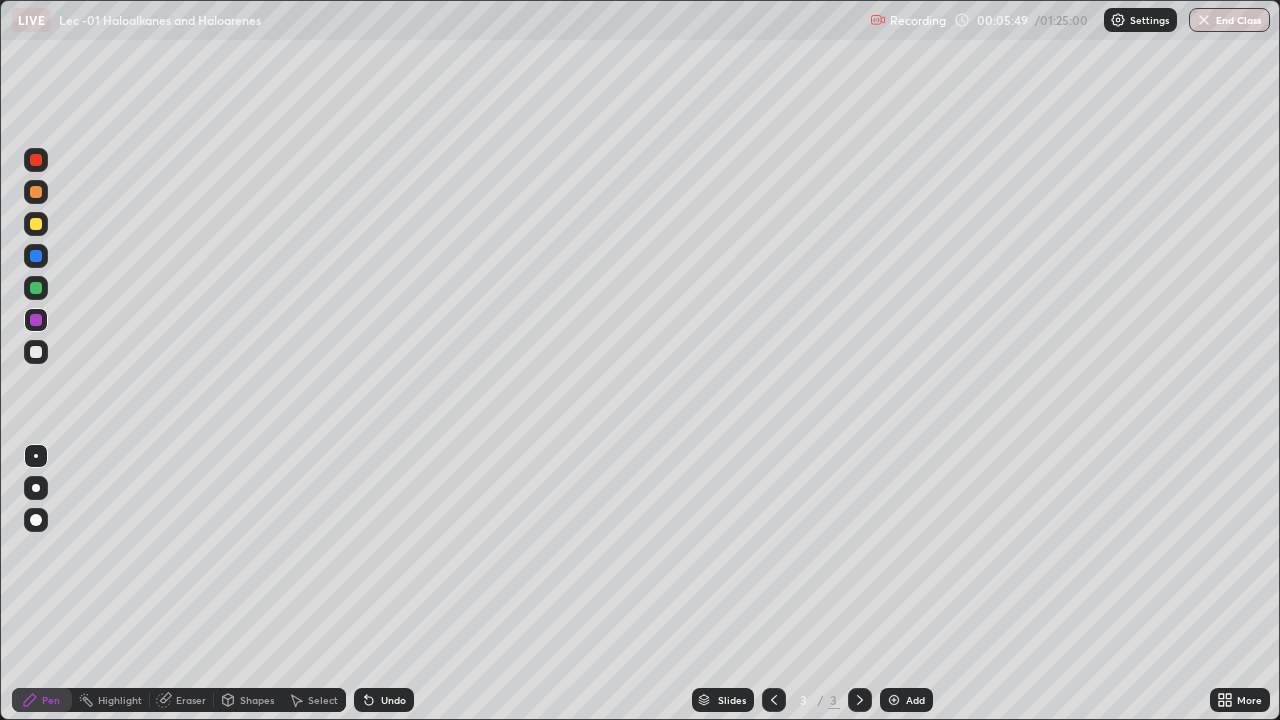 click 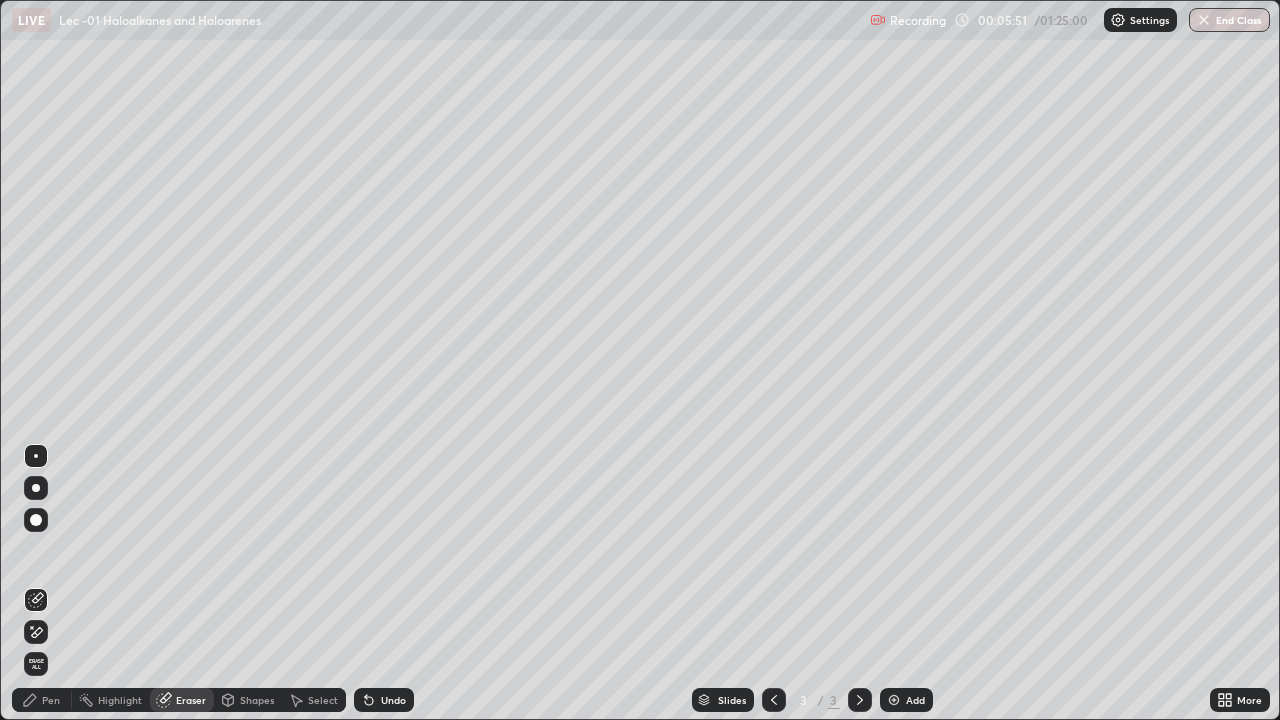 click 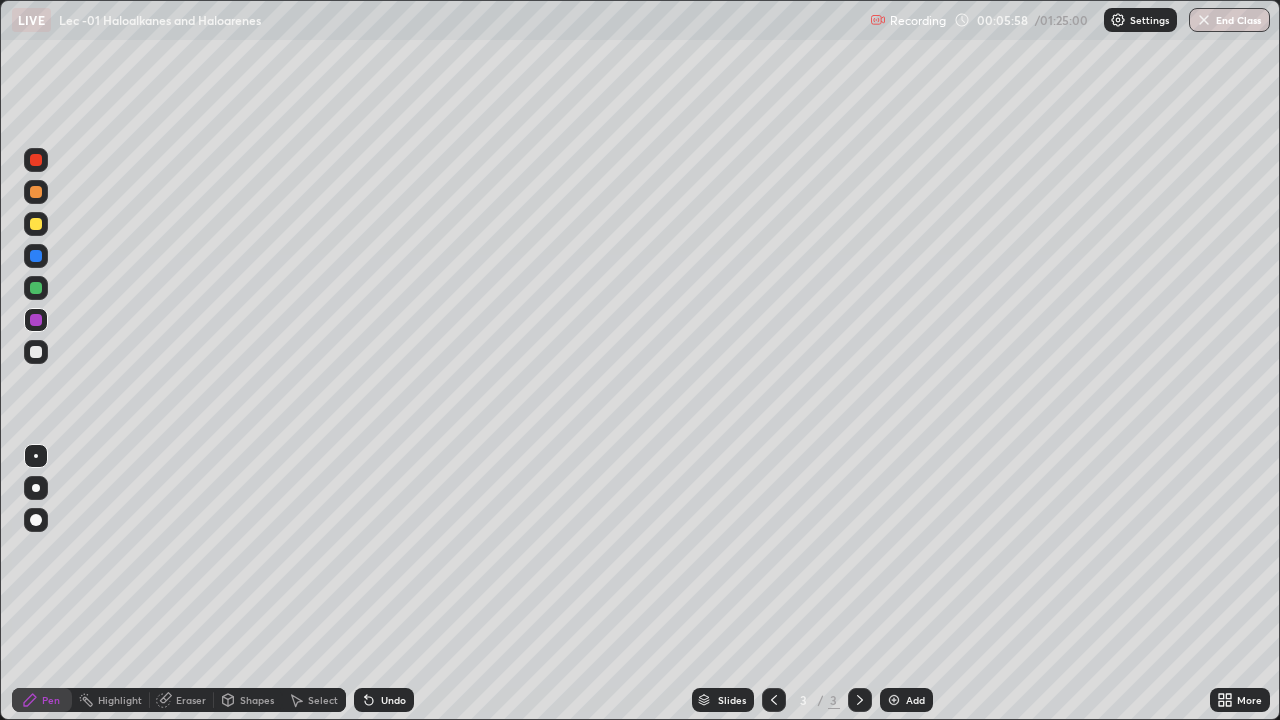 click at bounding box center [36, 352] 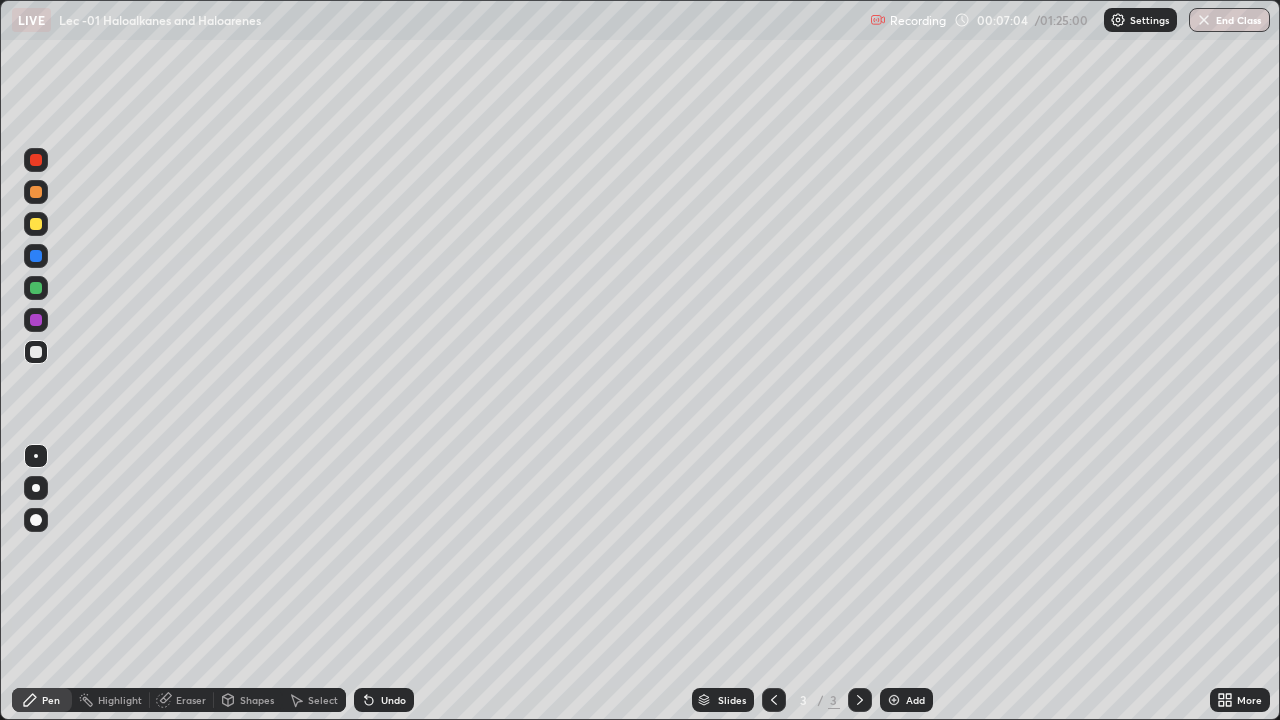 click at bounding box center [36, 288] 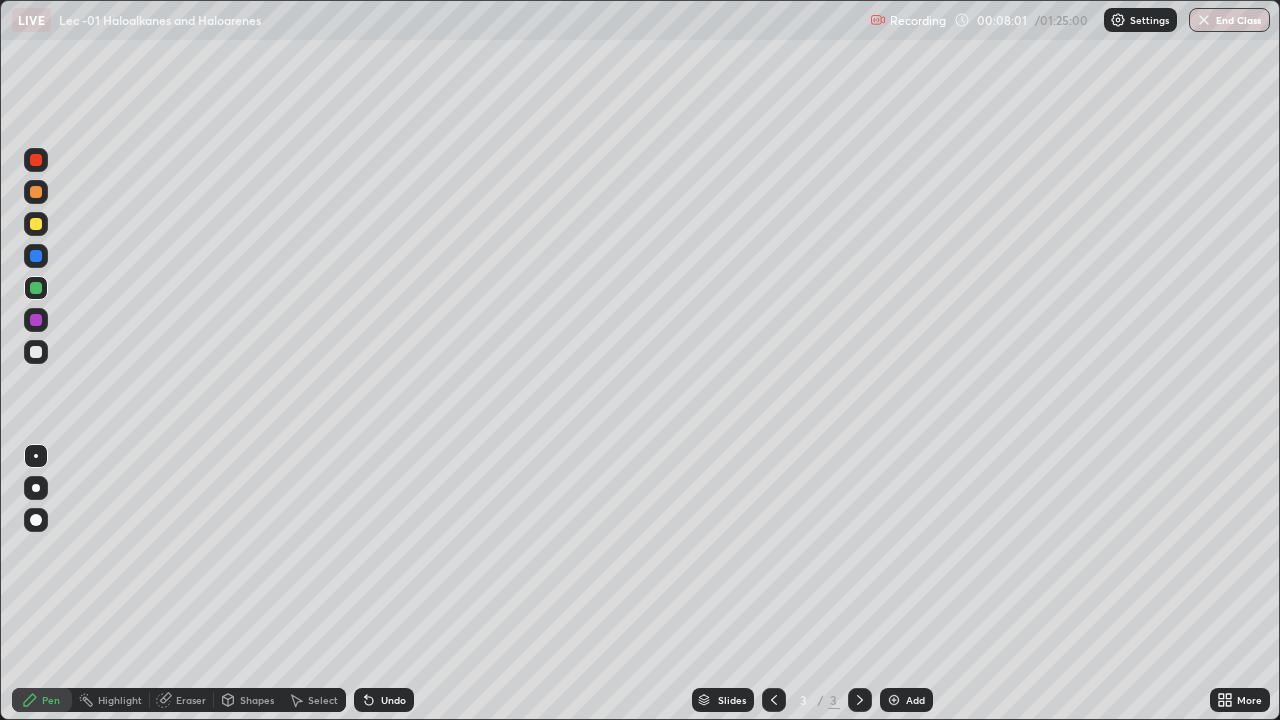 click on "Add" at bounding box center (906, 700) 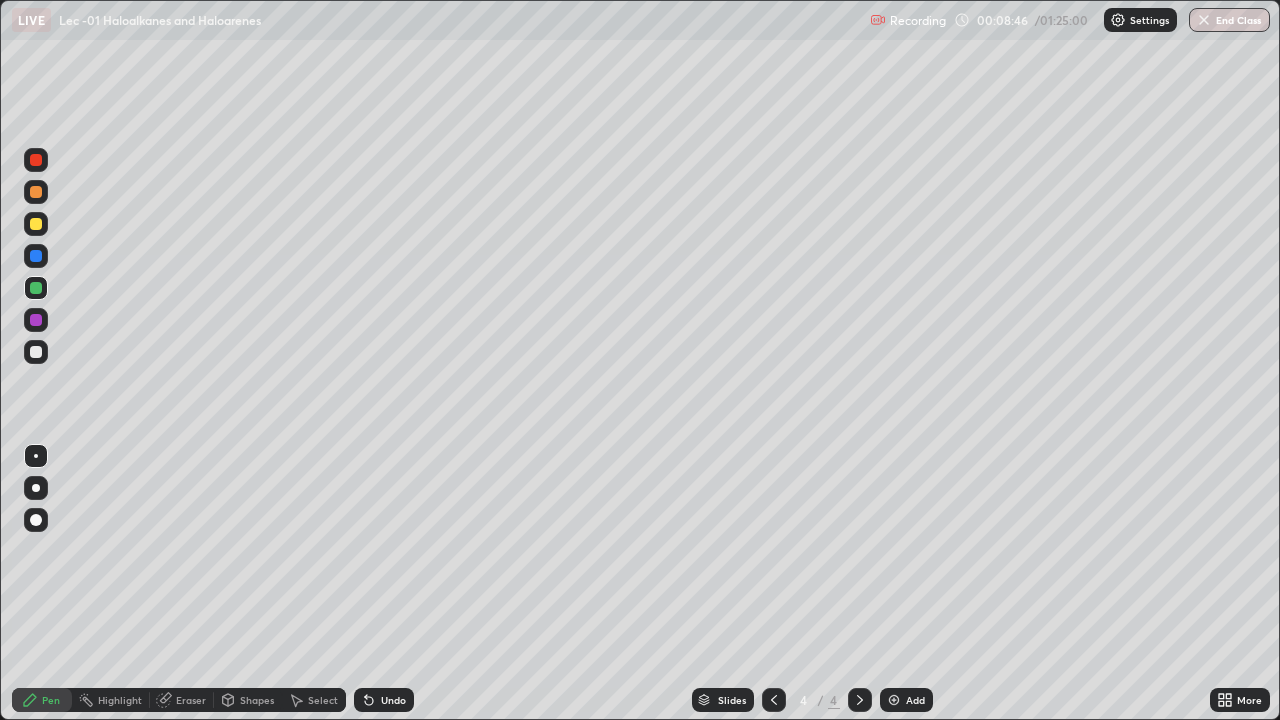 click on "Undo" at bounding box center (393, 700) 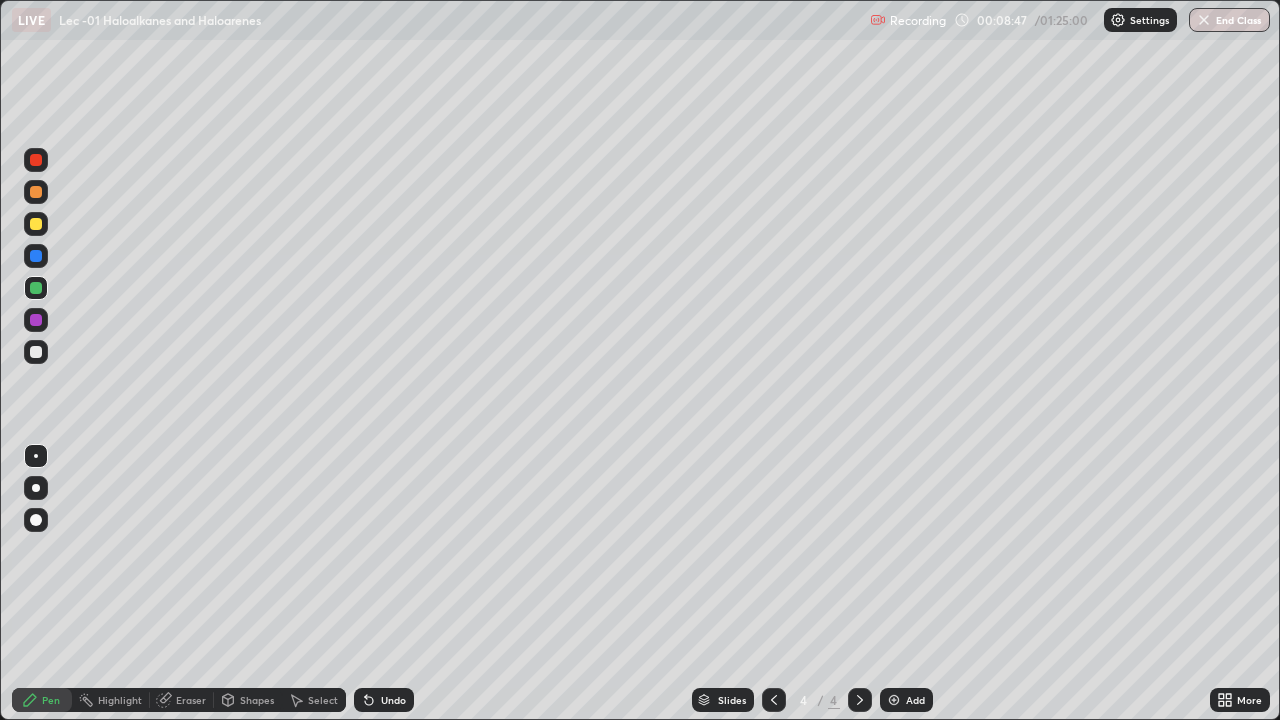 click on "Undo" at bounding box center [393, 700] 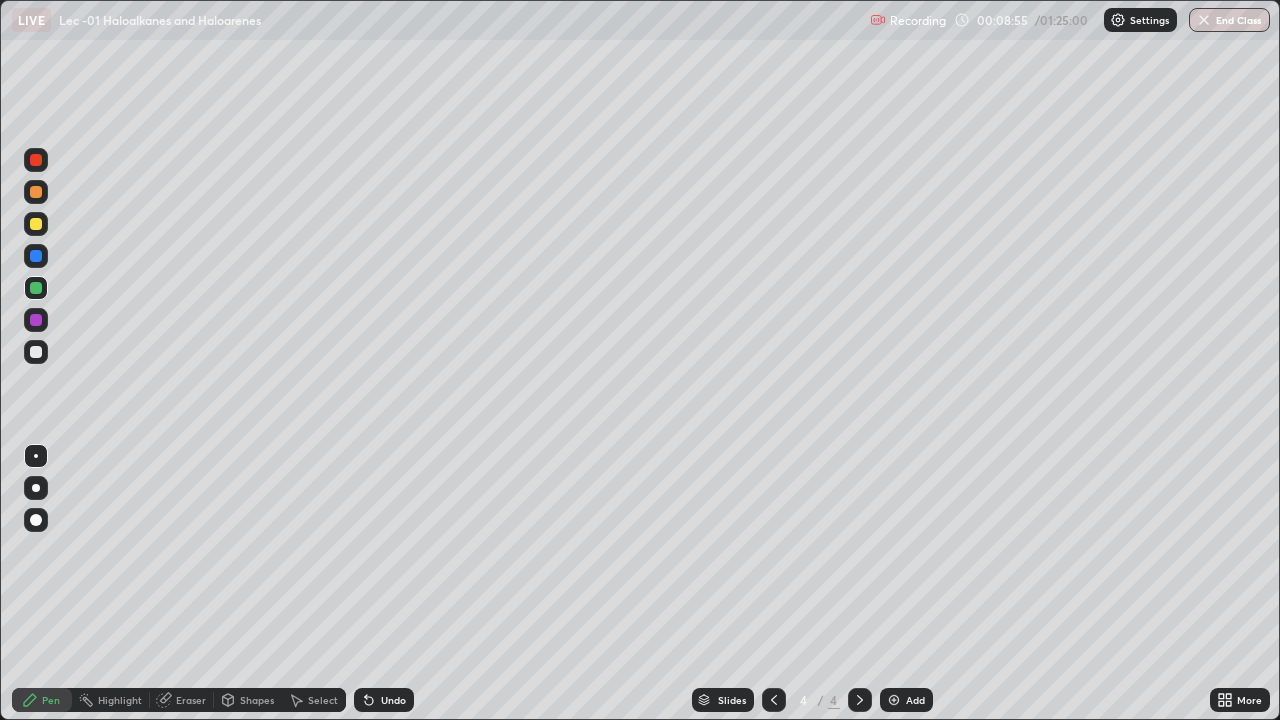 click on "Undo" at bounding box center (384, 700) 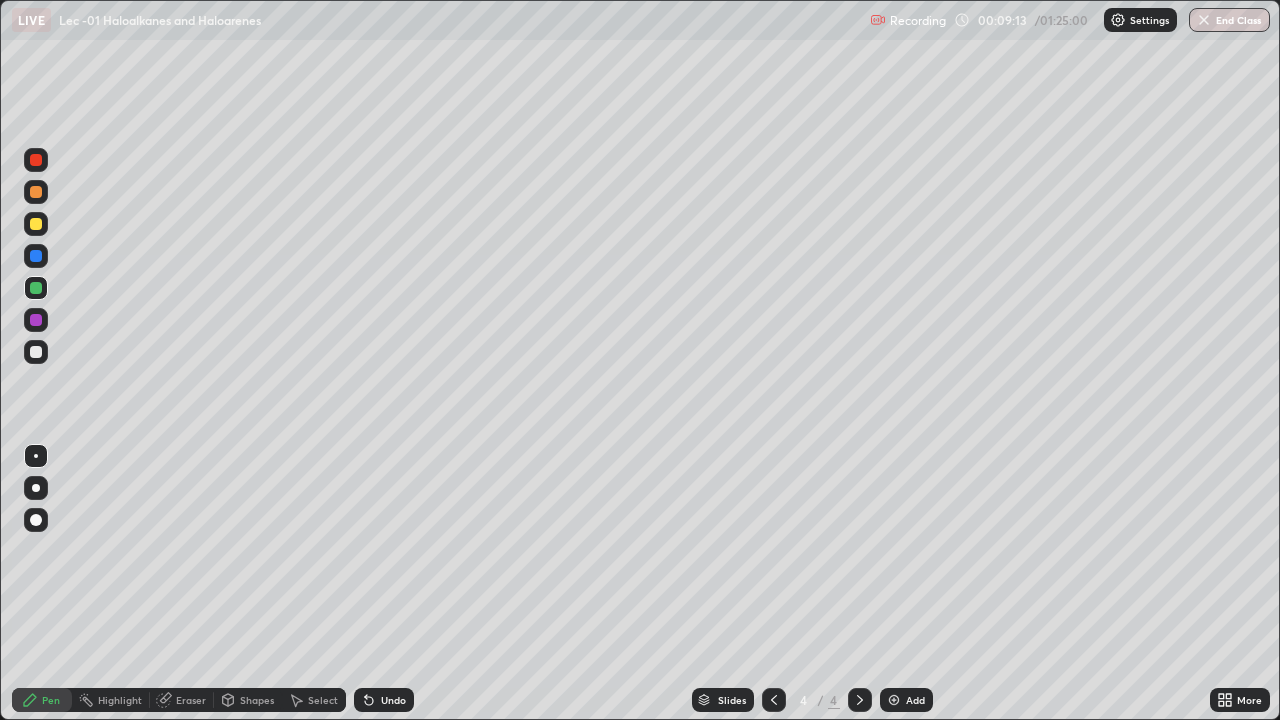 click at bounding box center (36, 352) 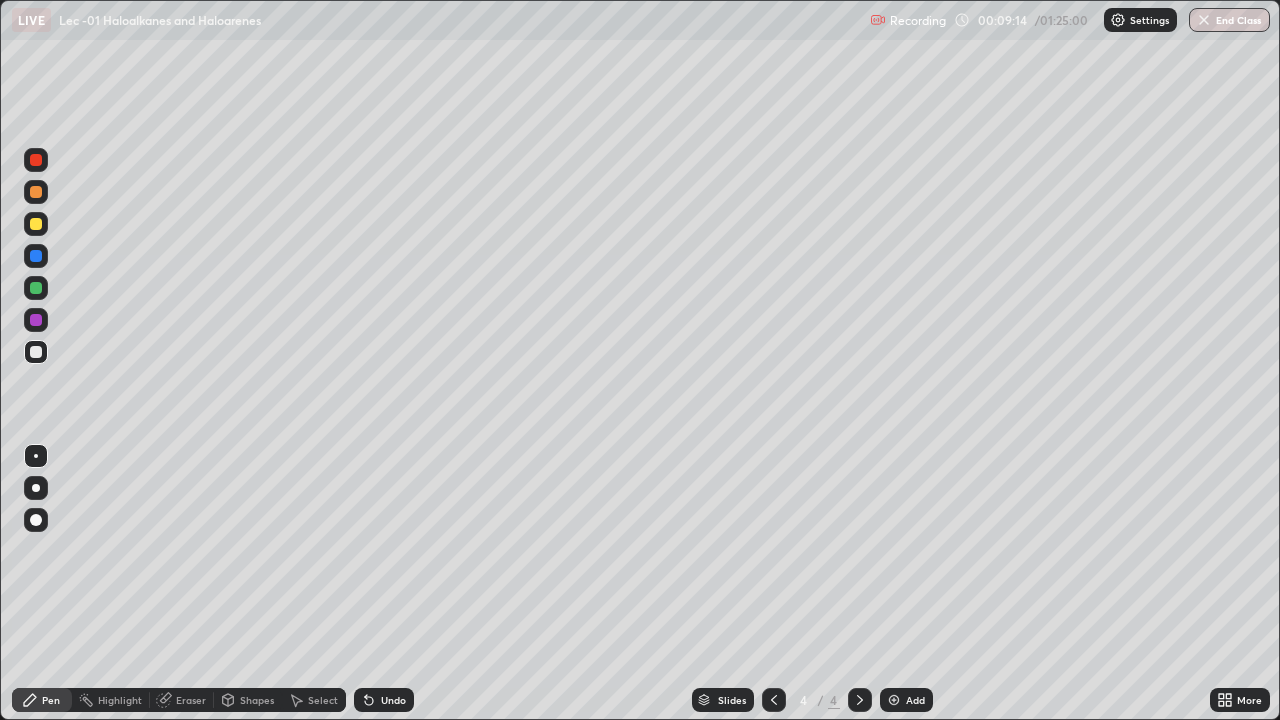click on "Eraser" at bounding box center [191, 700] 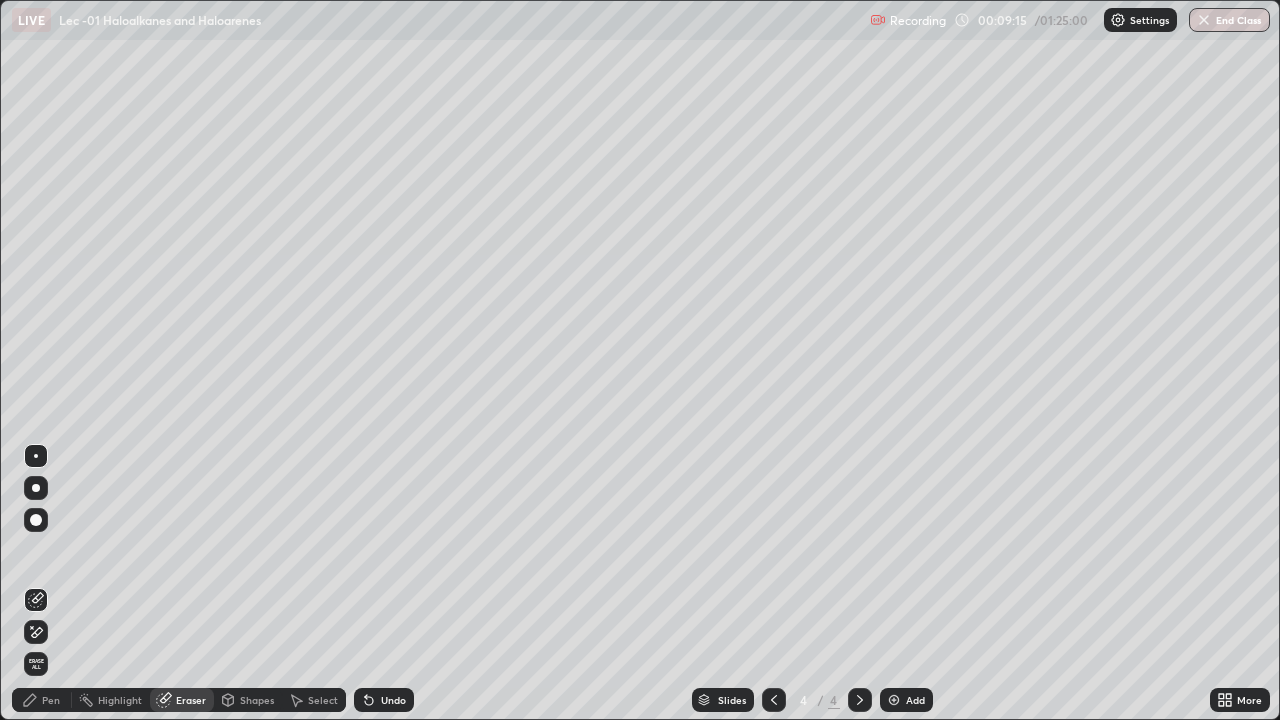 click on "Highlight" at bounding box center [120, 700] 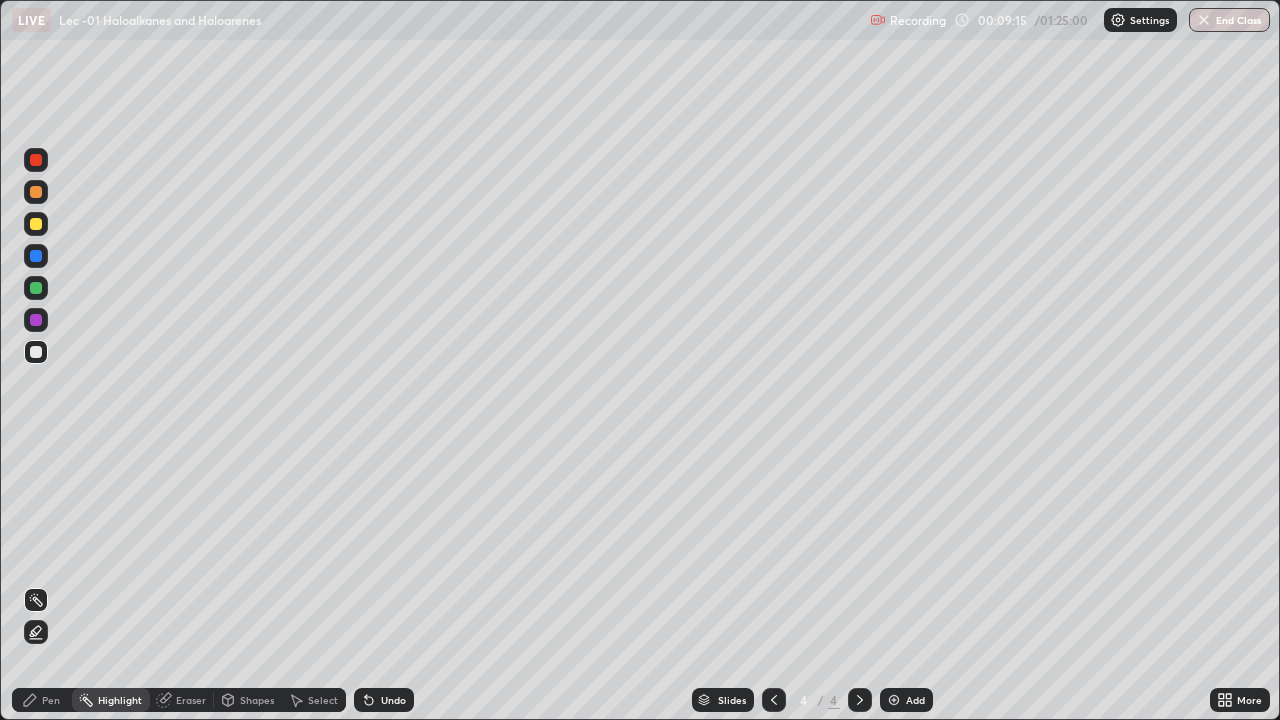 click 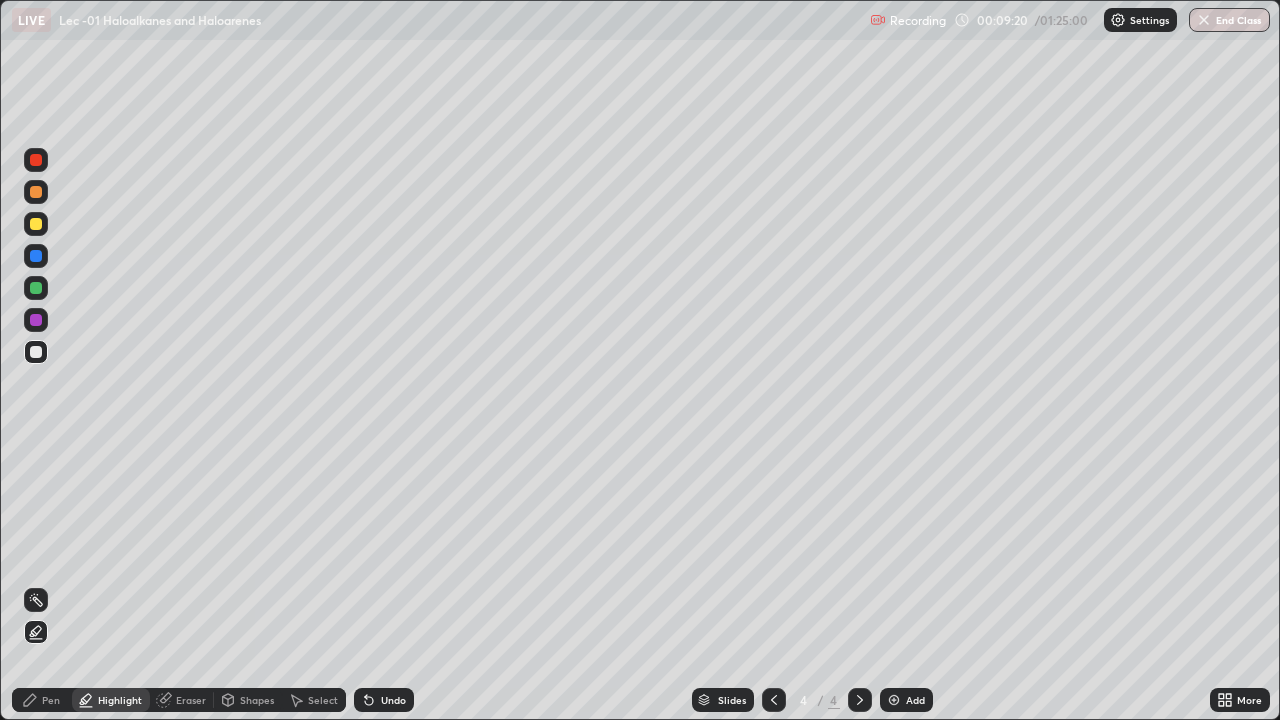 click on "Pen" at bounding box center [42, 700] 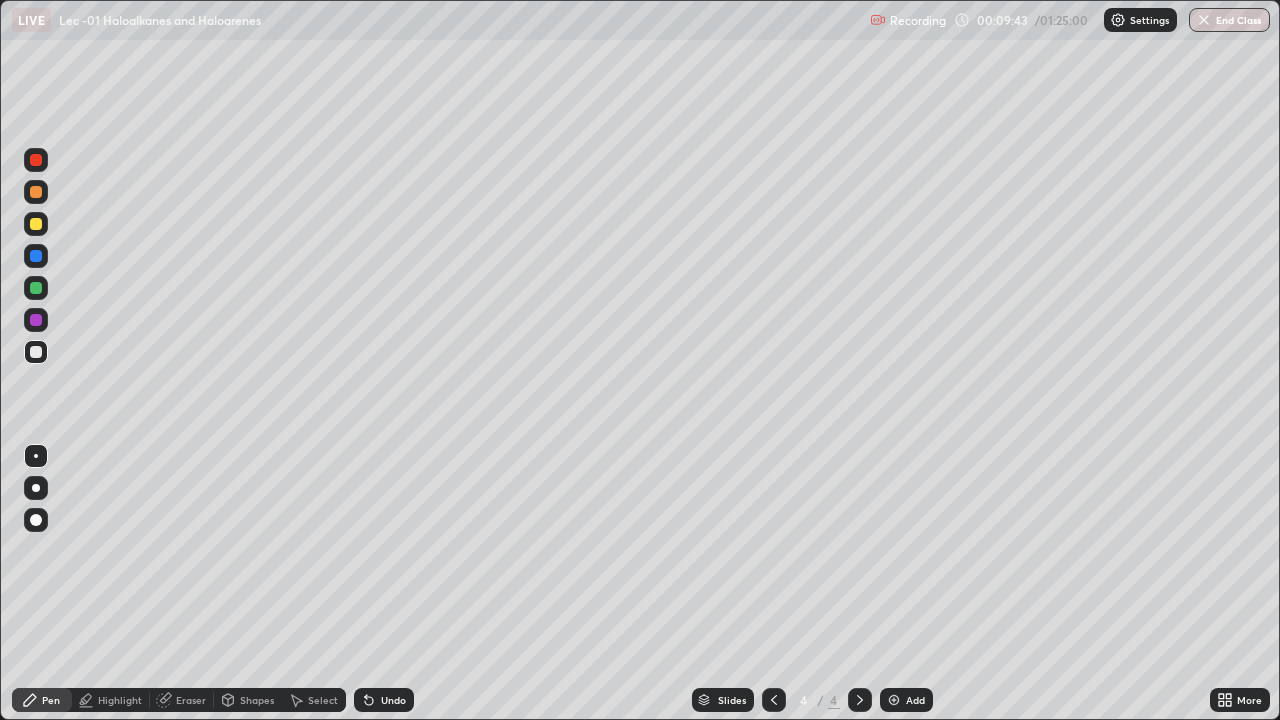 click on "Undo" at bounding box center [384, 700] 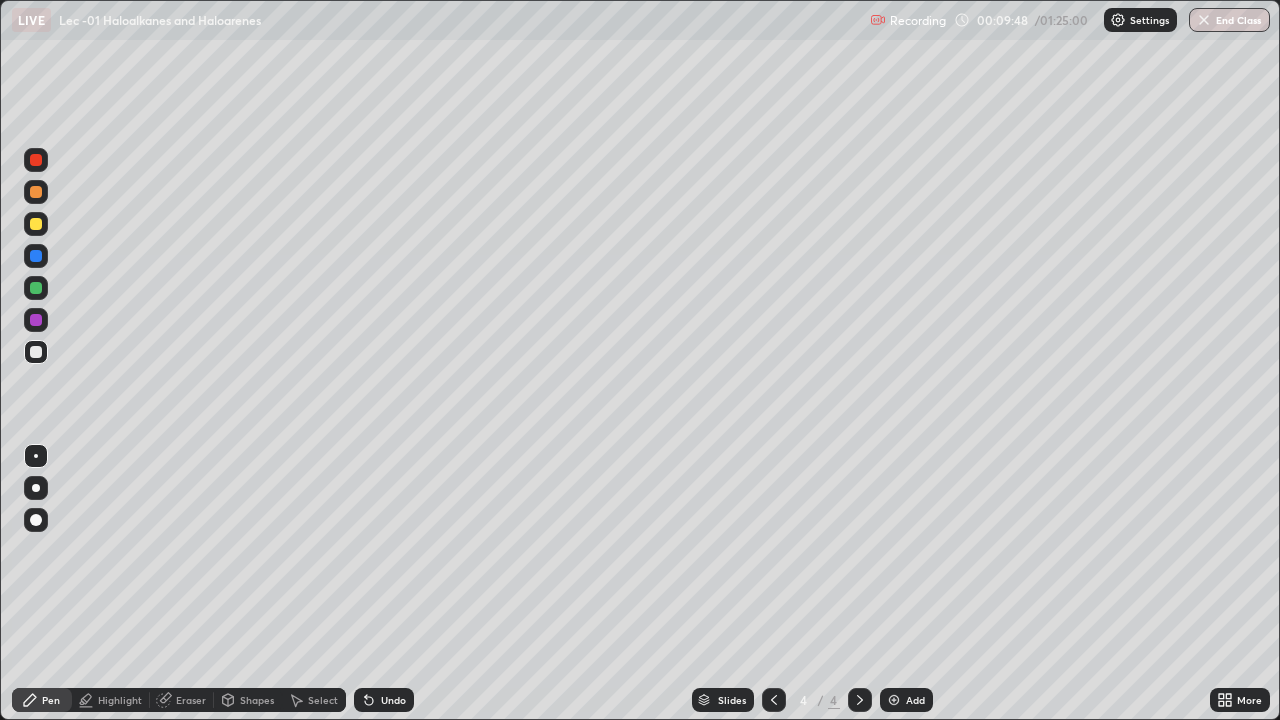 click on "Undo" at bounding box center (393, 700) 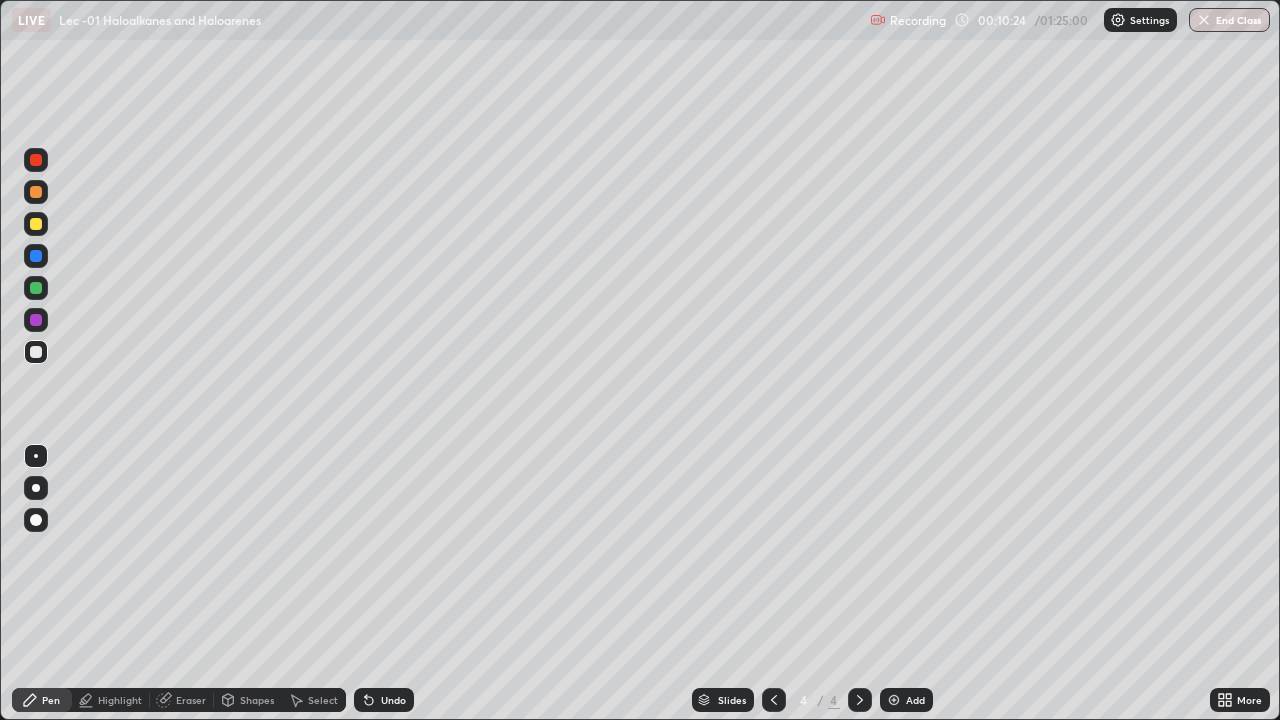 click at bounding box center (36, 320) 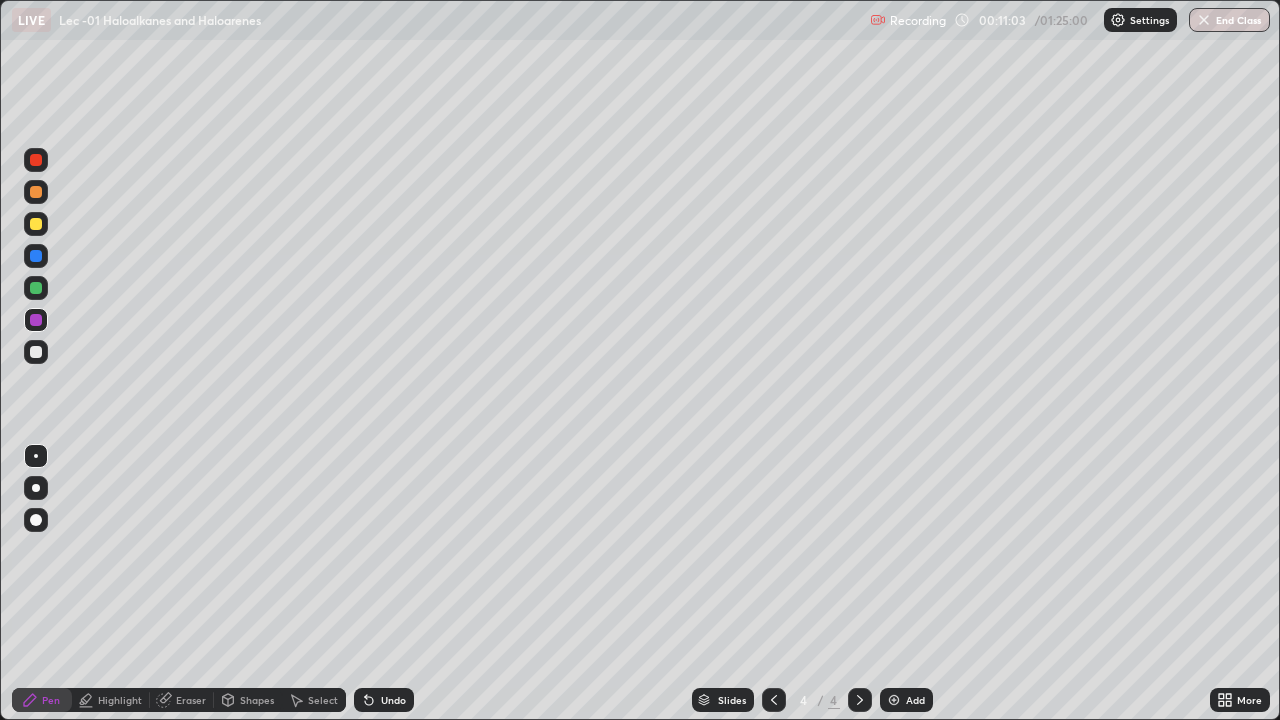 click on "Highlight" at bounding box center [120, 700] 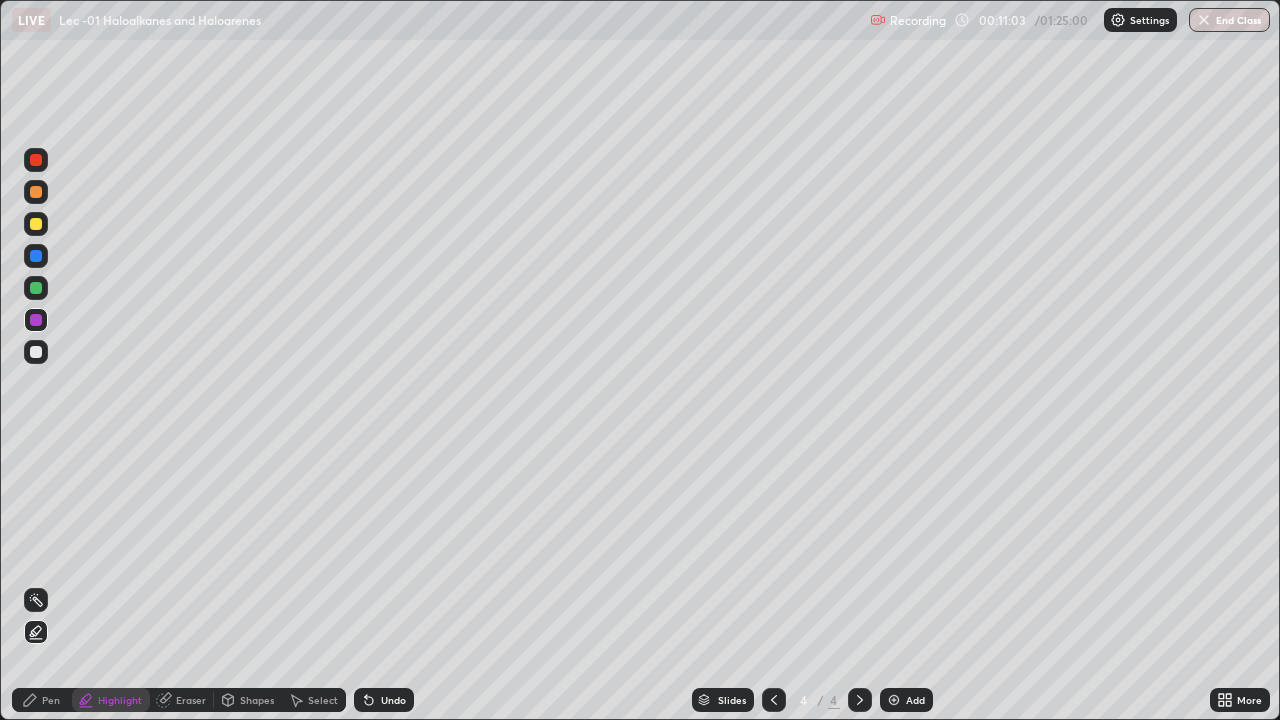click at bounding box center (36, 288) 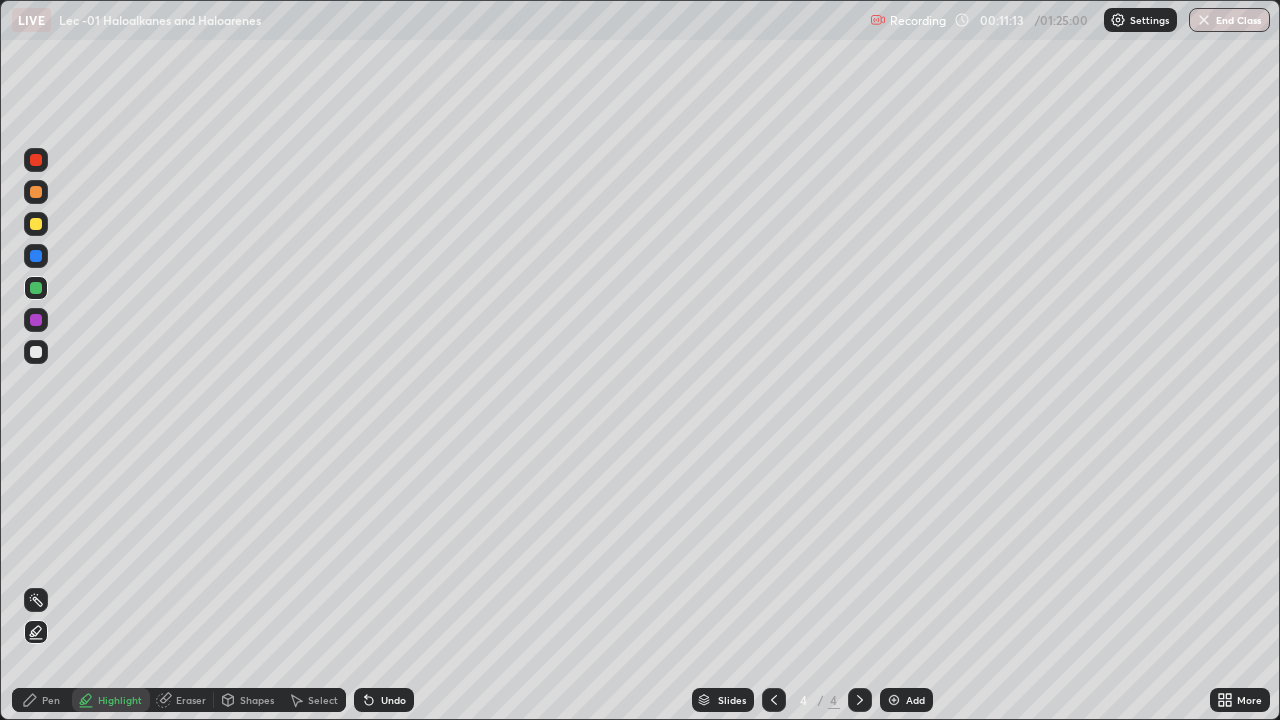 click on "Pen" at bounding box center (51, 700) 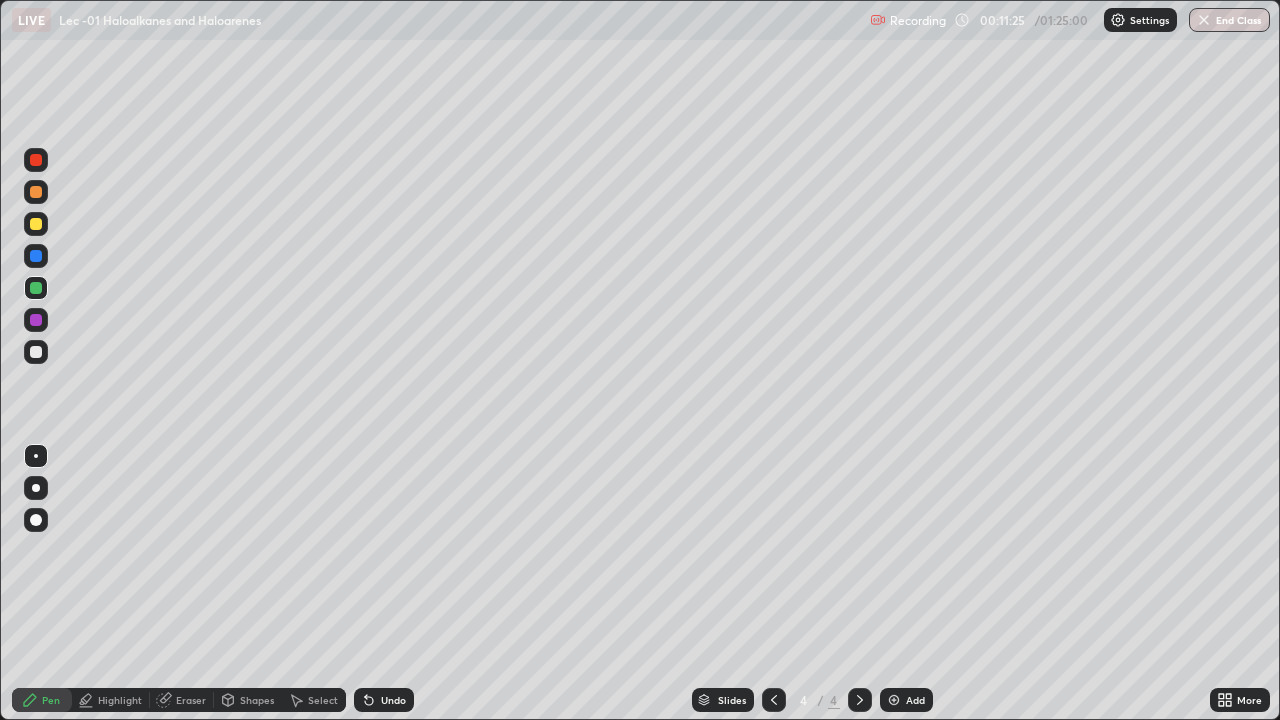 click on "Undo" at bounding box center (384, 700) 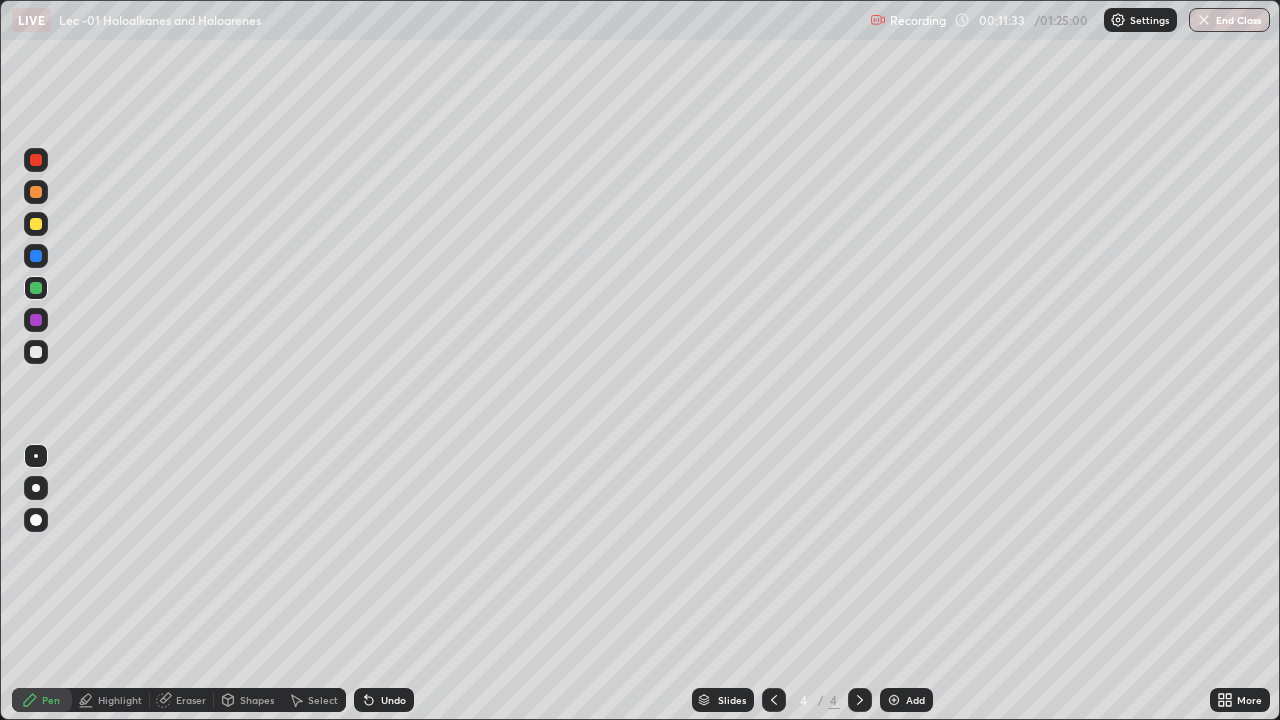 click at bounding box center [36, 320] 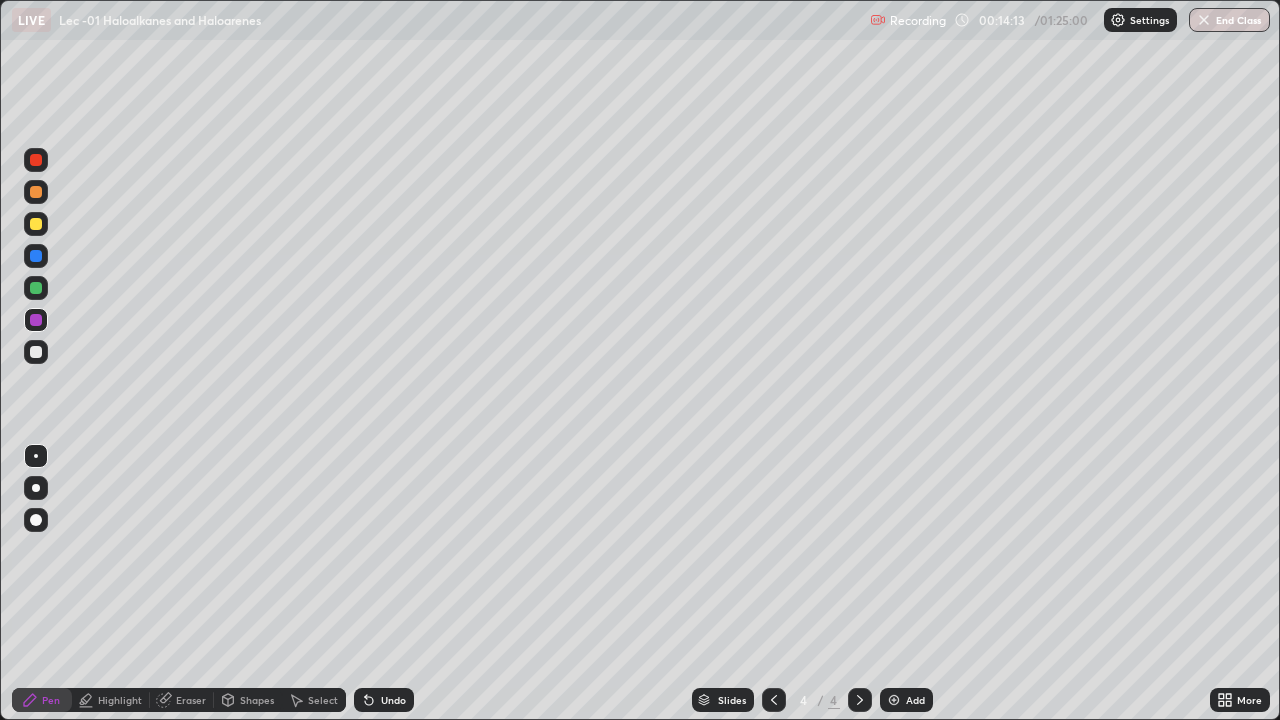 click at bounding box center [894, 700] 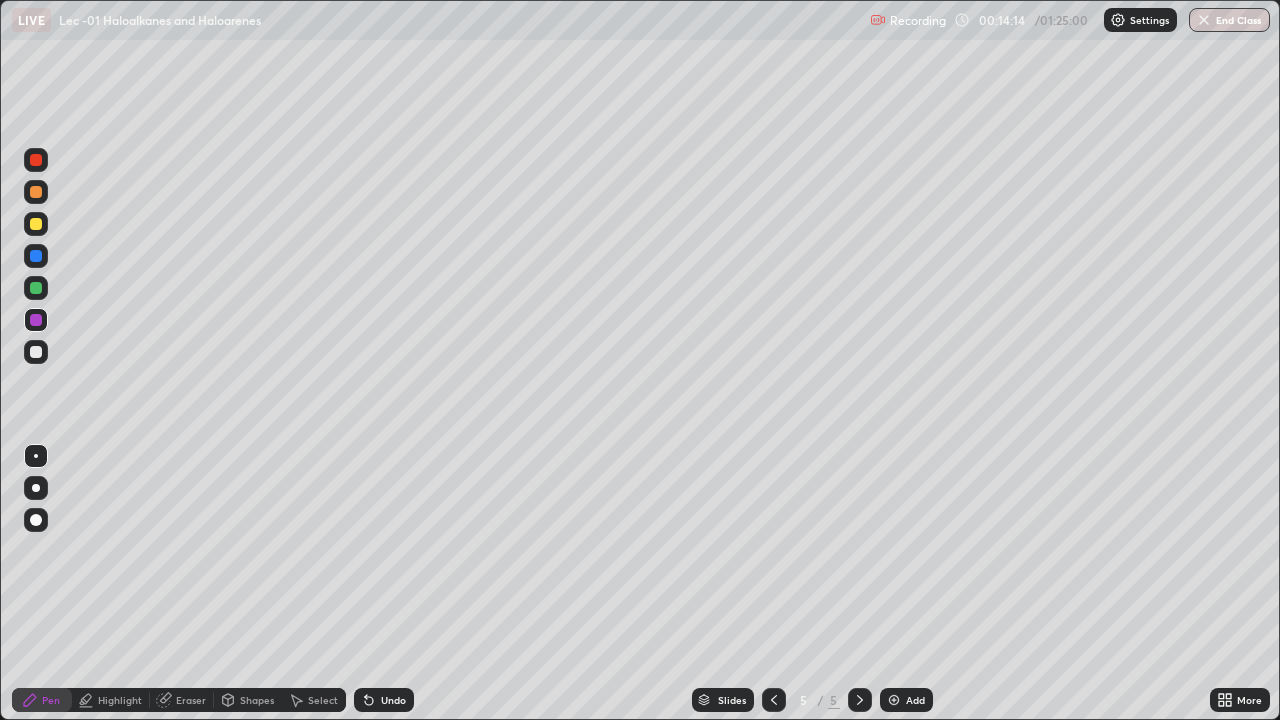 click at bounding box center [36, 288] 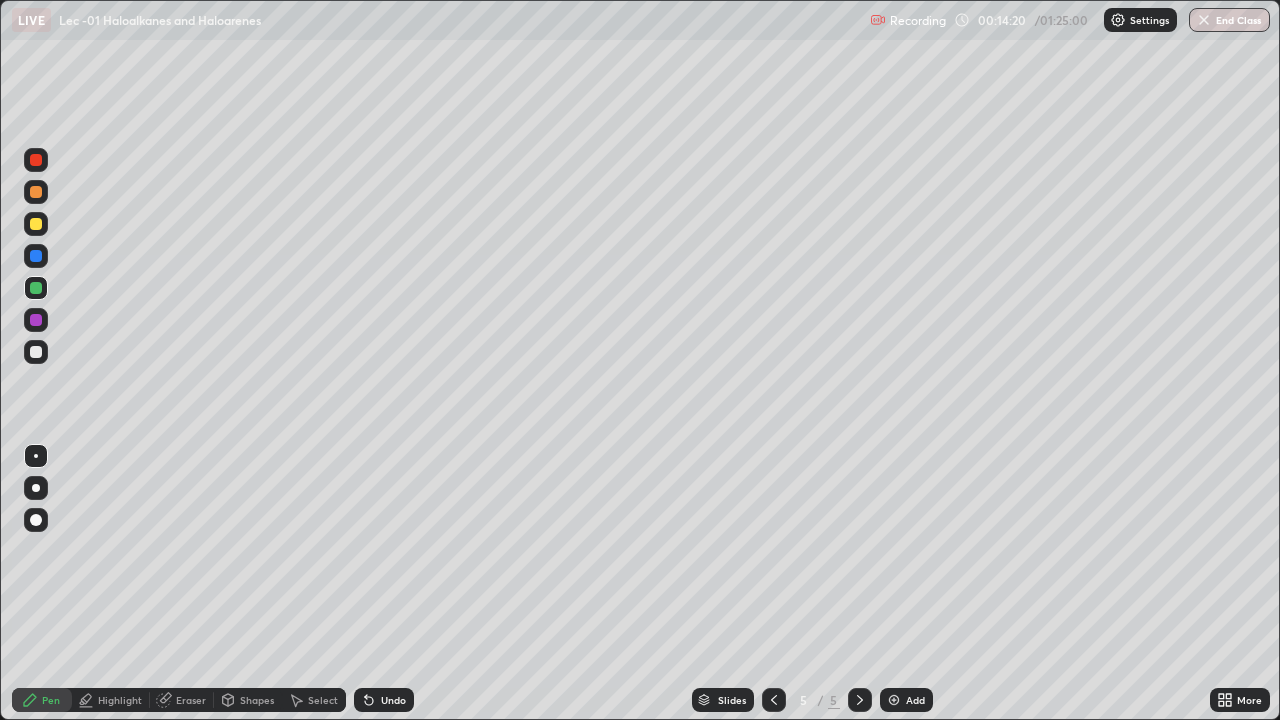 click 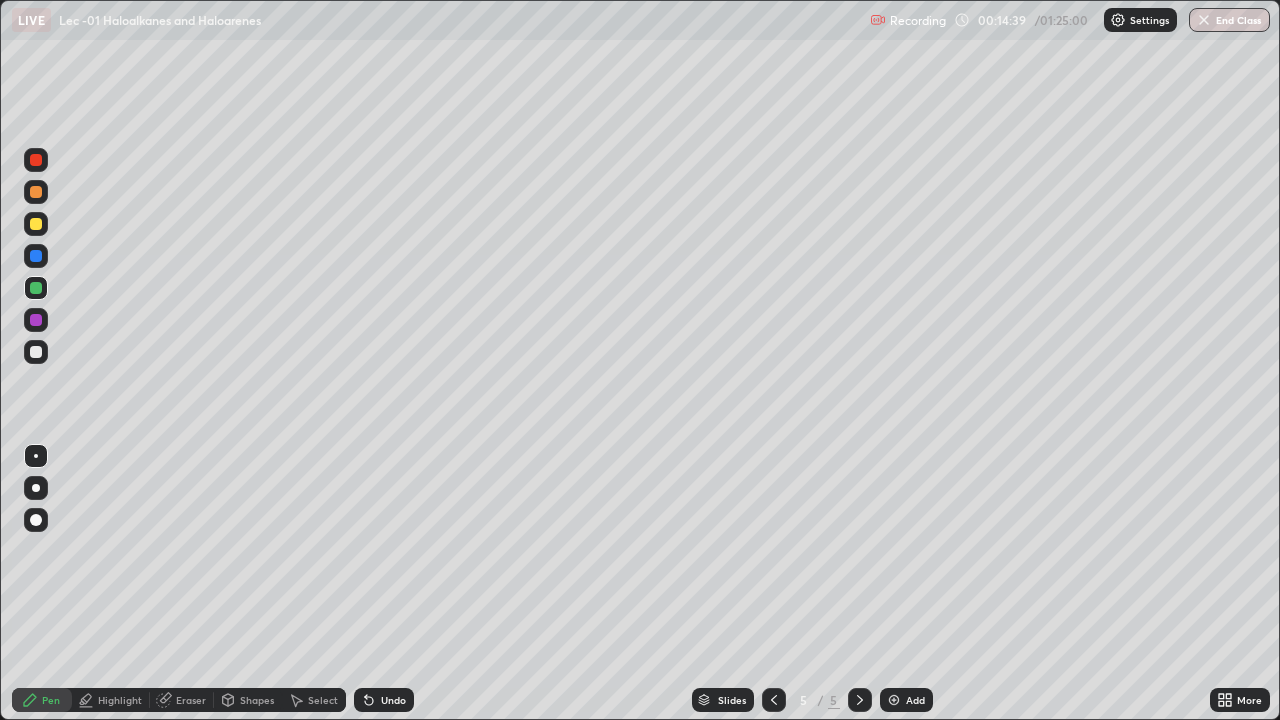 click on "Undo" at bounding box center [384, 700] 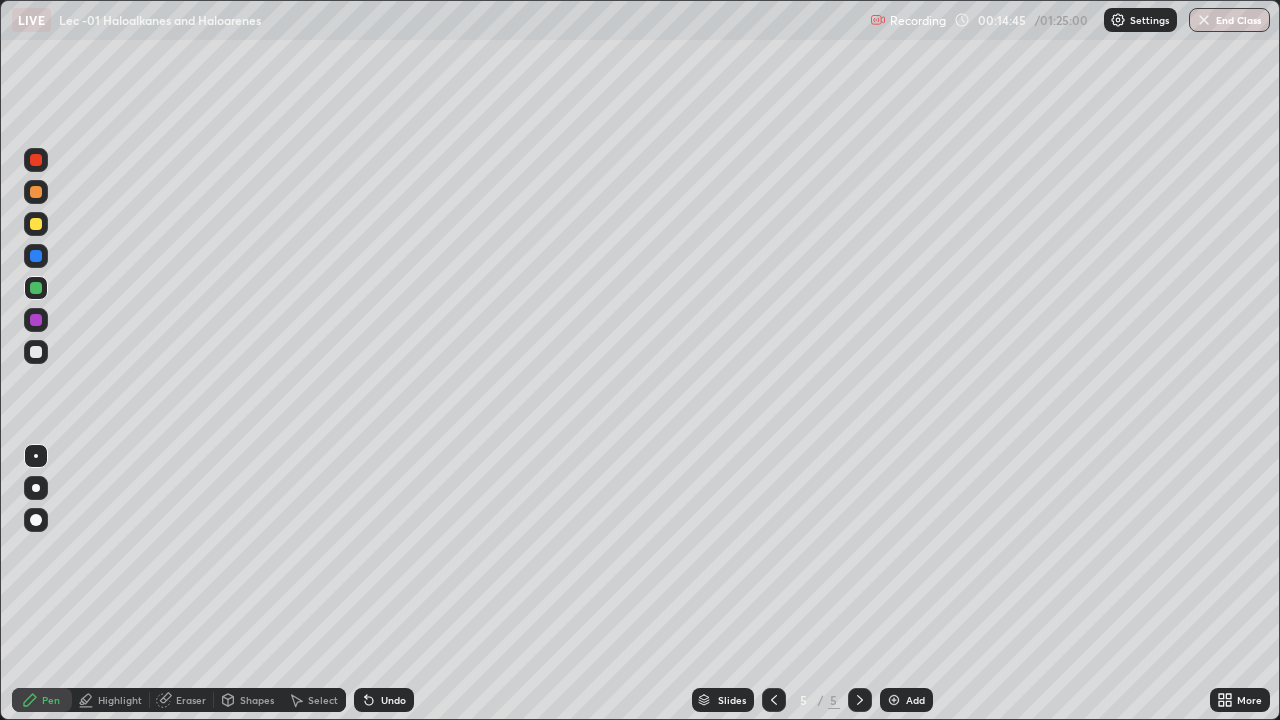 click at bounding box center (36, 288) 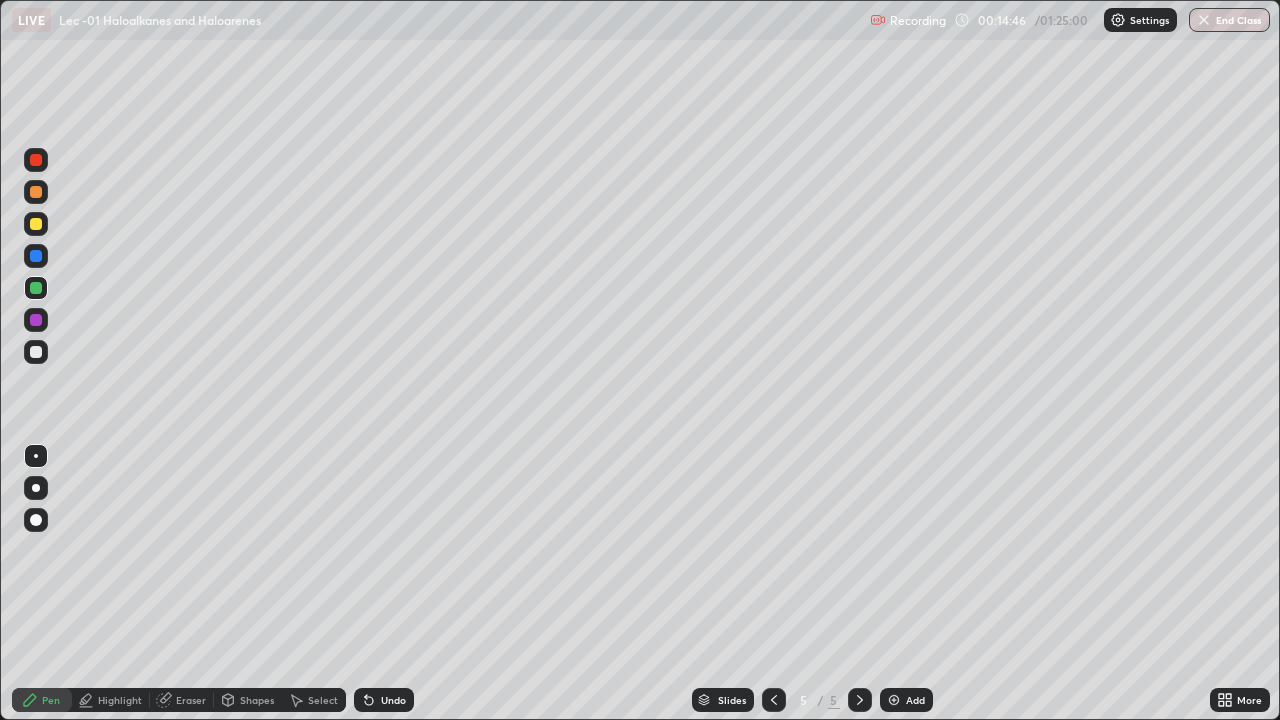 click at bounding box center [36, 320] 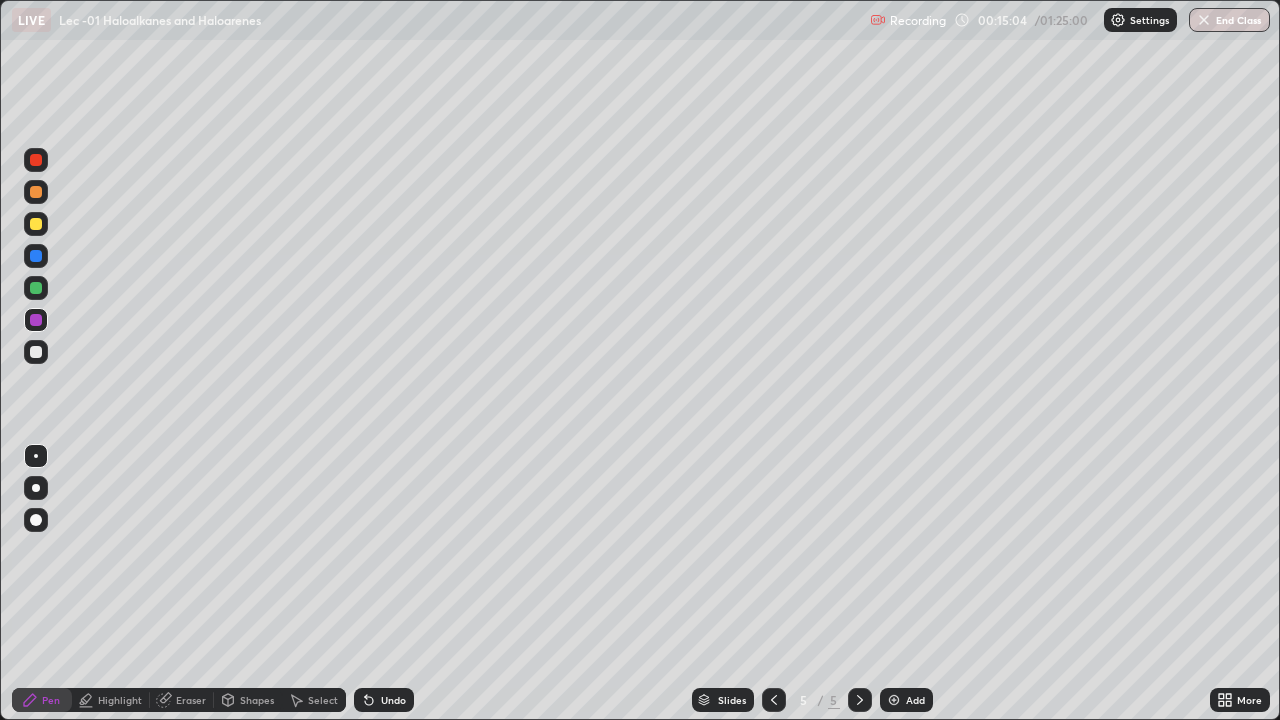 click on "Undo" at bounding box center (393, 700) 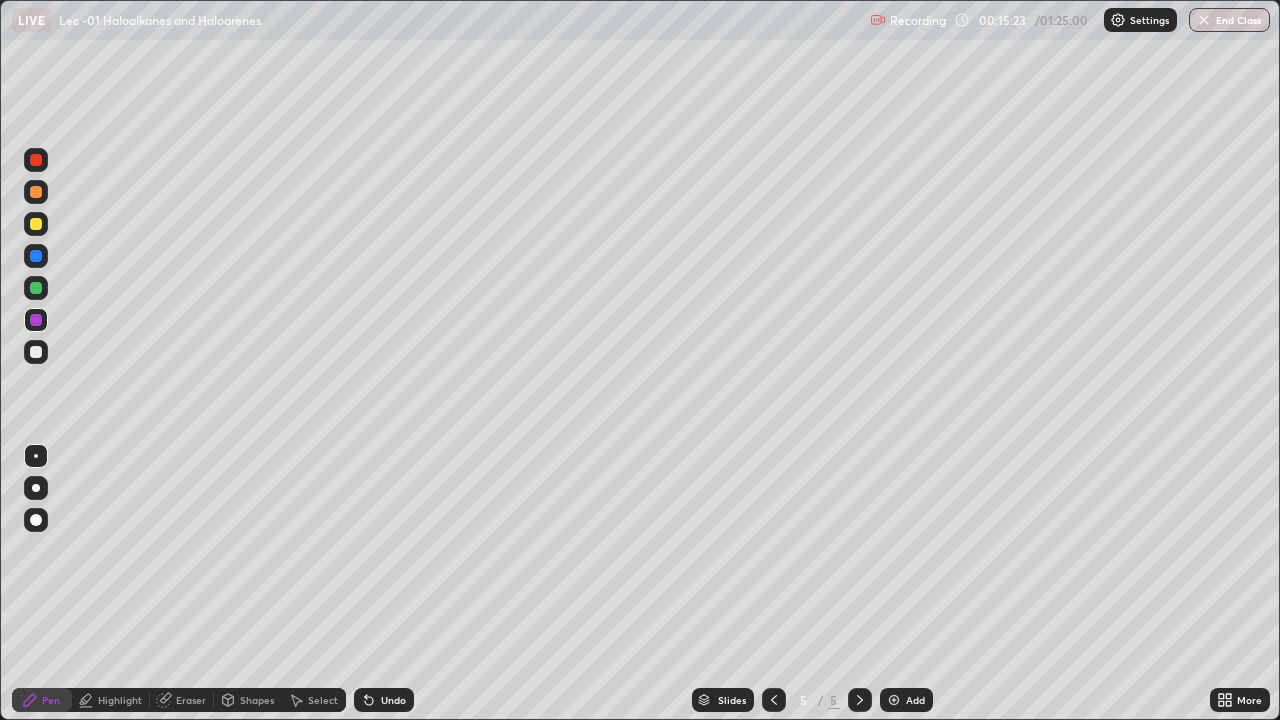 click on "Select" at bounding box center (314, 700) 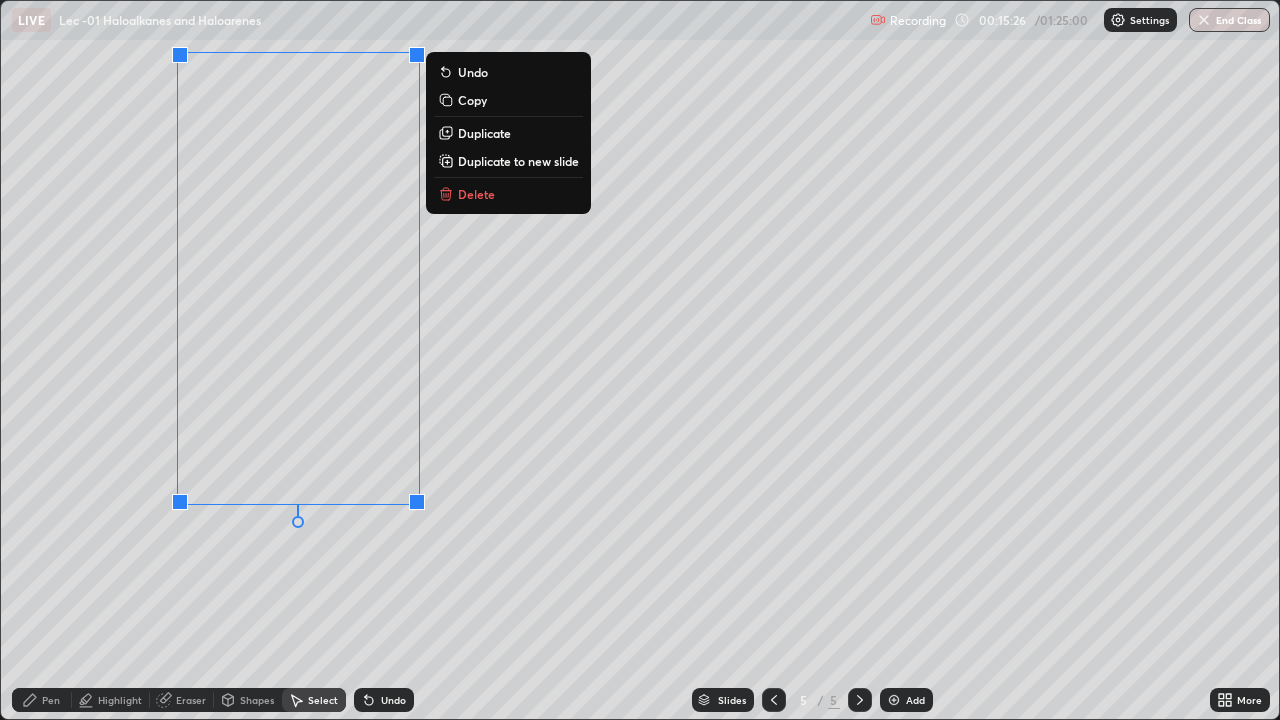 click on "0 ° Undo Copy Duplicate Duplicate to new slide Delete" at bounding box center (640, 360) 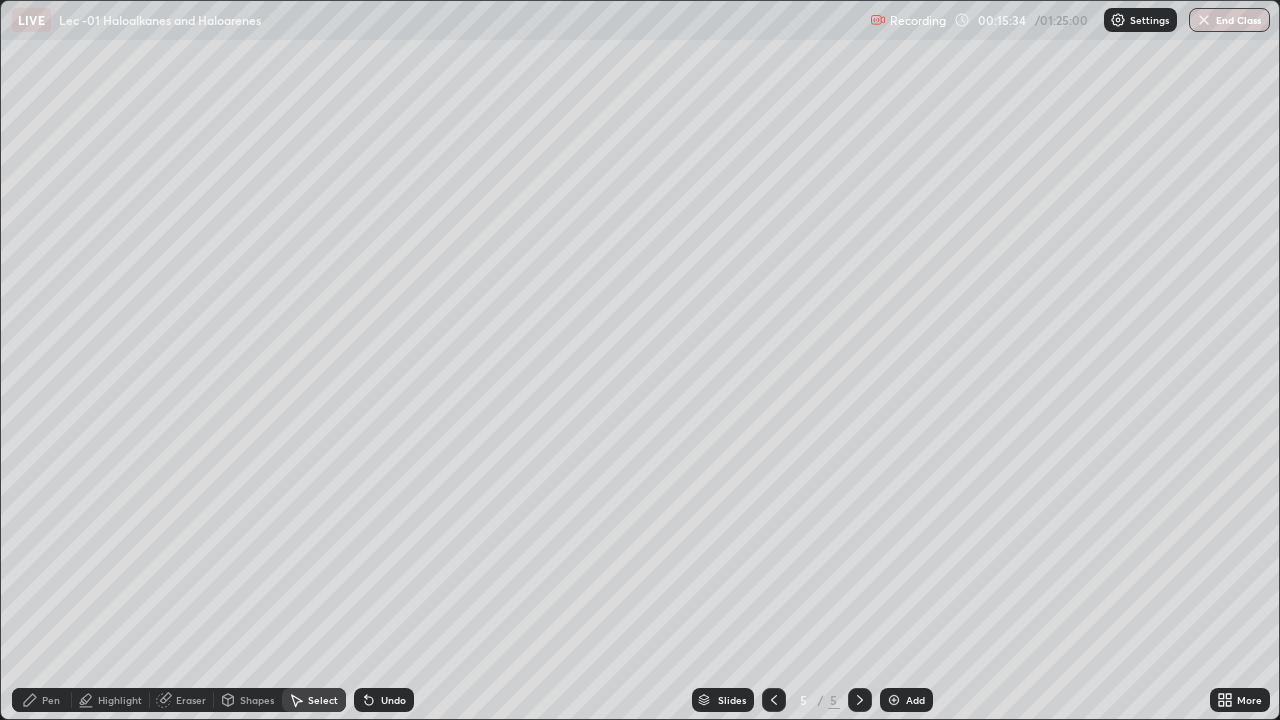 click on "Add" at bounding box center (915, 700) 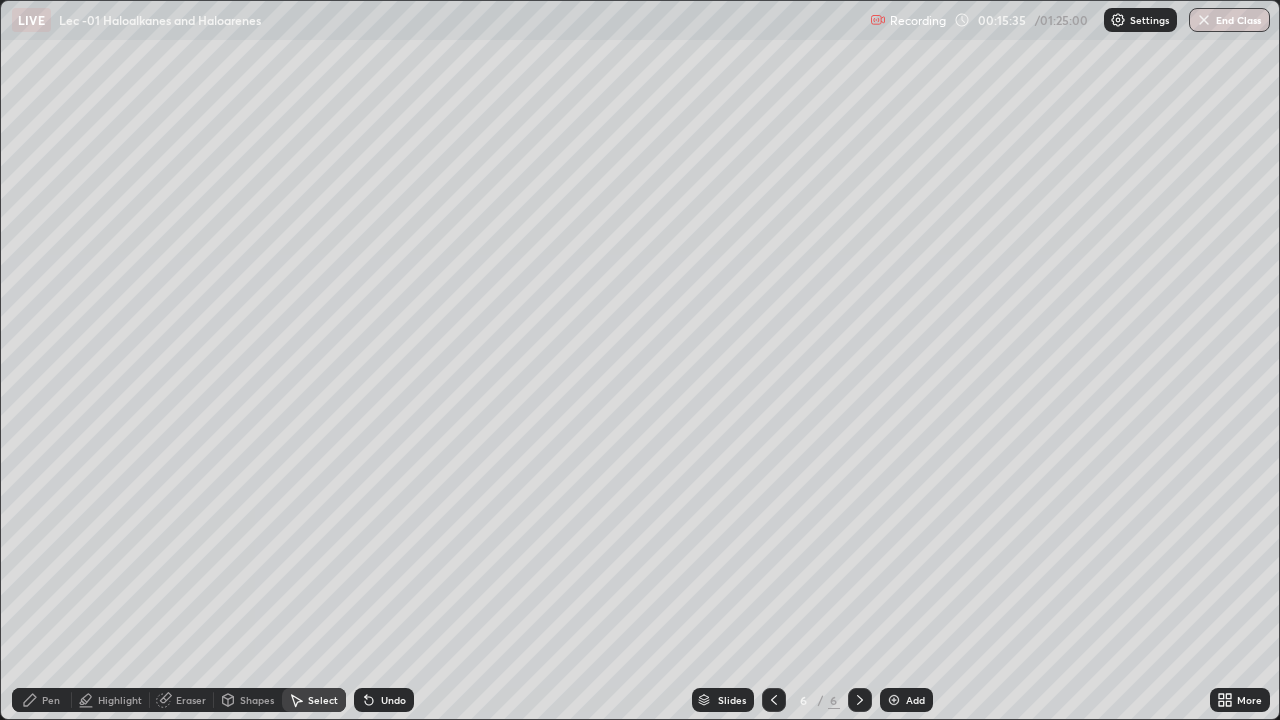 click on "Pen" at bounding box center [42, 700] 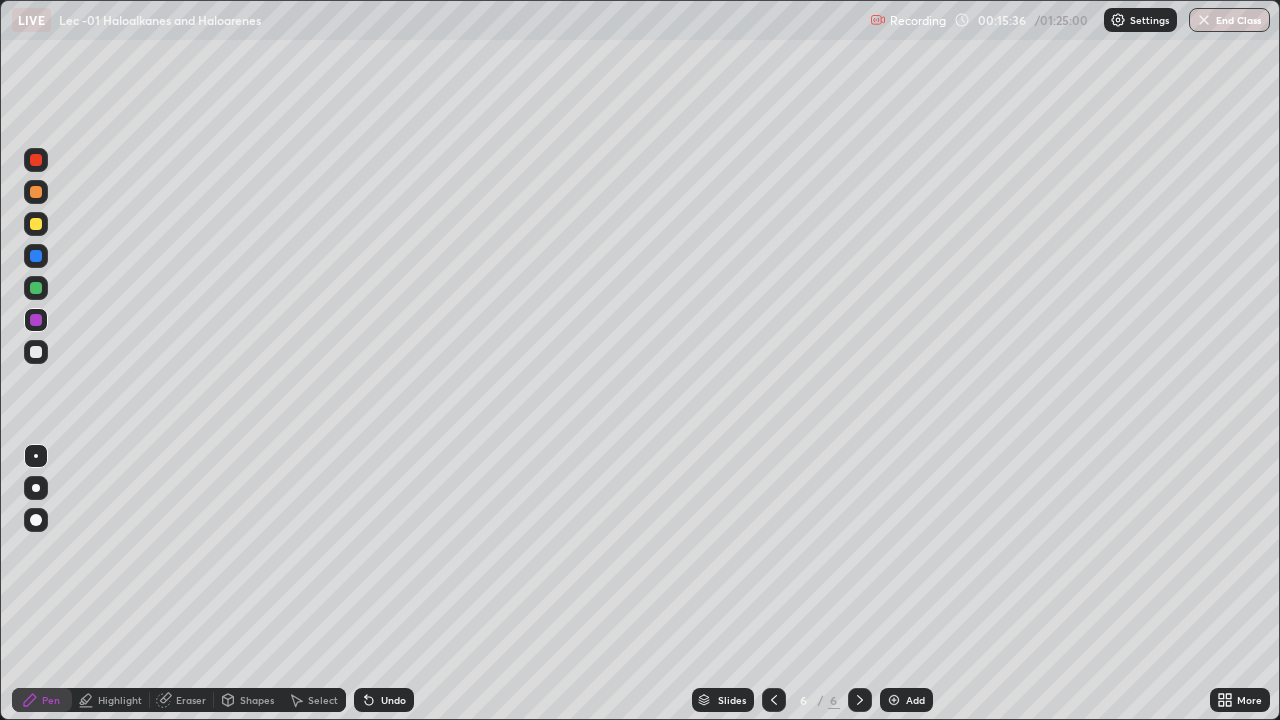 click at bounding box center (36, 352) 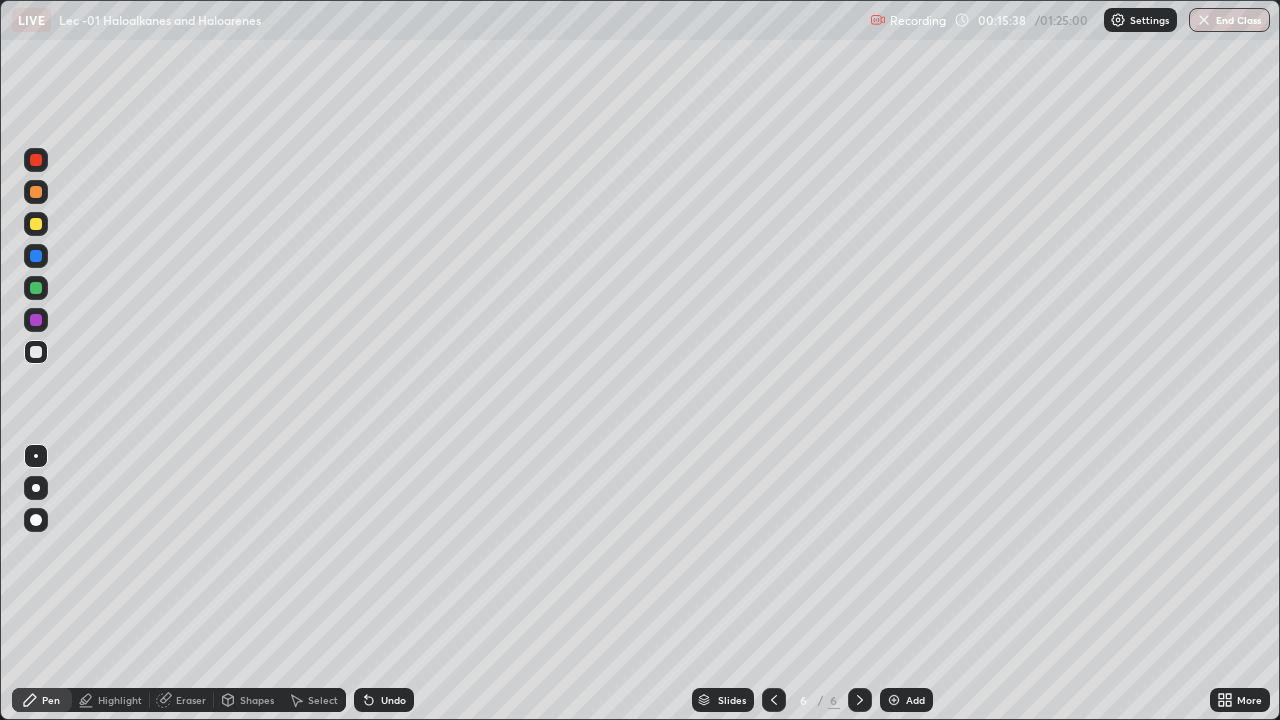 click at bounding box center [774, 700] 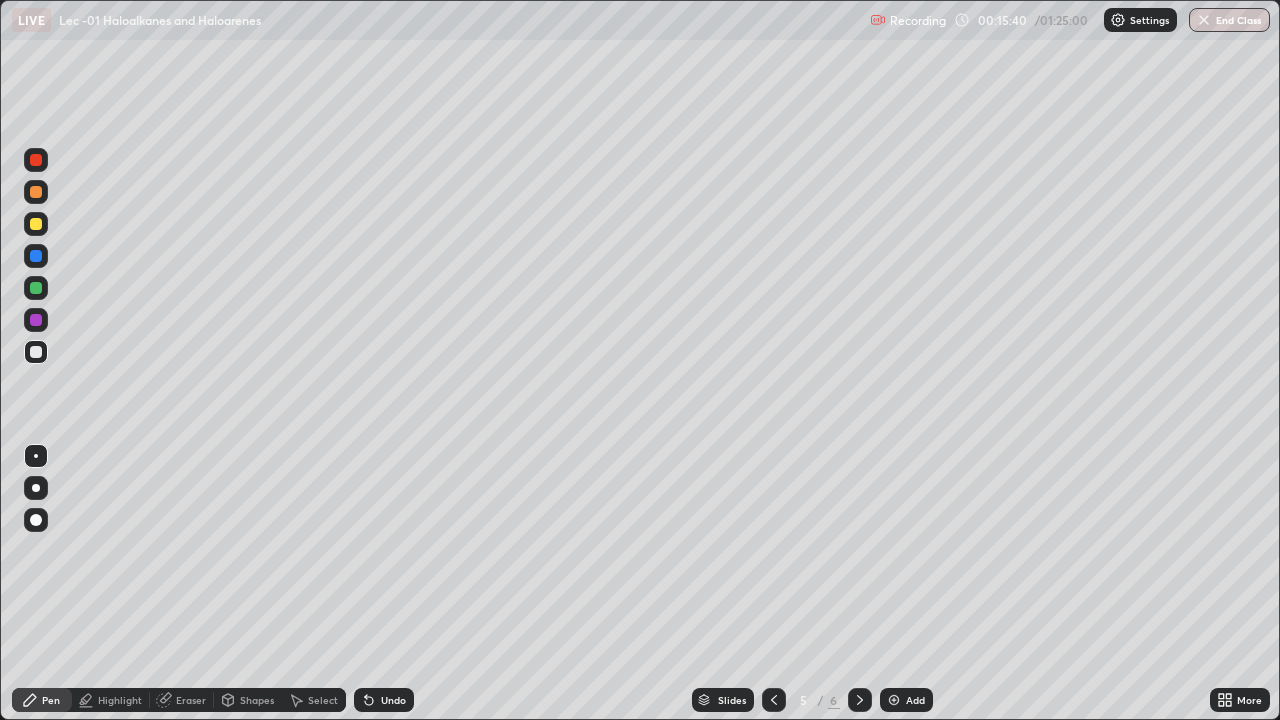 click on "Undo" at bounding box center [393, 700] 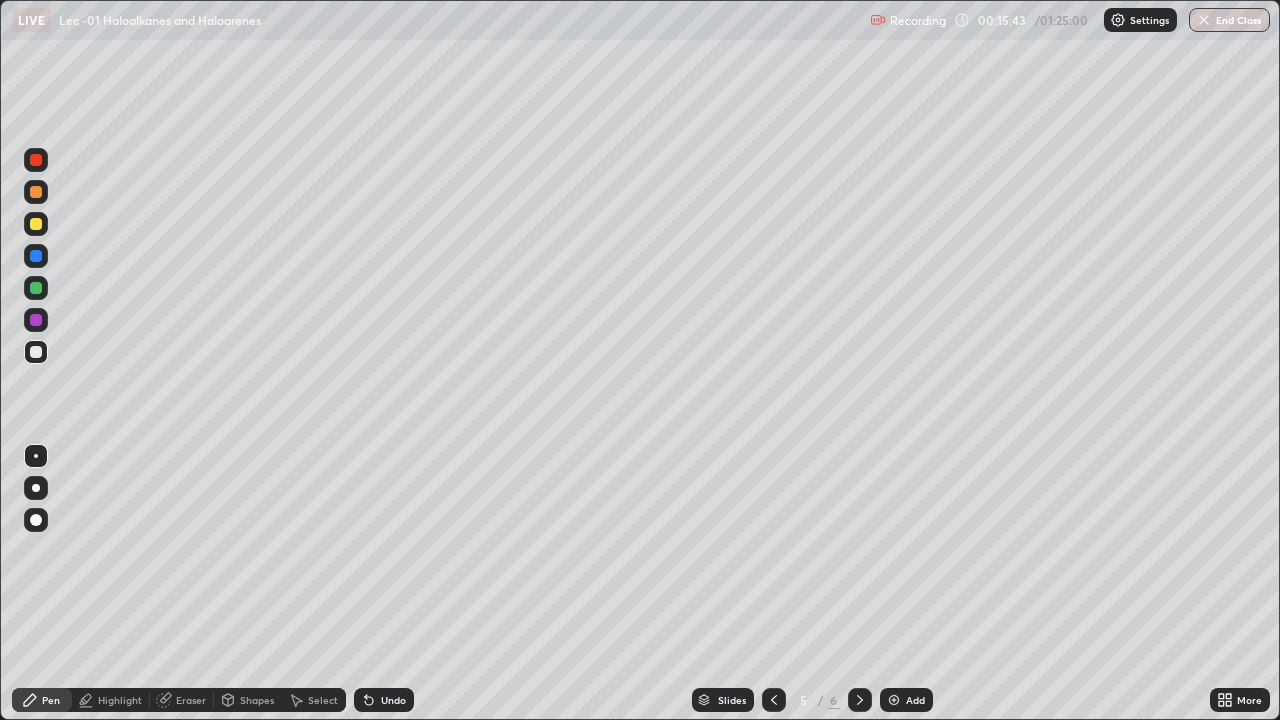 click 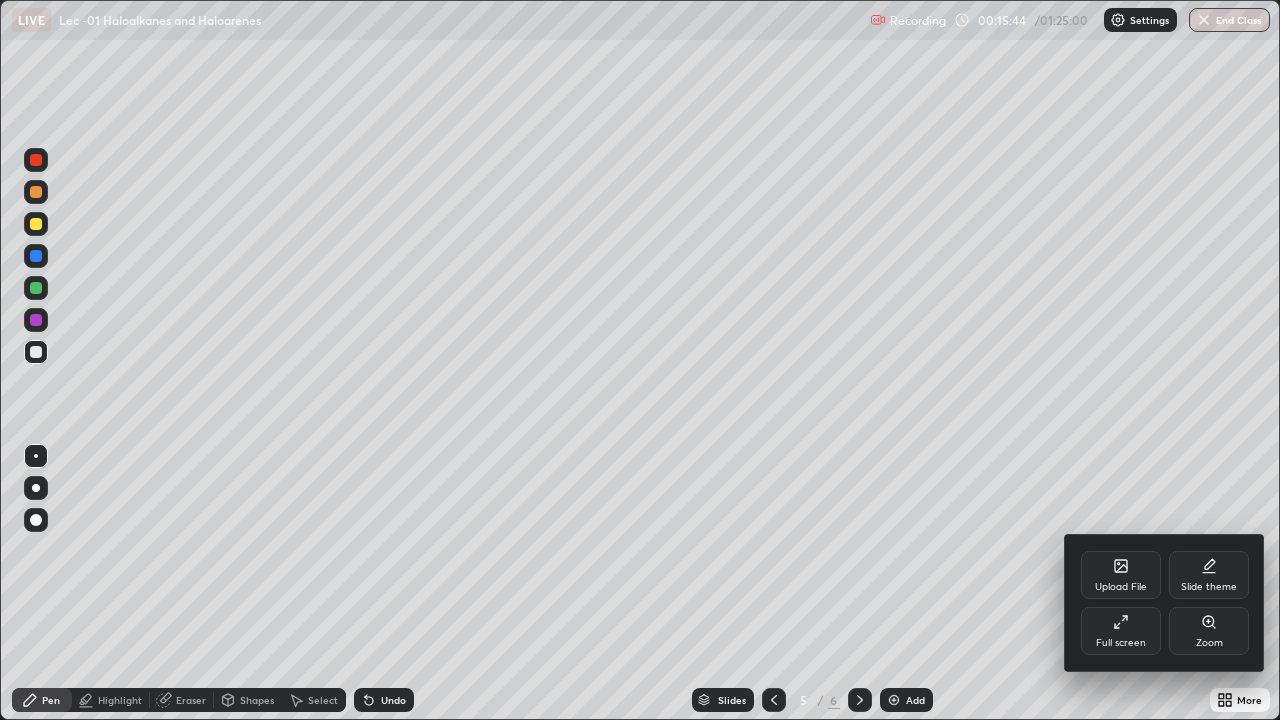 click on "Full screen" at bounding box center [1121, 631] 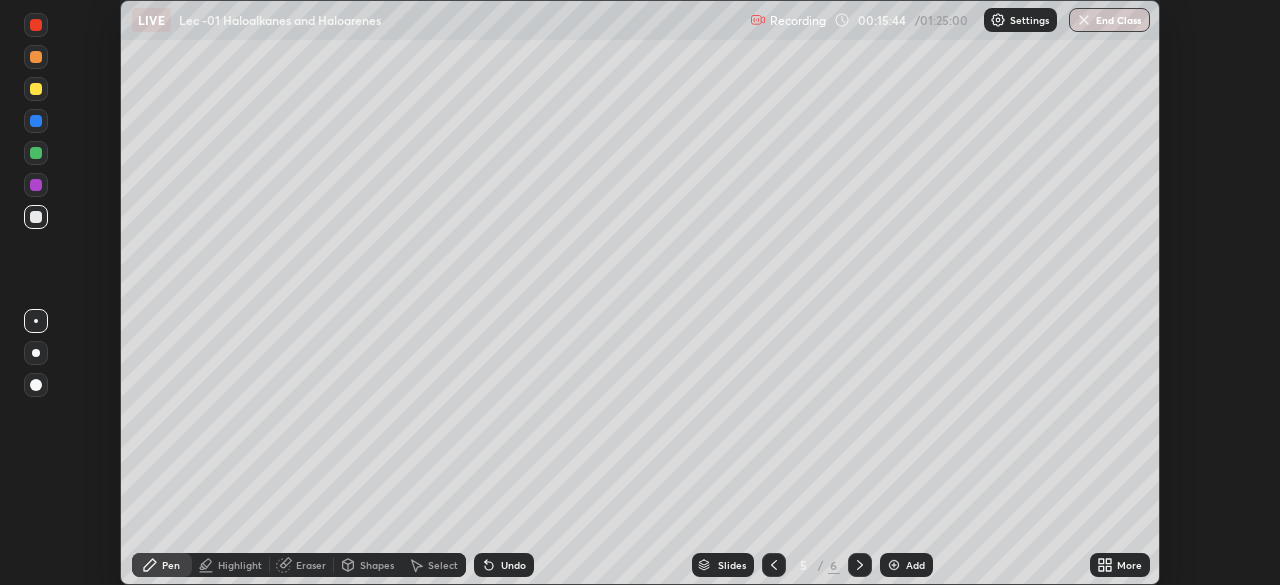 scroll, scrollTop: 585, scrollLeft: 1280, axis: both 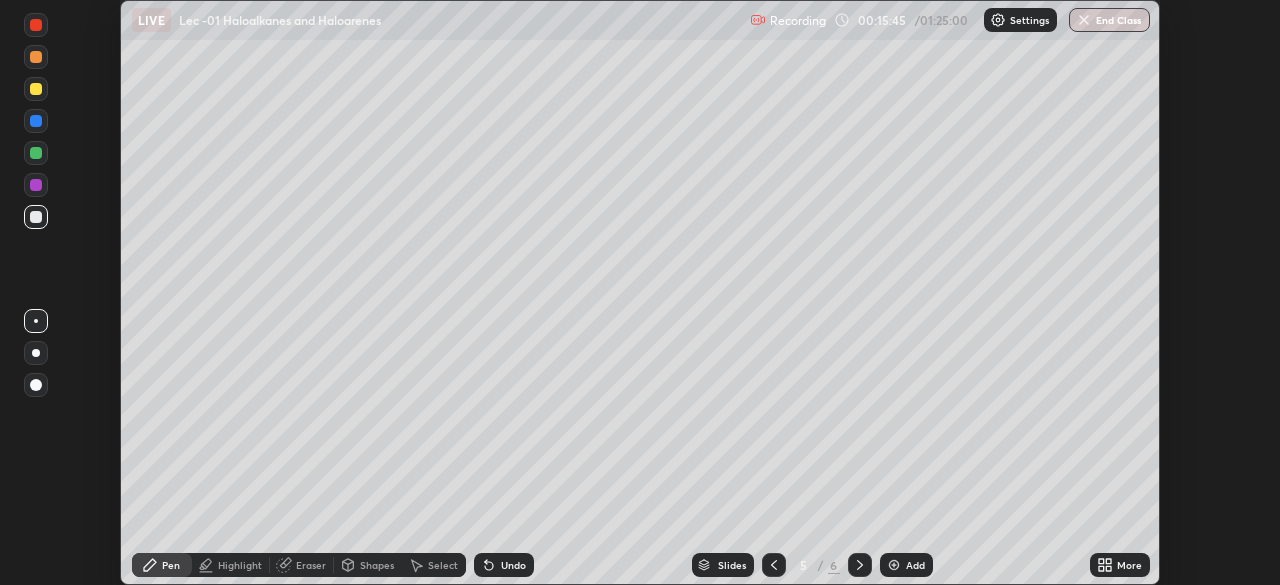 click on "More" at bounding box center (1129, 565) 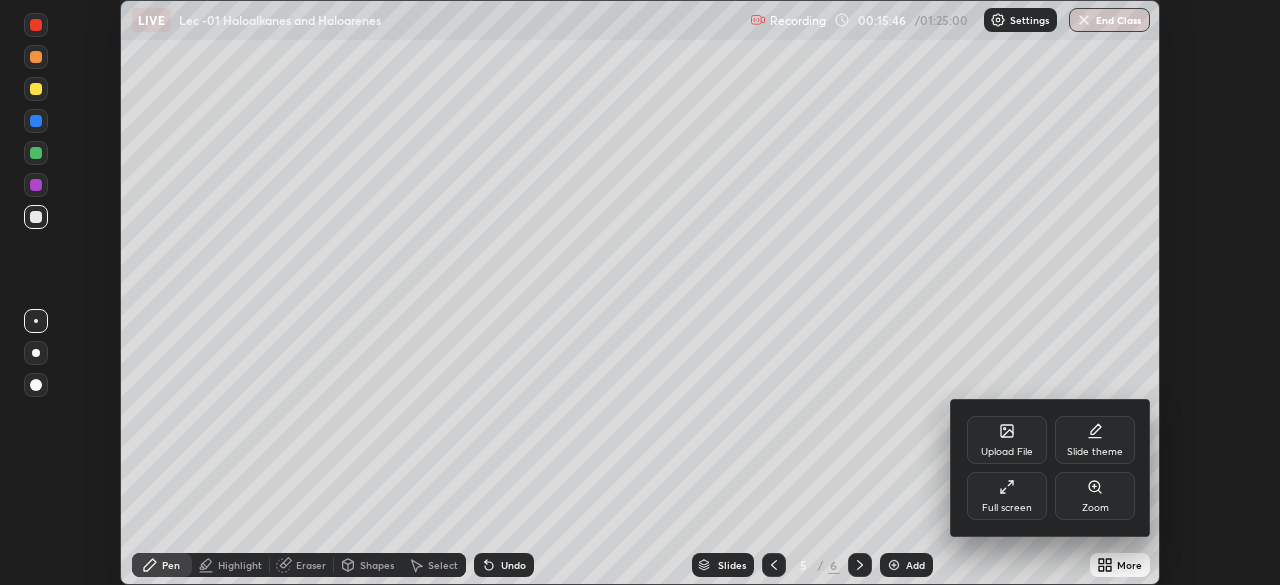 click on "Full screen" at bounding box center (1007, 496) 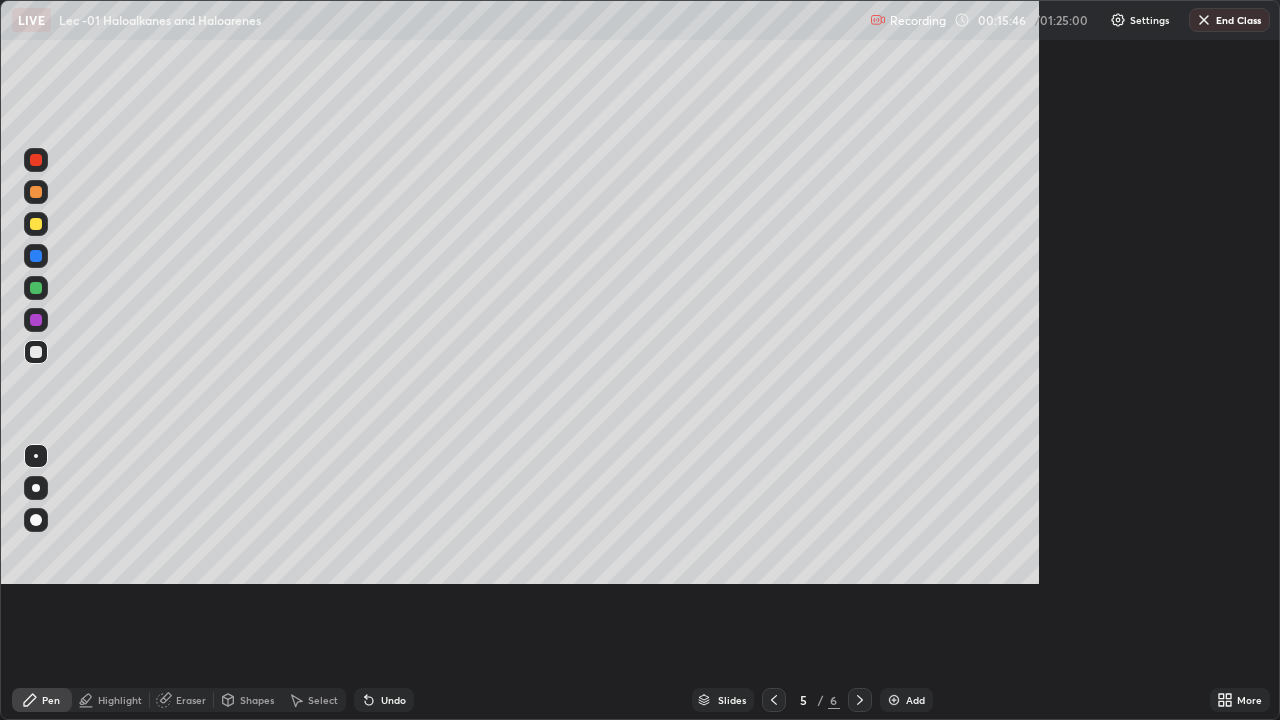 scroll, scrollTop: 99280, scrollLeft: 98720, axis: both 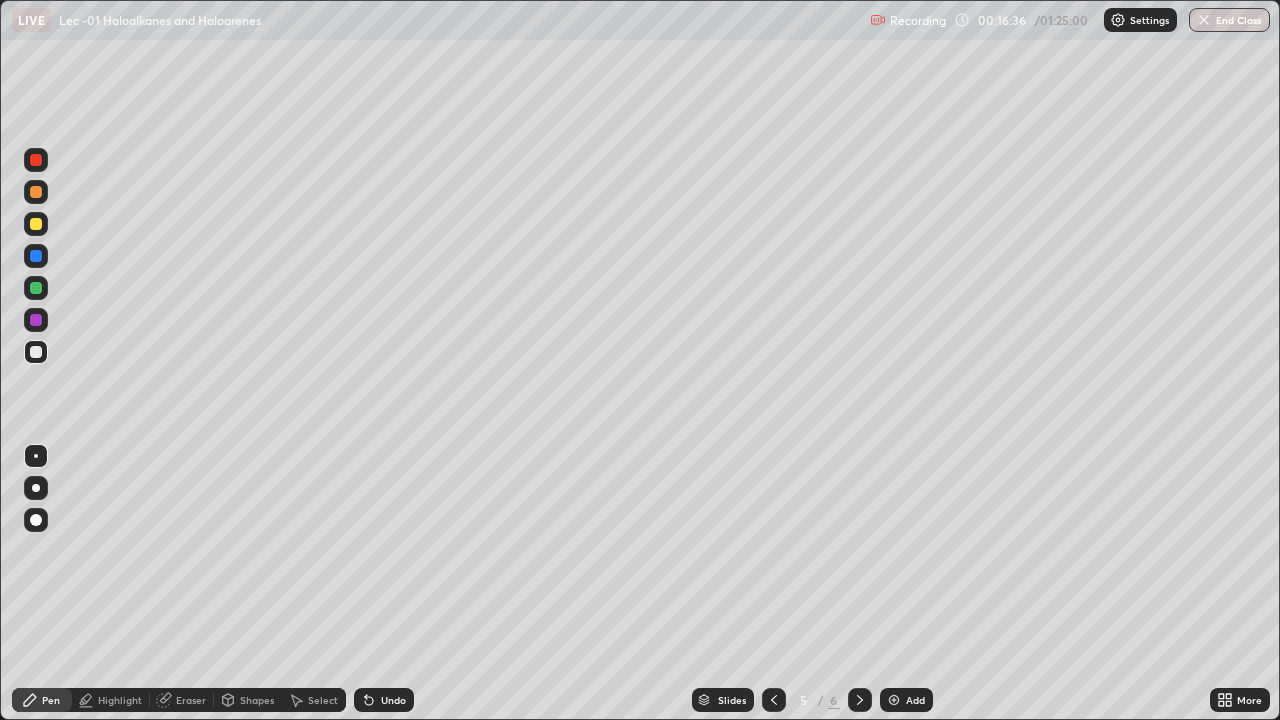 click at bounding box center [860, 700] 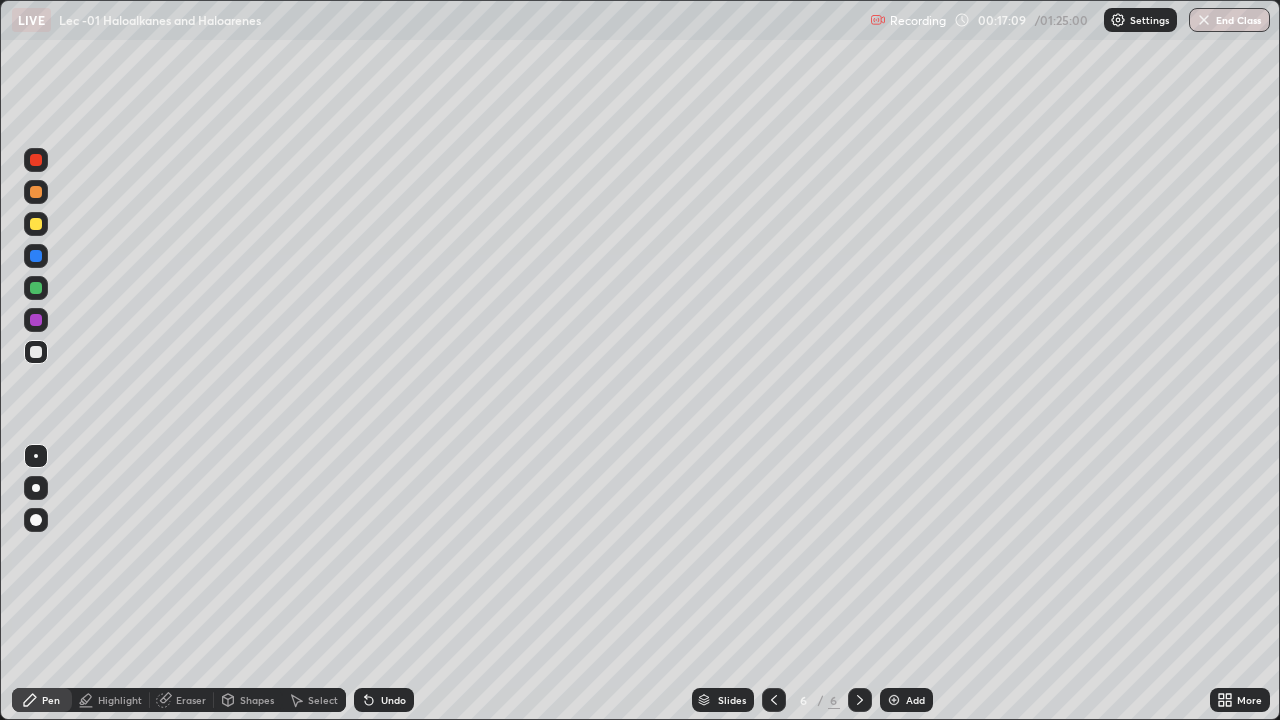 click on "Undo" at bounding box center [384, 700] 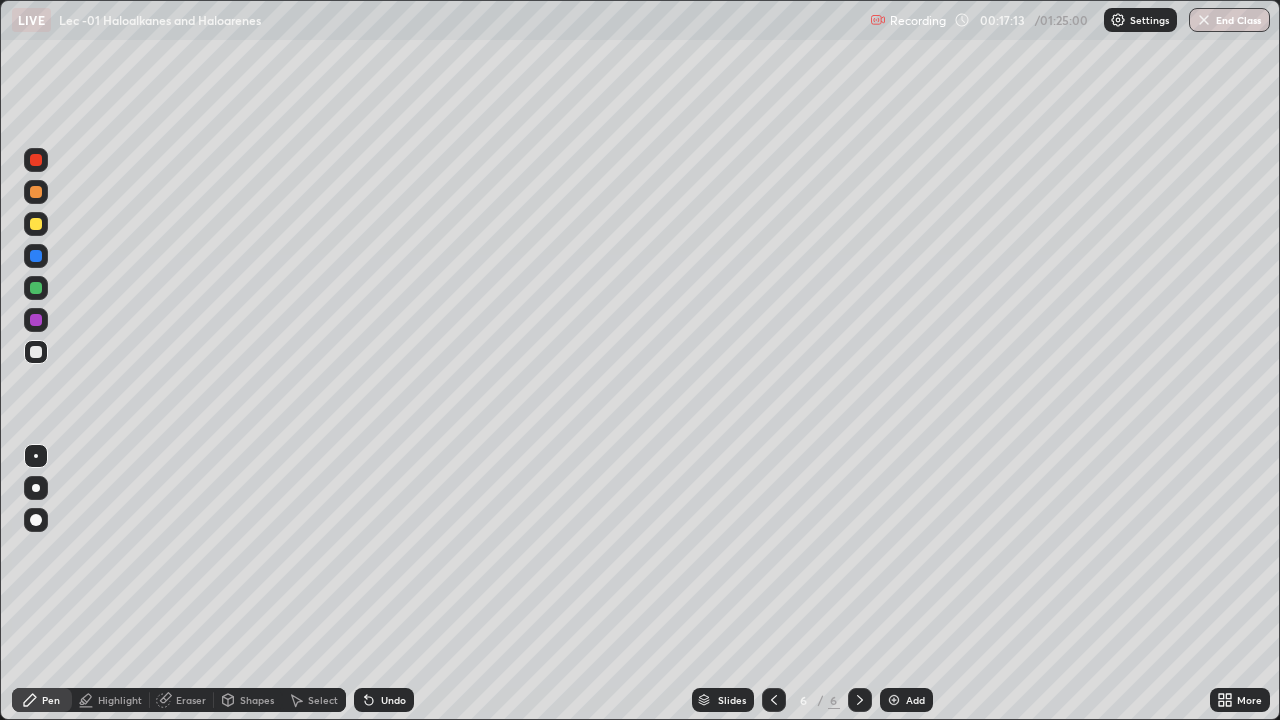 click at bounding box center (36, 320) 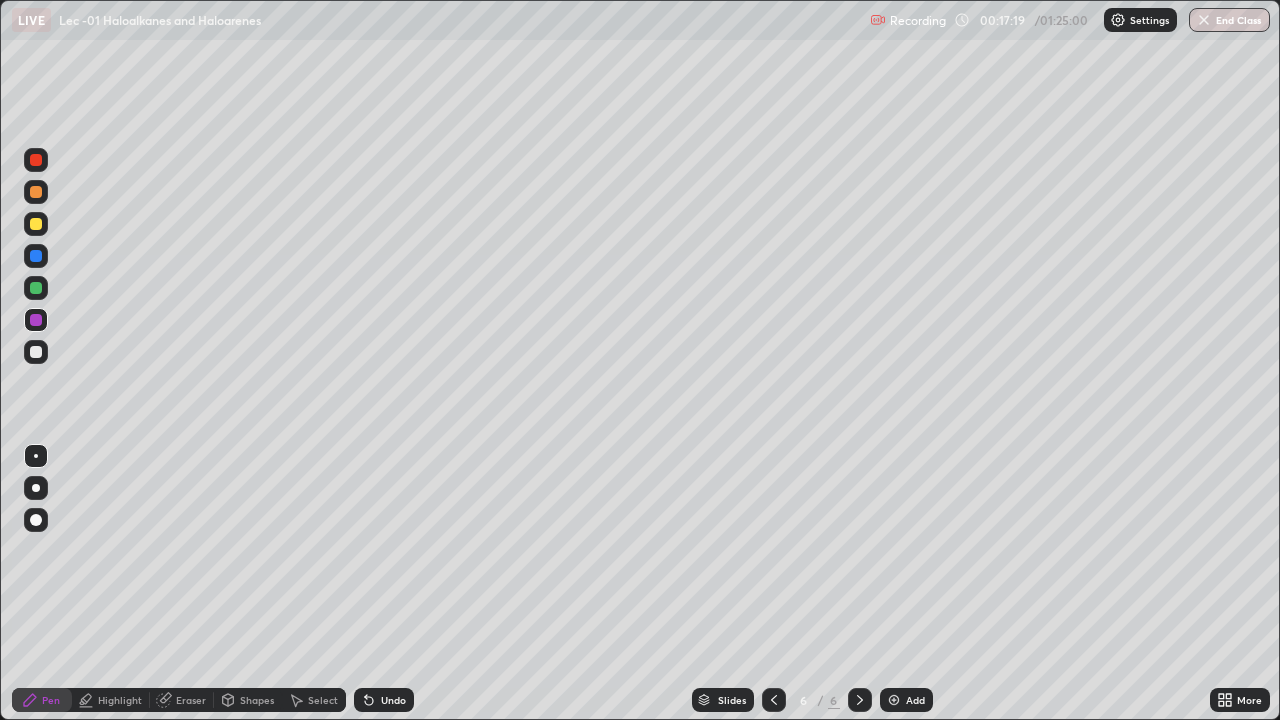click at bounding box center [36, 288] 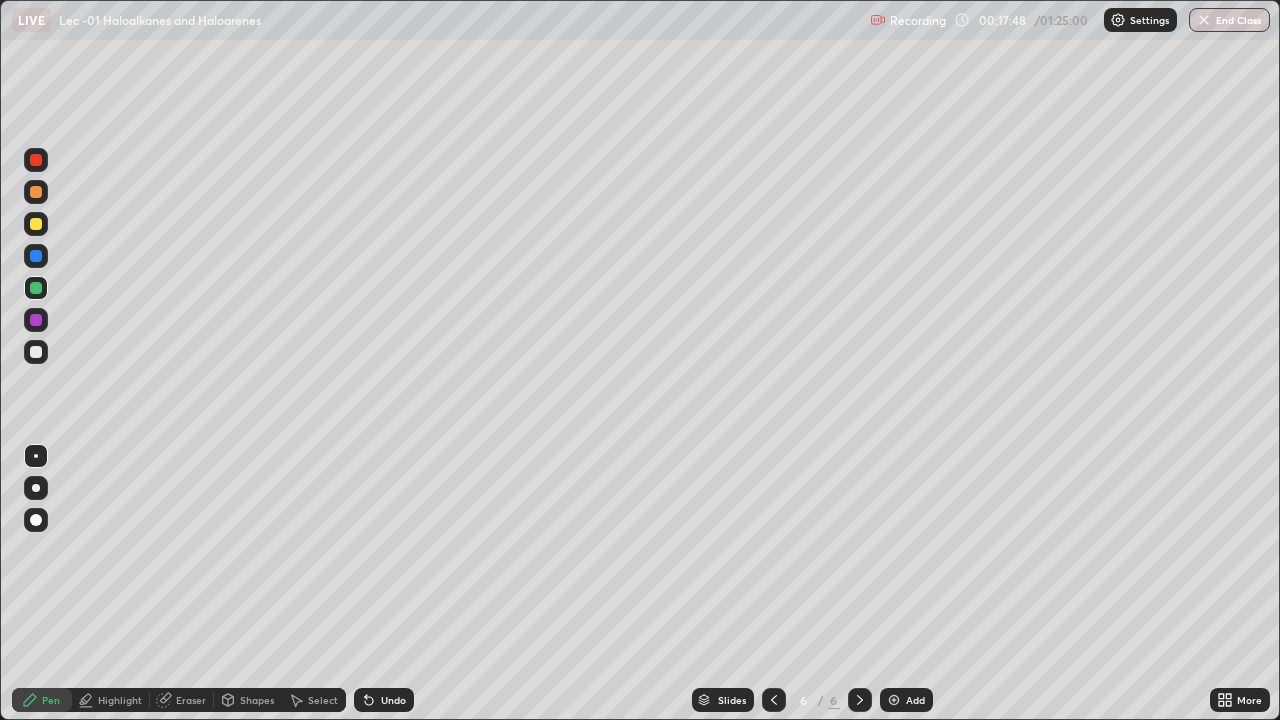 click on "Undo" at bounding box center (393, 700) 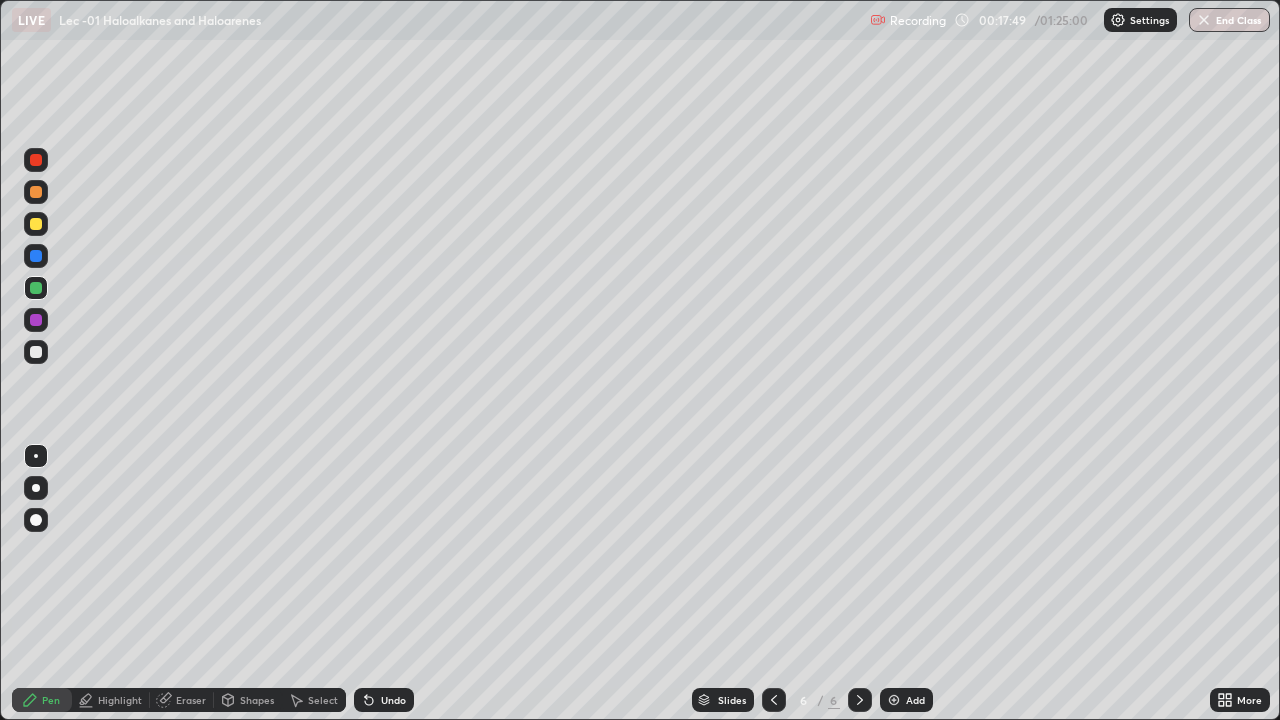 click on "Undo" at bounding box center [380, 700] 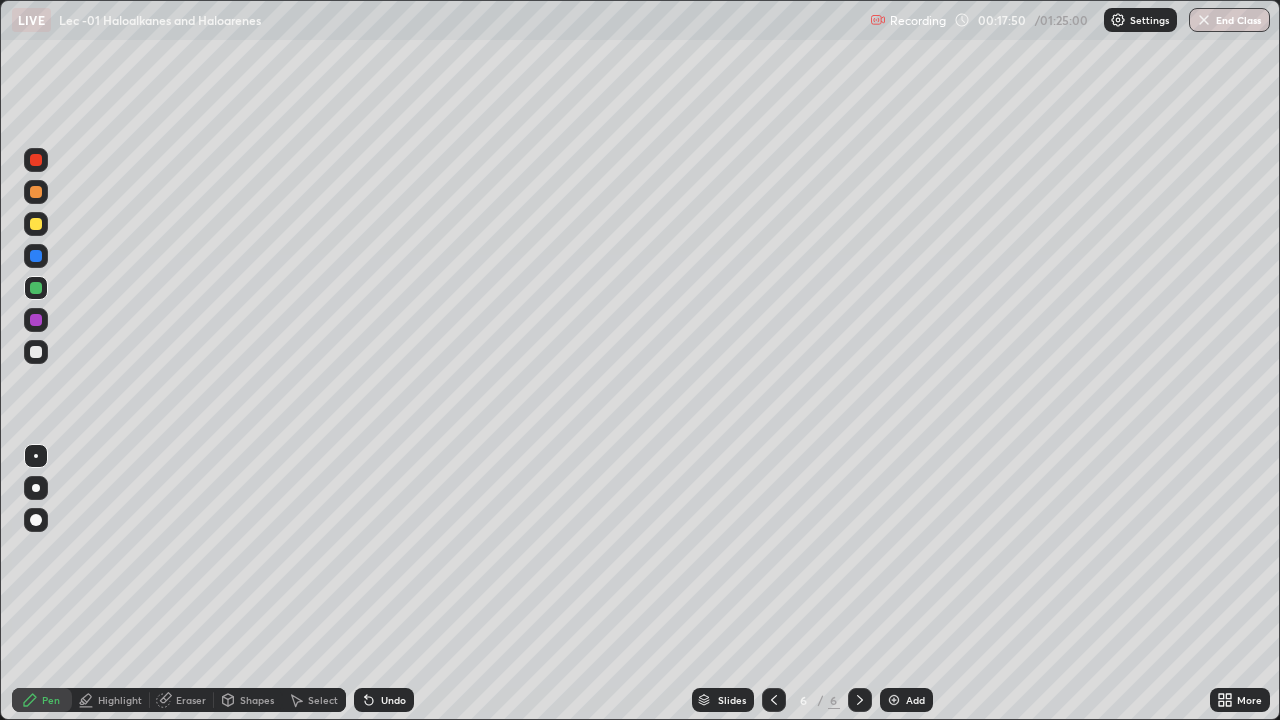 click on "Undo" at bounding box center [393, 700] 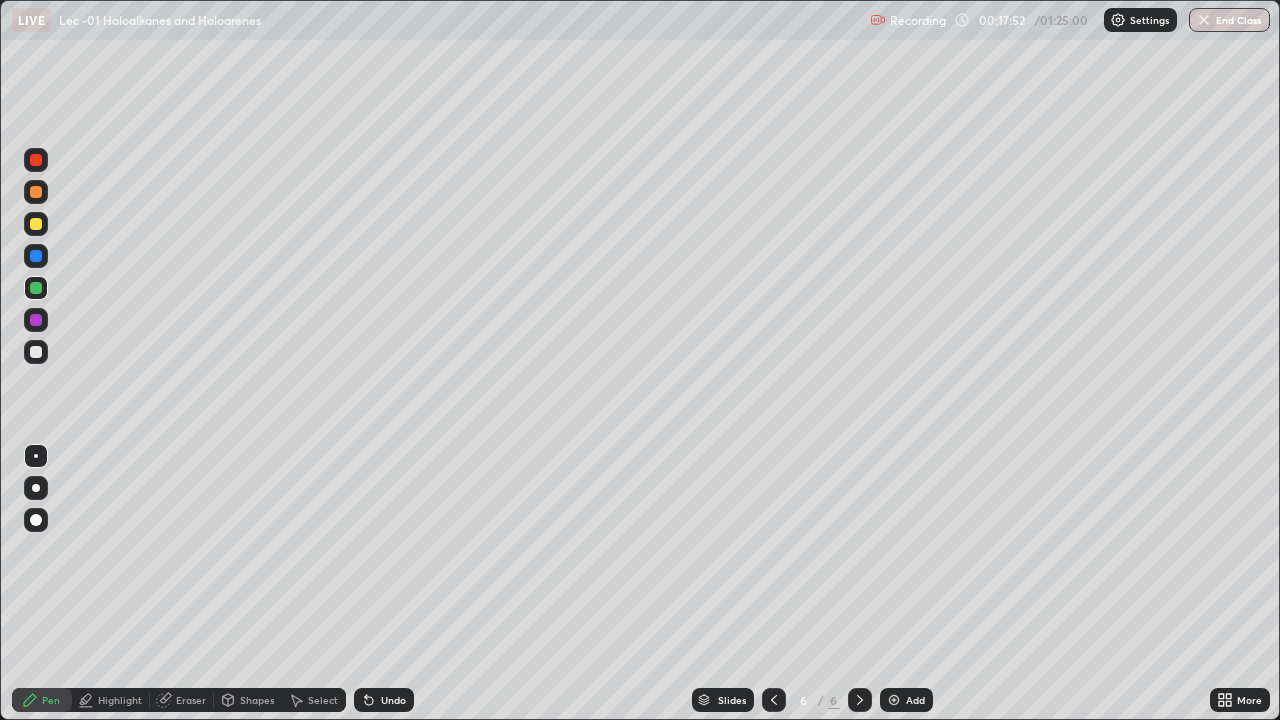 click on "Undo" at bounding box center (393, 700) 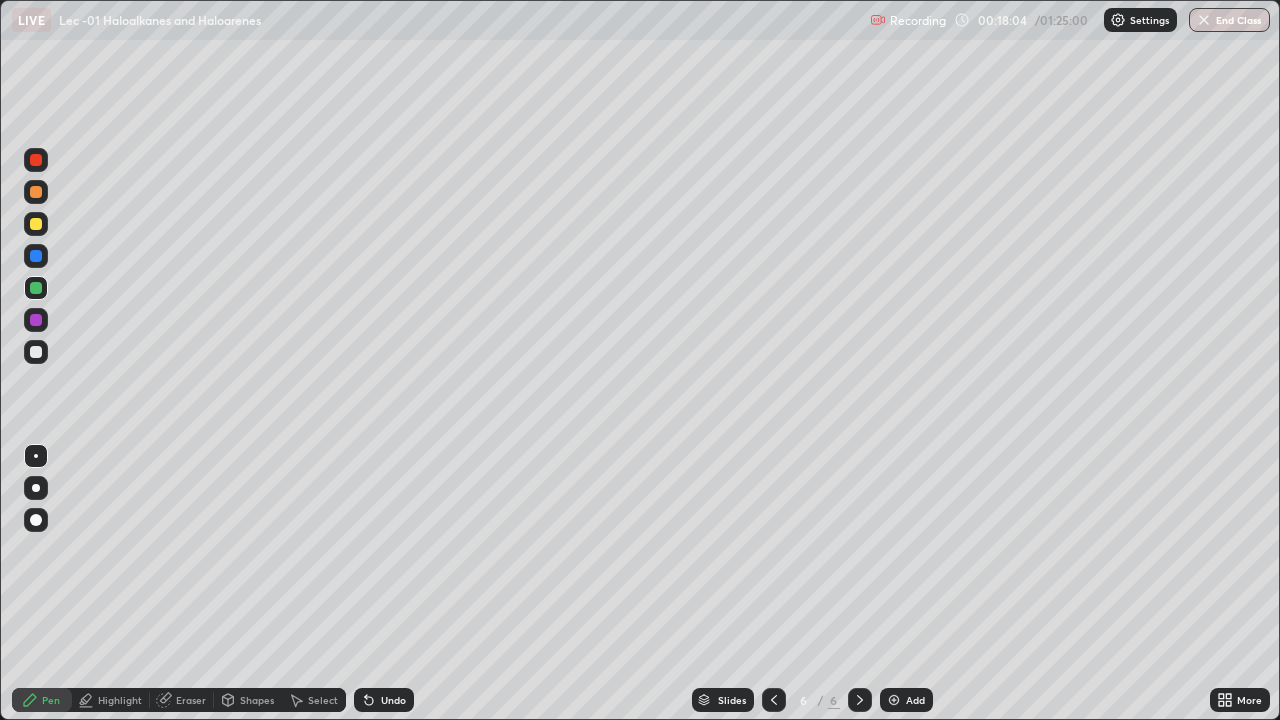 click at bounding box center [36, 352] 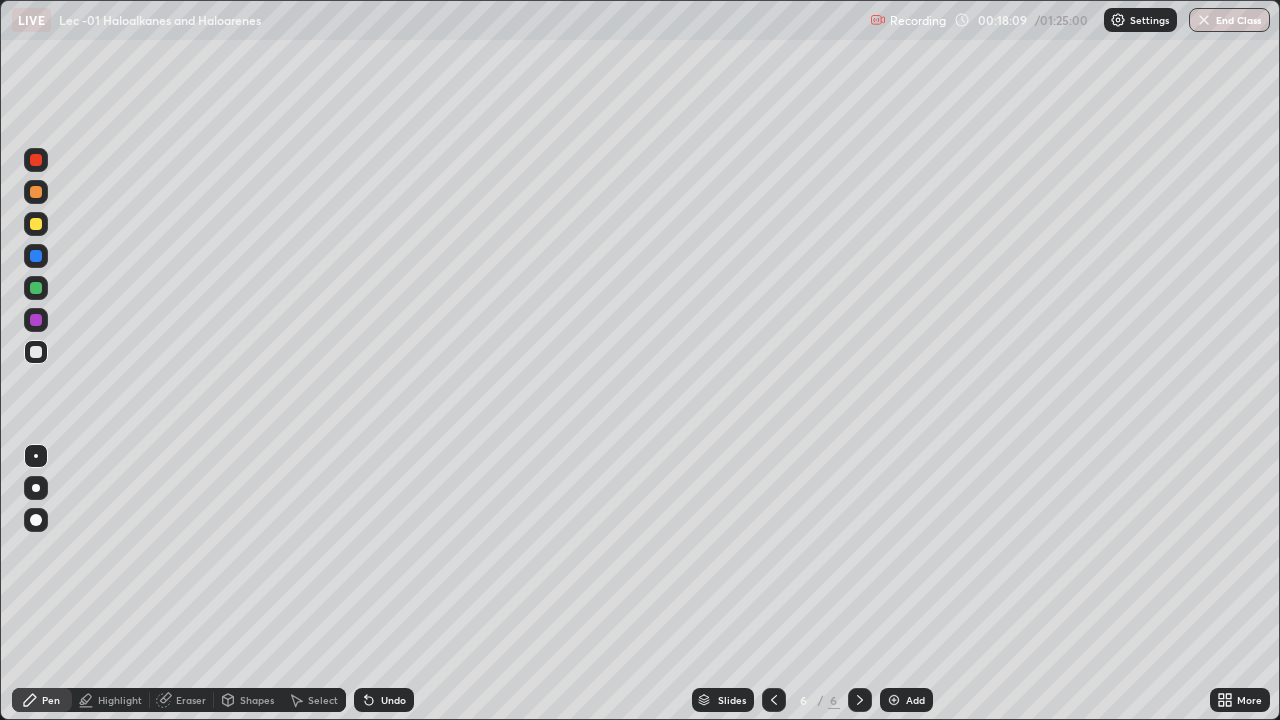 click on "Undo" at bounding box center [384, 700] 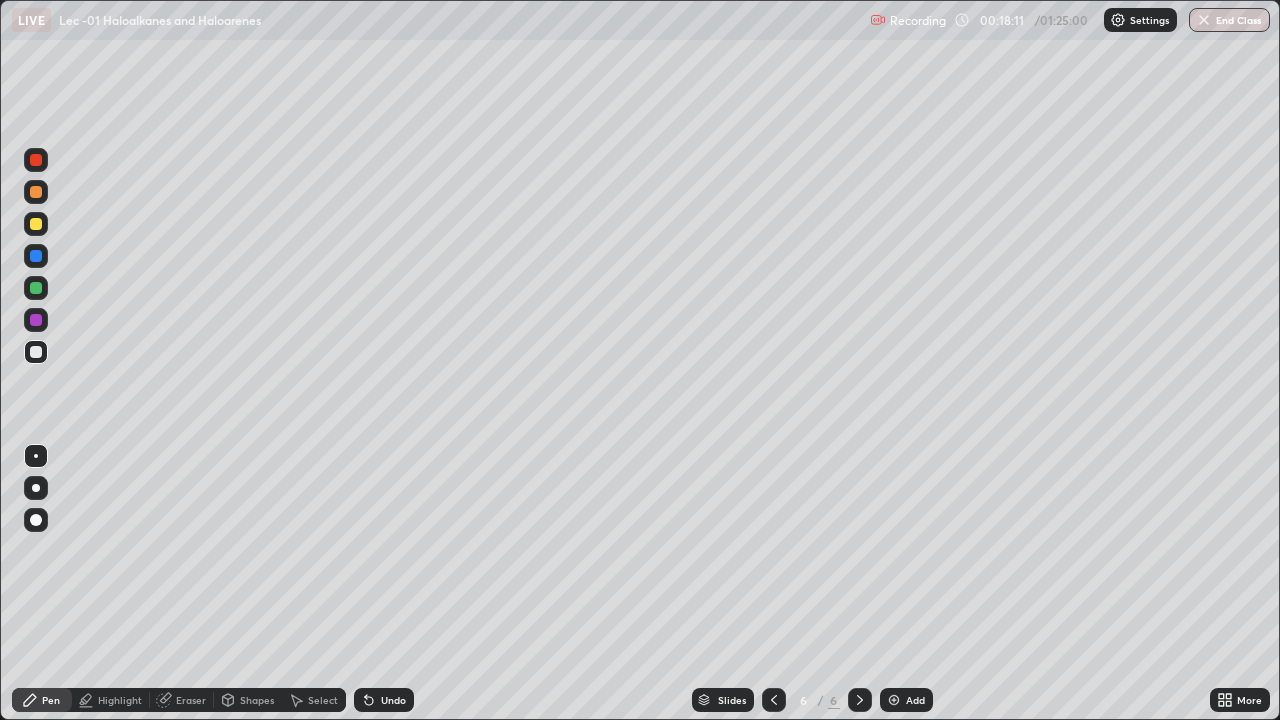 click at bounding box center (36, 320) 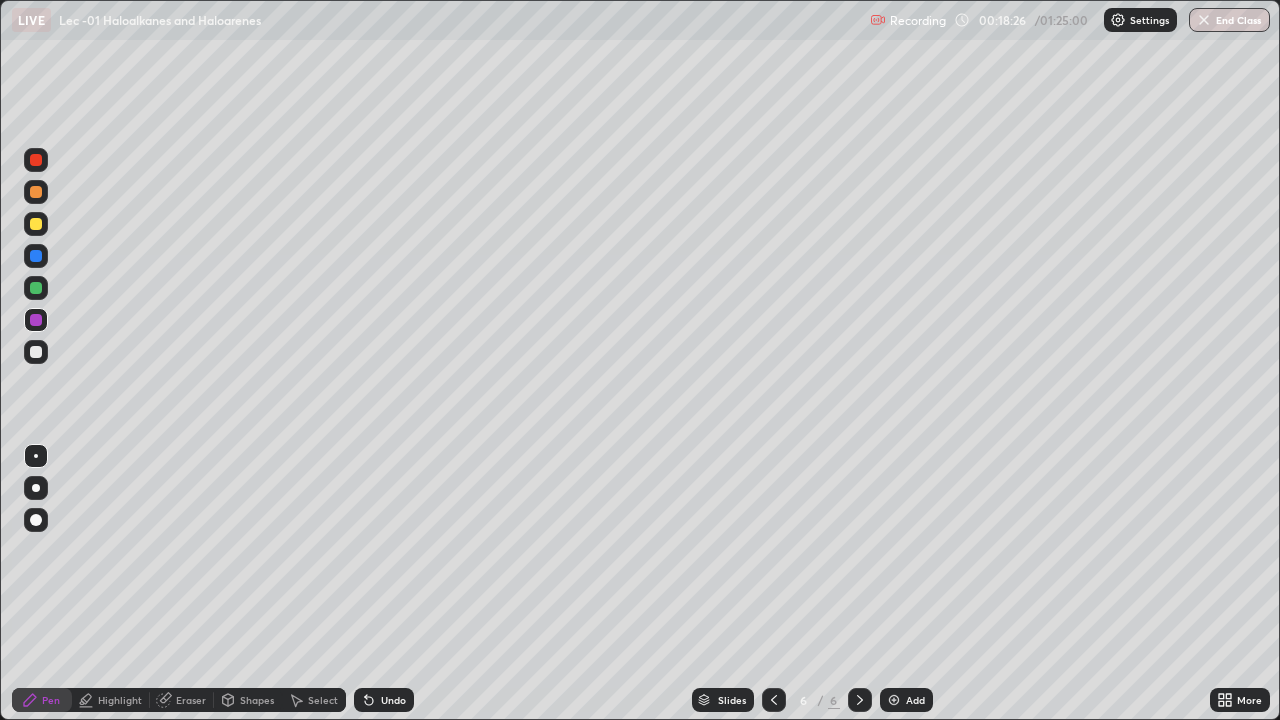 click on "Undo" at bounding box center (393, 700) 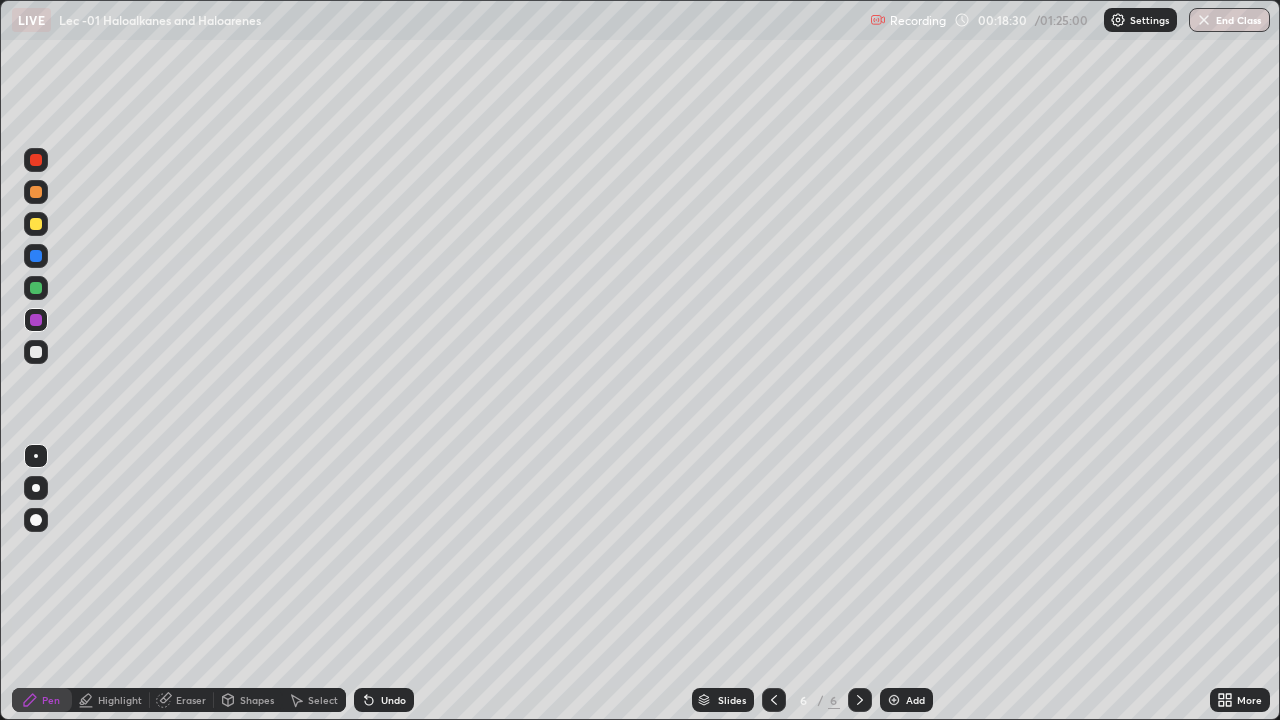 click on "Eraser" at bounding box center [182, 700] 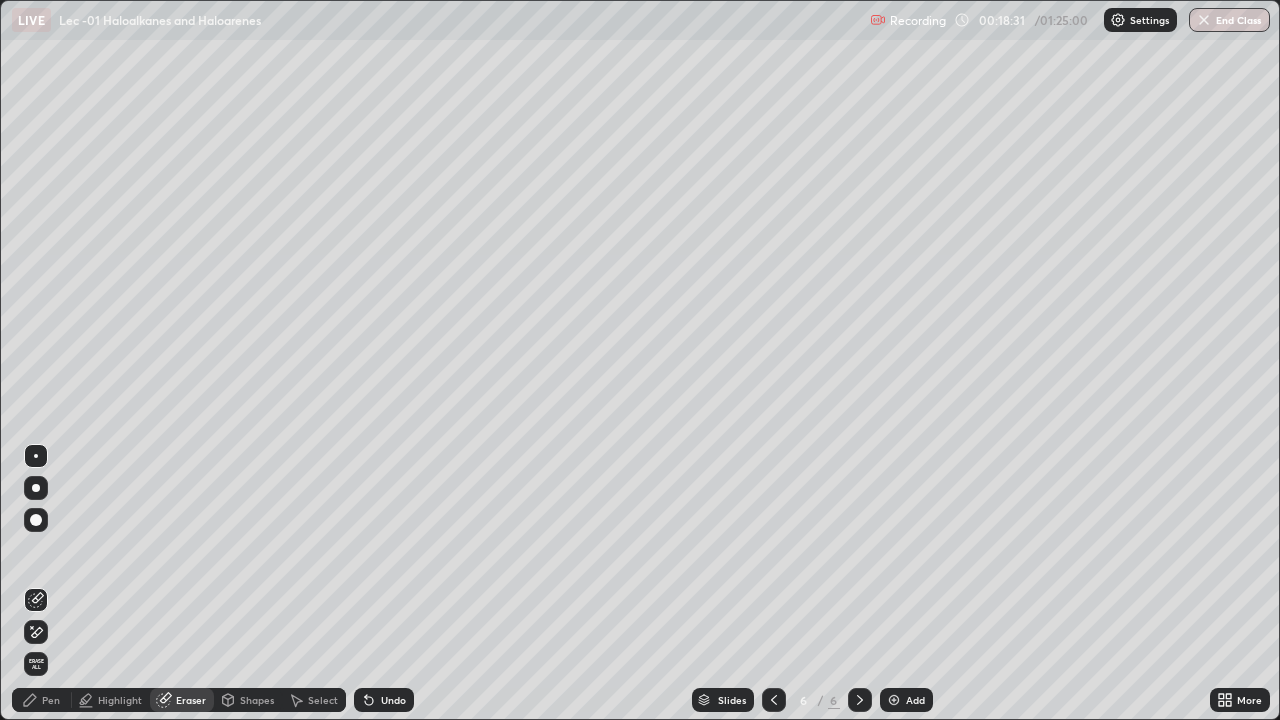 click at bounding box center [36, 632] 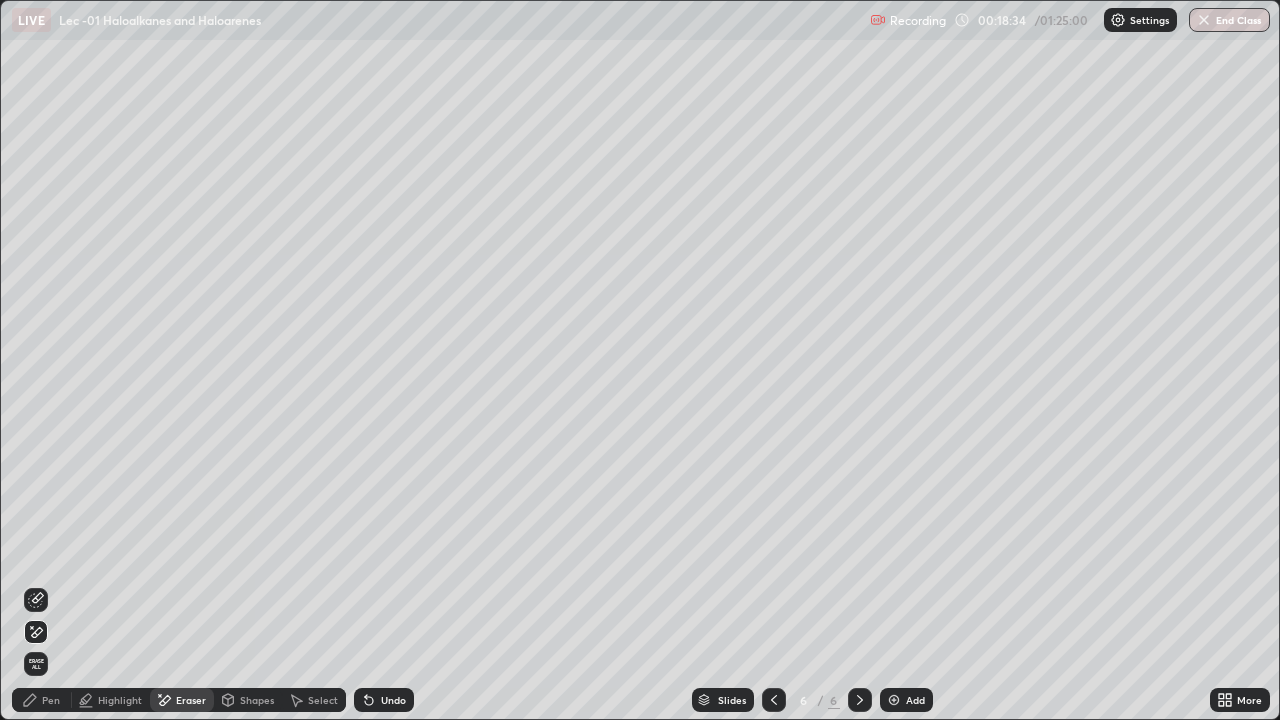 click on "Pen" at bounding box center [42, 700] 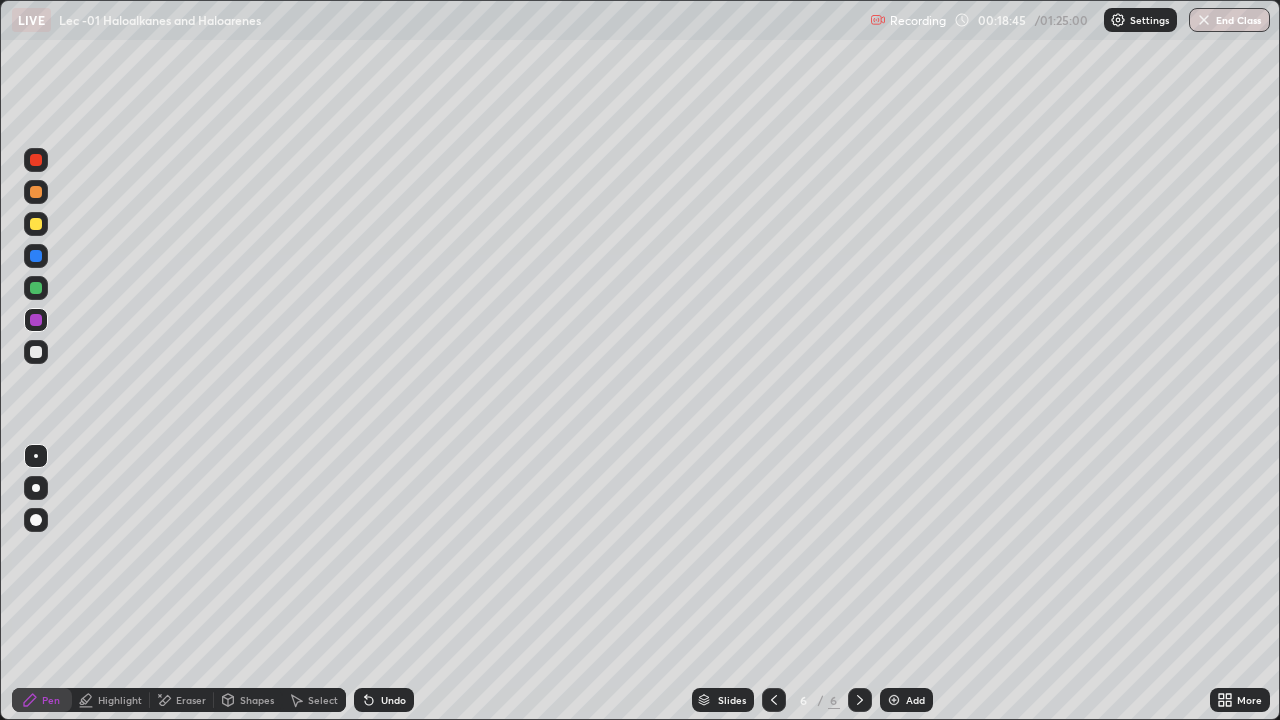 click on "Undo" at bounding box center [384, 700] 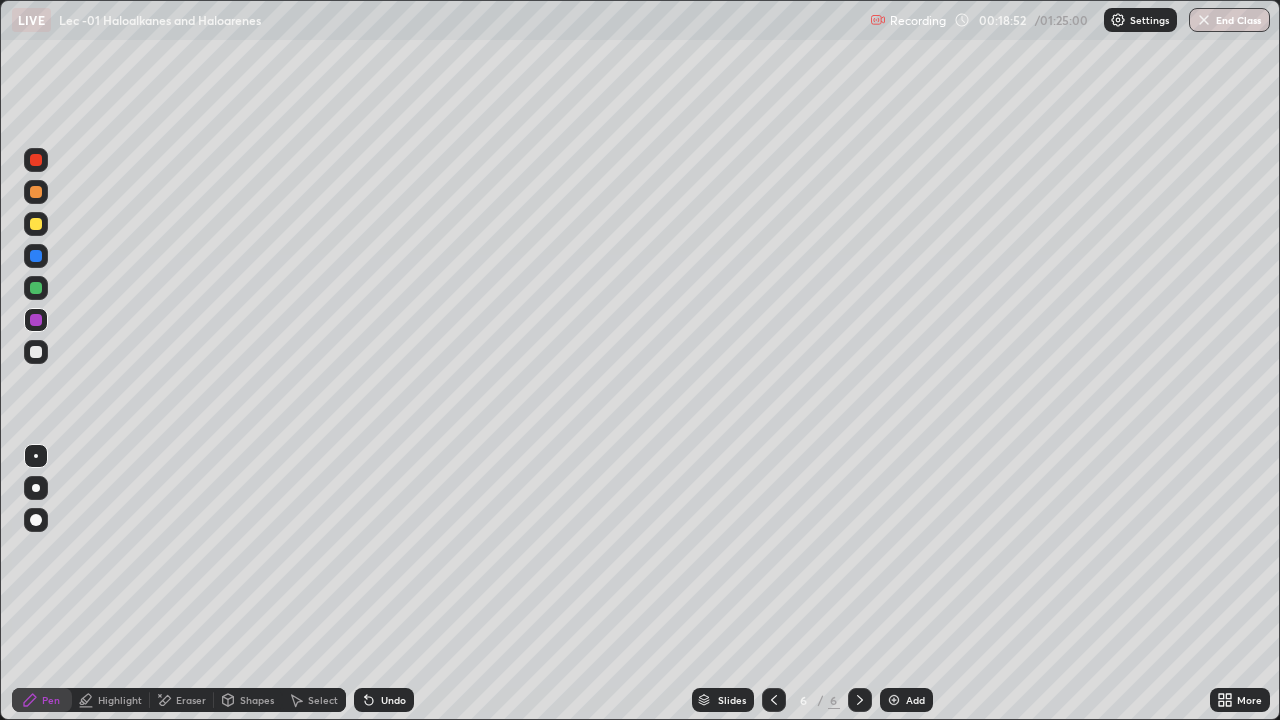 click at bounding box center (36, 352) 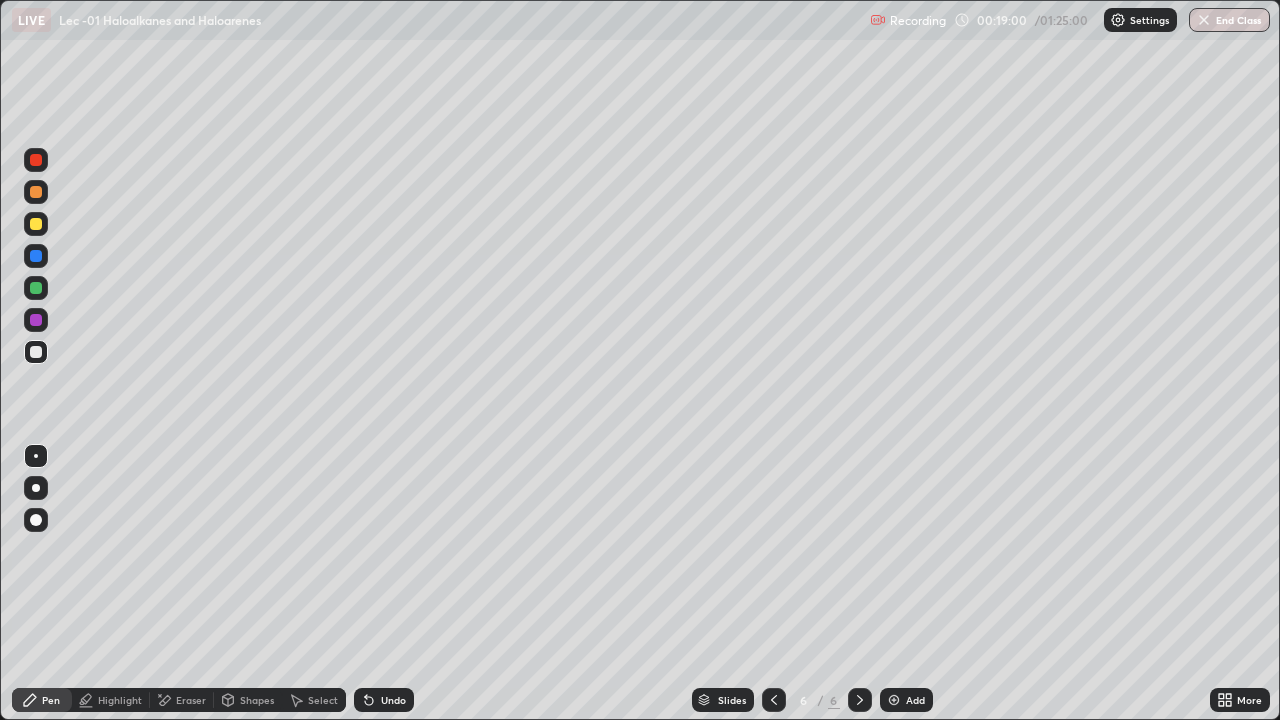 click on "Undo" at bounding box center [393, 700] 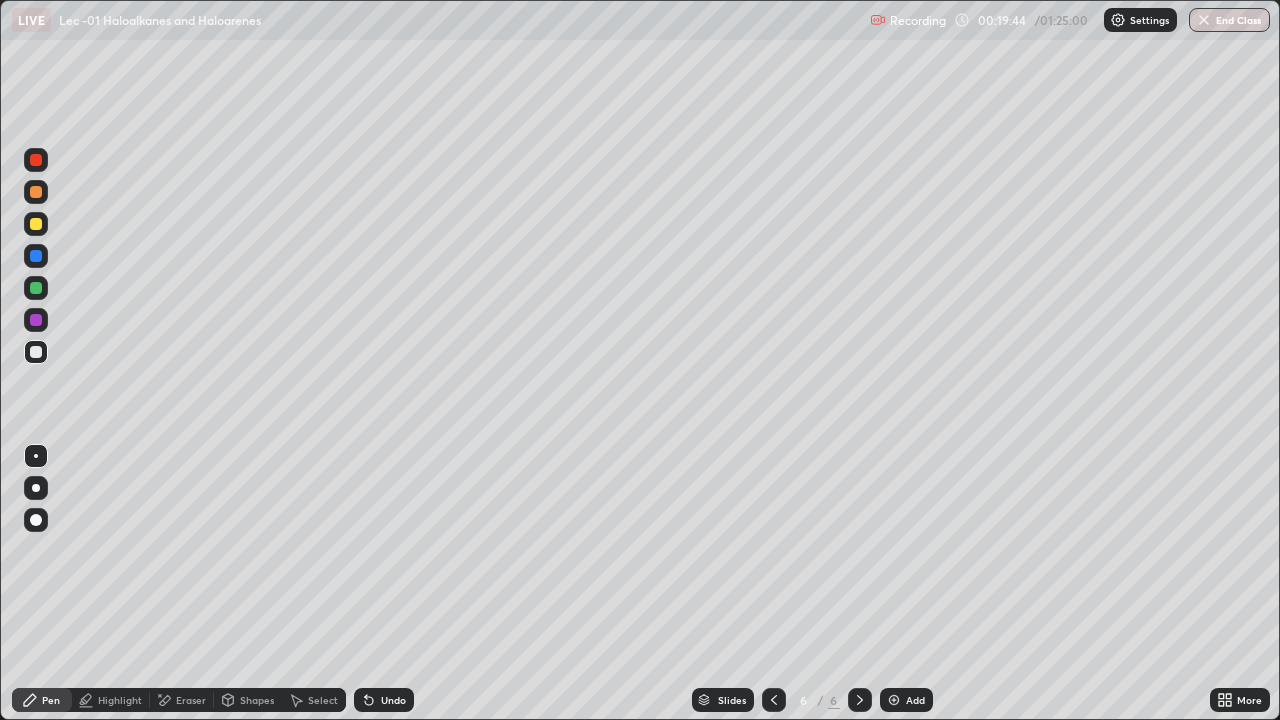 click on "Undo" at bounding box center (380, 700) 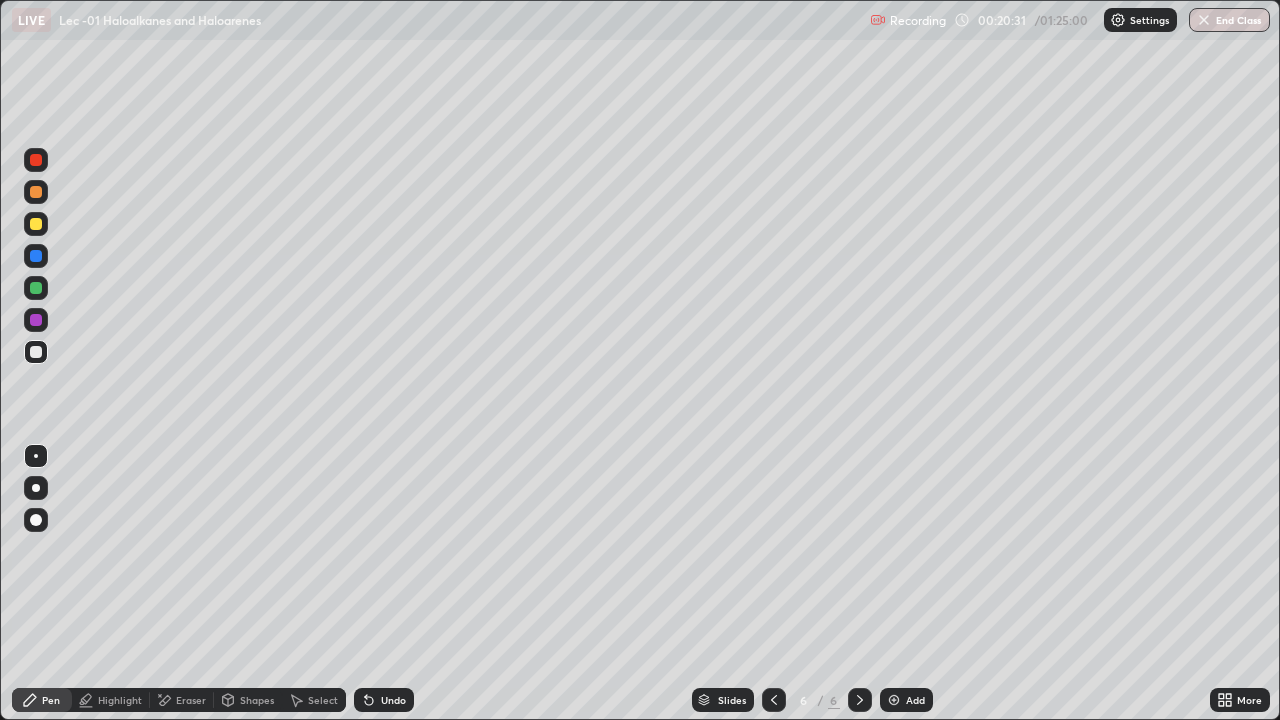 click on "Select" at bounding box center [323, 700] 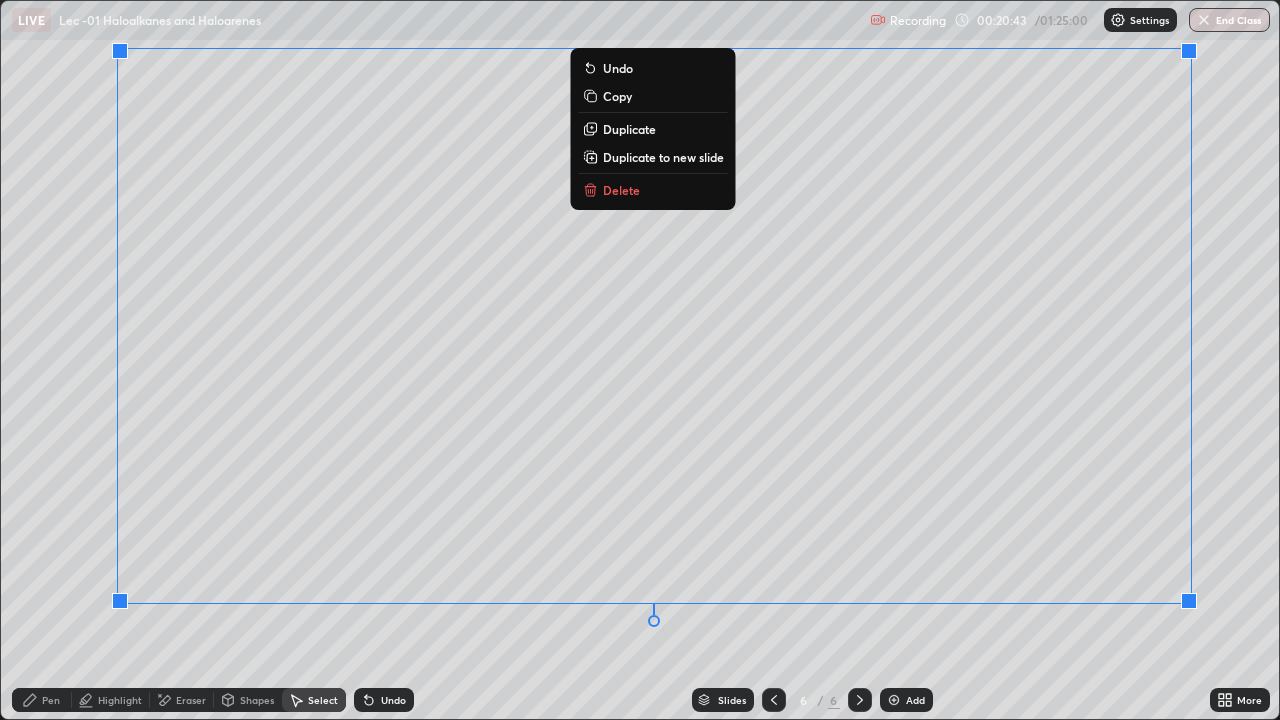 click on "0 ° Undo Copy Duplicate Duplicate to new slide Delete" at bounding box center [640, 360] 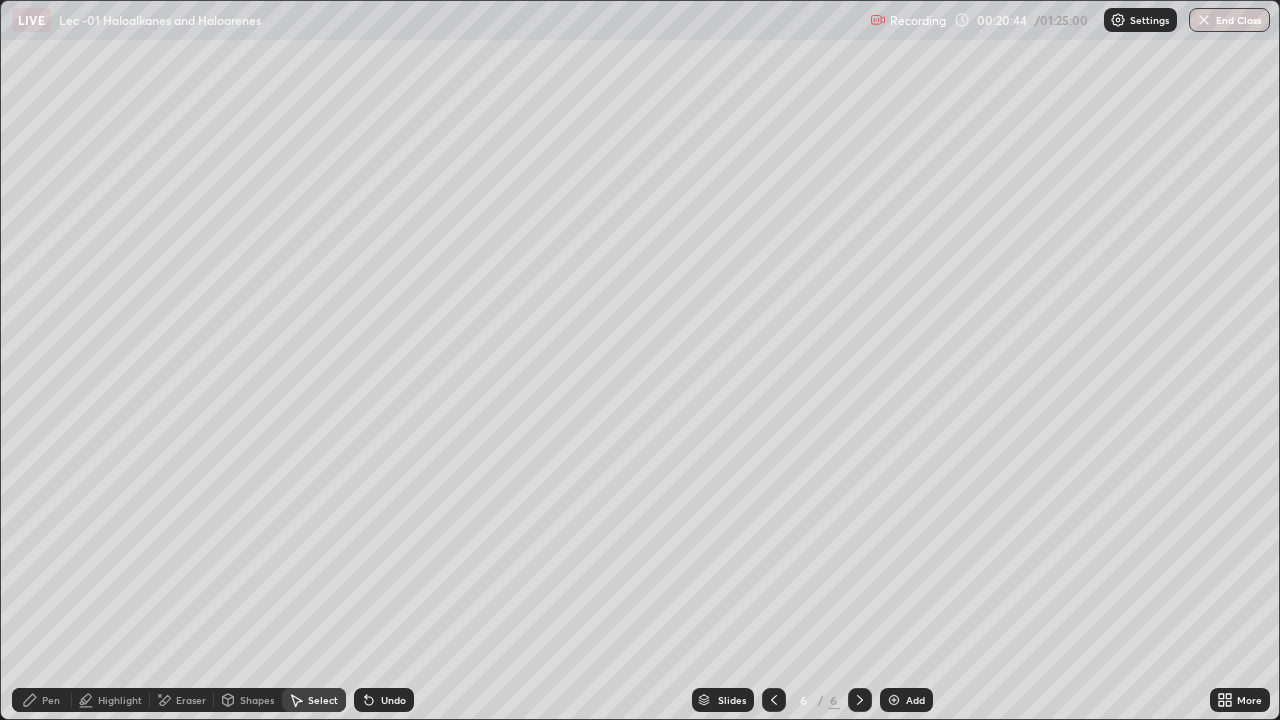 click on "Pen" at bounding box center (42, 700) 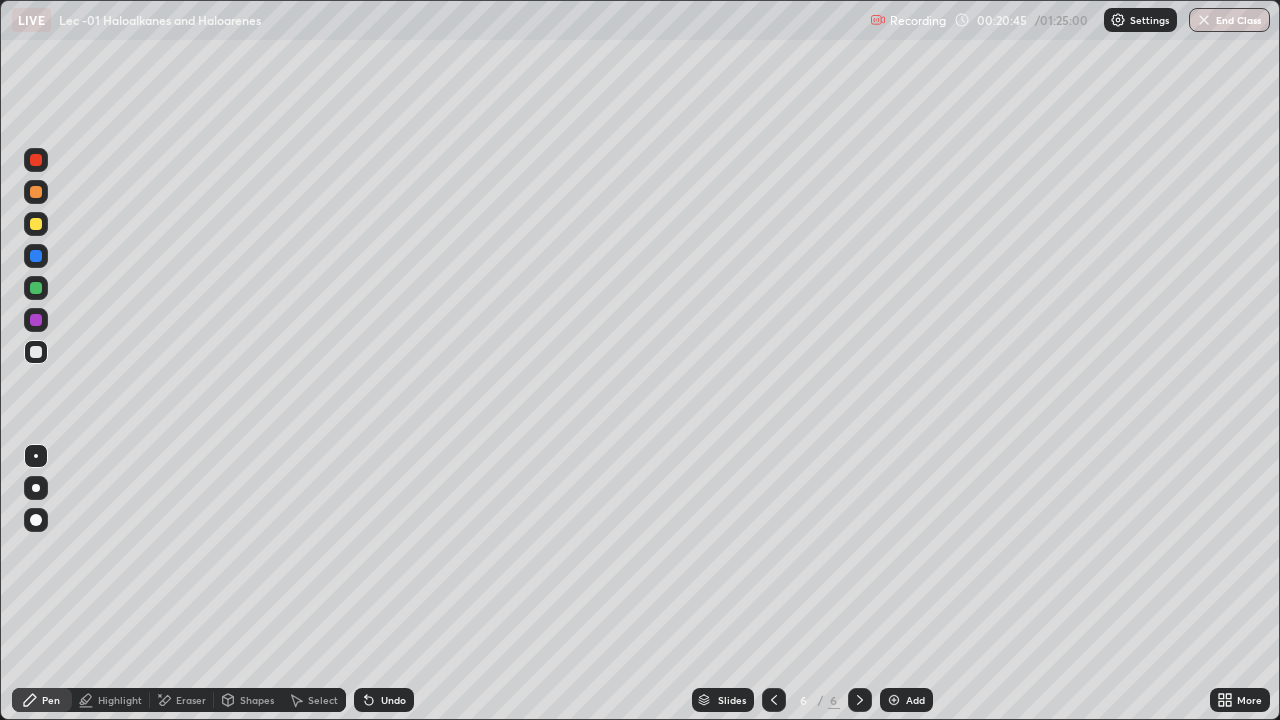click at bounding box center (36, 320) 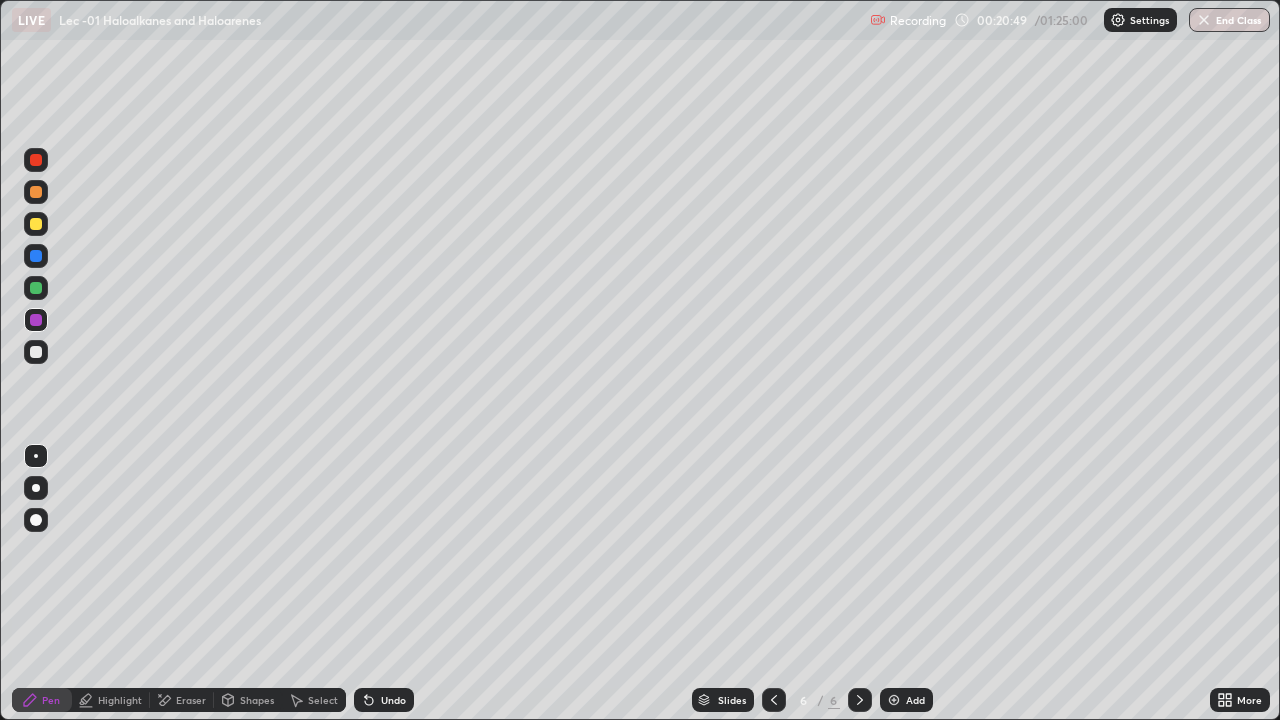 click 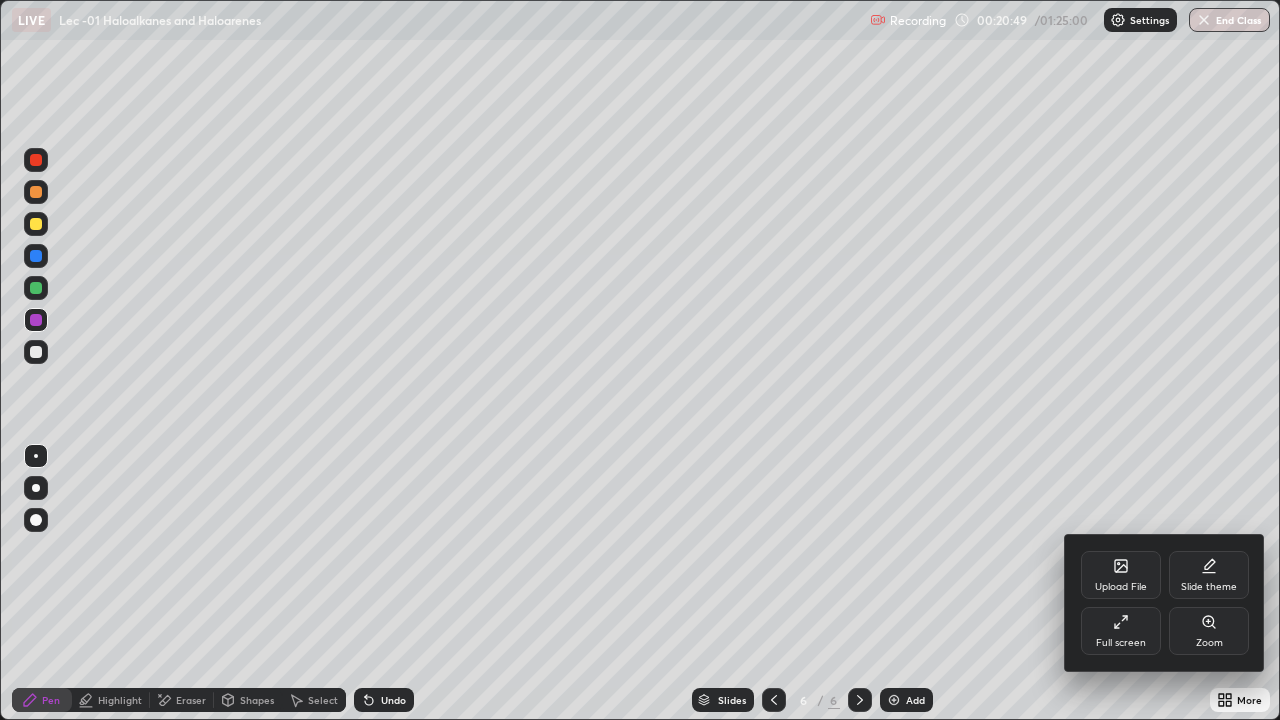 click on "Upload File Slide theme Full screen Zoom" at bounding box center (1165, 603) 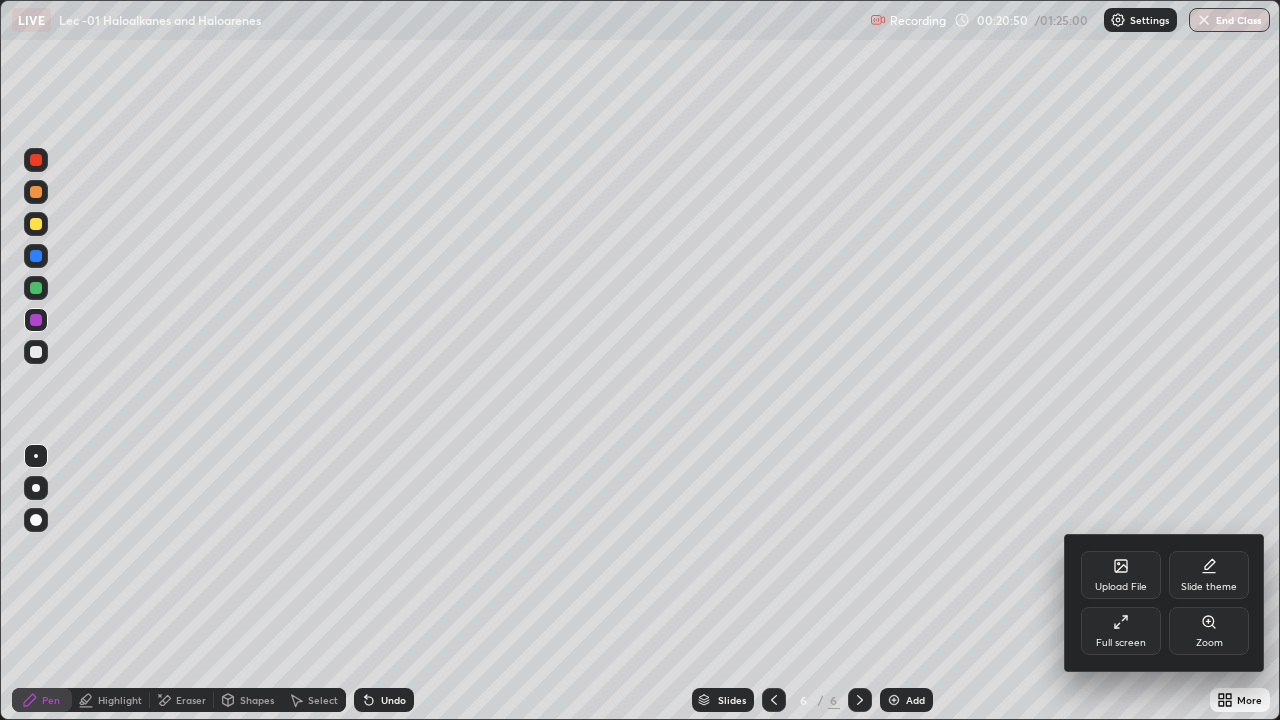 click on "Full screen" at bounding box center [1121, 643] 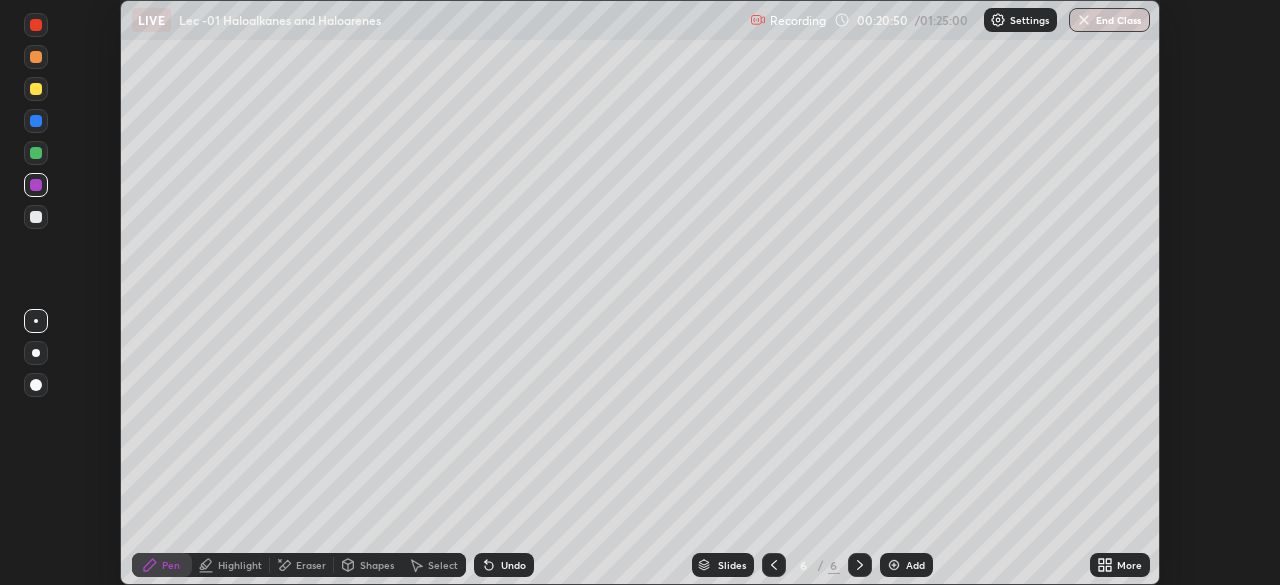 scroll, scrollTop: 585, scrollLeft: 1280, axis: both 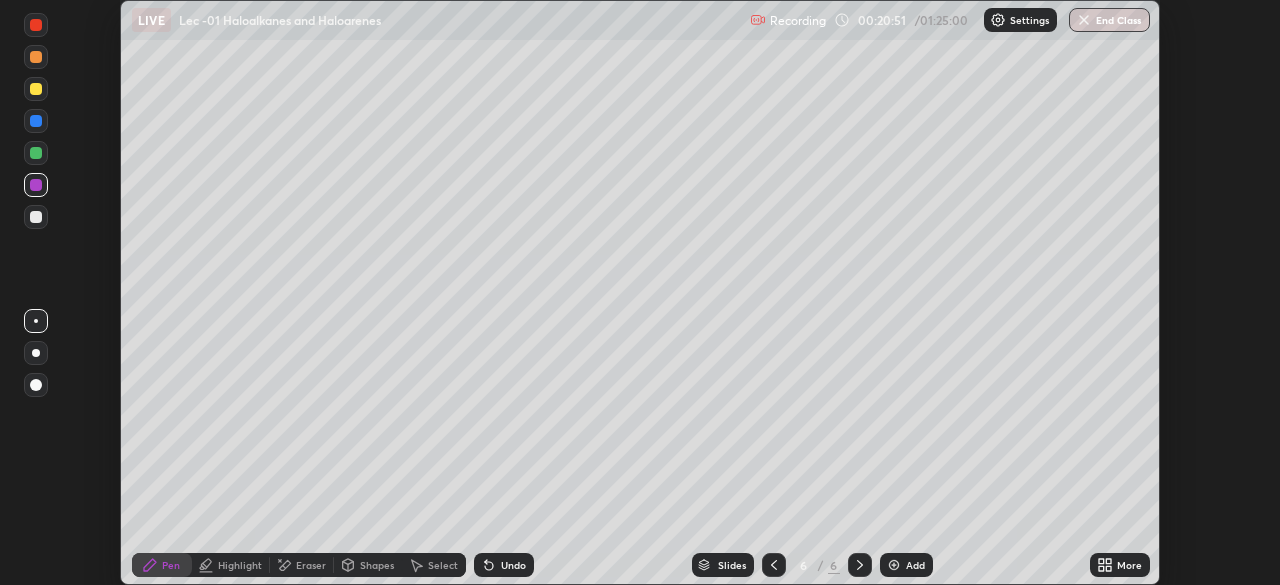 click 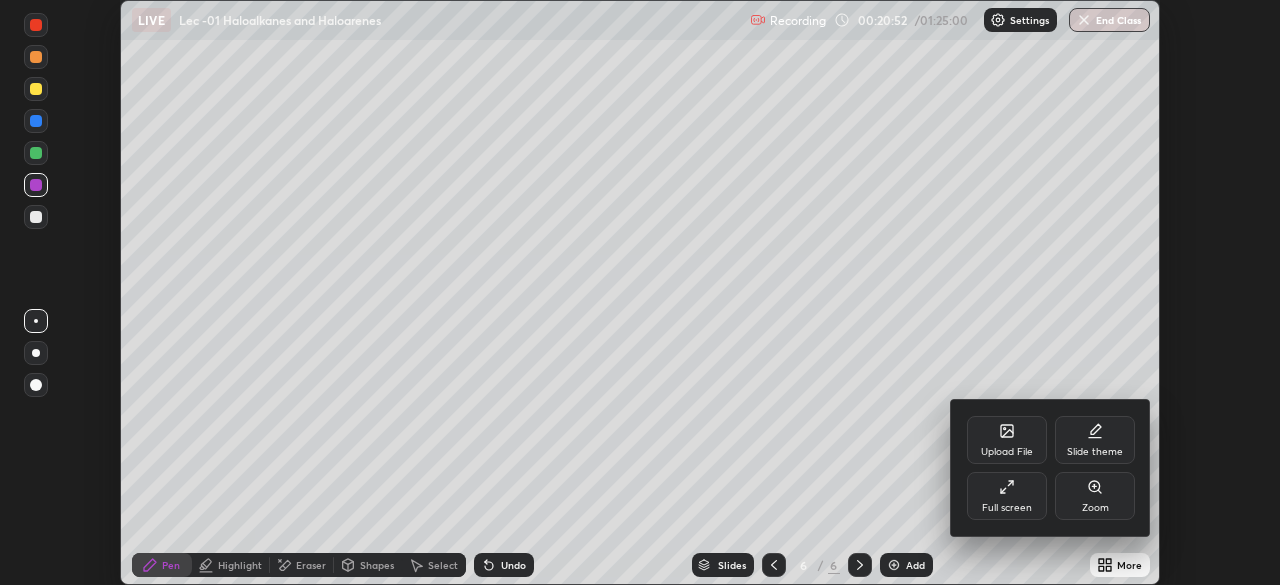 click on "Full screen" at bounding box center [1007, 508] 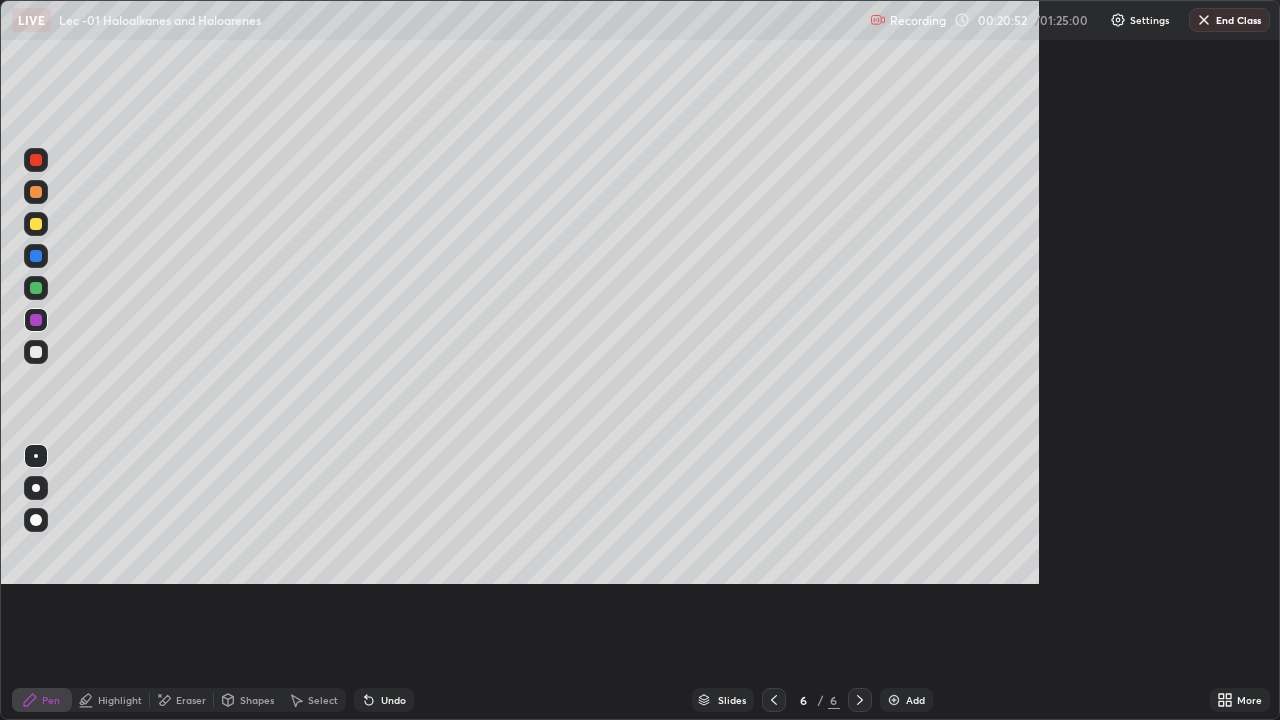 scroll, scrollTop: 99280, scrollLeft: 98720, axis: both 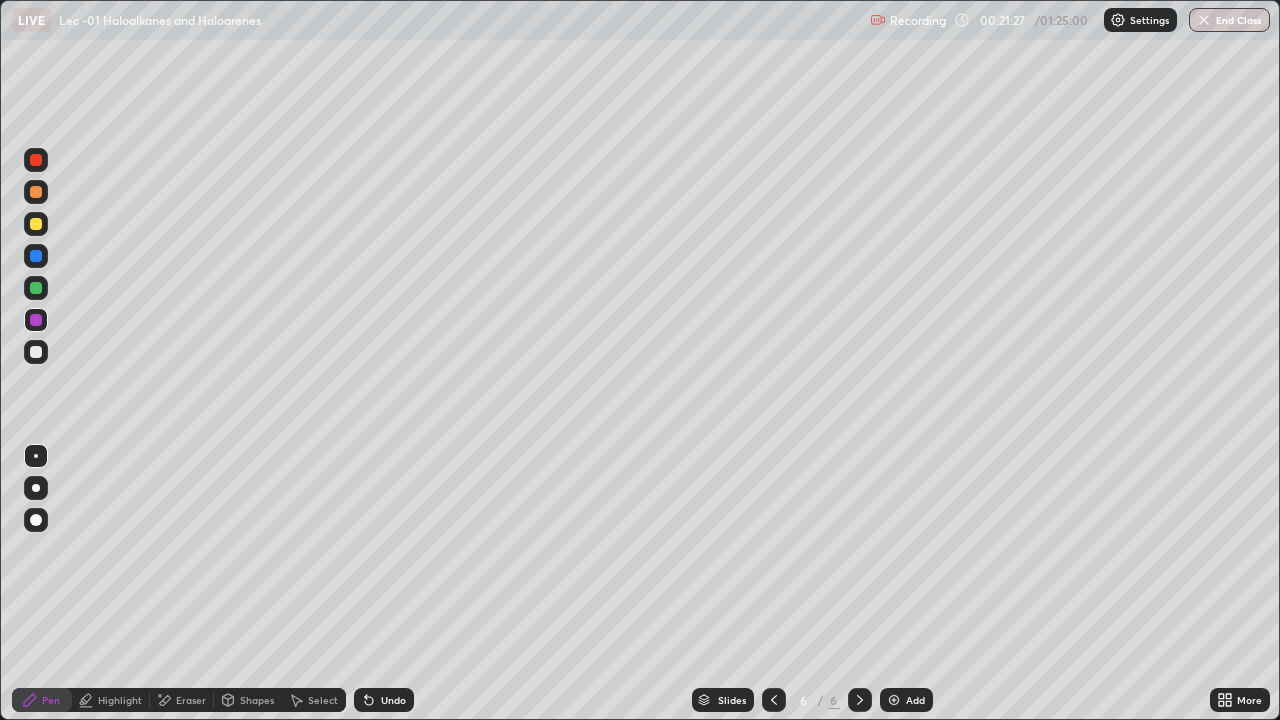 click at bounding box center [36, 352] 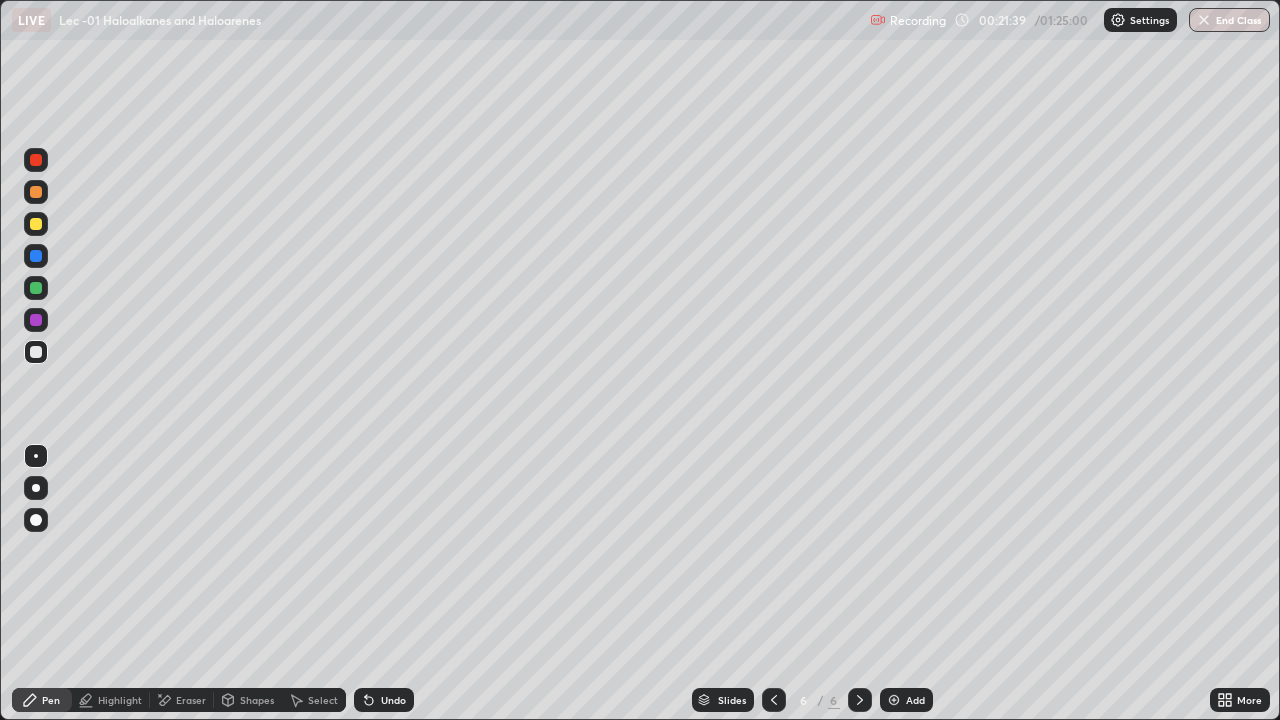 click on "Undo" at bounding box center (393, 700) 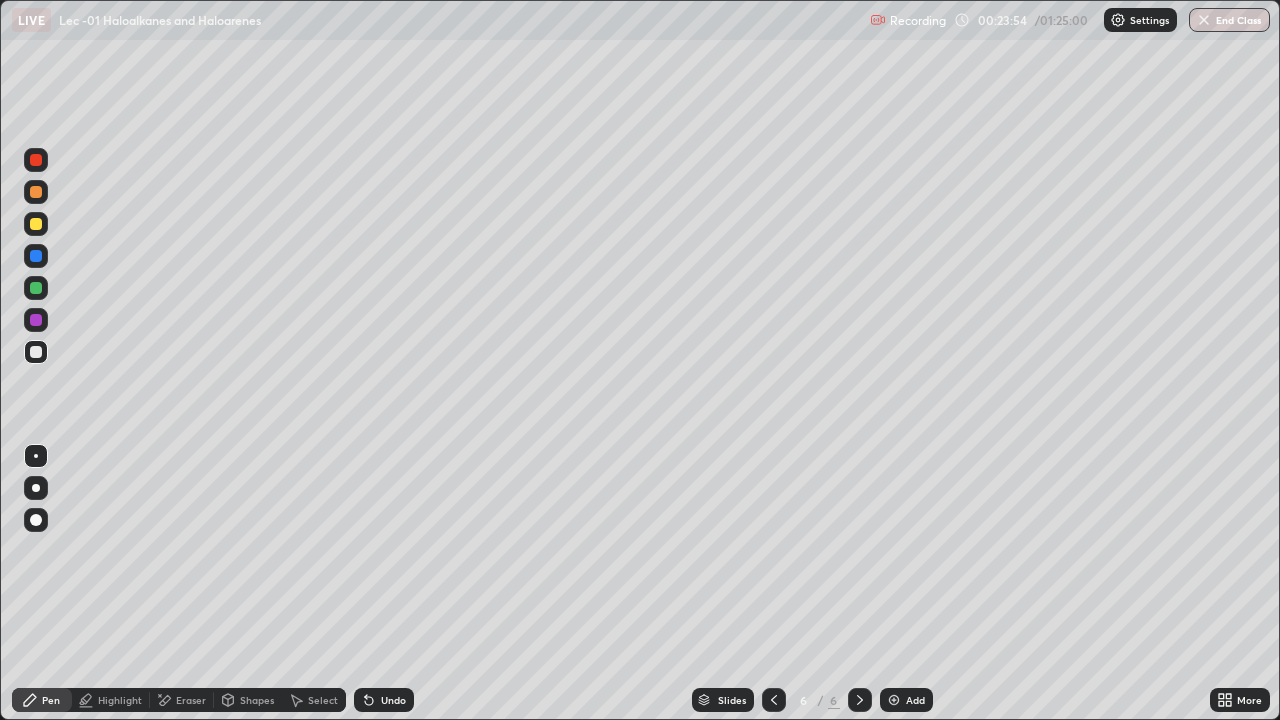 click at bounding box center (36, 160) 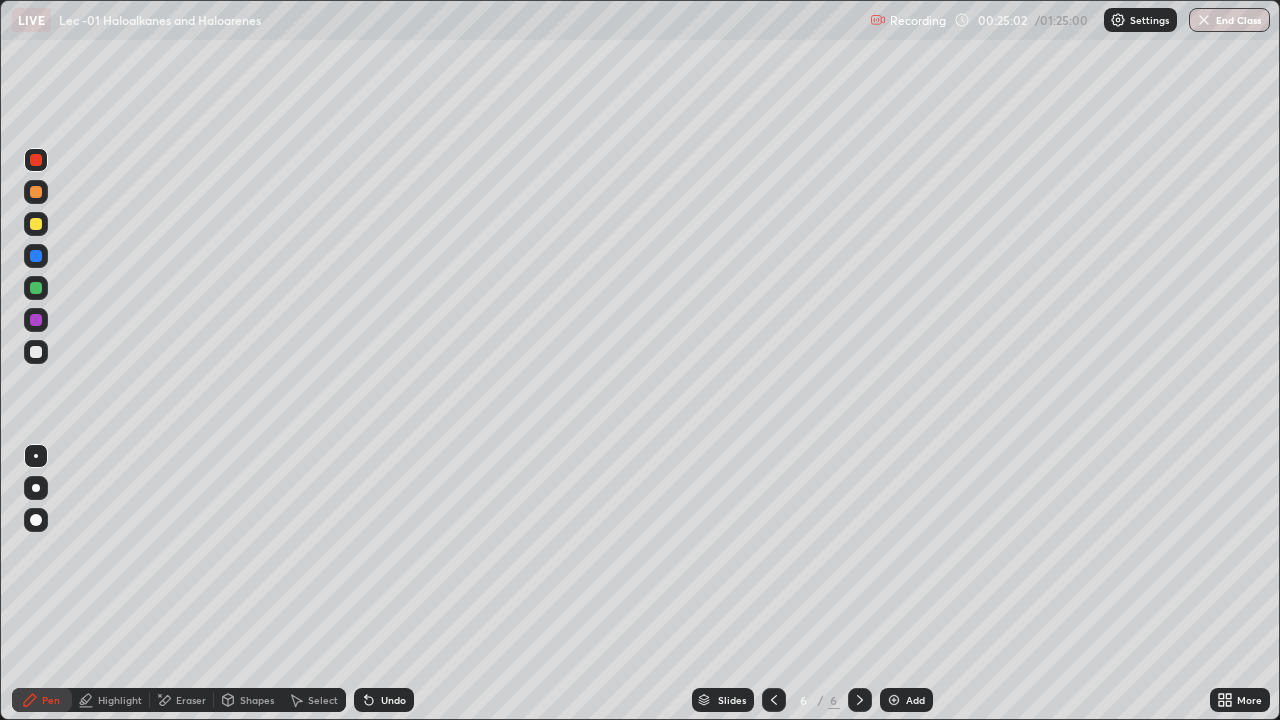 click on "Slides 6 / 6 Add" at bounding box center (812, 700) 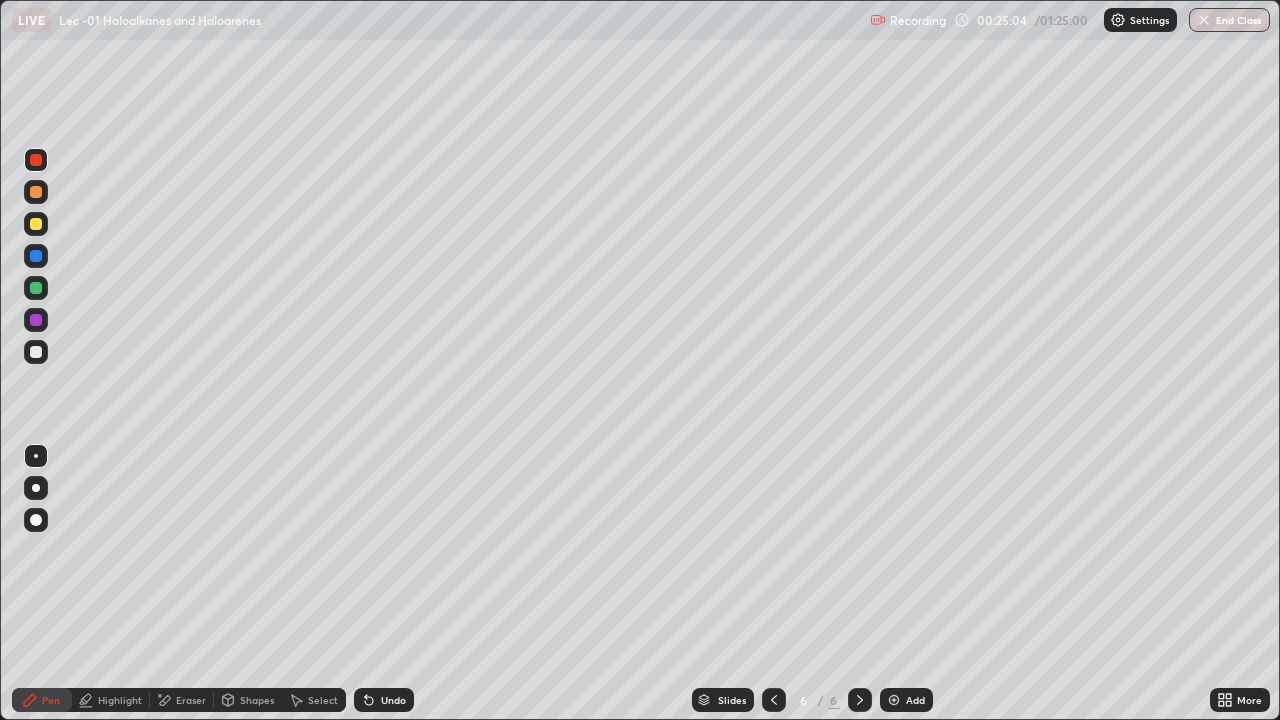 click on "Add" at bounding box center [906, 700] 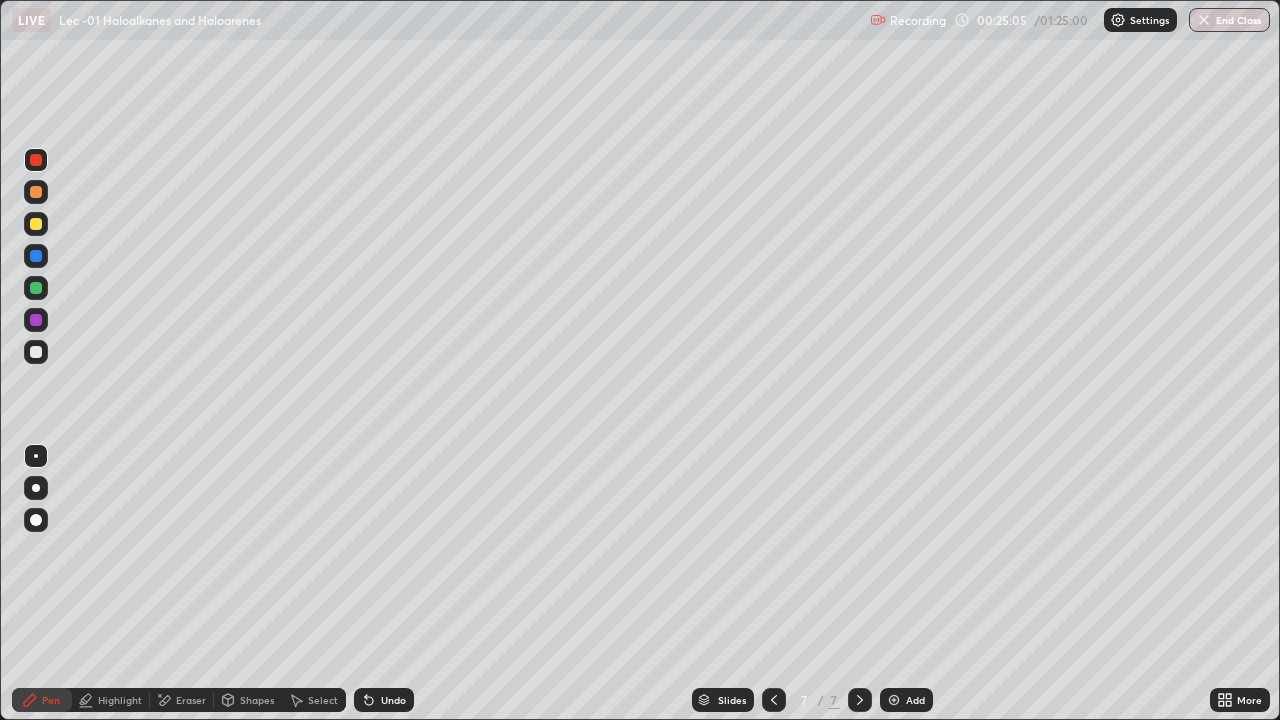 click at bounding box center (36, 224) 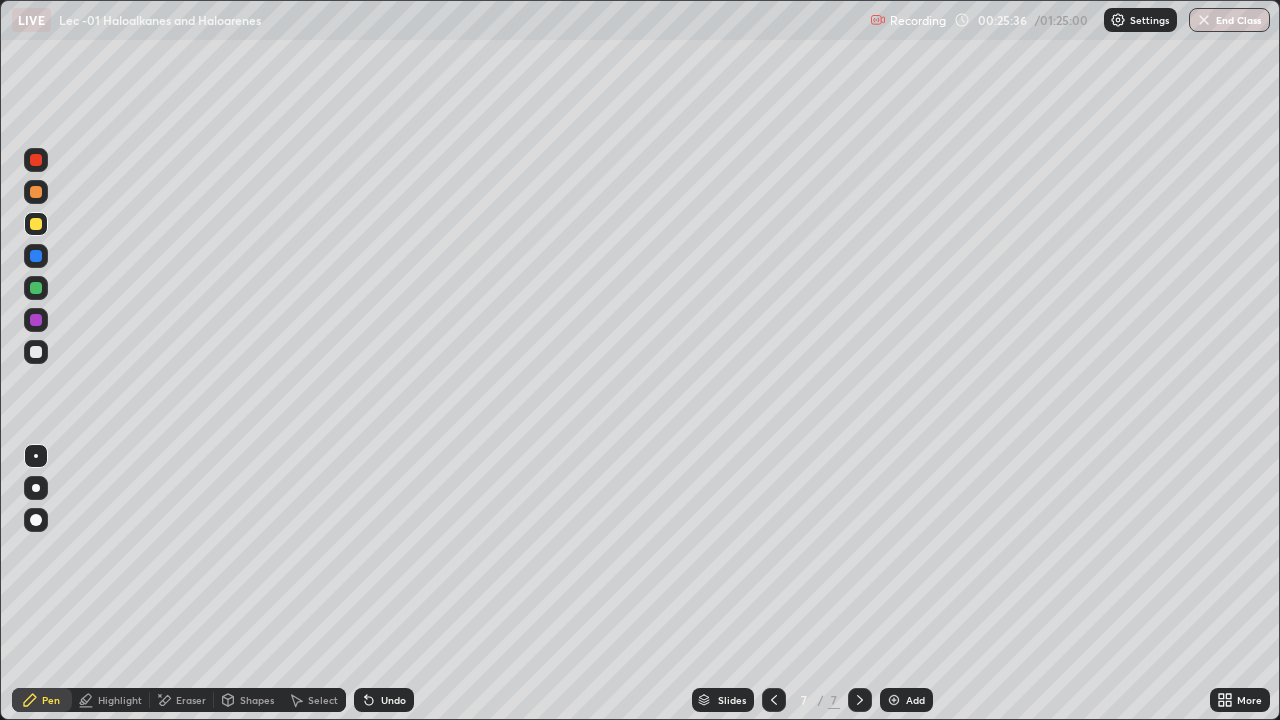 click at bounding box center (36, 320) 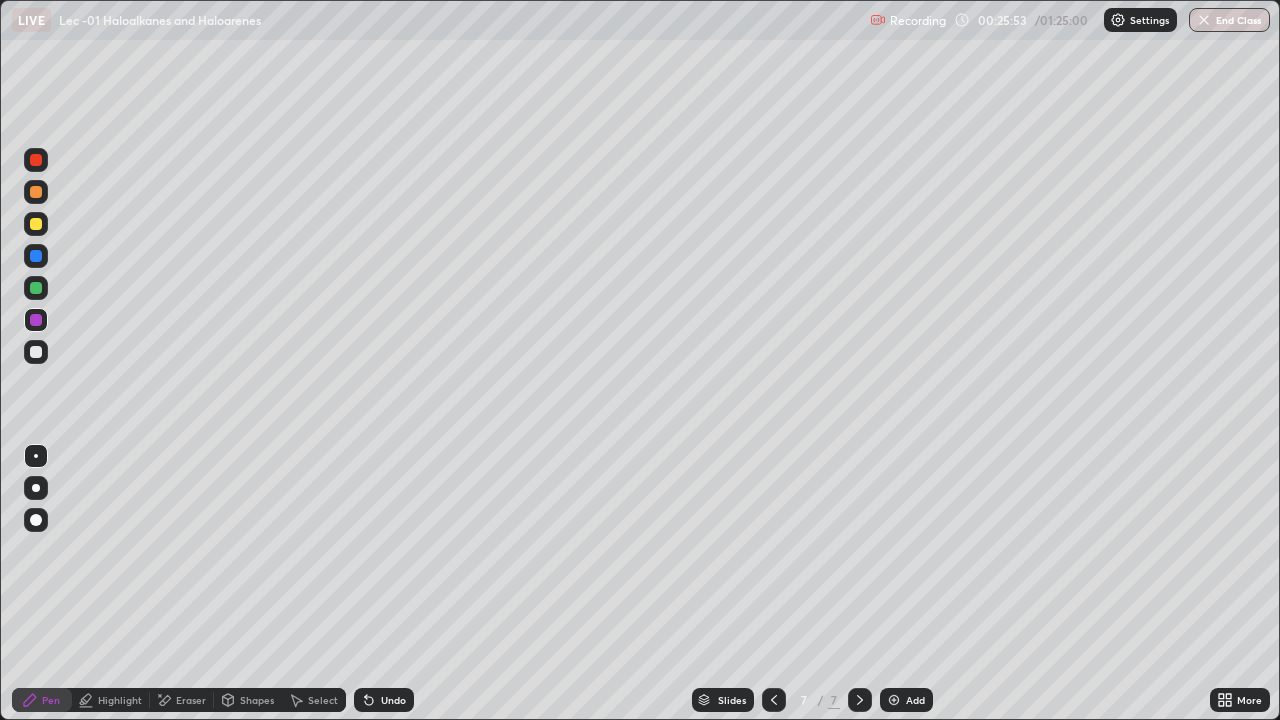 click at bounding box center (36, 352) 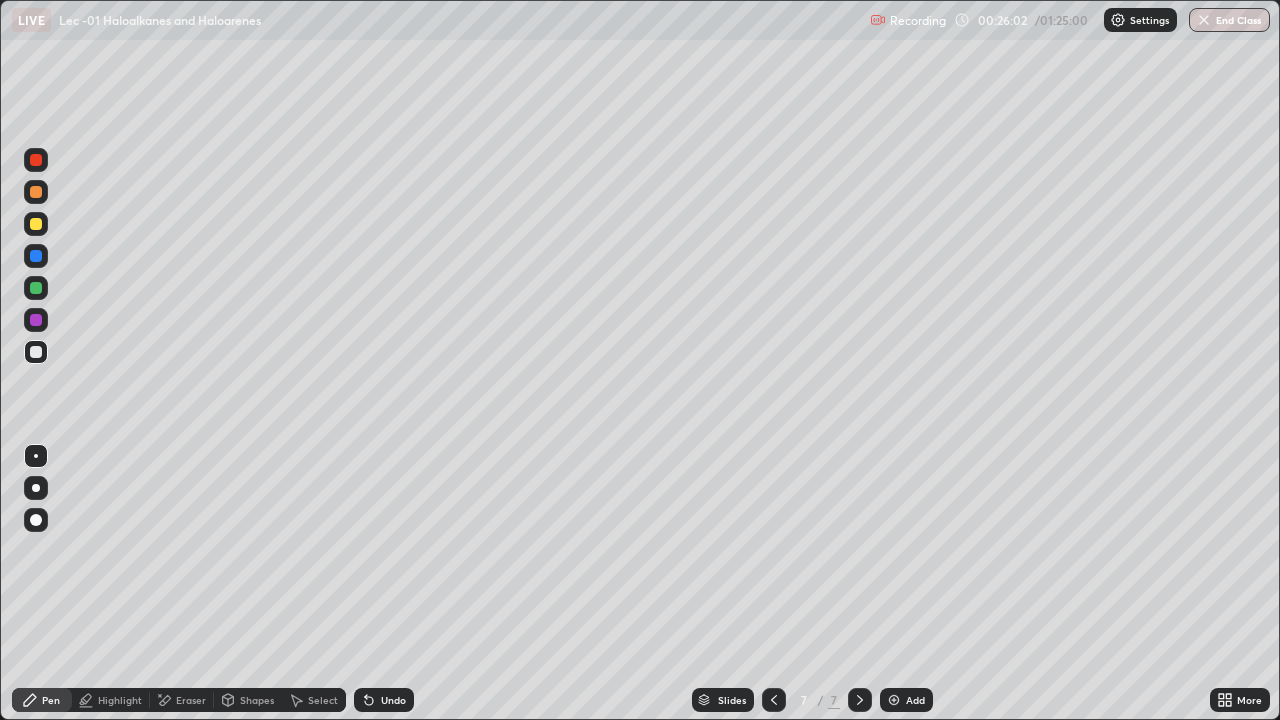 click at bounding box center [36, 288] 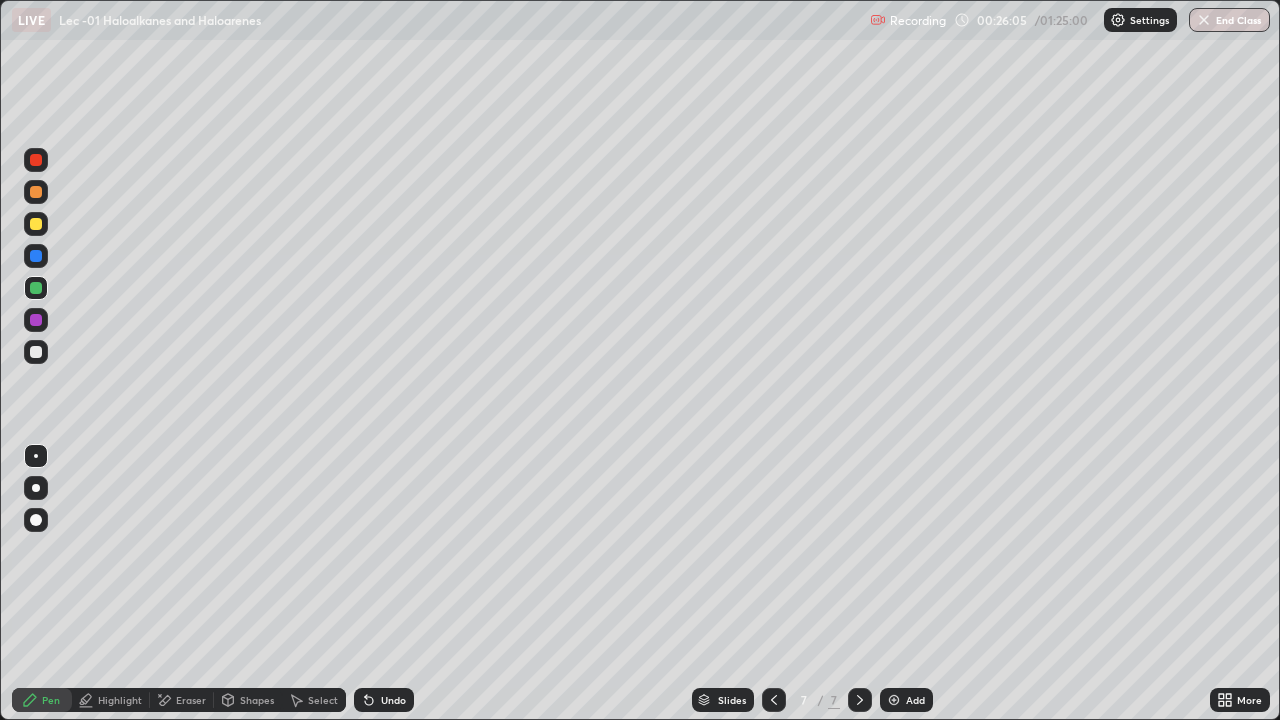 click at bounding box center [36, 320] 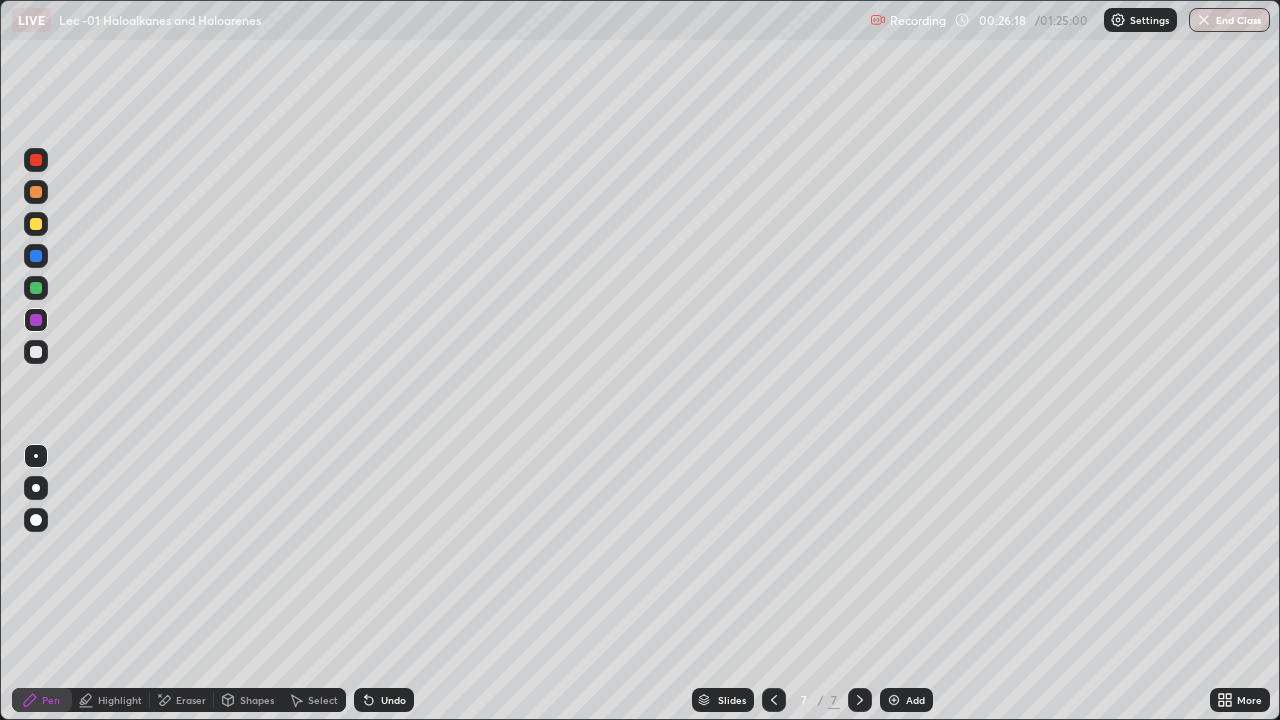 click at bounding box center (36, 352) 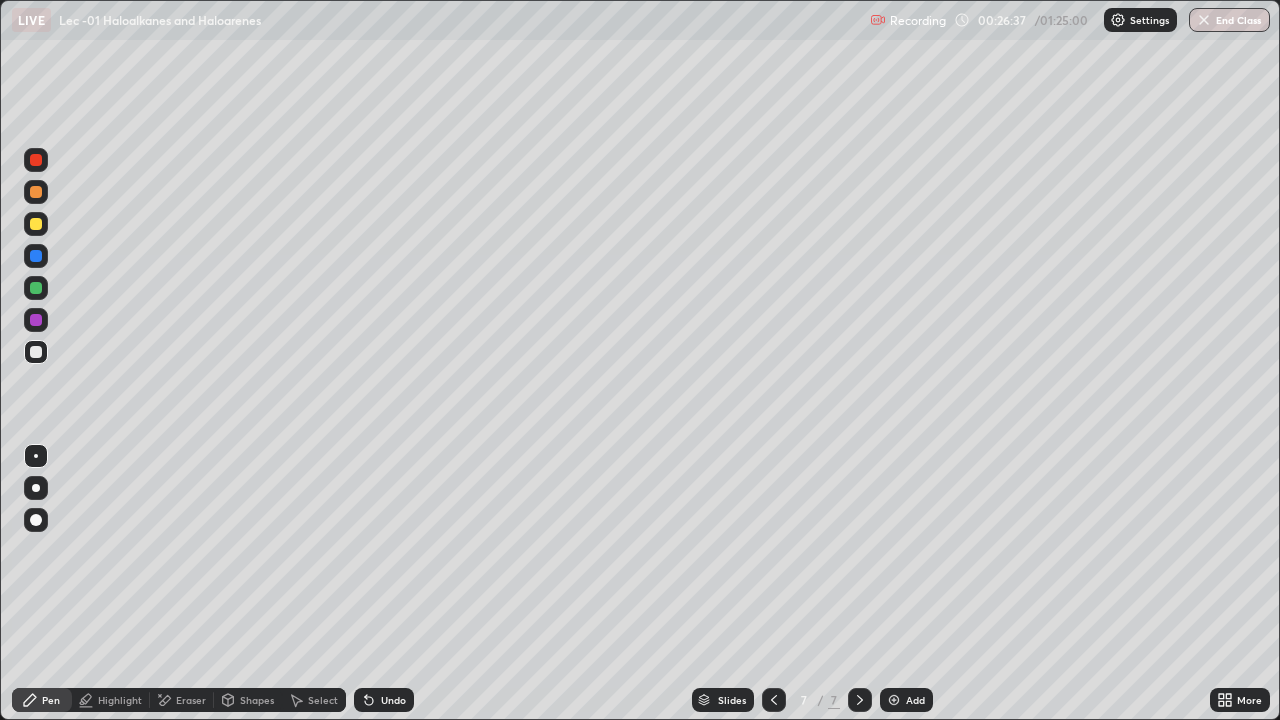 click at bounding box center (36, 288) 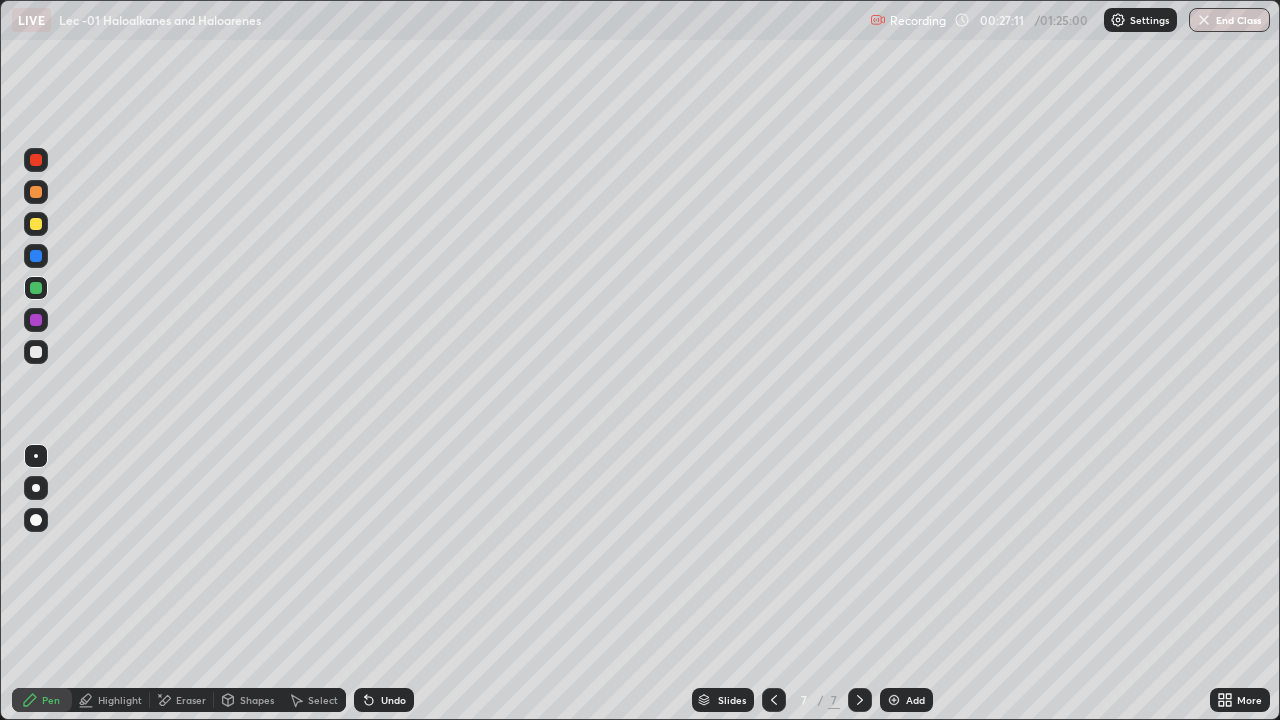 click on "Undo" at bounding box center [380, 700] 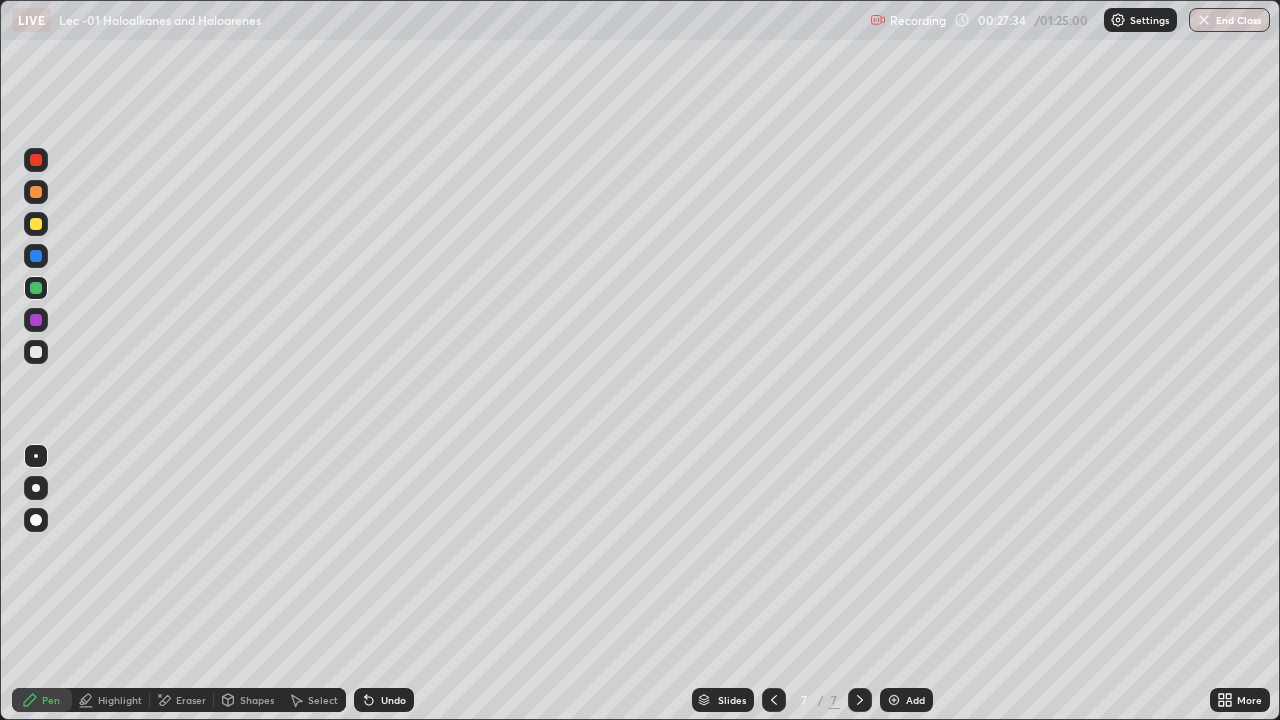 click 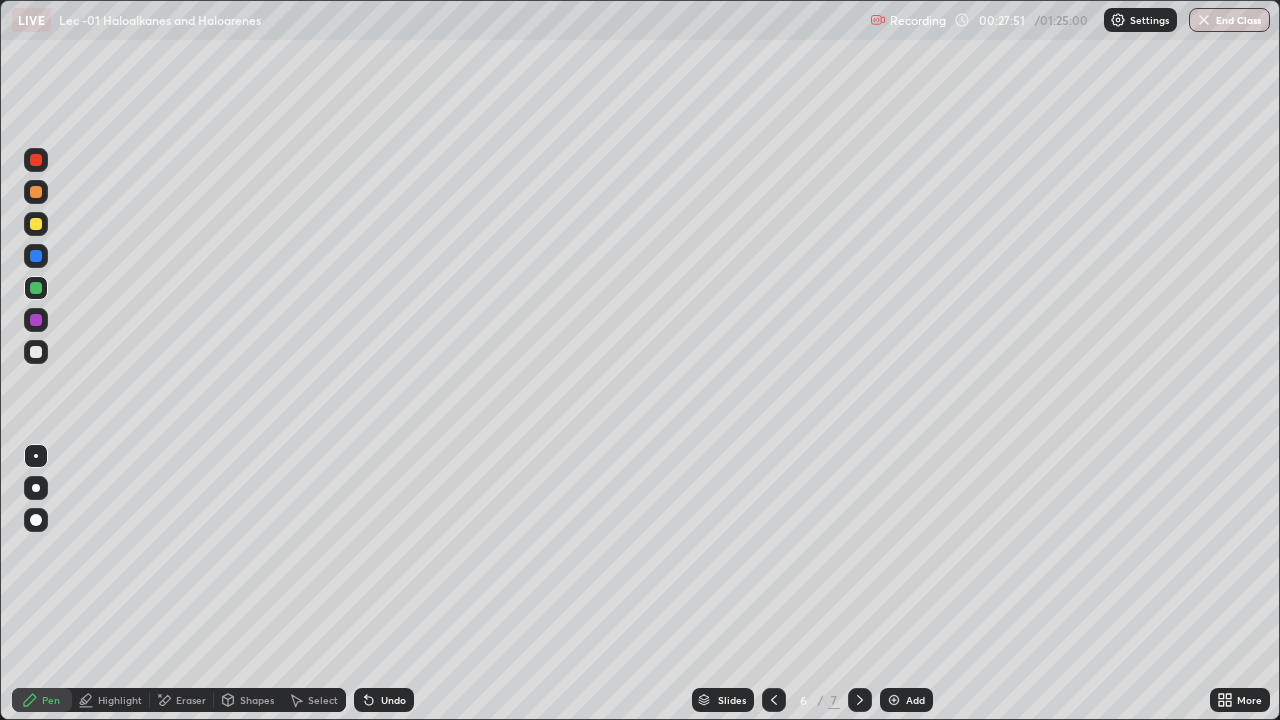 click 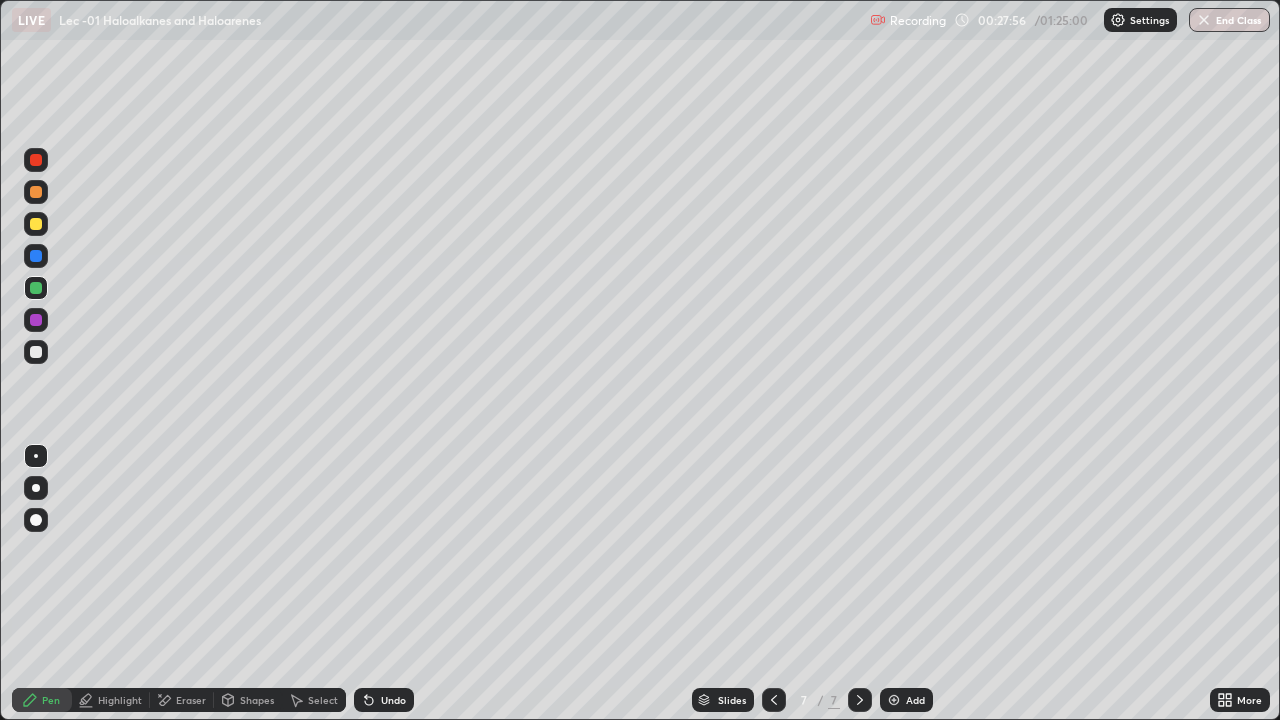 click on "Undo" at bounding box center [384, 700] 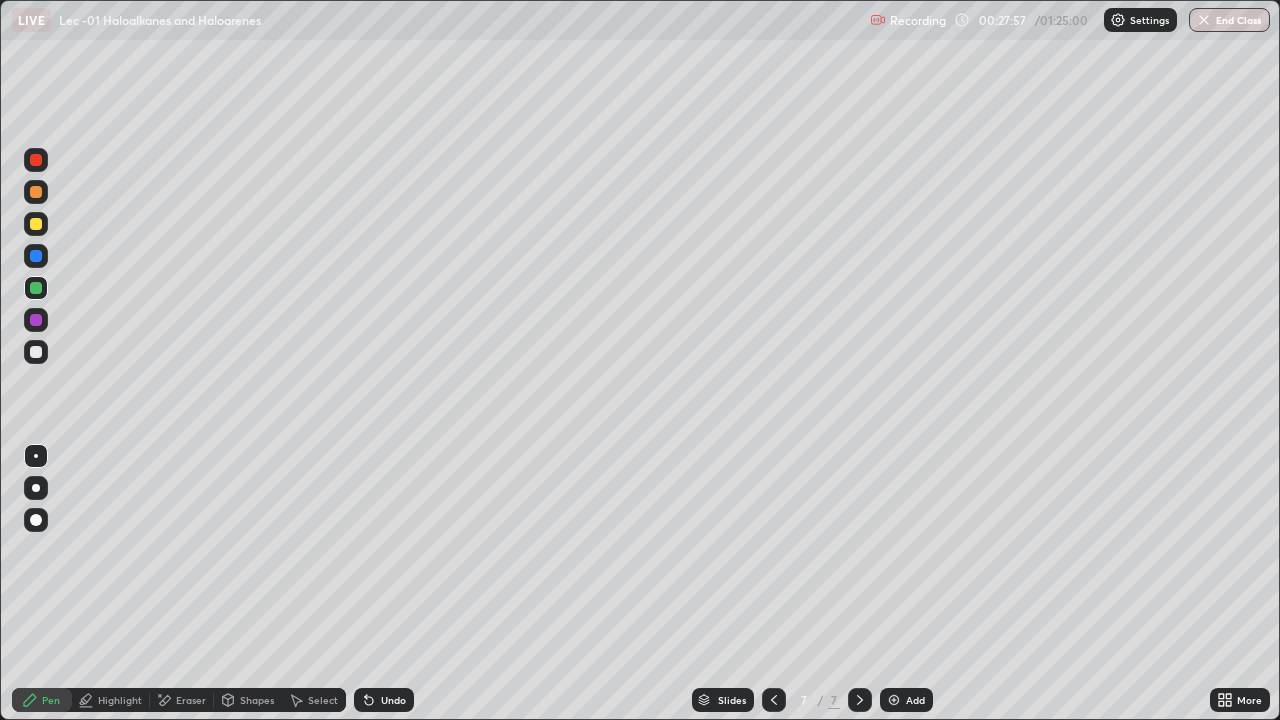click on "Undo" at bounding box center (393, 700) 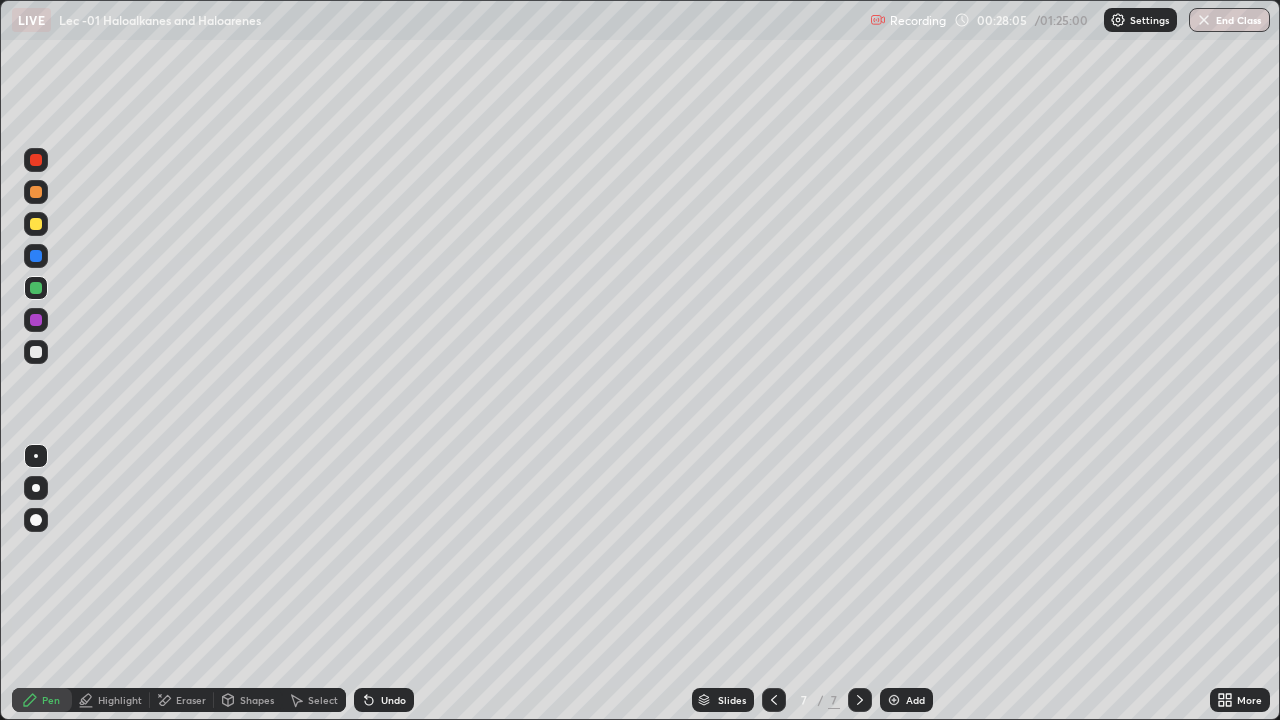 click on "Undo" at bounding box center (393, 700) 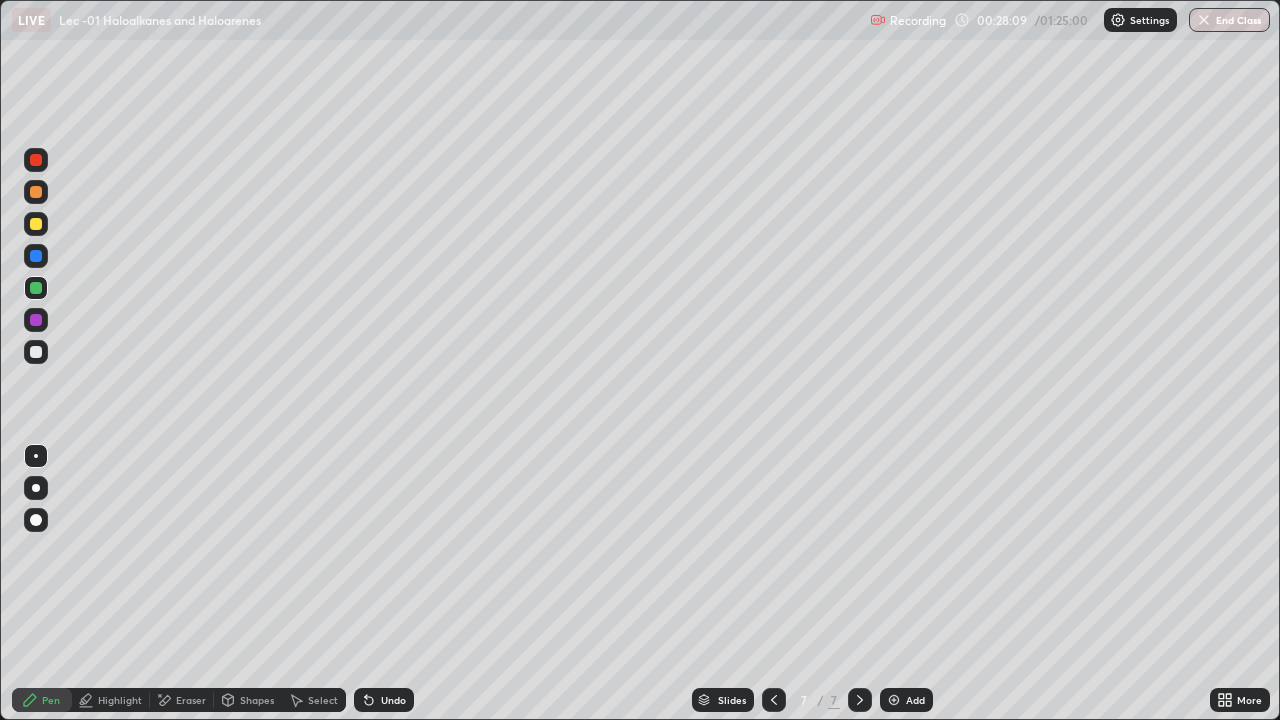click on "Undo" at bounding box center [393, 700] 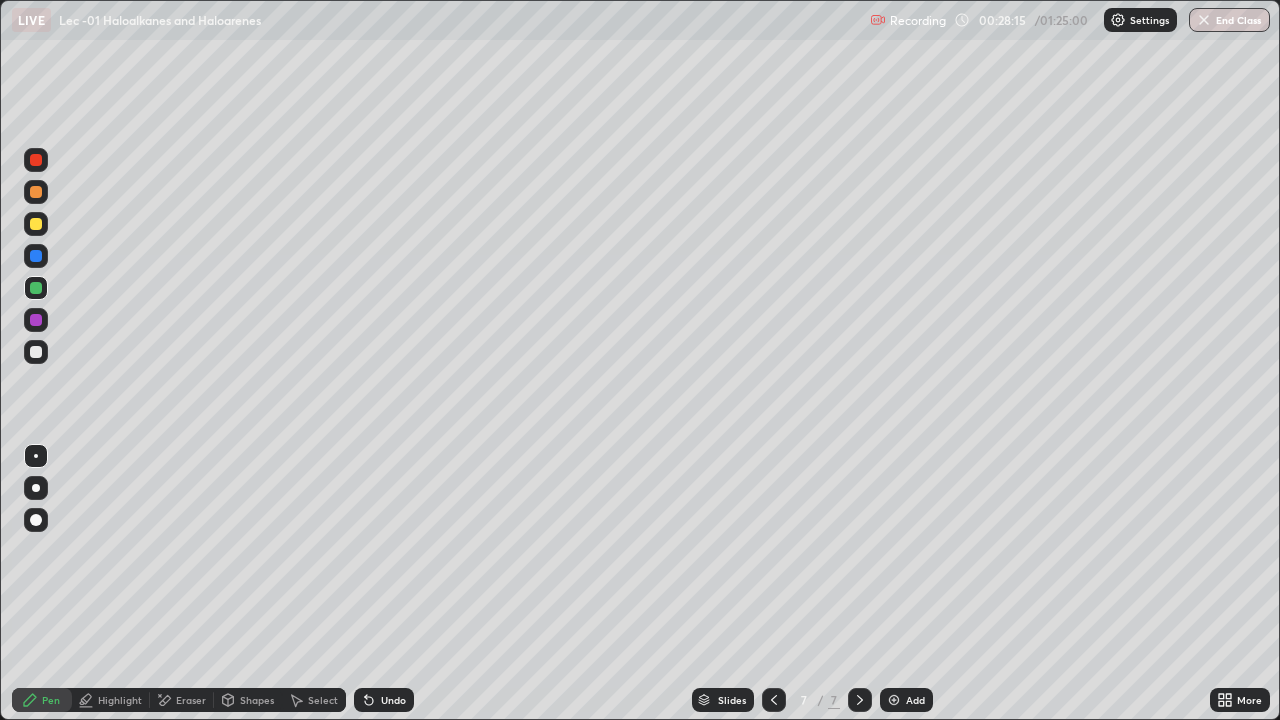 click at bounding box center (36, 352) 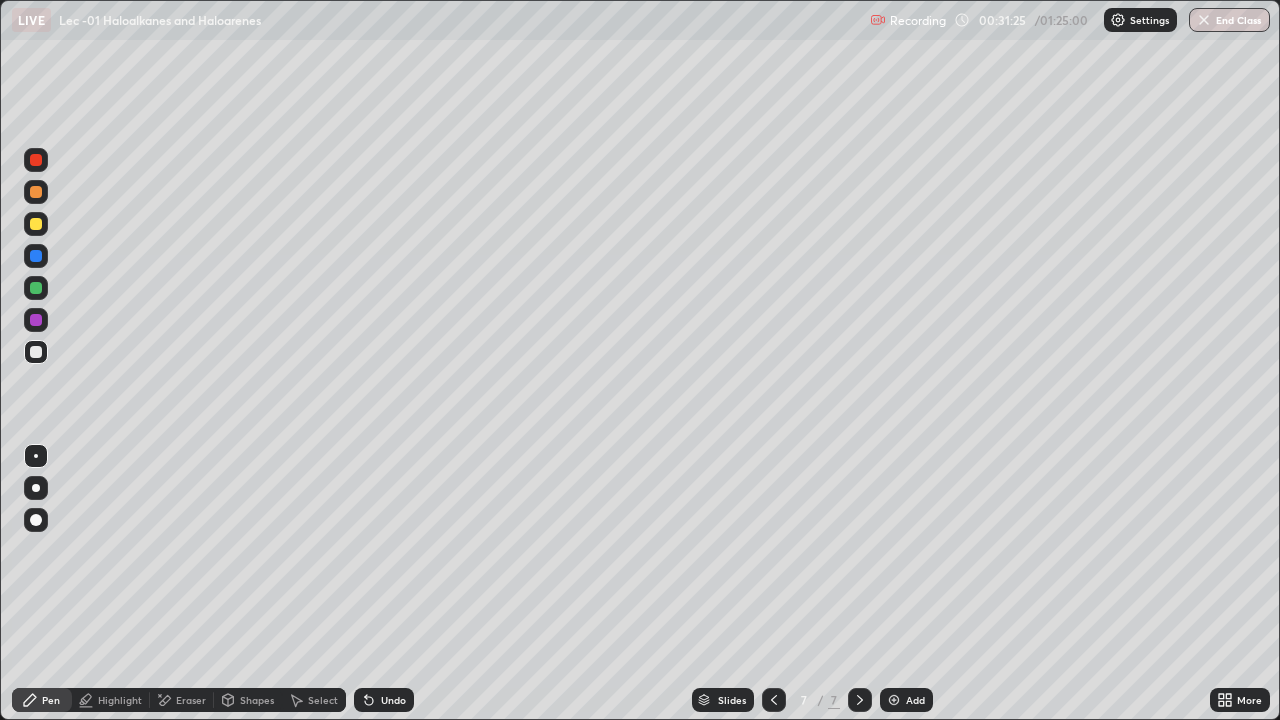 click on "Add" at bounding box center [915, 700] 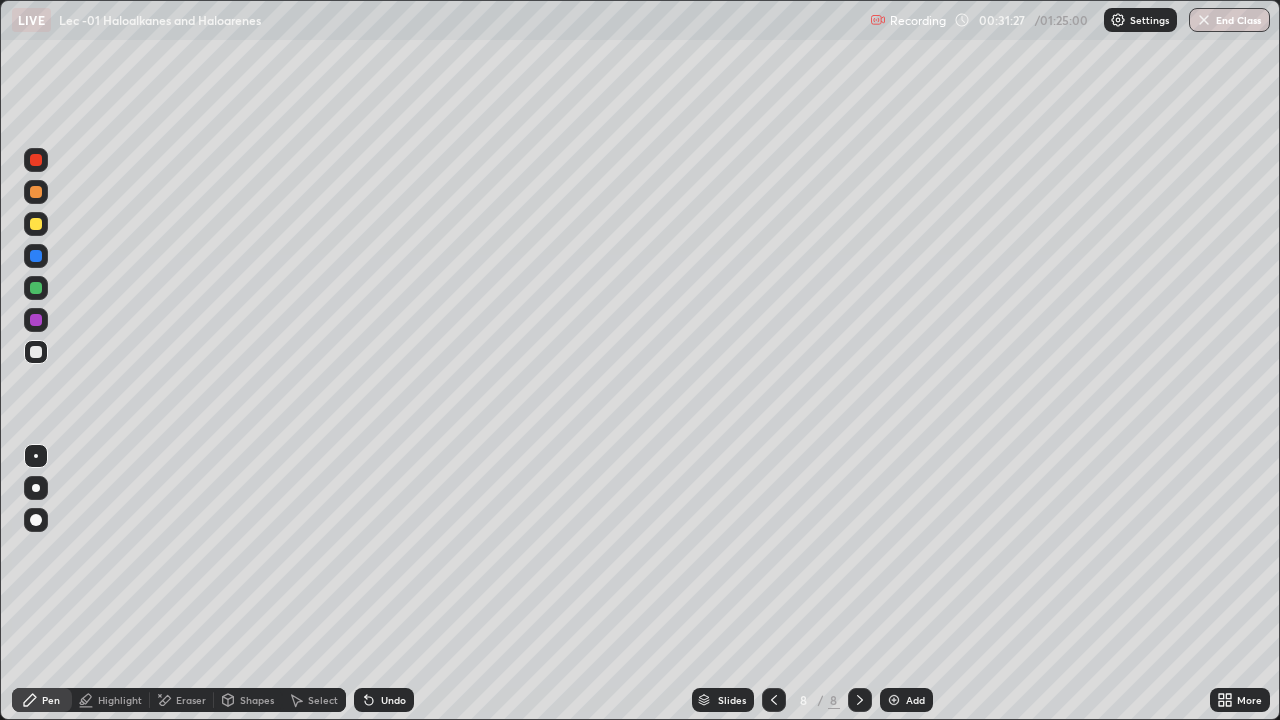 click at bounding box center (36, 288) 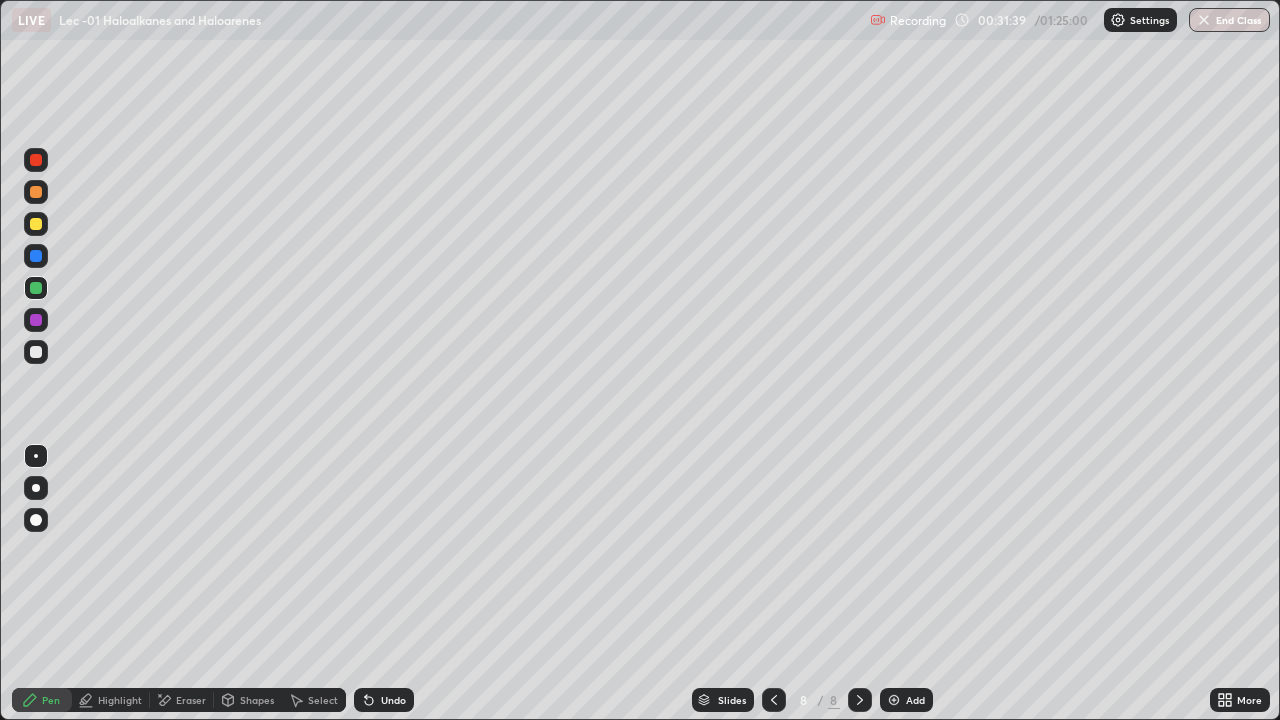 click on "Eraser" at bounding box center (182, 700) 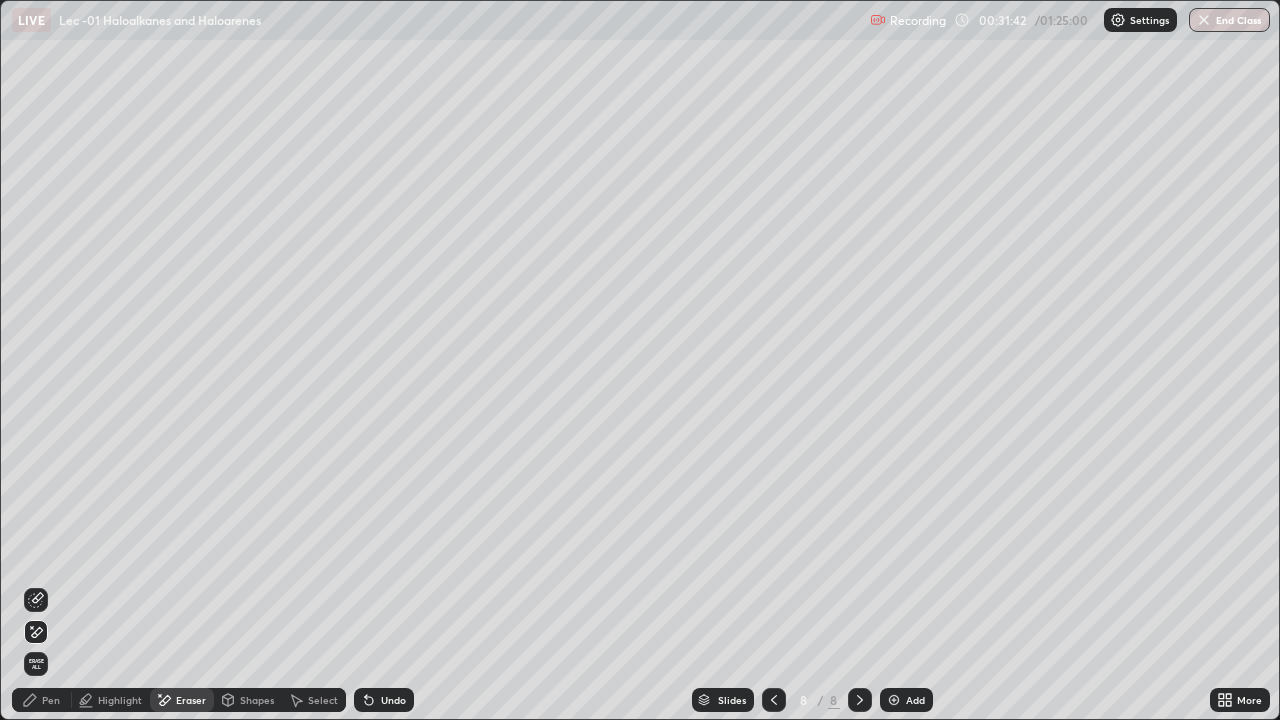 click 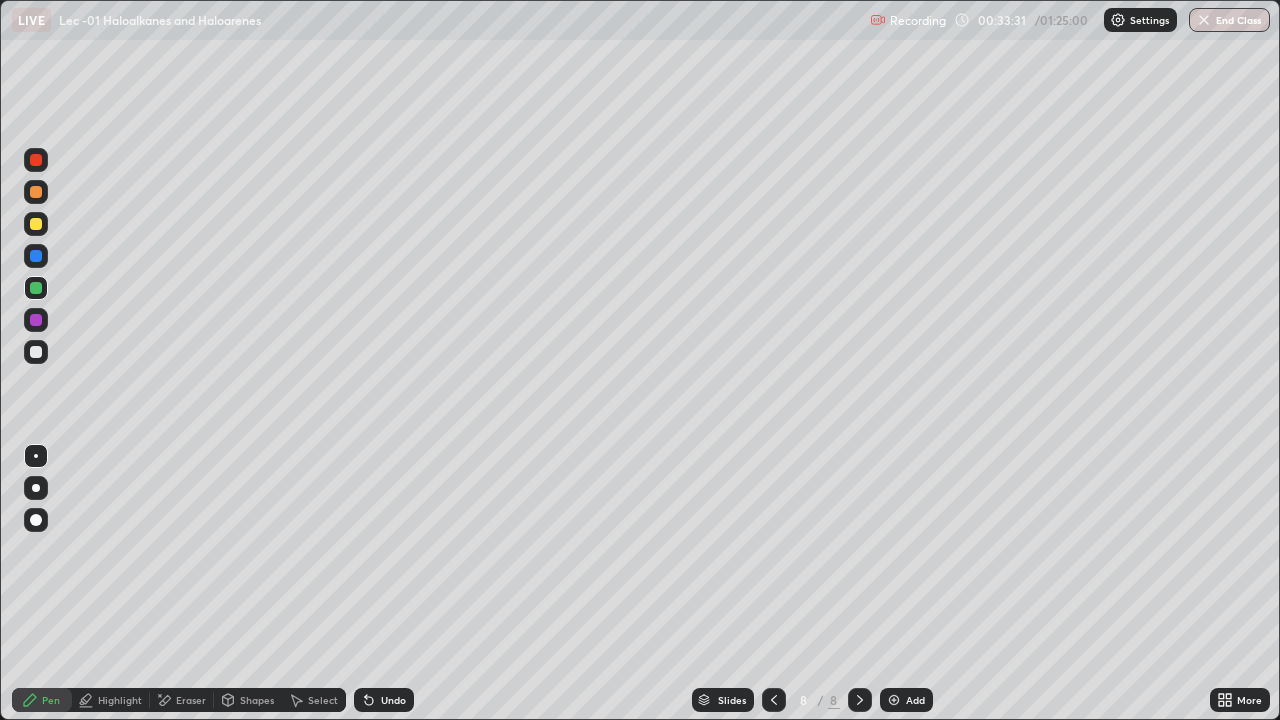 click at bounding box center [36, 352] 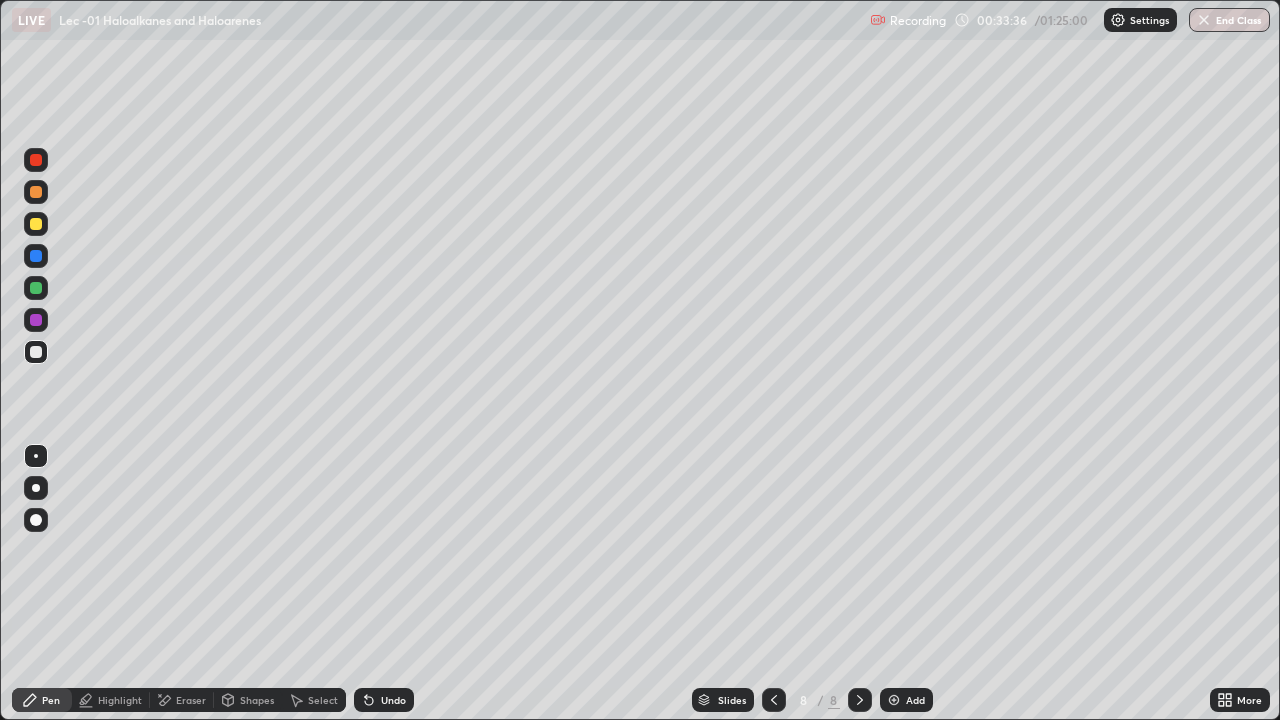 click at bounding box center (36, 320) 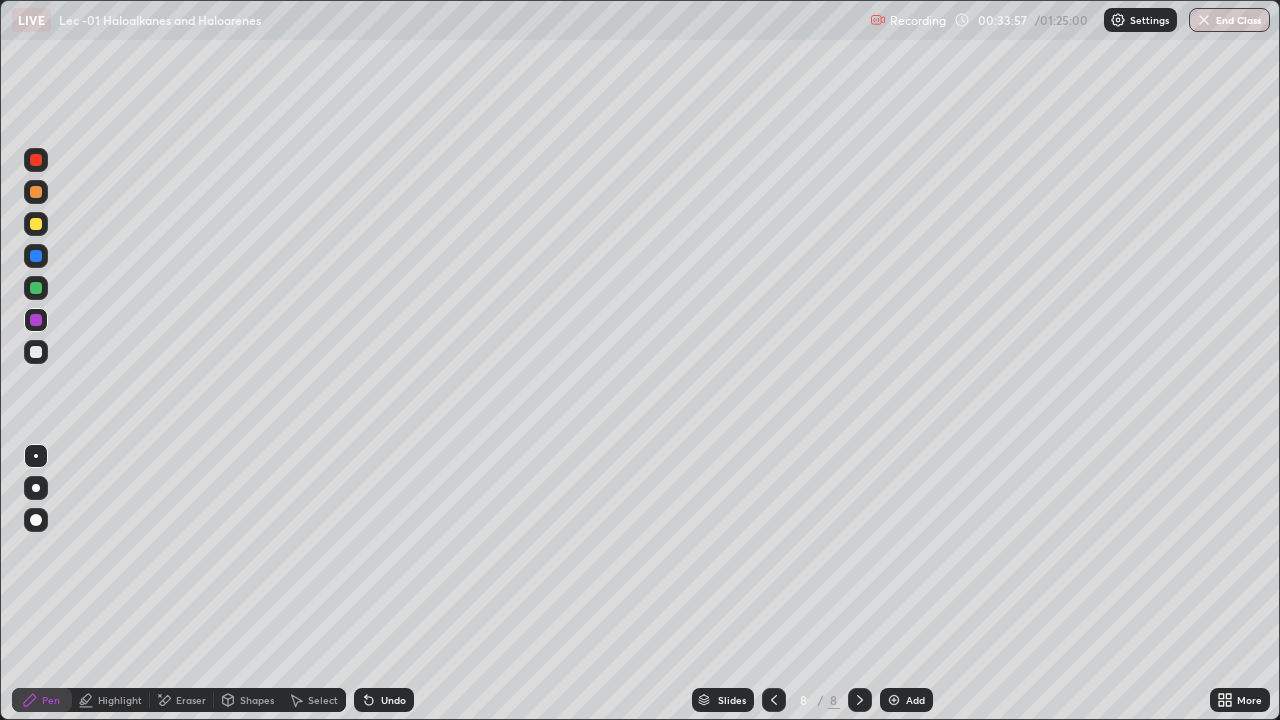 click on "Eraser" at bounding box center (191, 700) 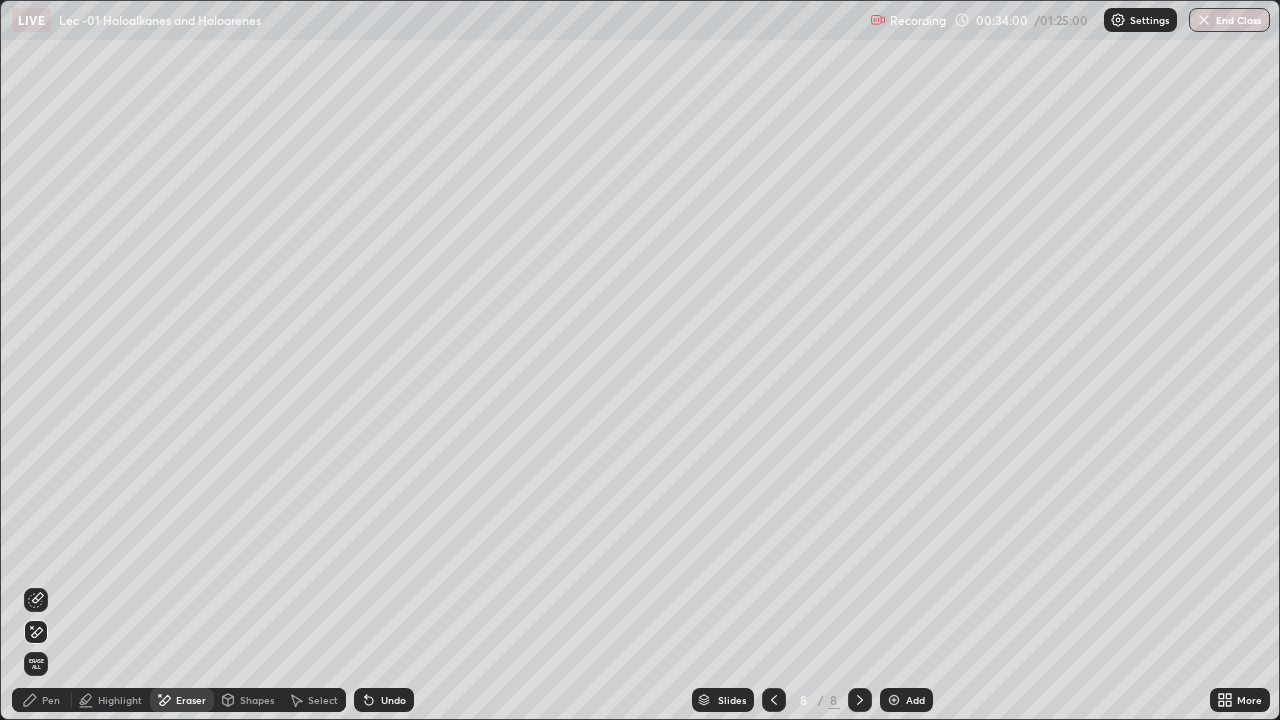 click 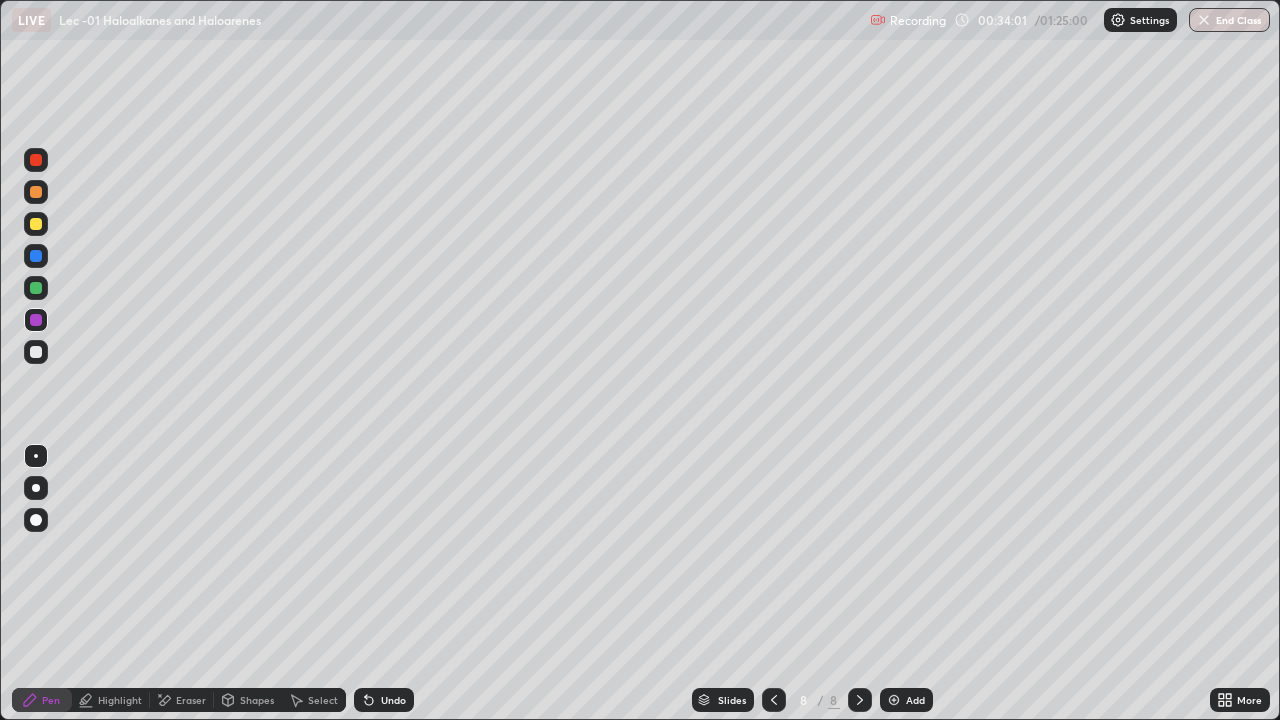 click at bounding box center [36, 288] 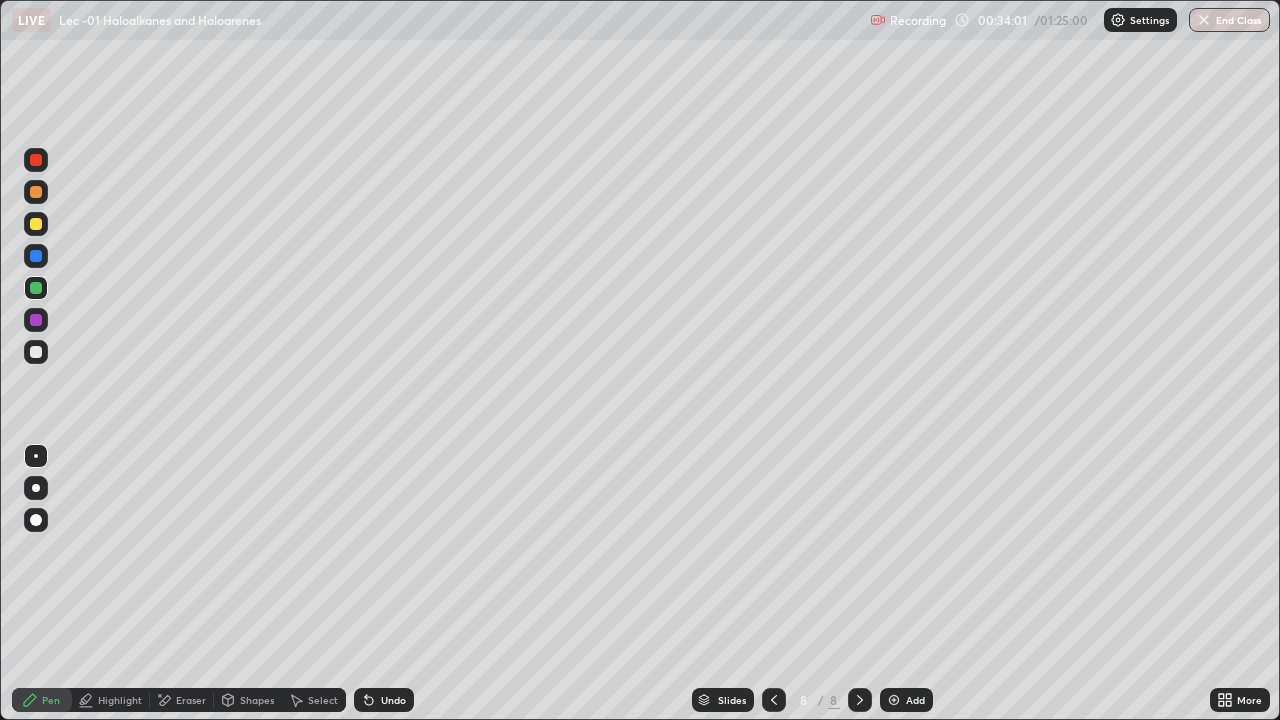 click at bounding box center [36, 352] 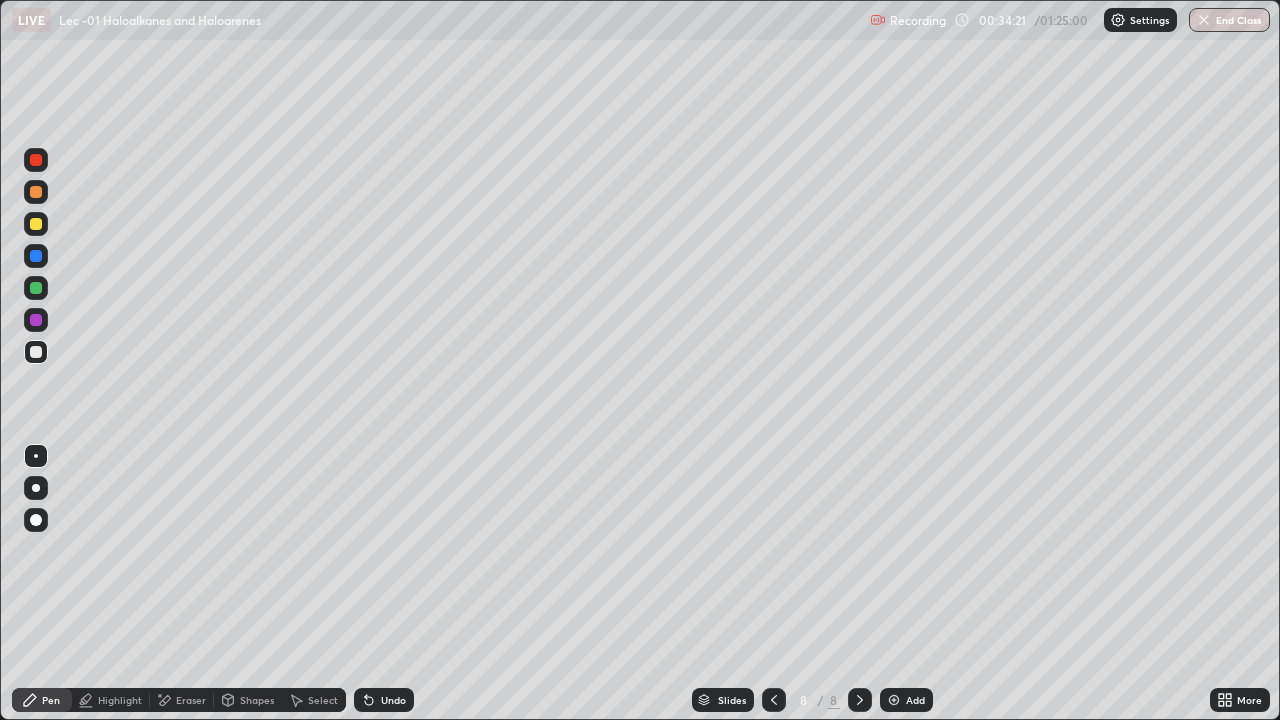 click on "Slides 8 / 8 Add" at bounding box center (812, 700) 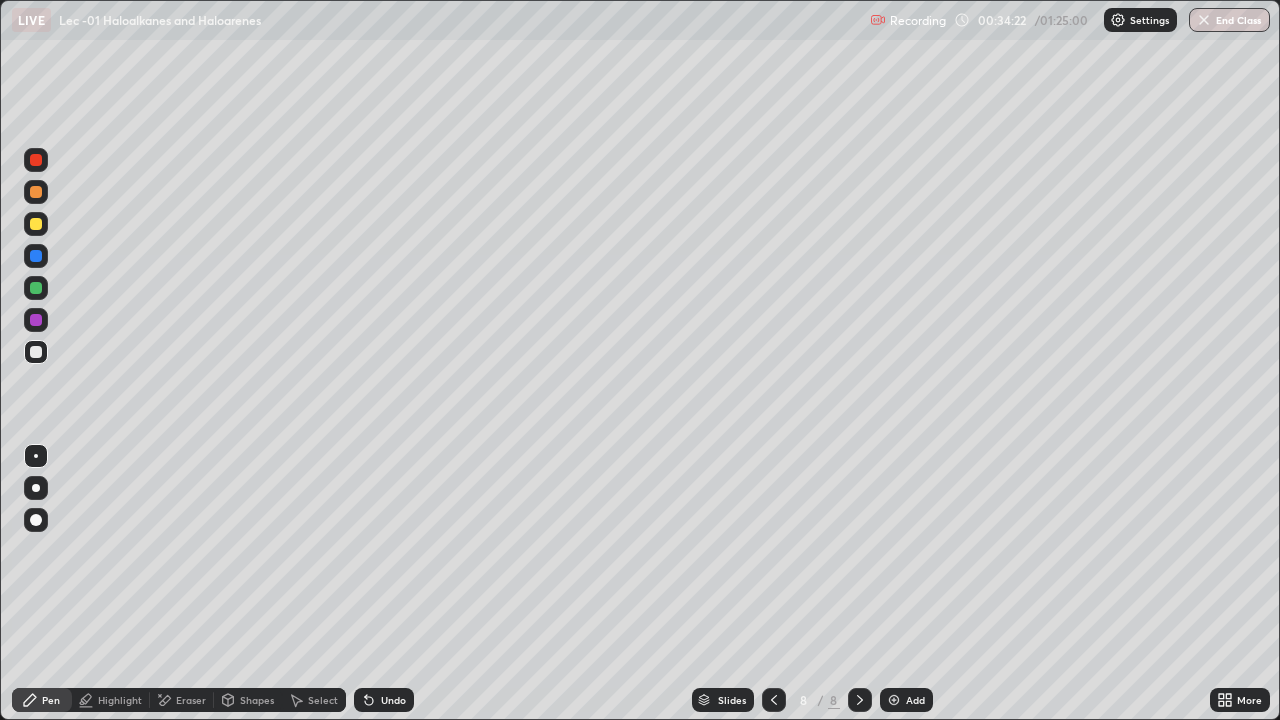 click on "Undo" at bounding box center [384, 700] 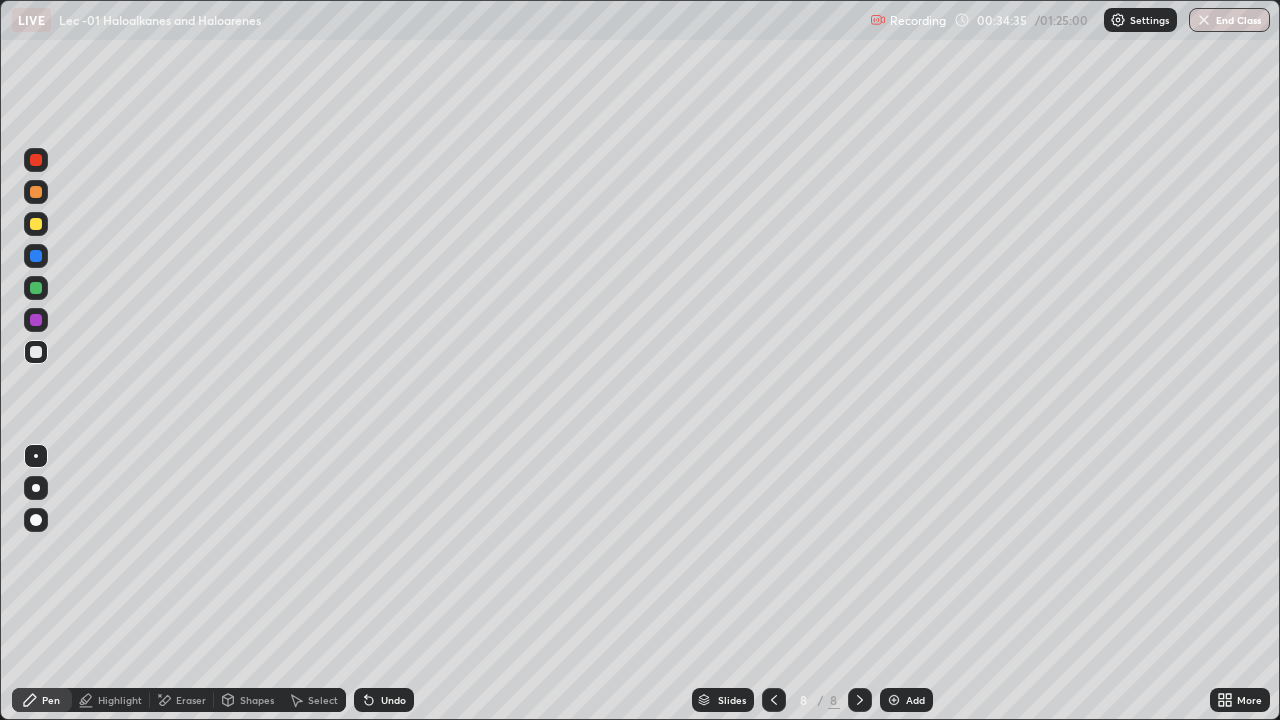 click at bounding box center (36, 224) 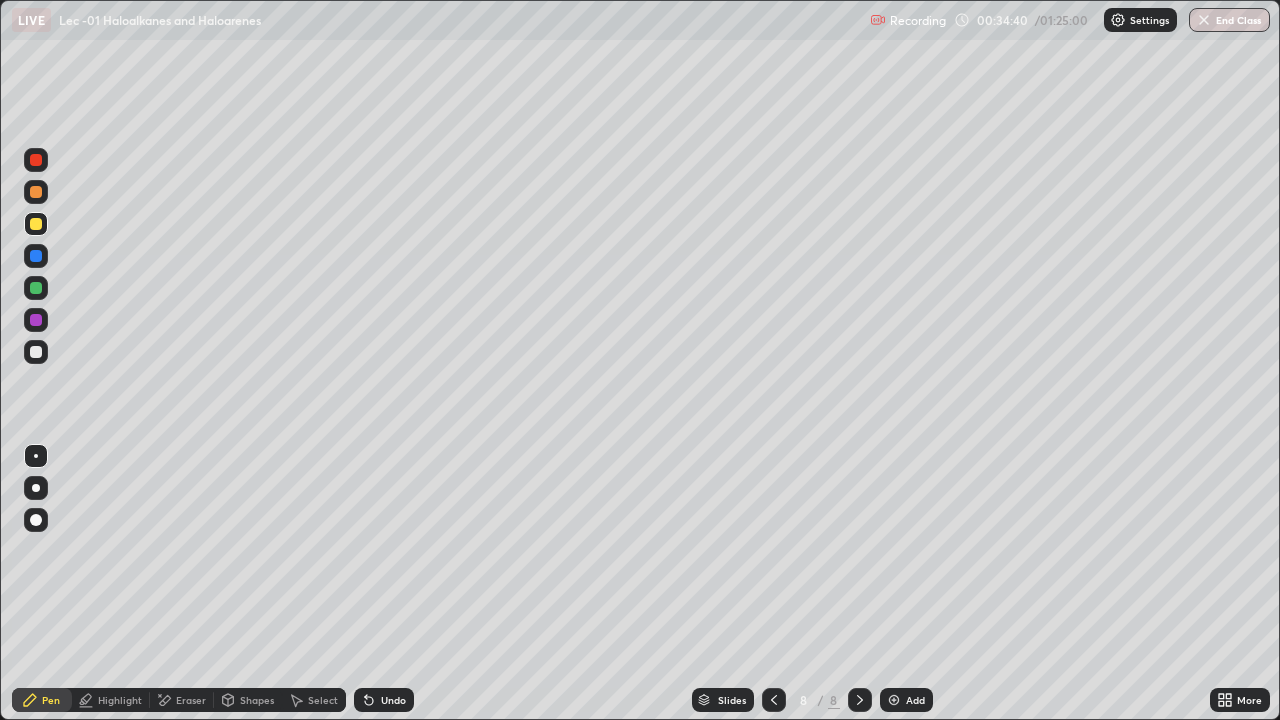 click at bounding box center (36, 320) 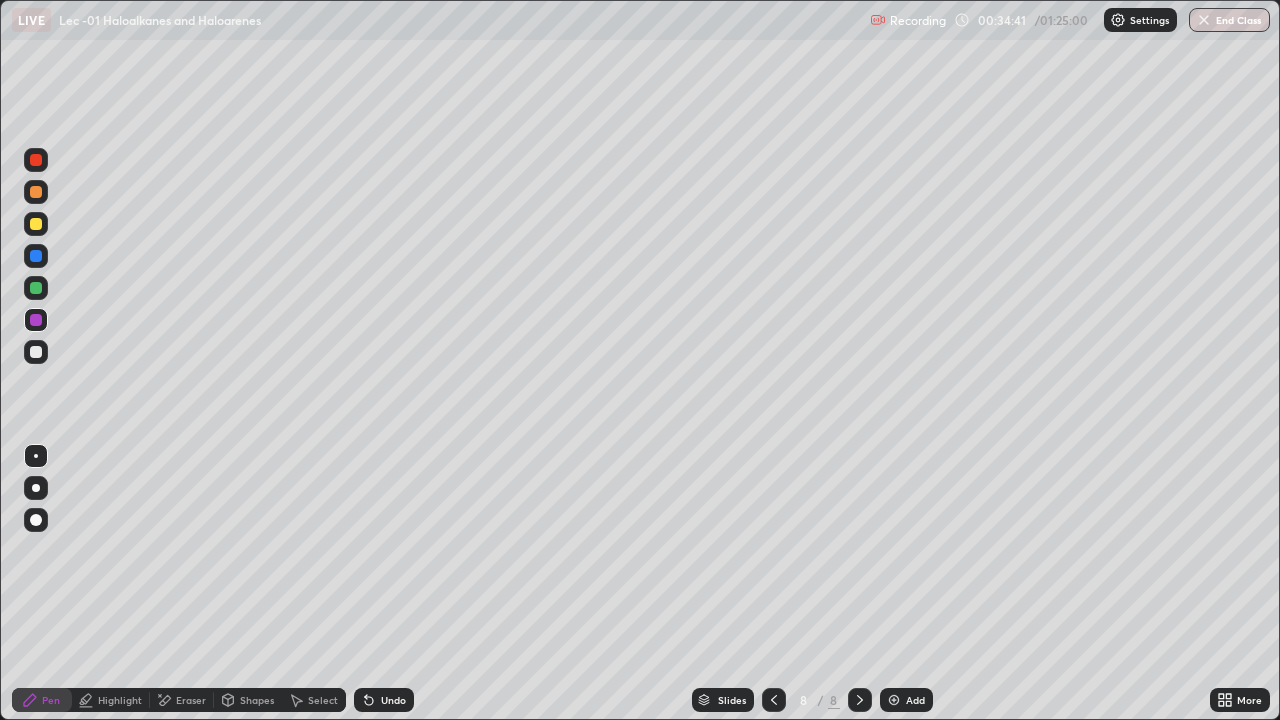 click at bounding box center [36, 224] 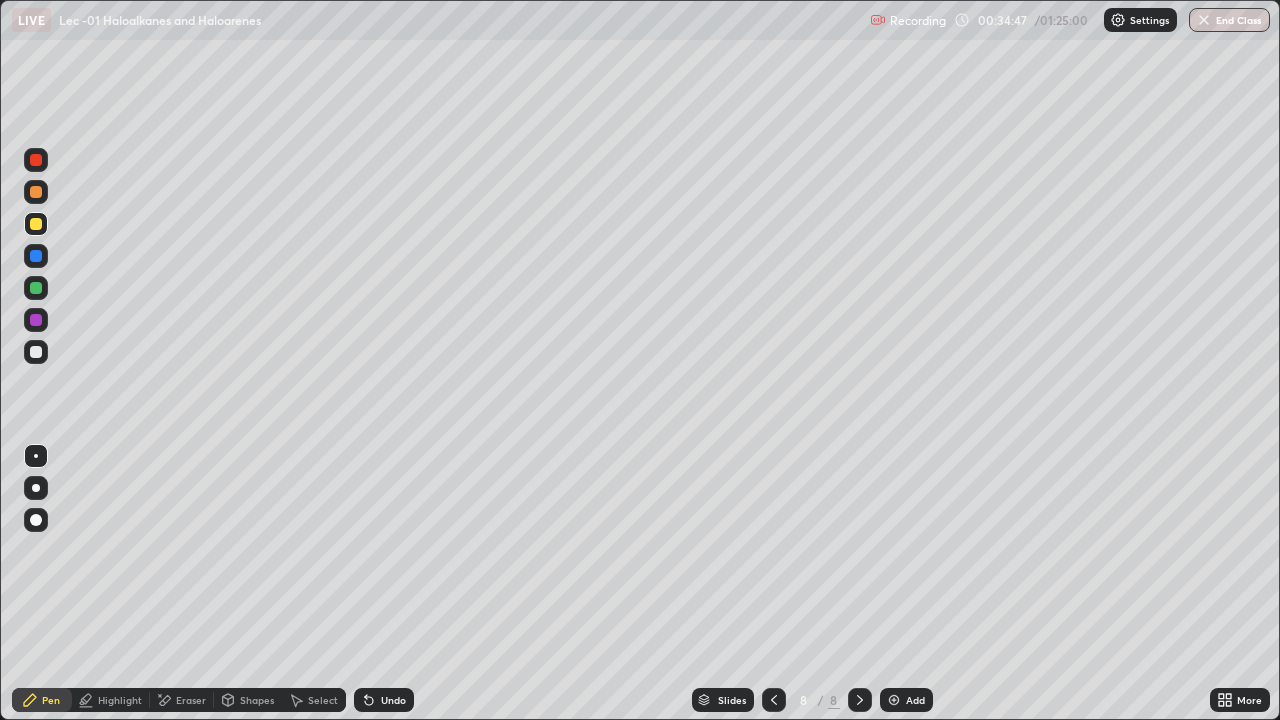 click at bounding box center [36, 320] 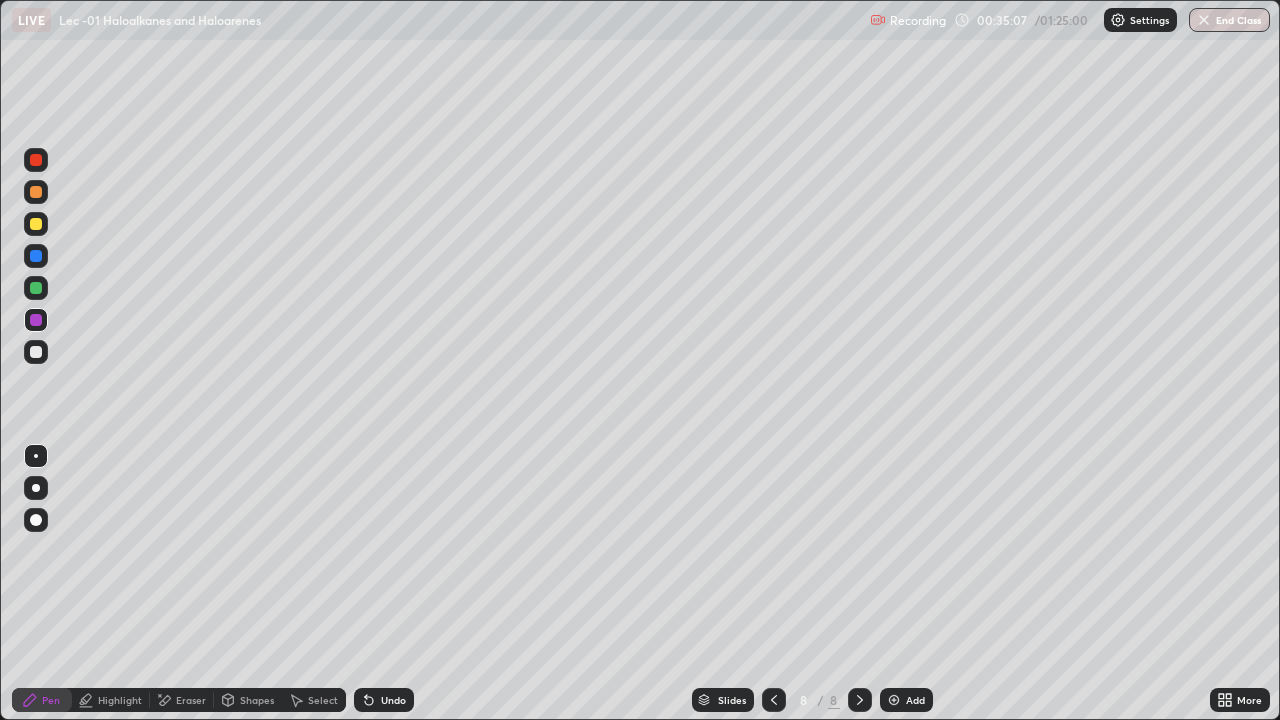 click on "Eraser" at bounding box center (182, 700) 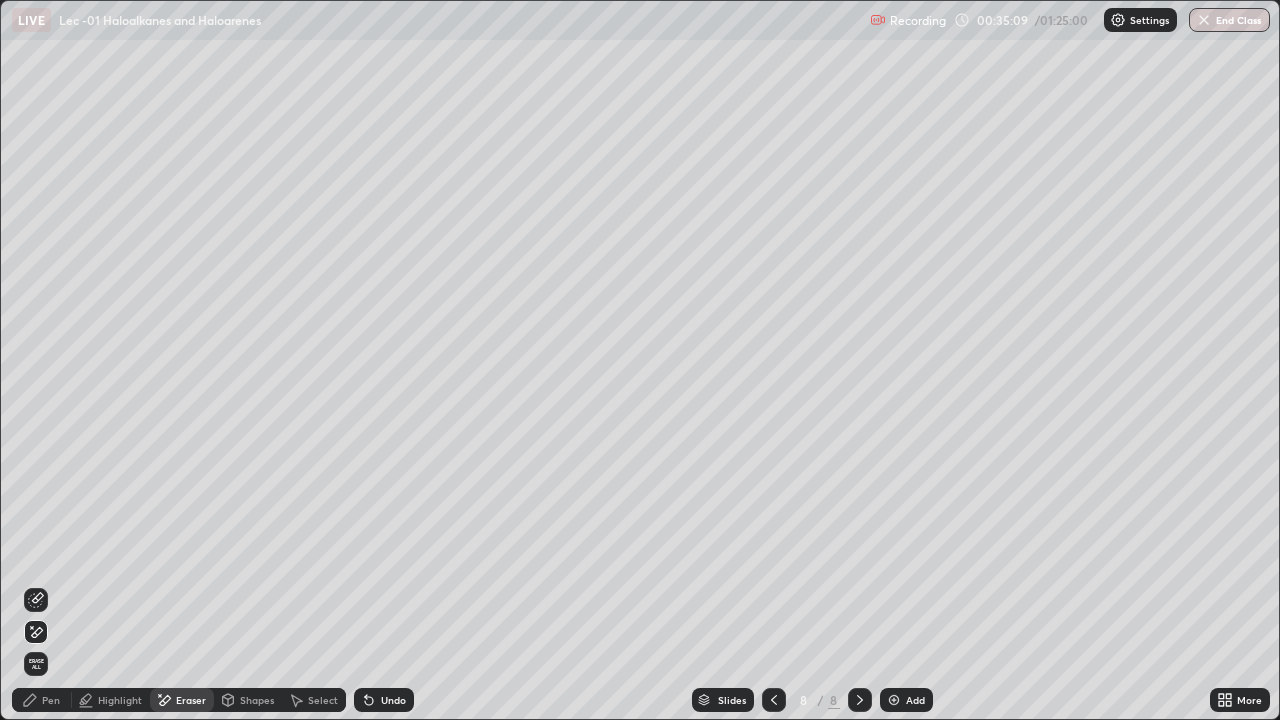 click on "Pen" at bounding box center [42, 700] 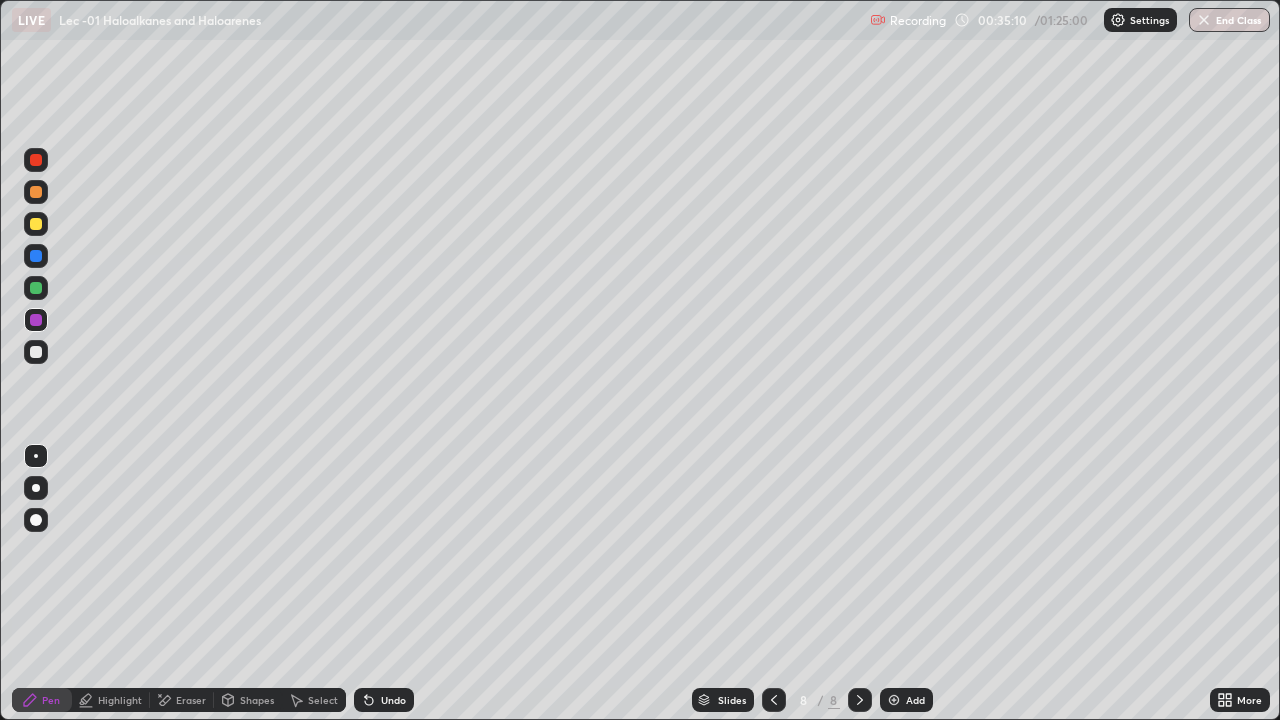 click at bounding box center (36, 352) 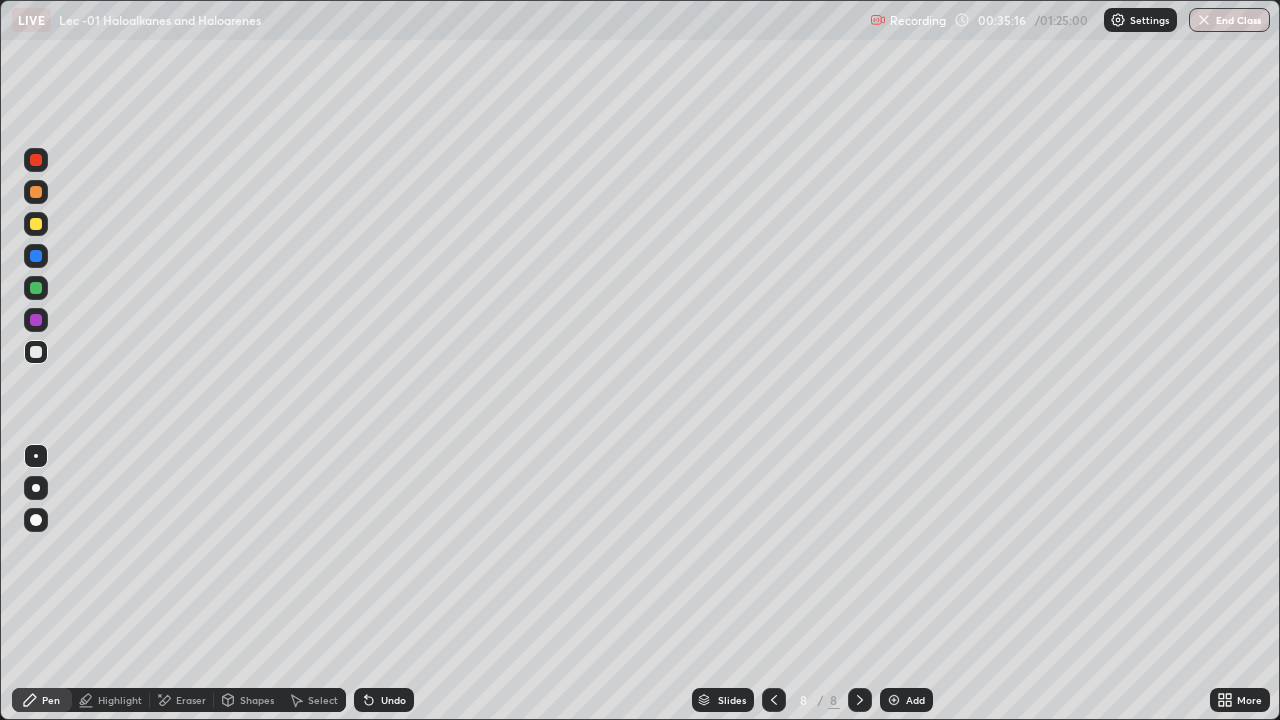 click on "Undo" at bounding box center [384, 700] 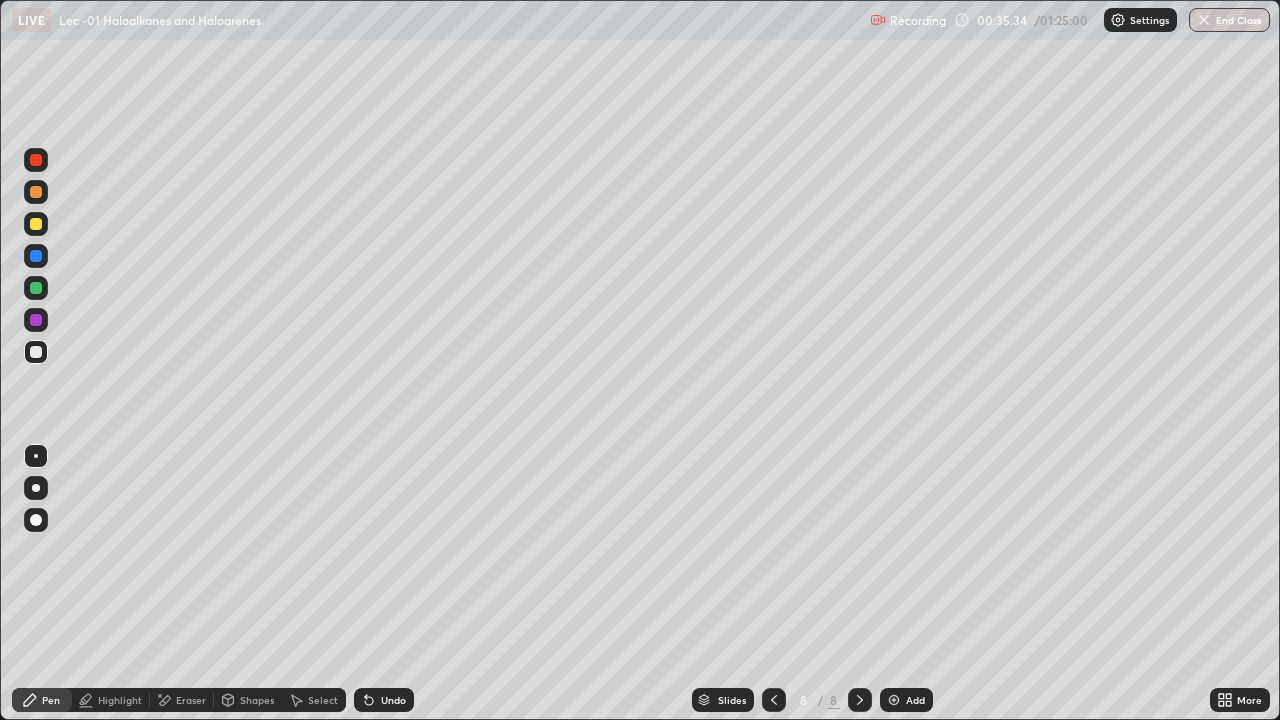 click at bounding box center (36, 320) 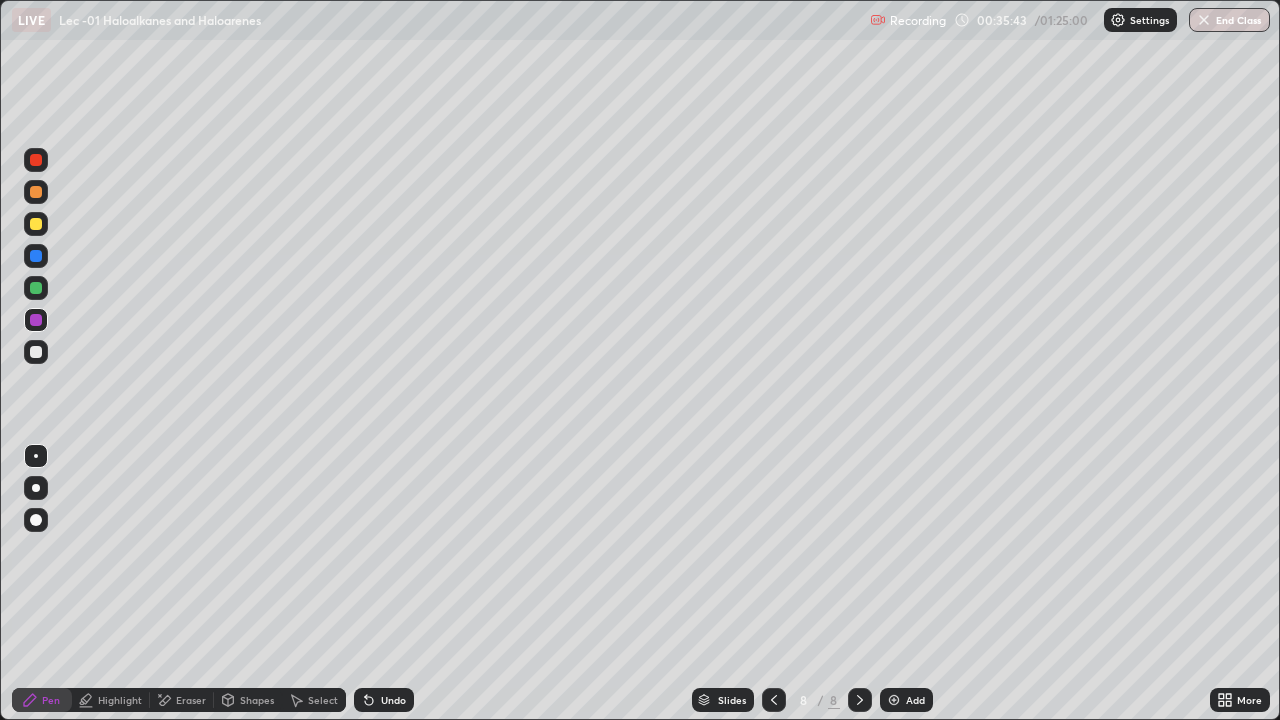 click on "Undo" at bounding box center [393, 700] 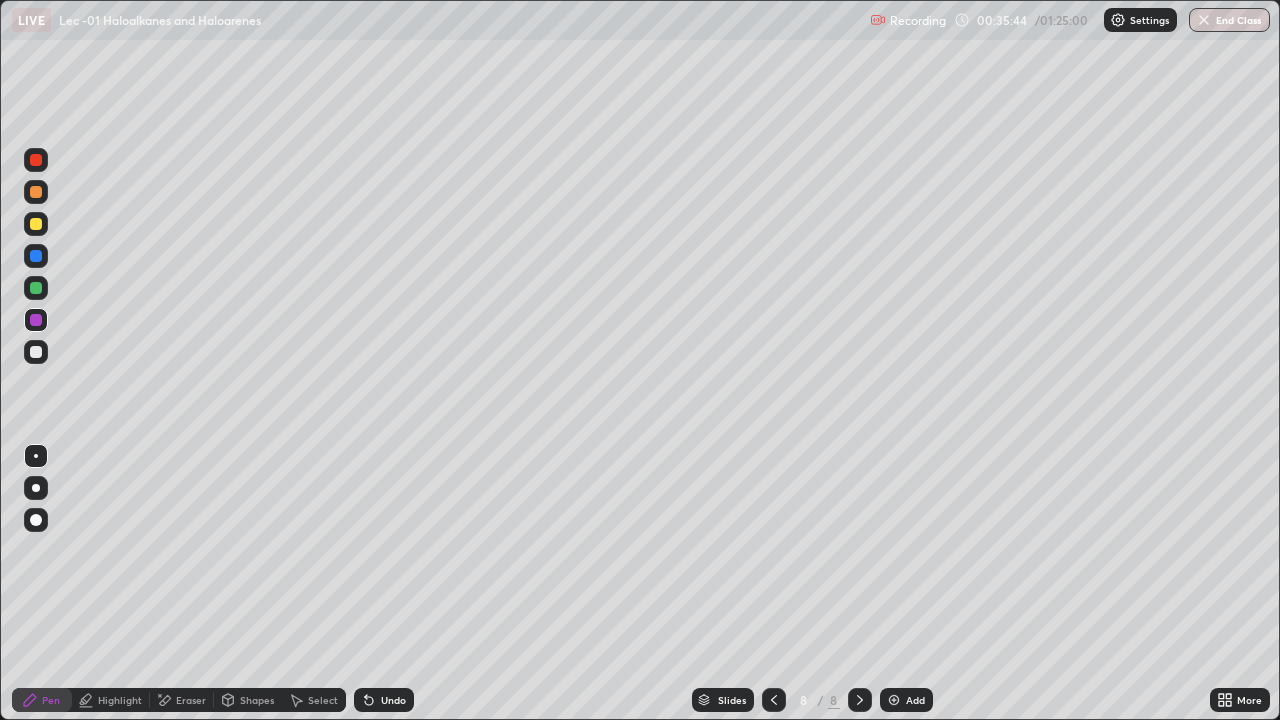 click on "Undo" at bounding box center [384, 700] 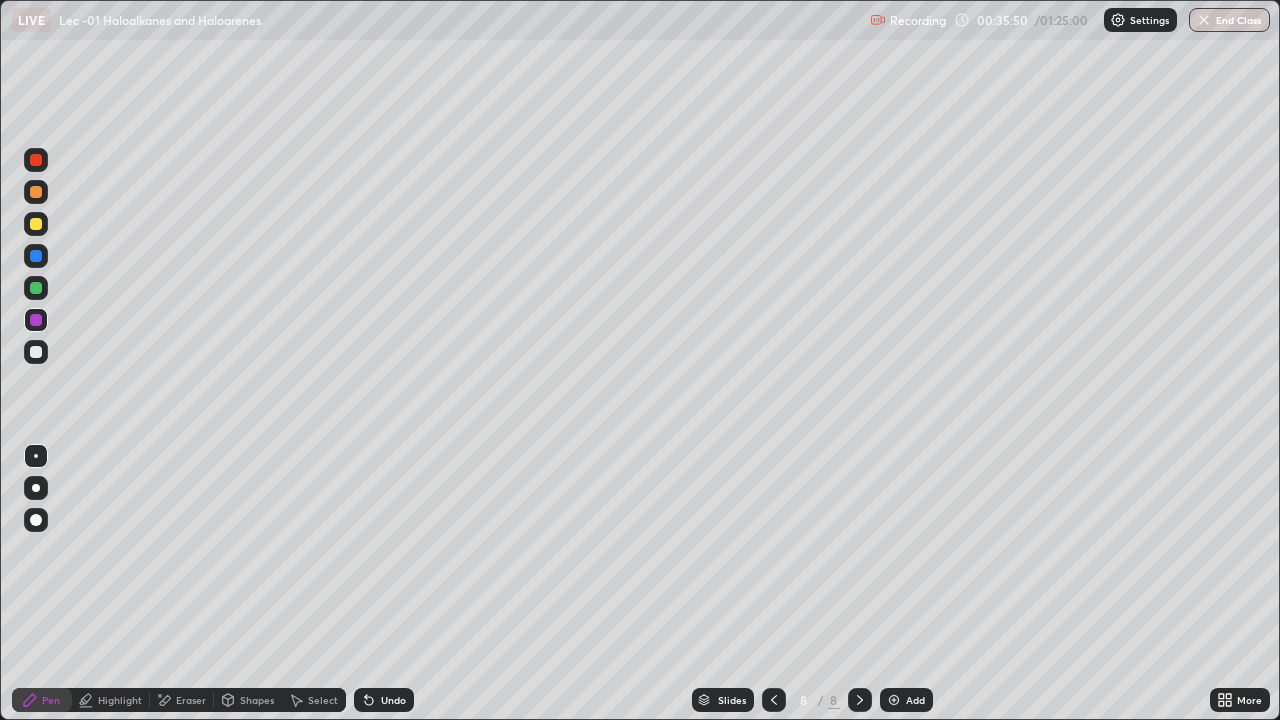 click at bounding box center (36, 352) 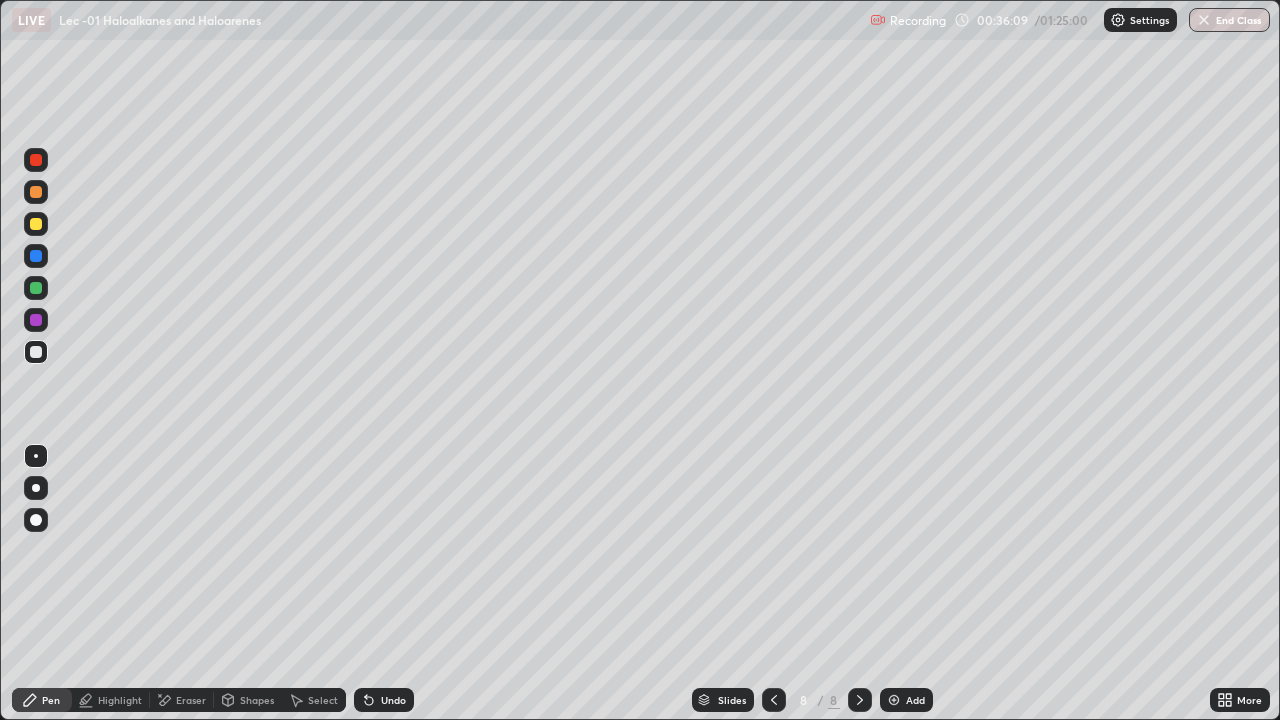 click at bounding box center [36, 288] 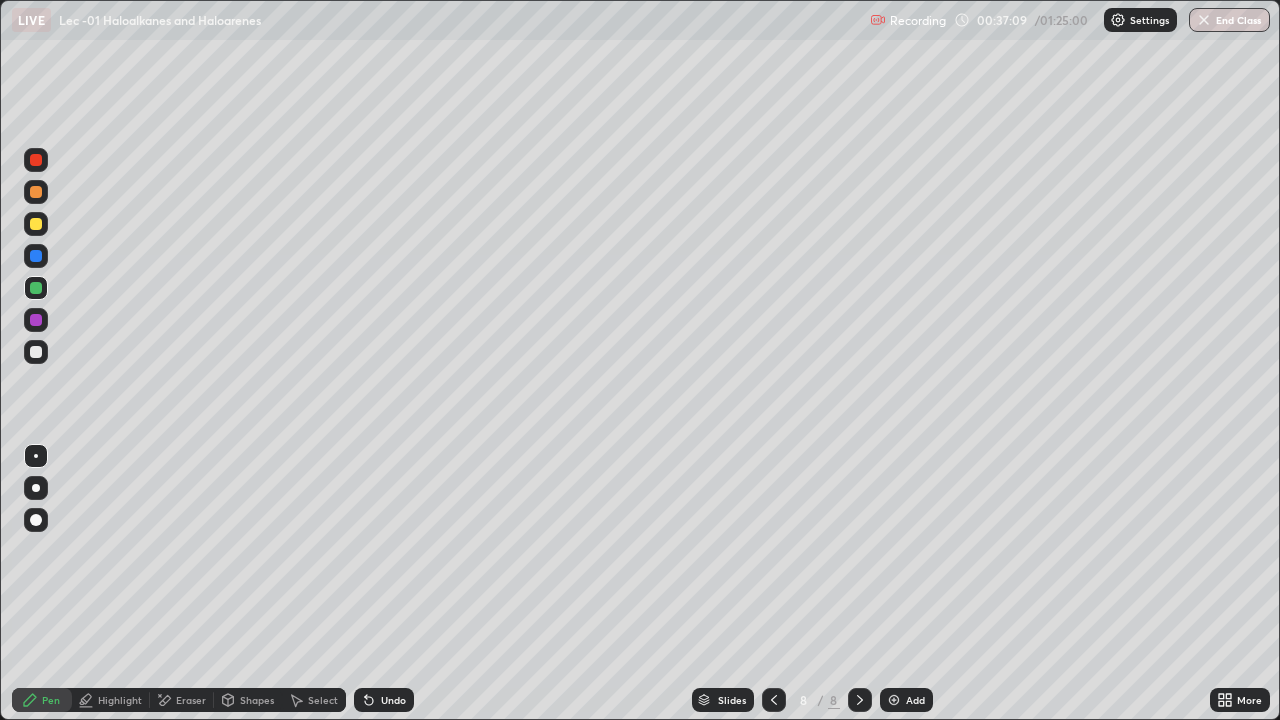 click on "Eraser" at bounding box center (182, 700) 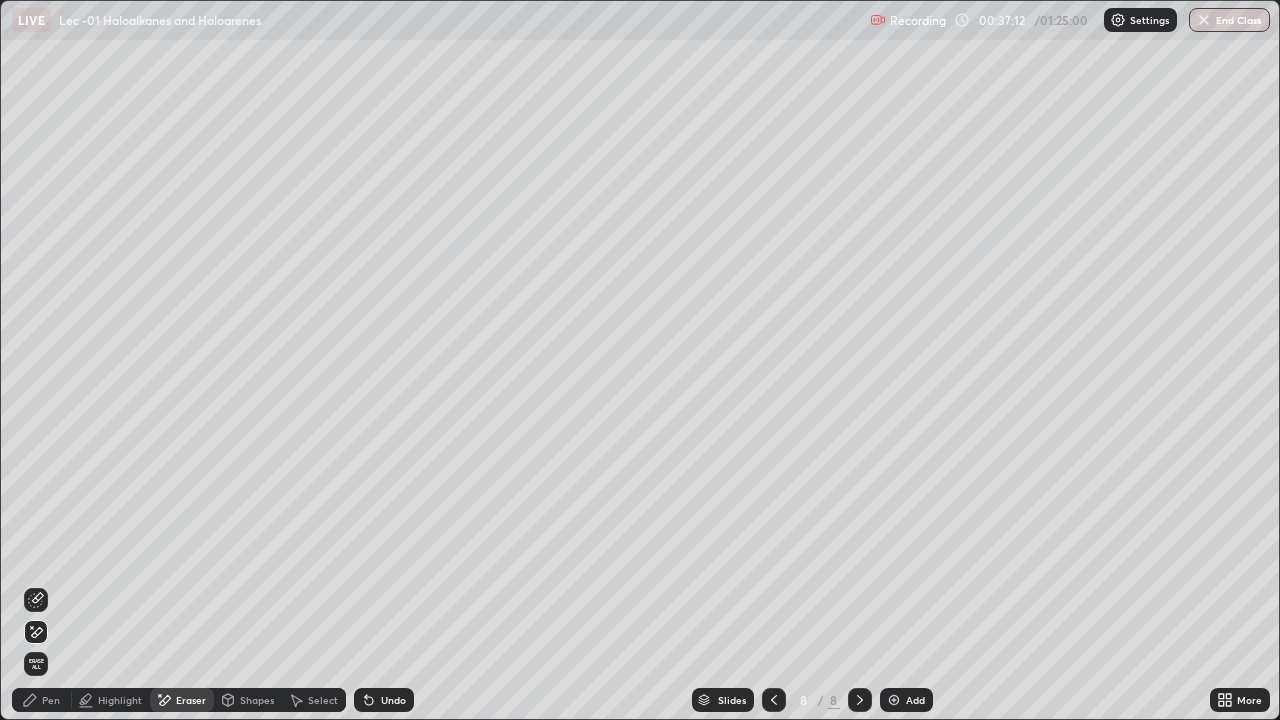 click on "Pen" at bounding box center (42, 700) 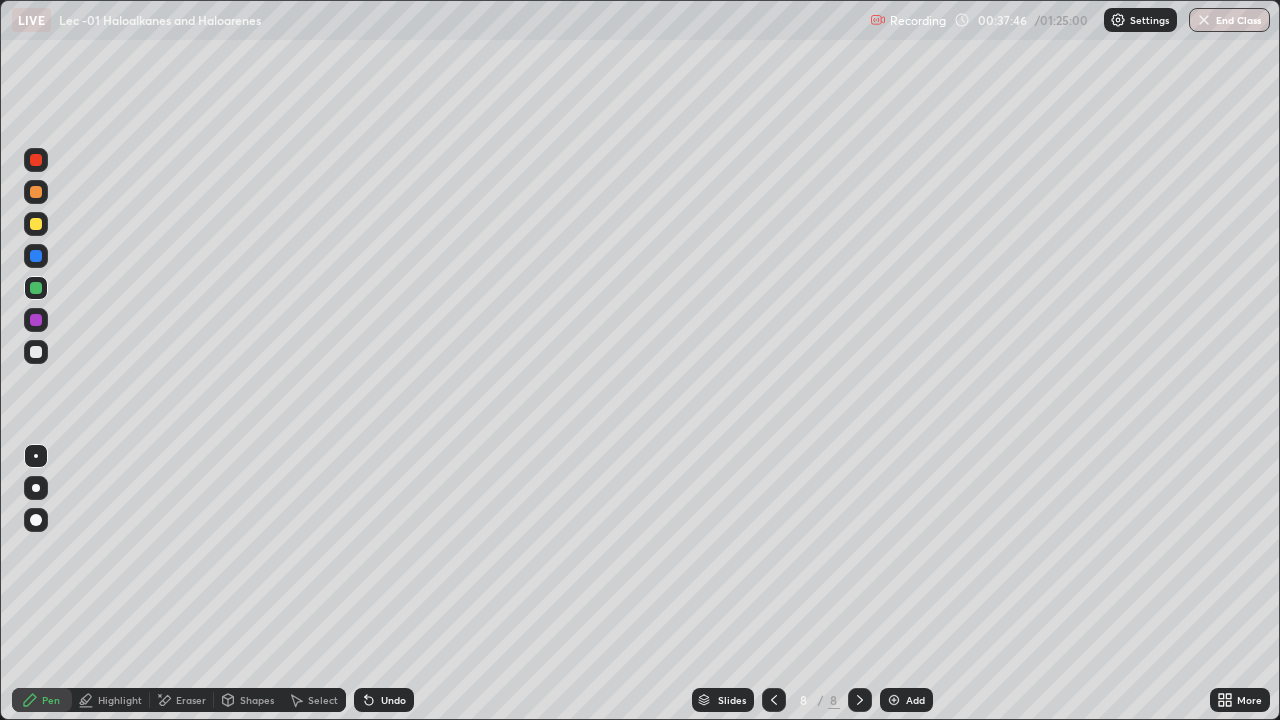click on "Undo" at bounding box center (384, 700) 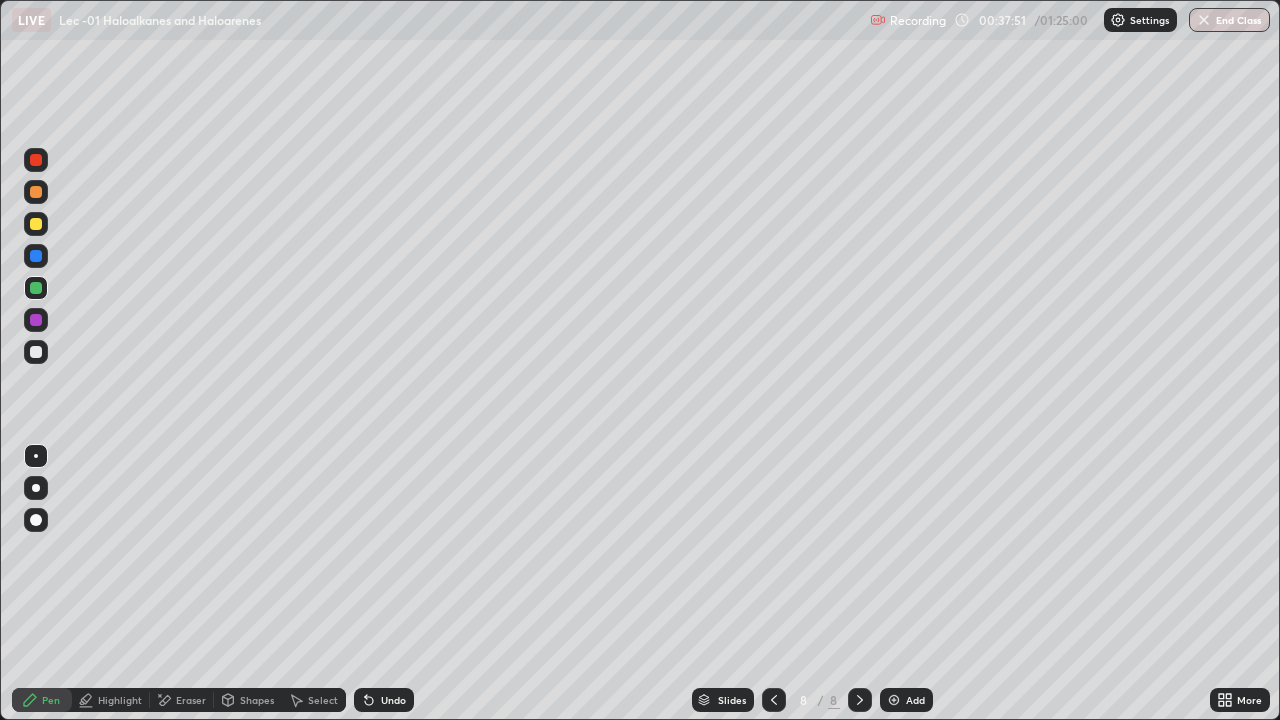 click at bounding box center [36, 352] 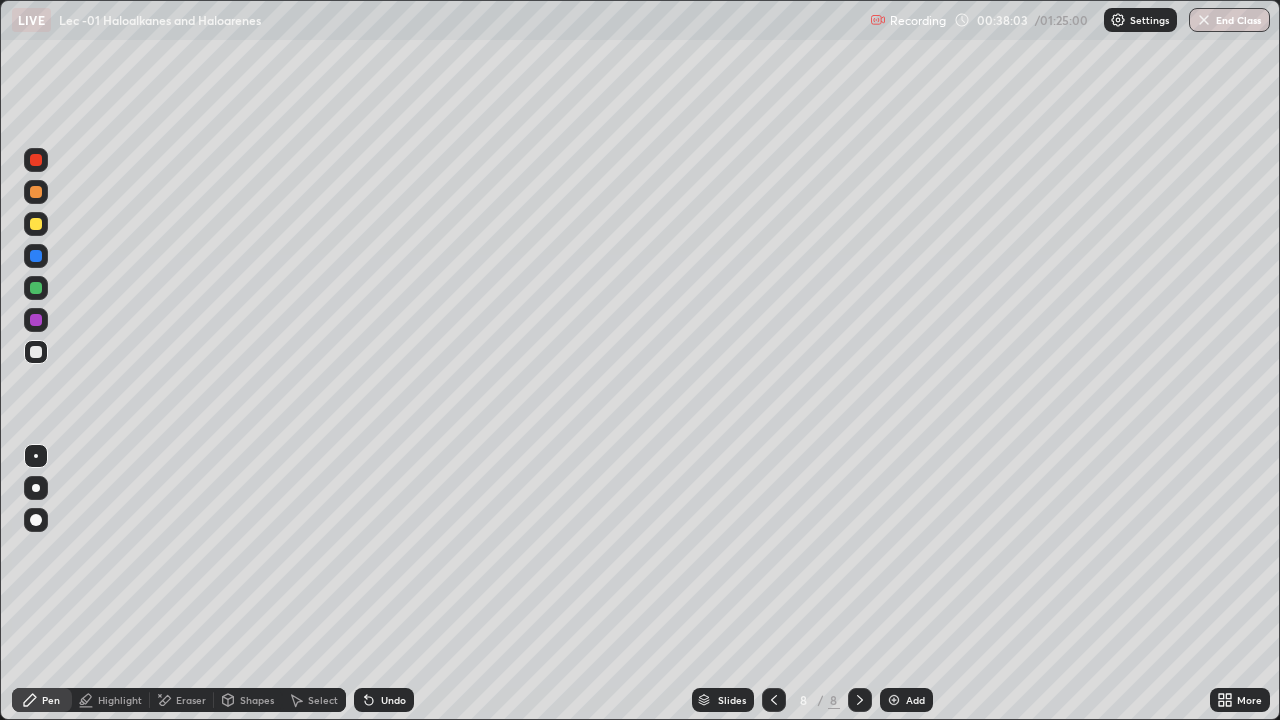 click on "Undo" at bounding box center [393, 700] 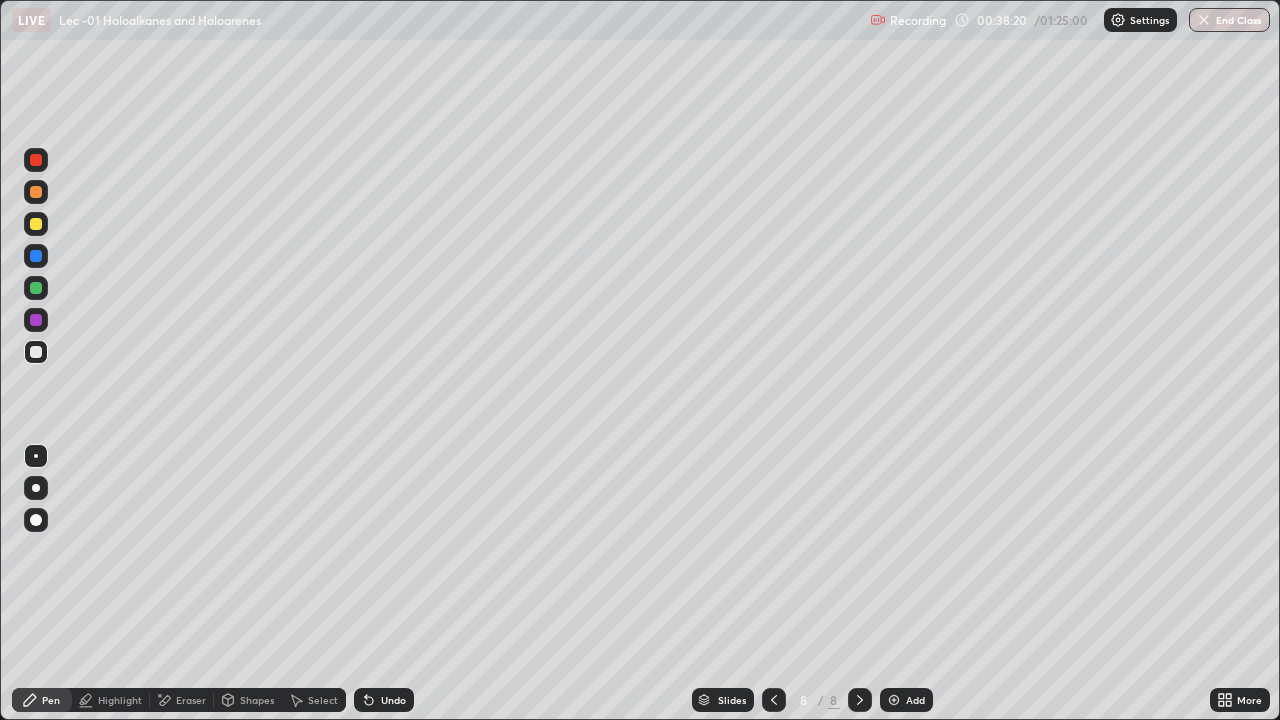 click at bounding box center (36, 320) 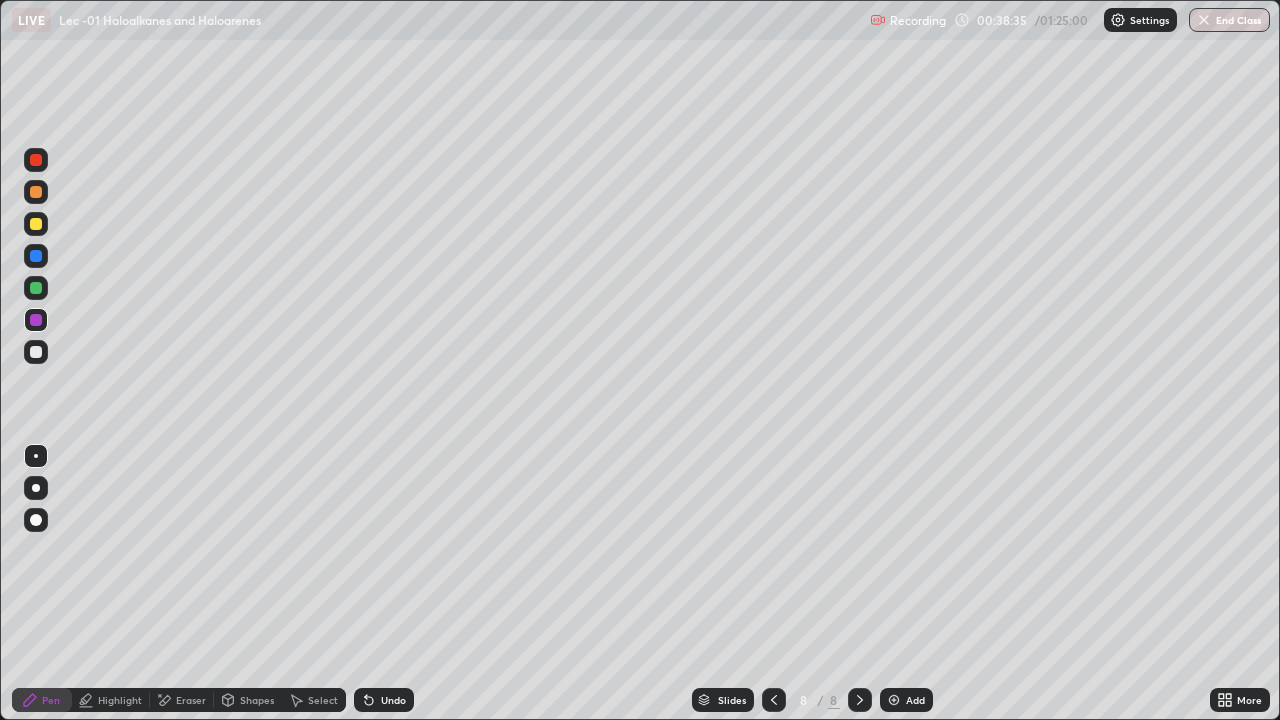 click on "Undo" at bounding box center (393, 700) 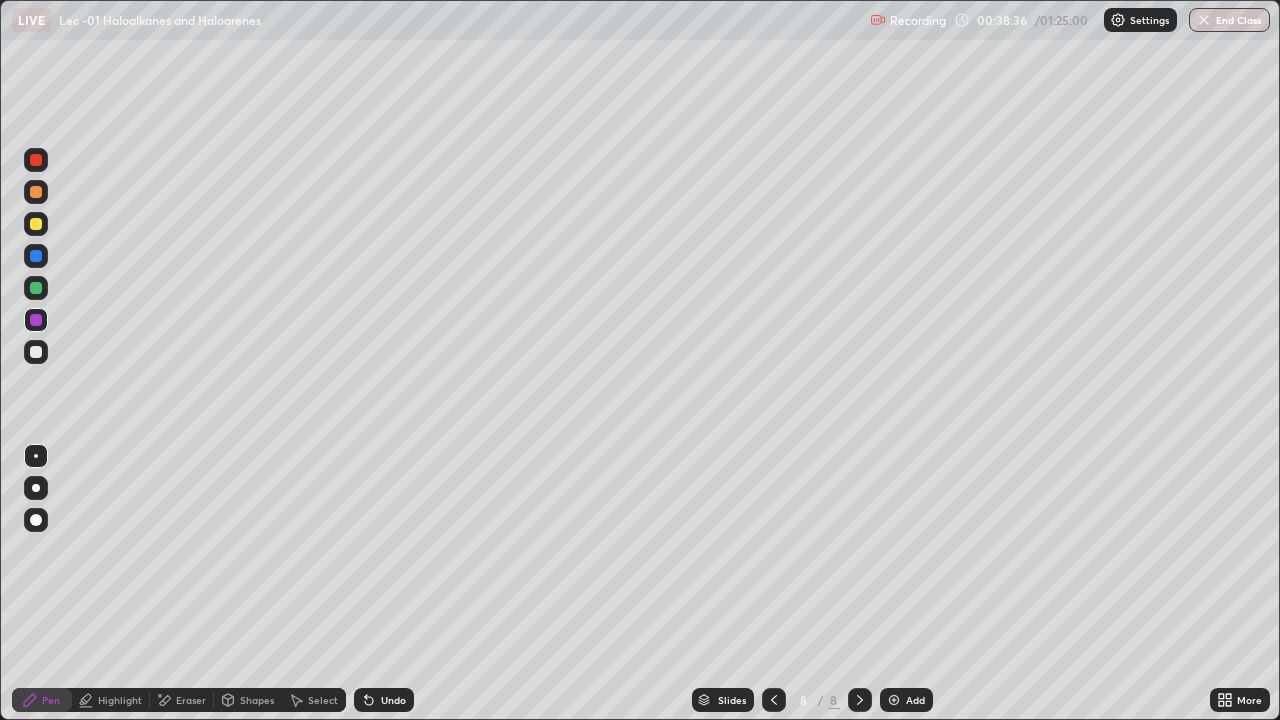 click on "Undo" at bounding box center (384, 700) 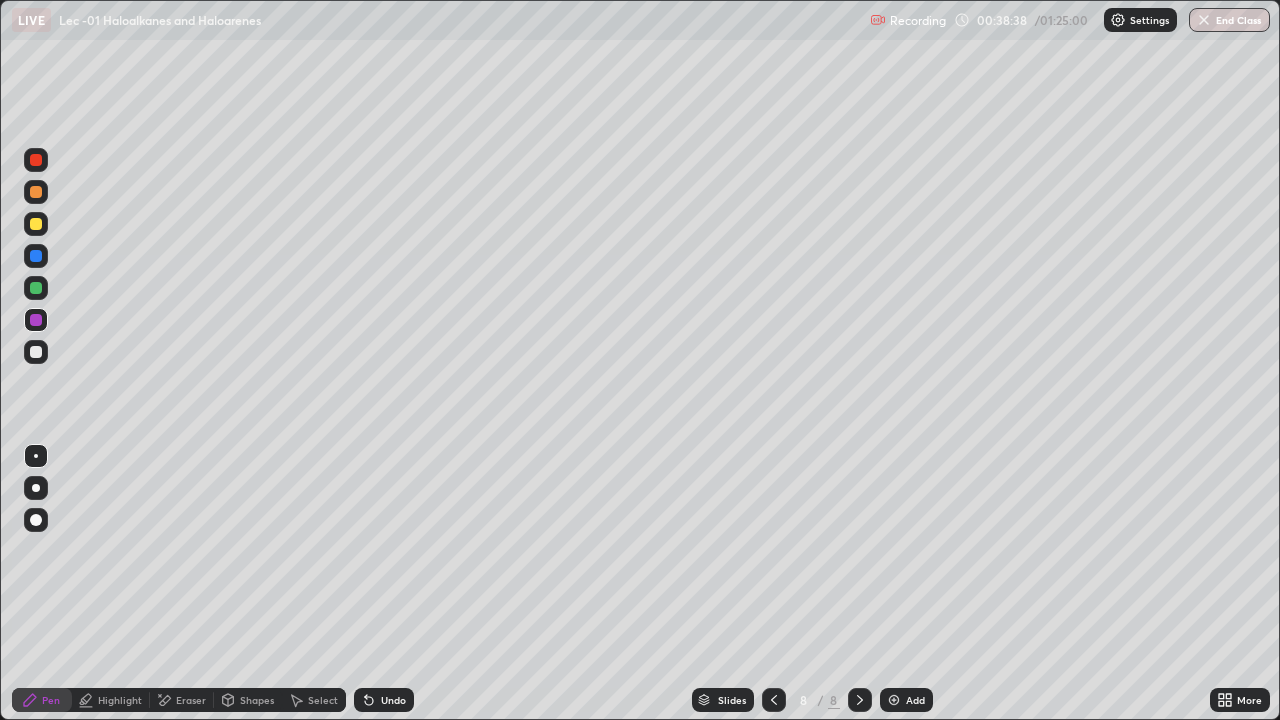click on "Eraser" at bounding box center (191, 700) 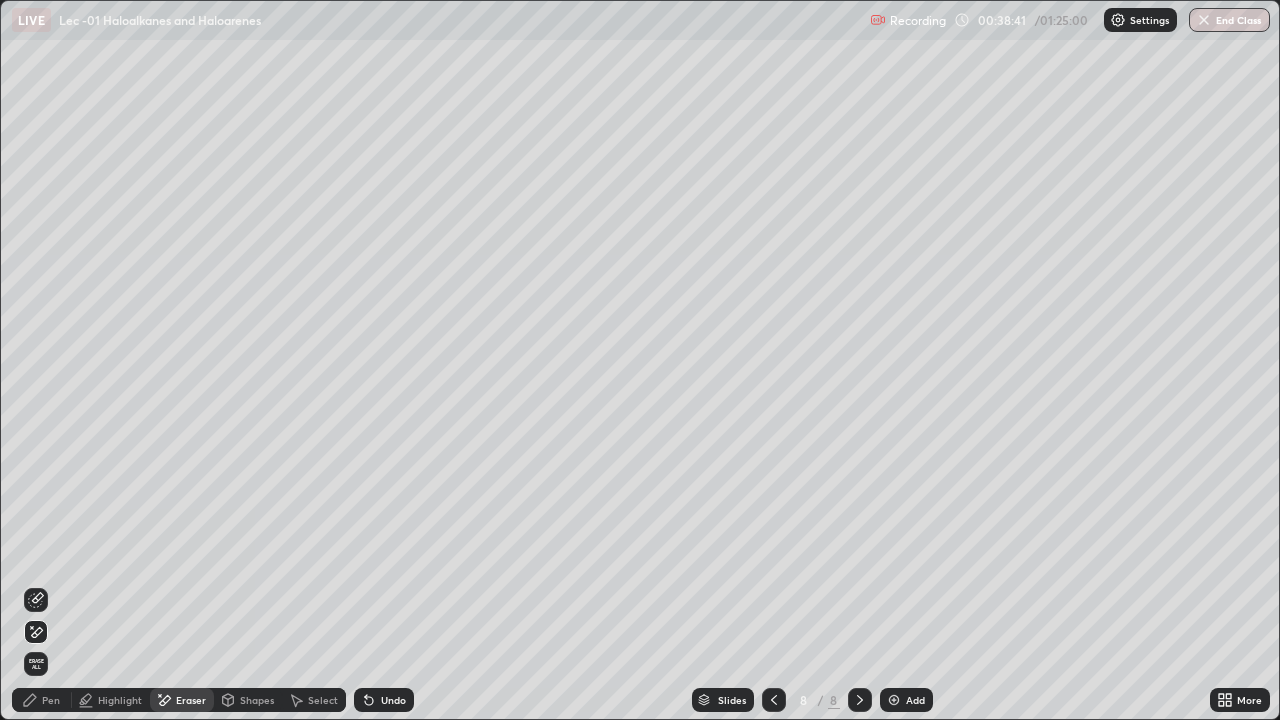 click 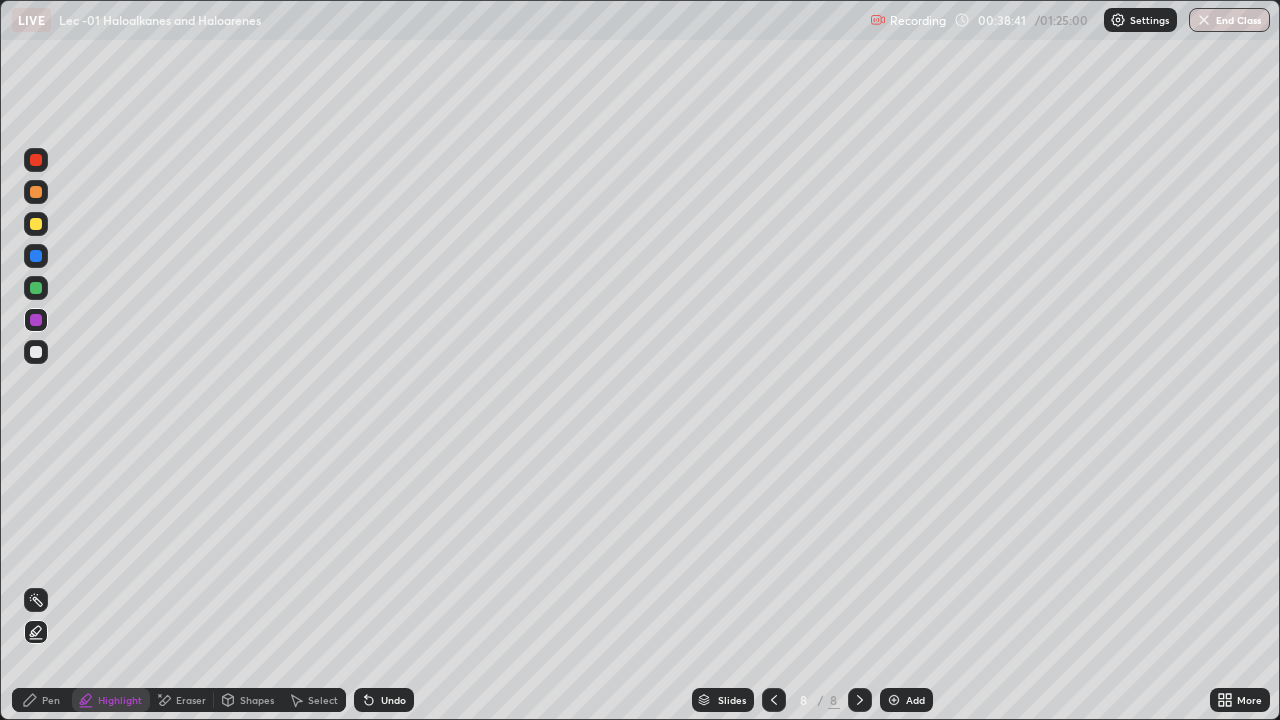 click on "Pen" at bounding box center [42, 700] 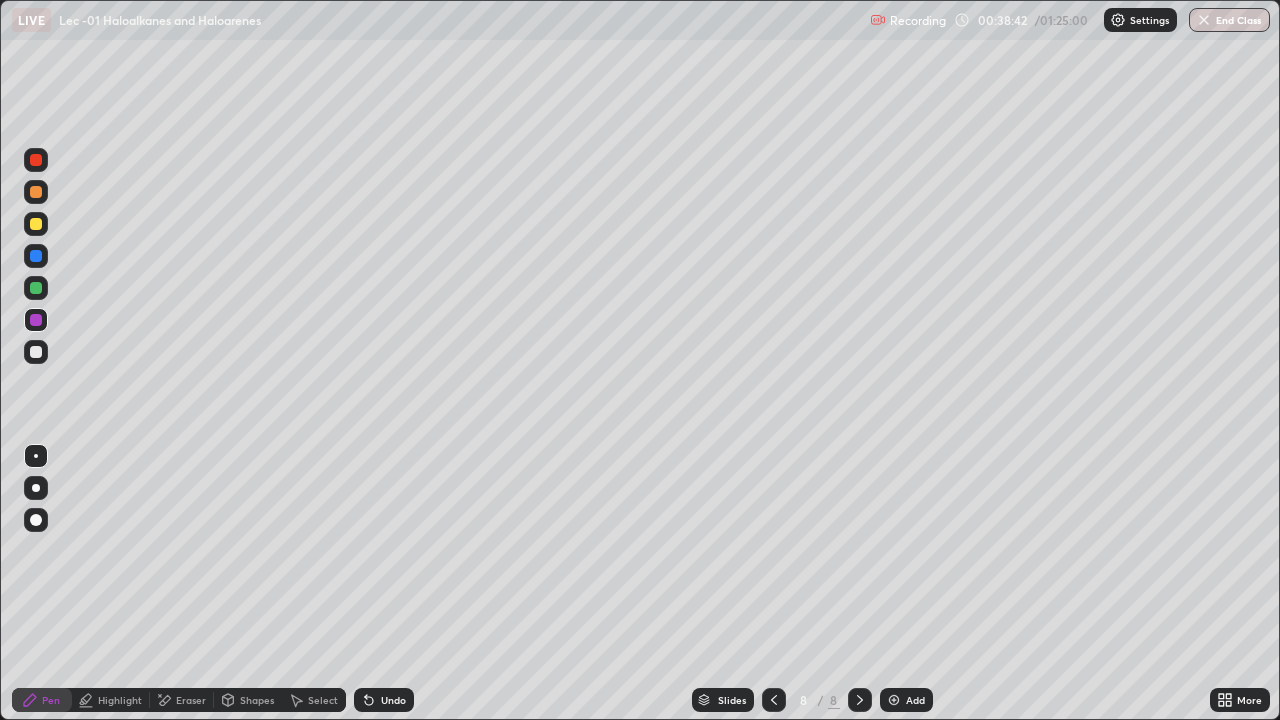 click at bounding box center [36, 352] 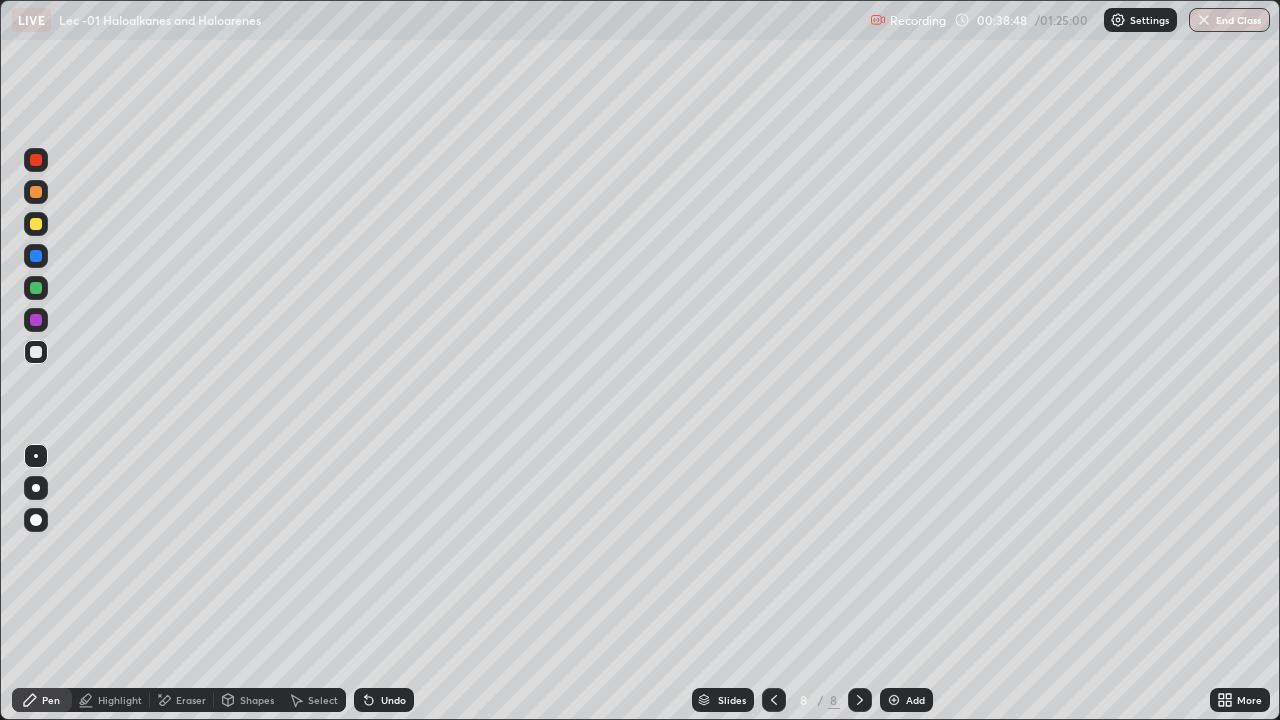 click at bounding box center [36, 320] 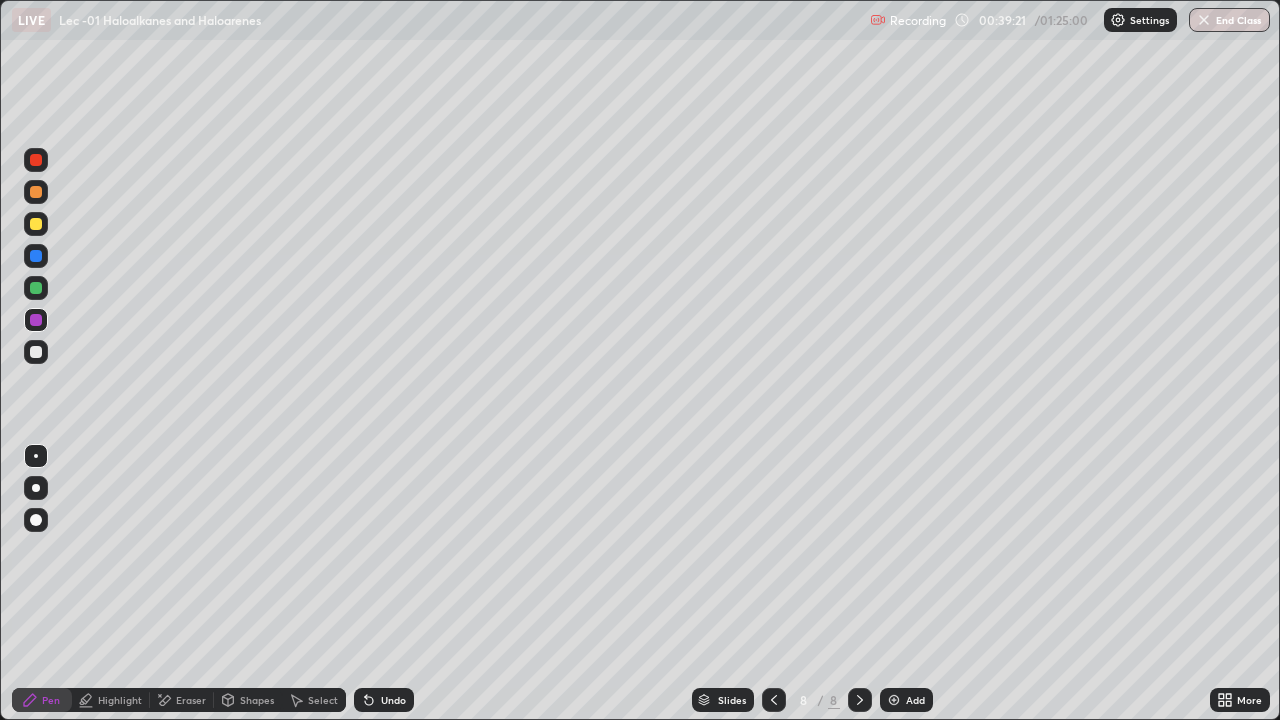 click on "Eraser" at bounding box center [182, 700] 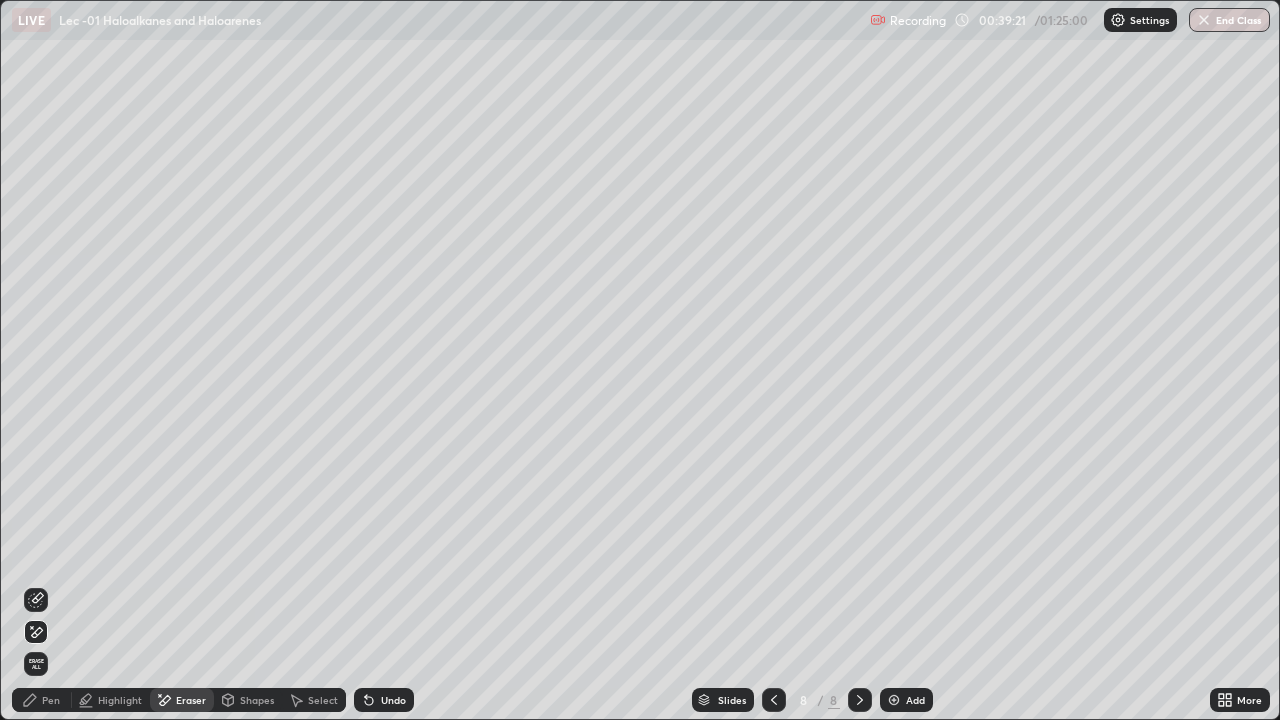 click 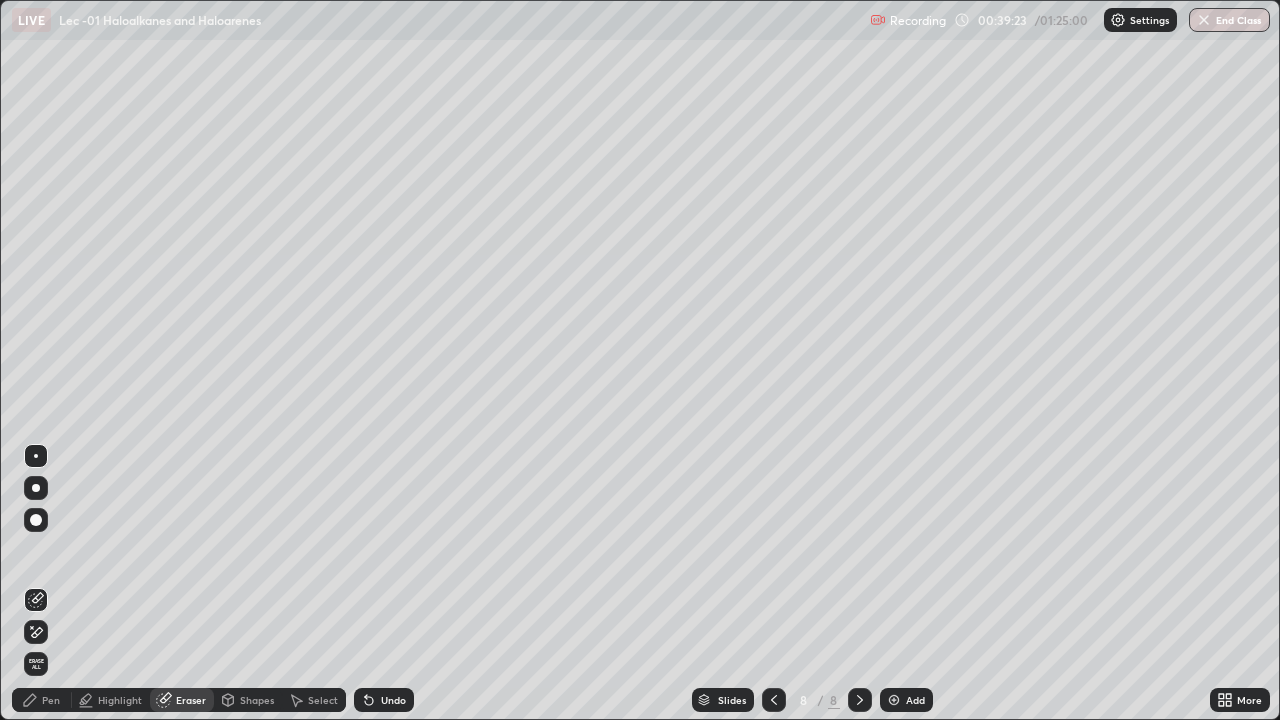 click on "Pen" at bounding box center (42, 700) 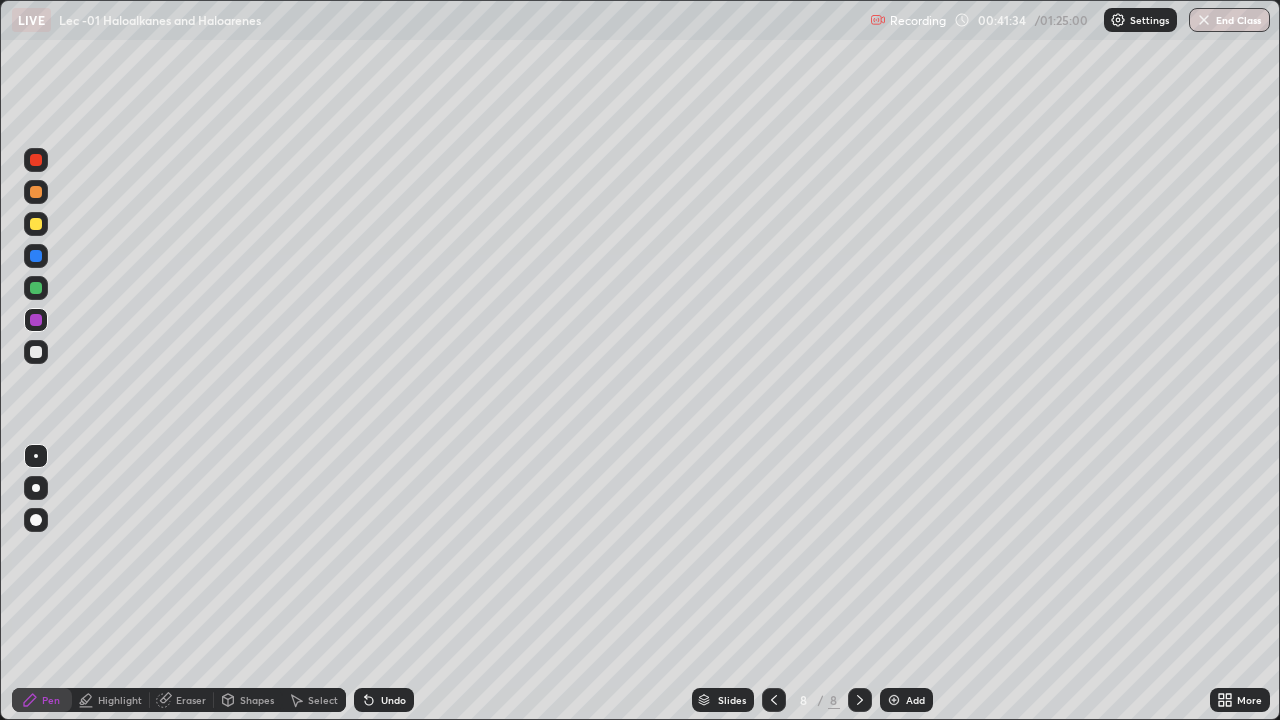 click at bounding box center [894, 700] 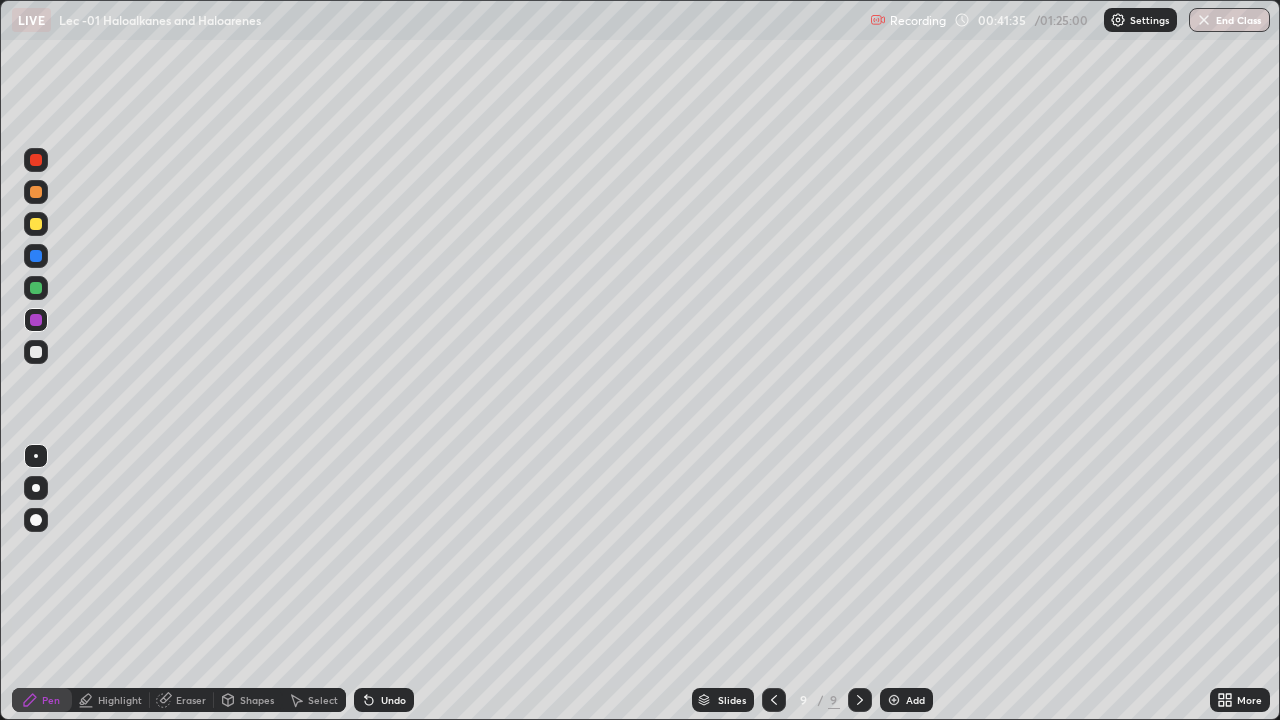 click at bounding box center [36, 352] 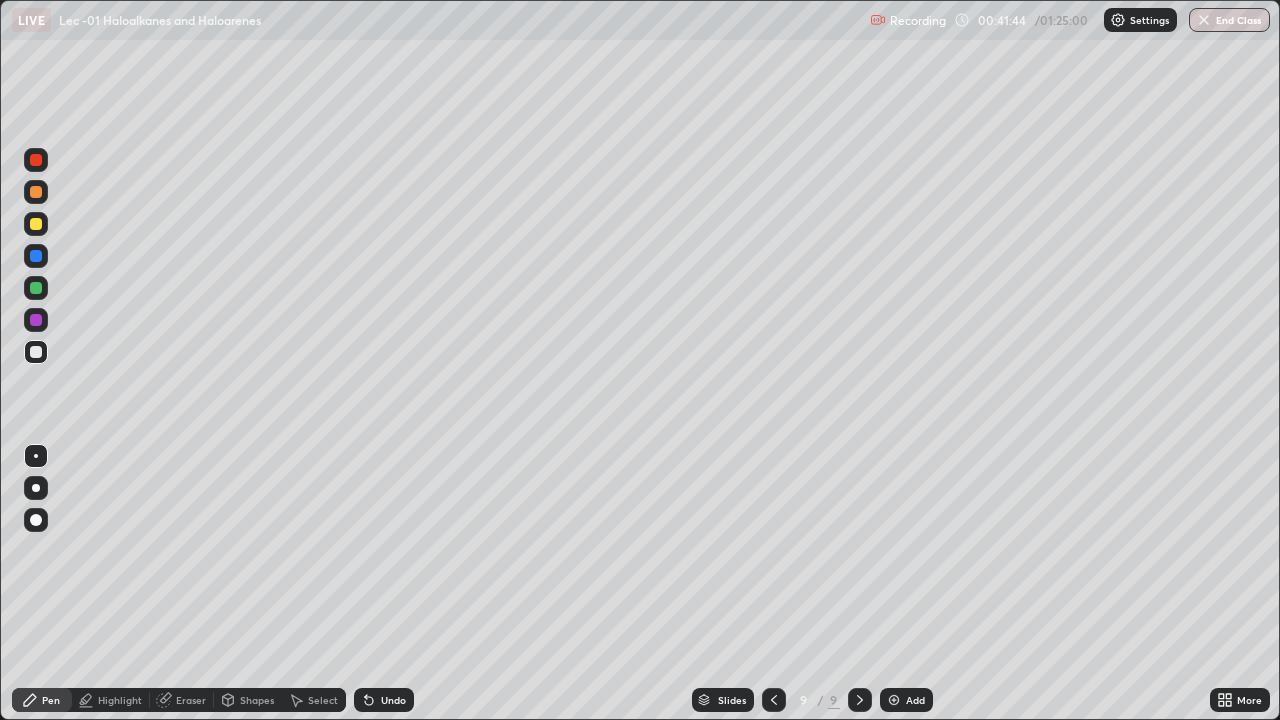 click at bounding box center (36, 288) 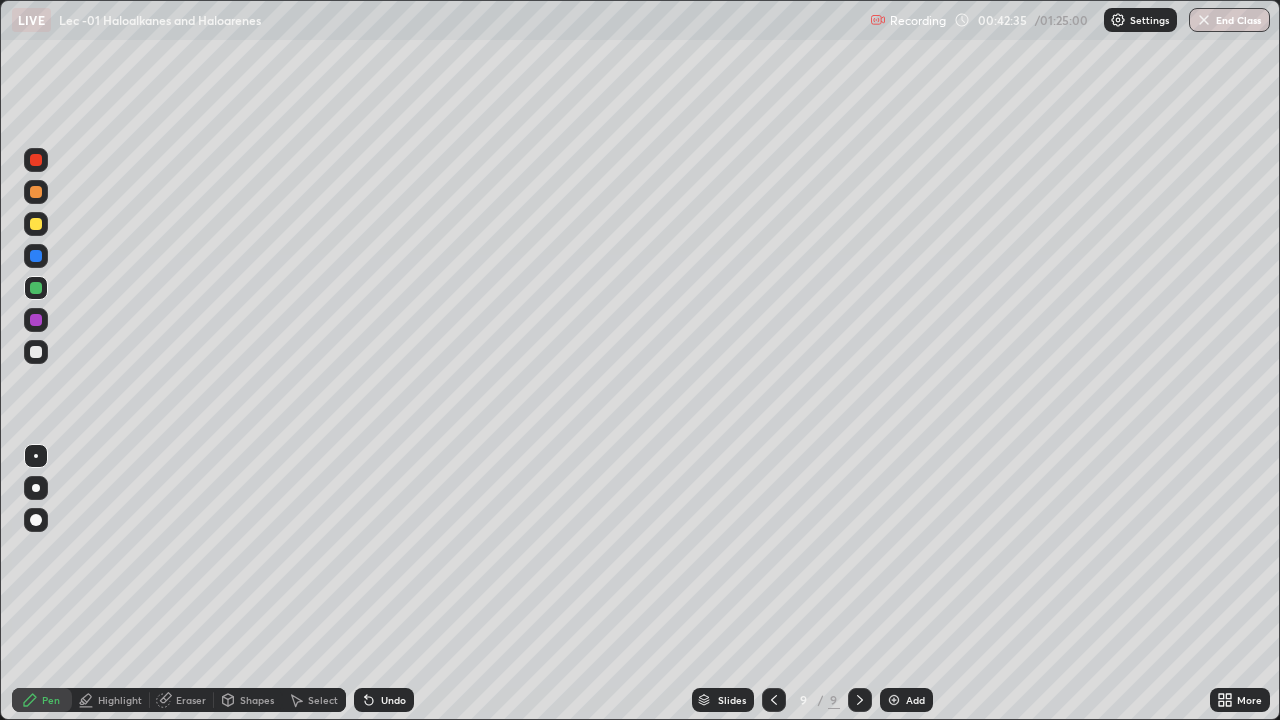 click 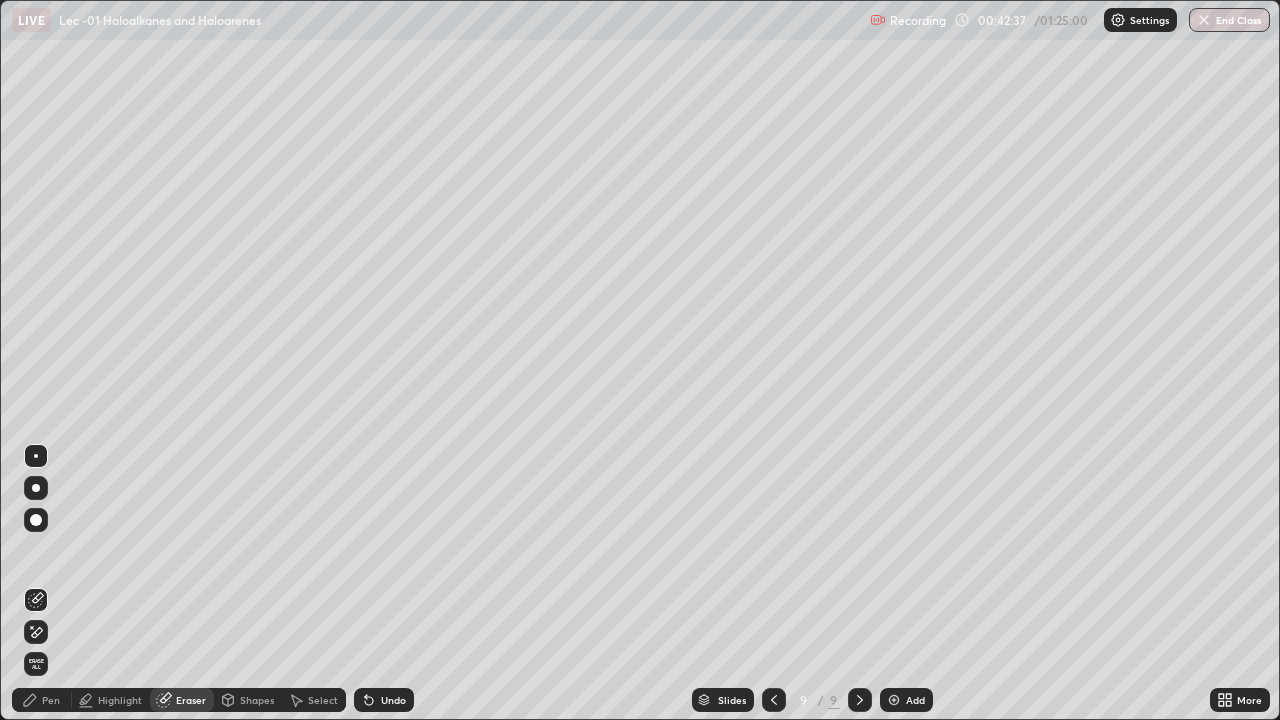 click on "Pen" at bounding box center (42, 700) 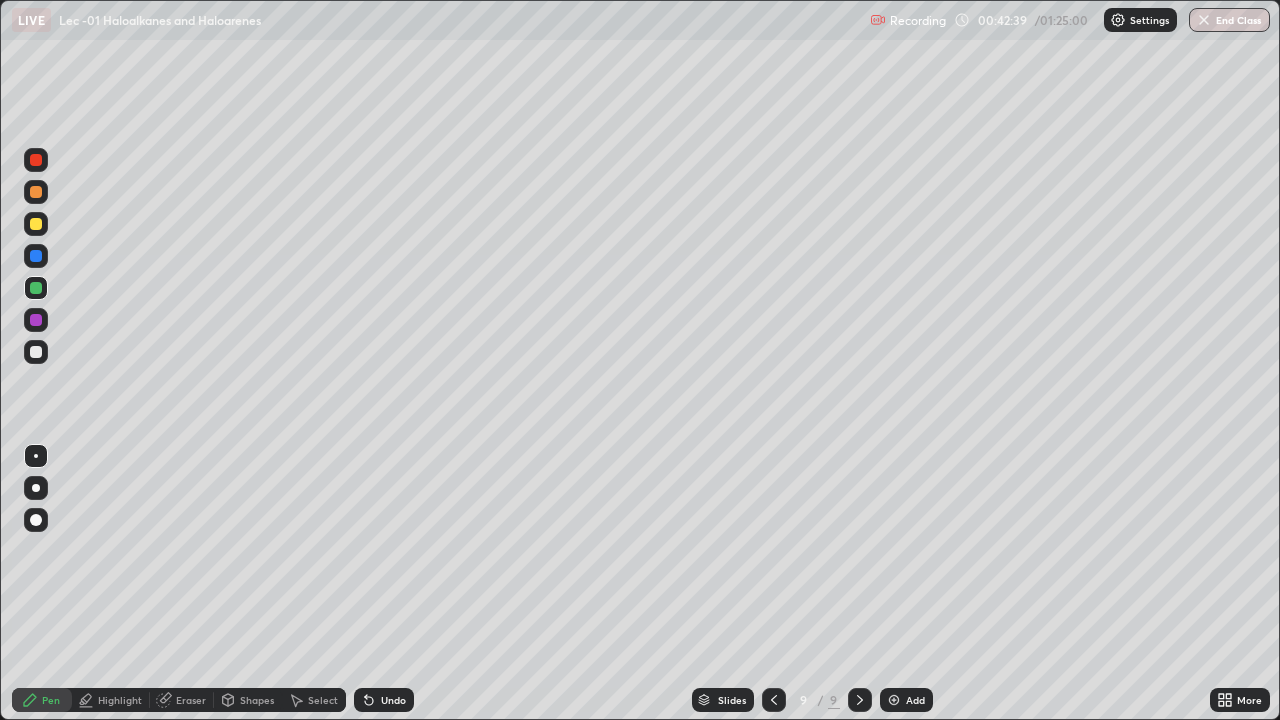 click on "Undo" at bounding box center [384, 700] 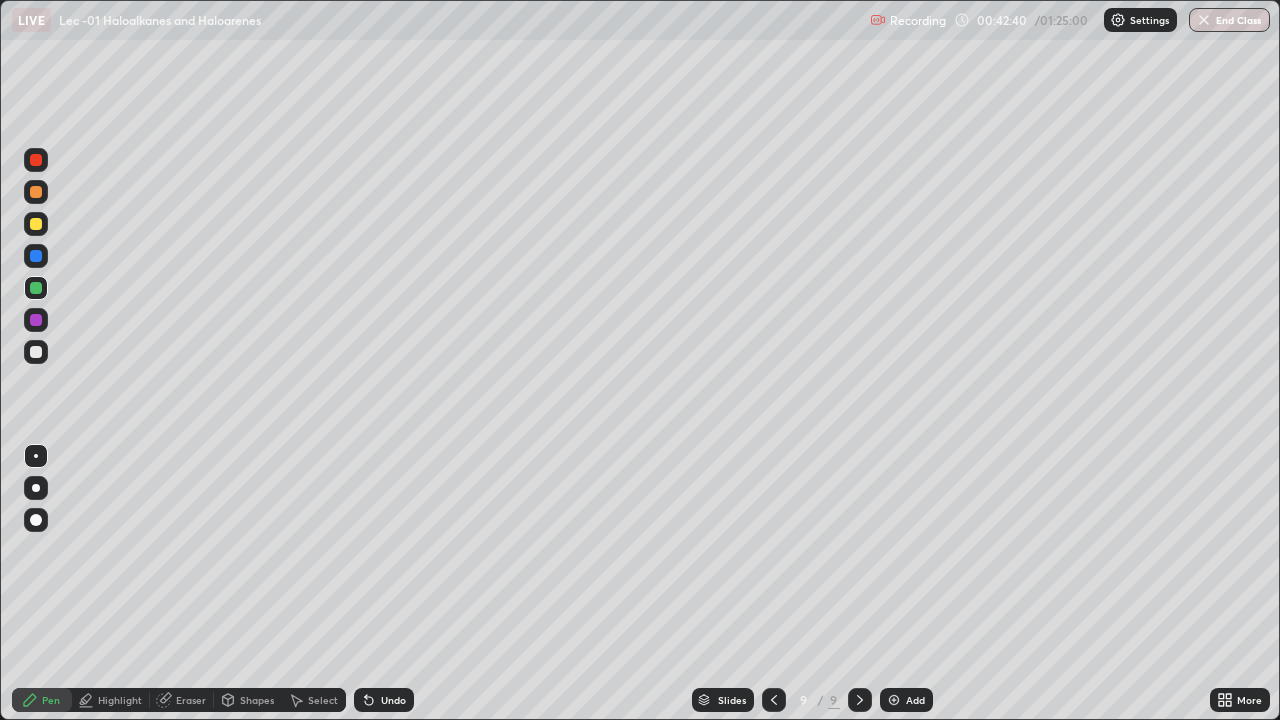 click on "Undo" at bounding box center [384, 700] 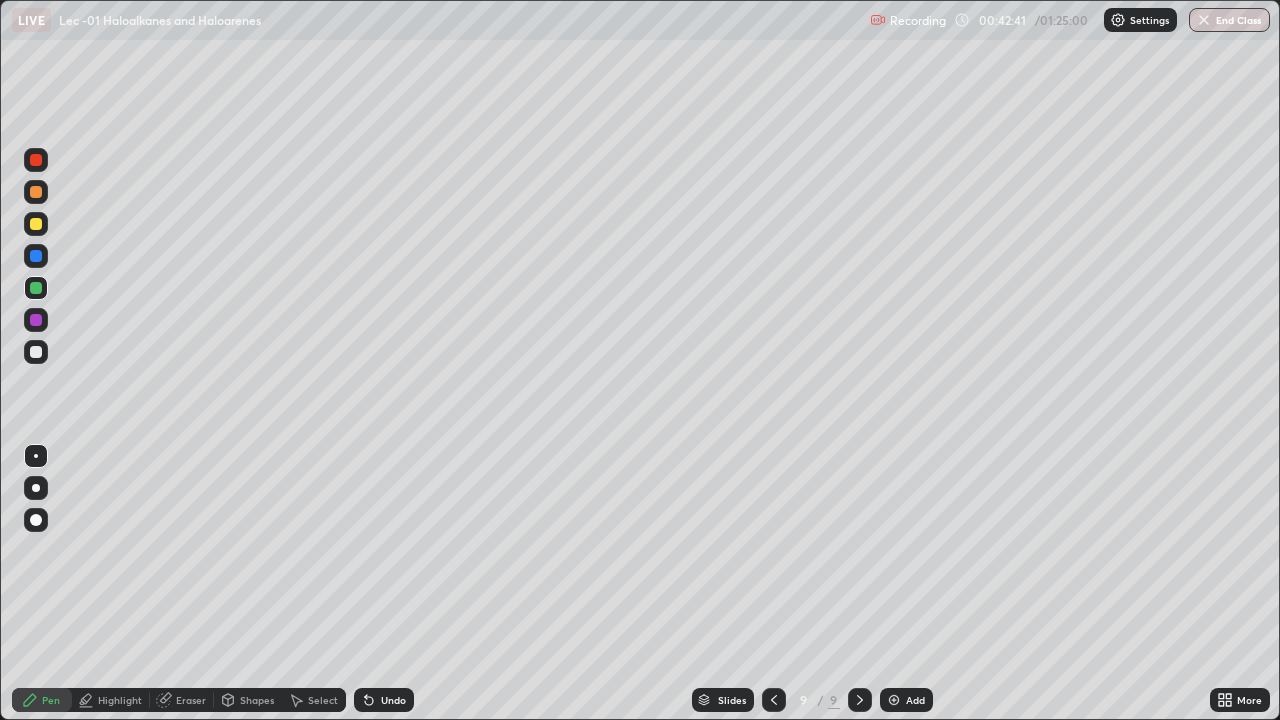 click 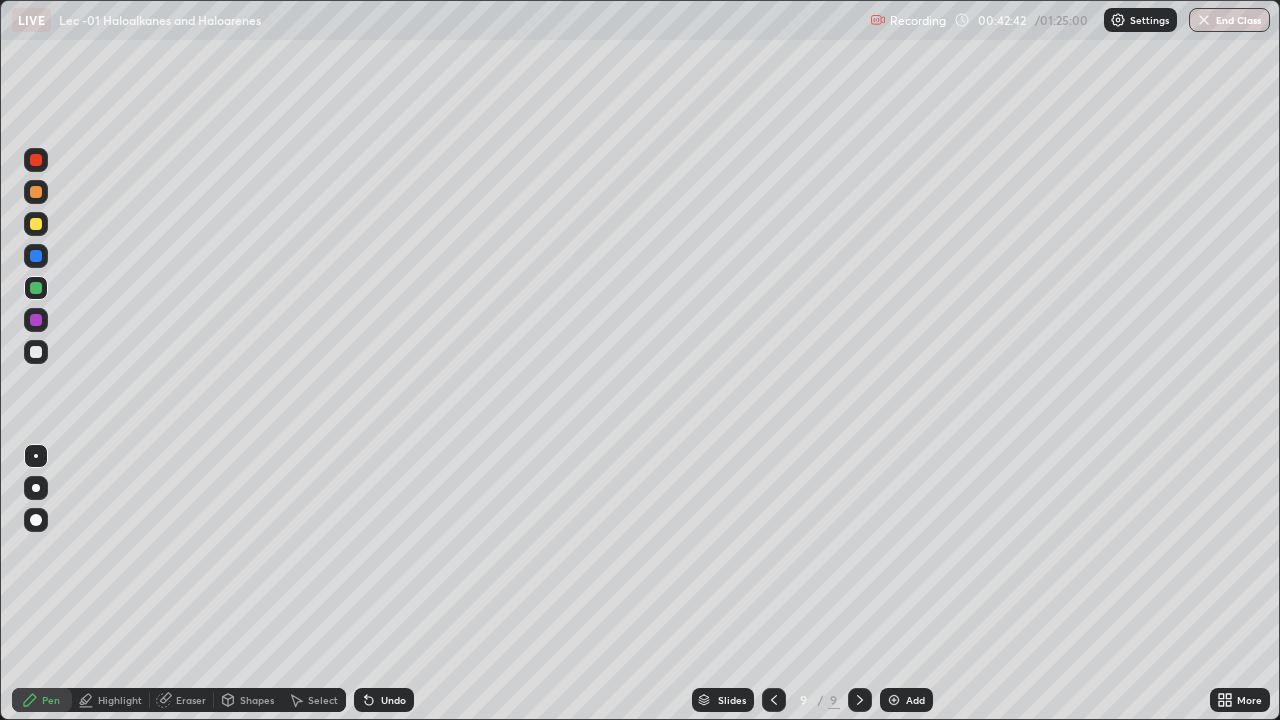 click 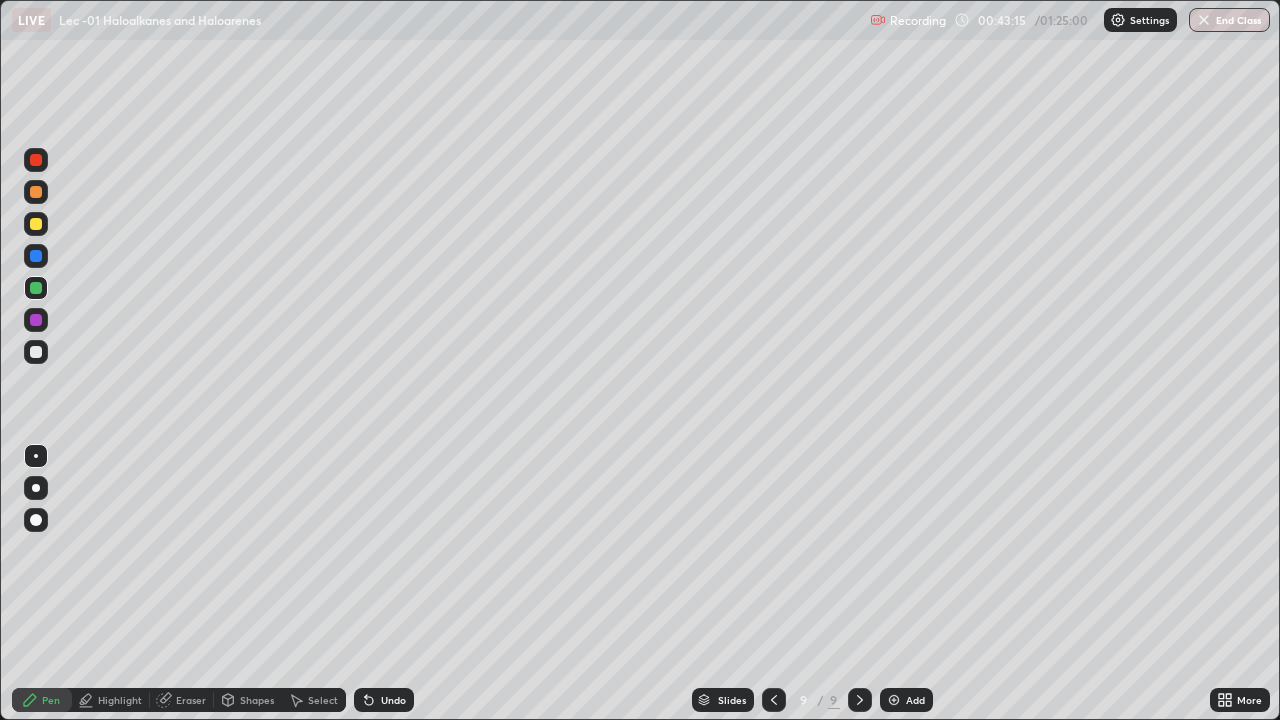 click on "Undo" at bounding box center [393, 700] 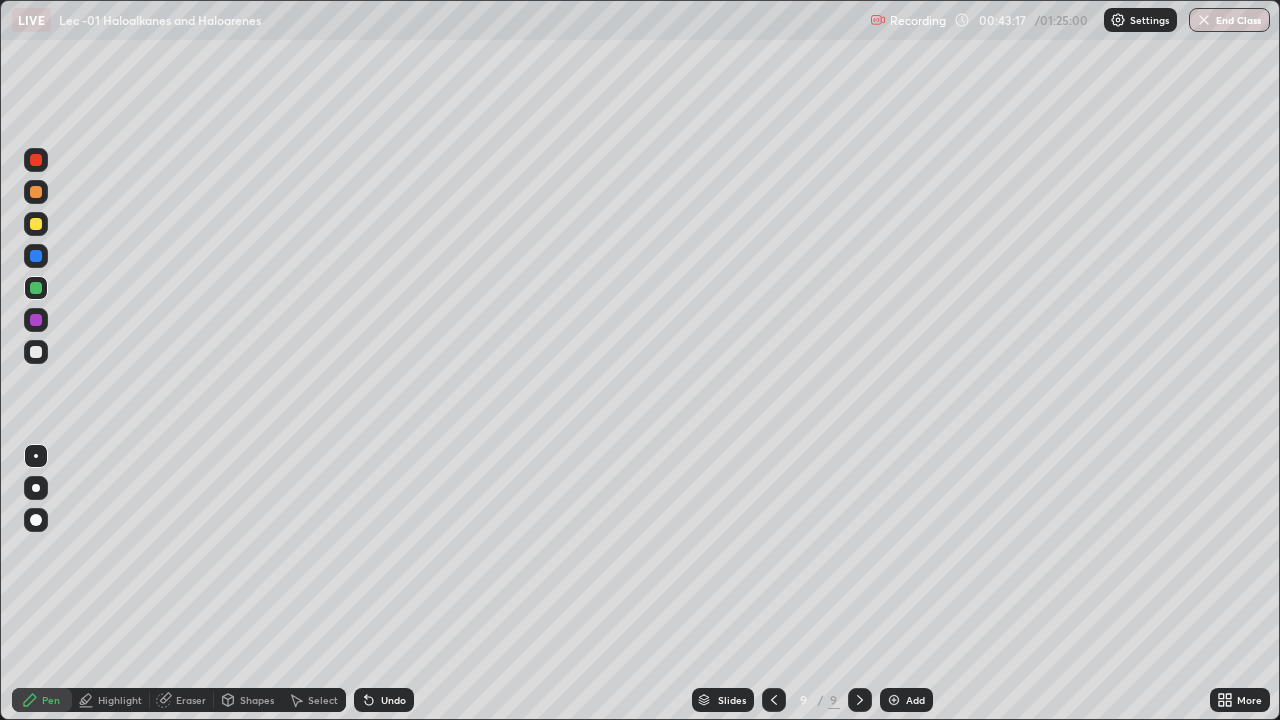 click on "Undo" at bounding box center [393, 700] 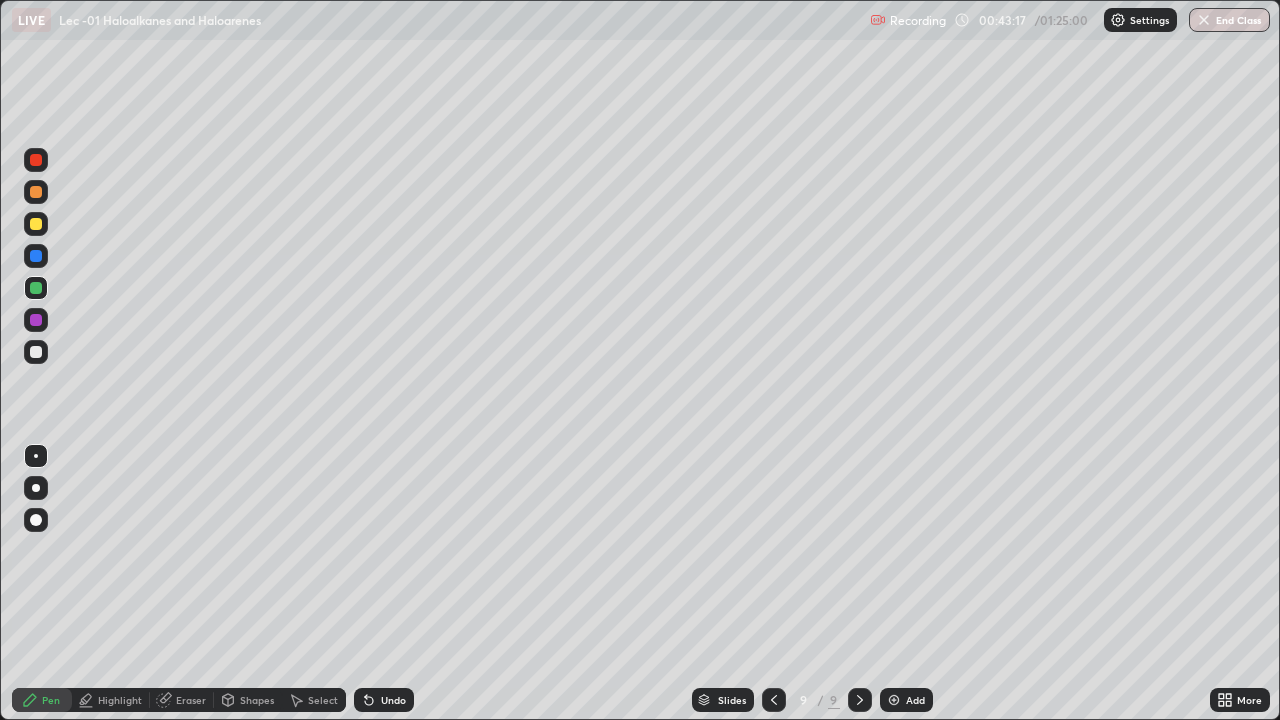 click on "Undo" at bounding box center [393, 700] 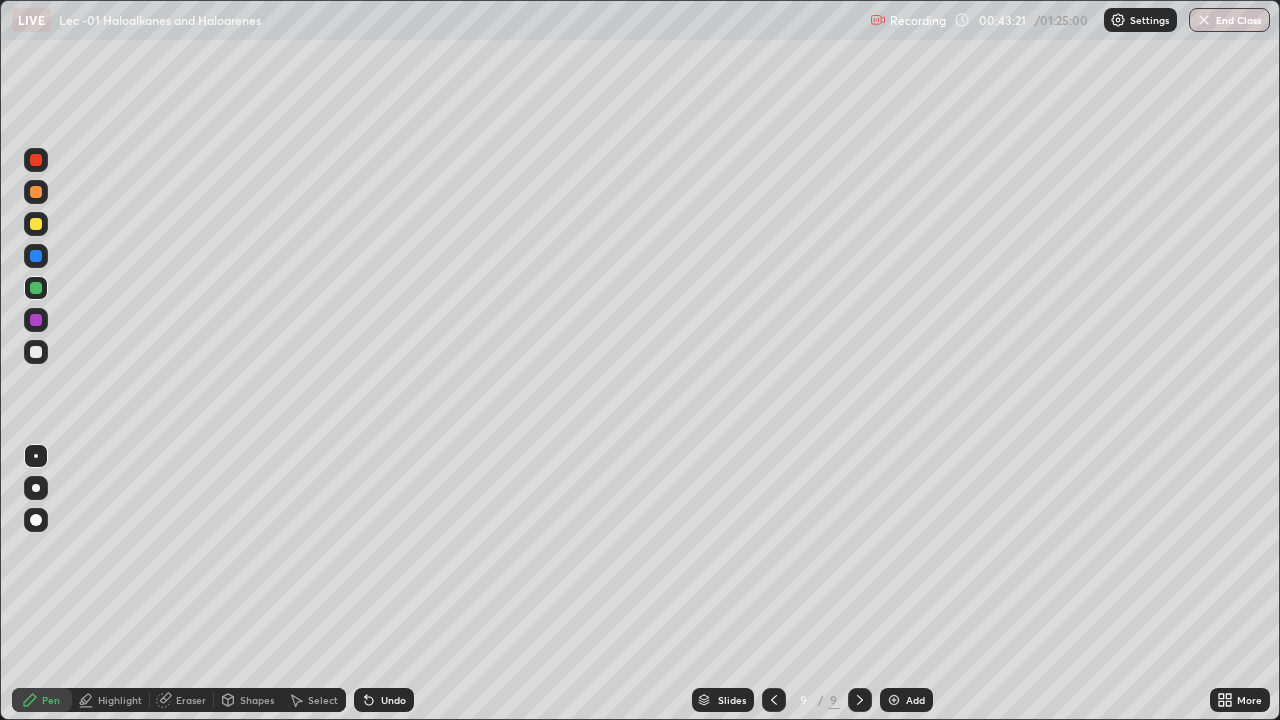 click on "Select" at bounding box center (314, 700) 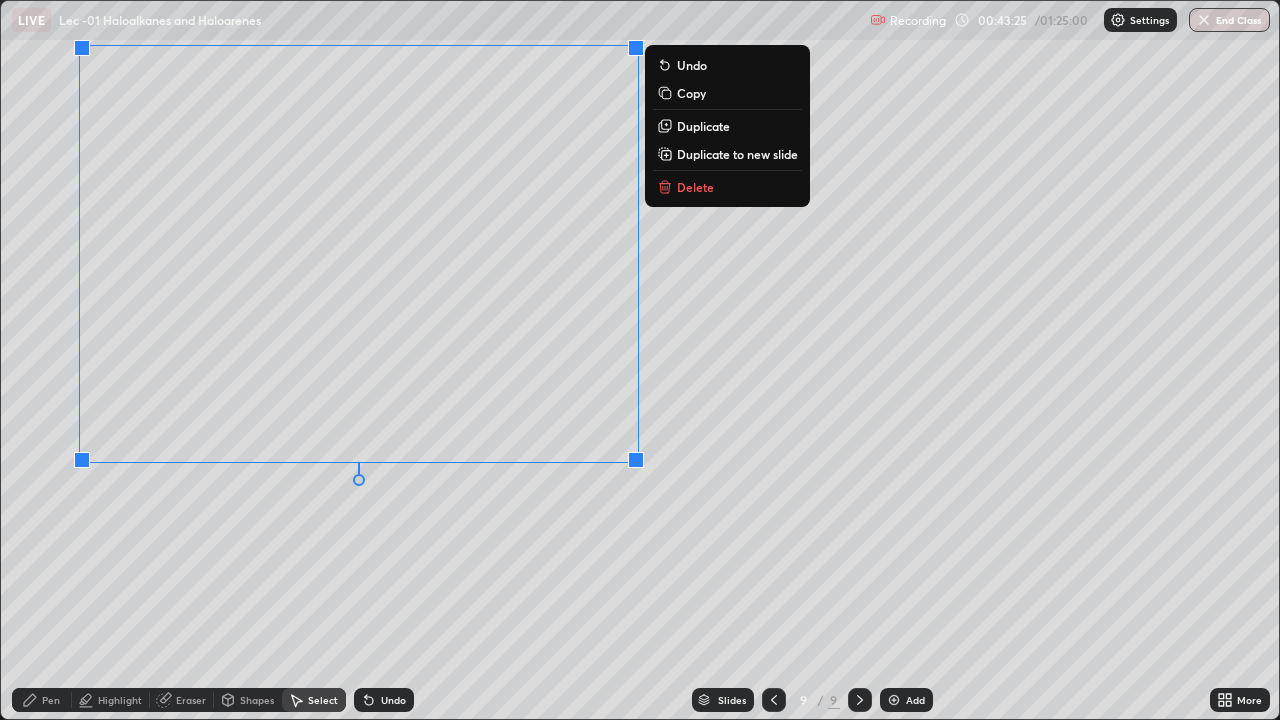 click on "0 ° Undo Copy Duplicate Duplicate to new slide Delete" at bounding box center [640, 360] 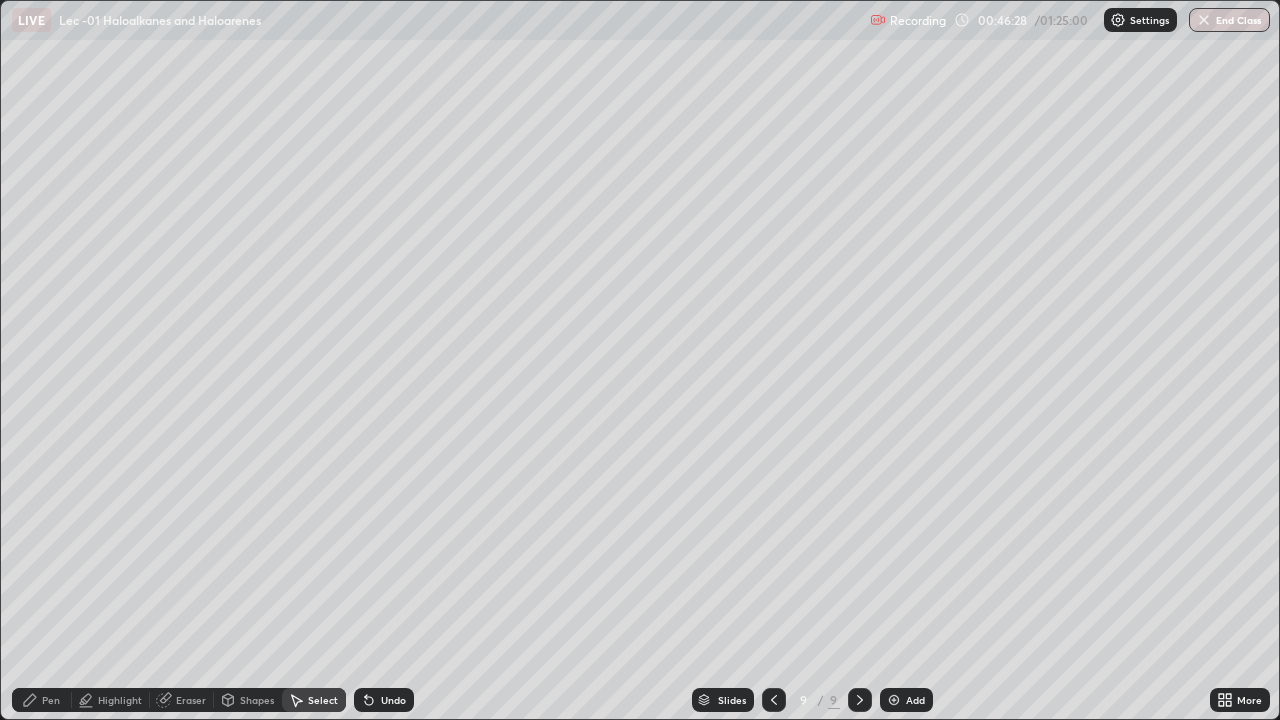click at bounding box center [894, 700] 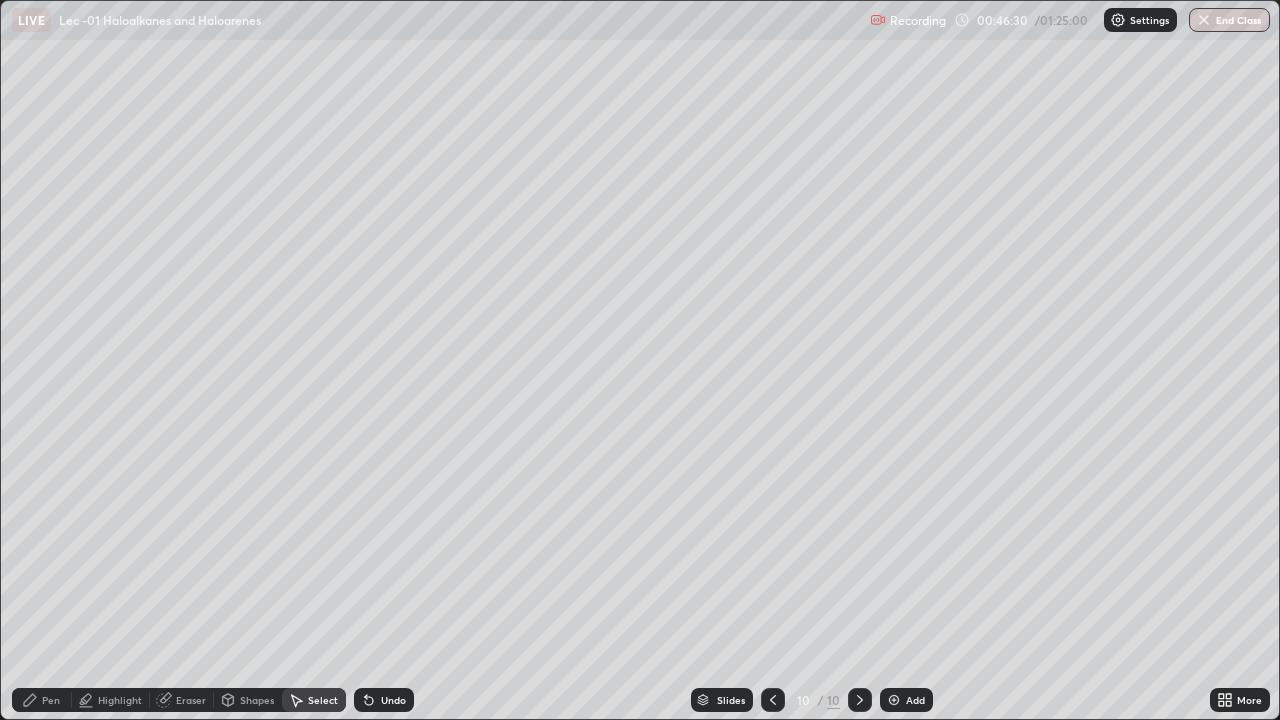 click on "Pen" at bounding box center (42, 700) 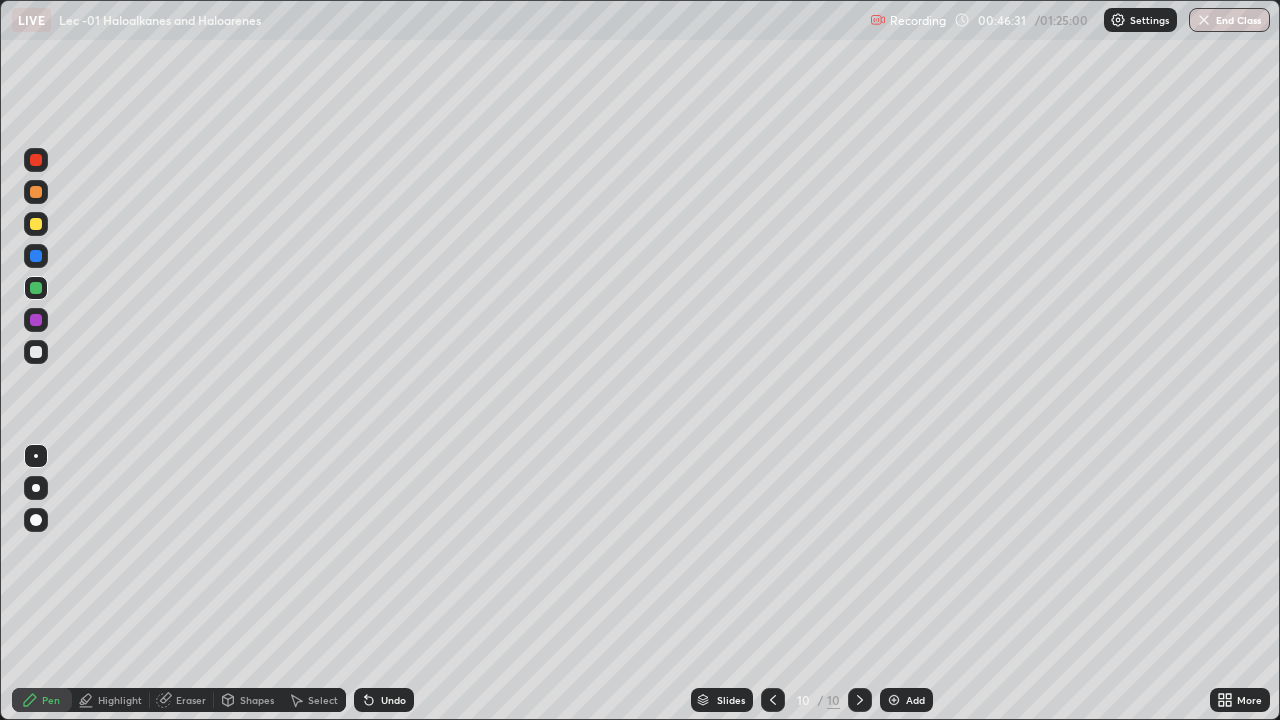 click at bounding box center [36, 224] 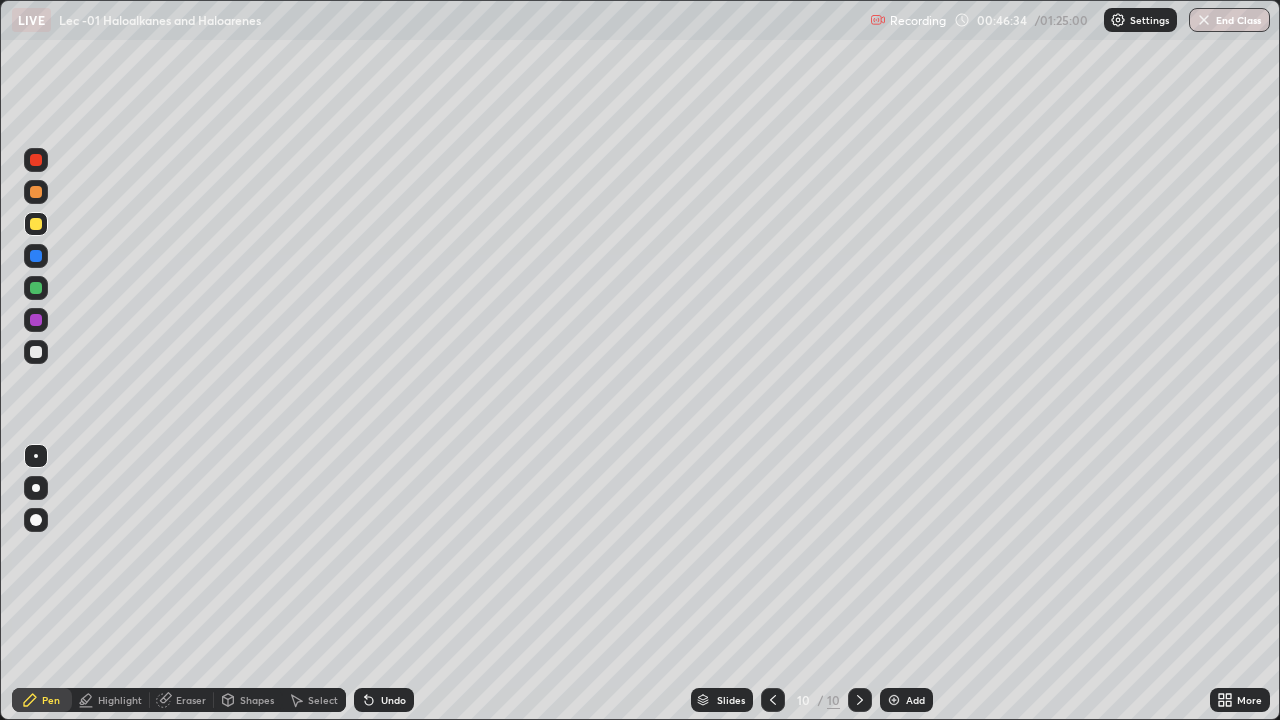 click on "Undo" at bounding box center [384, 700] 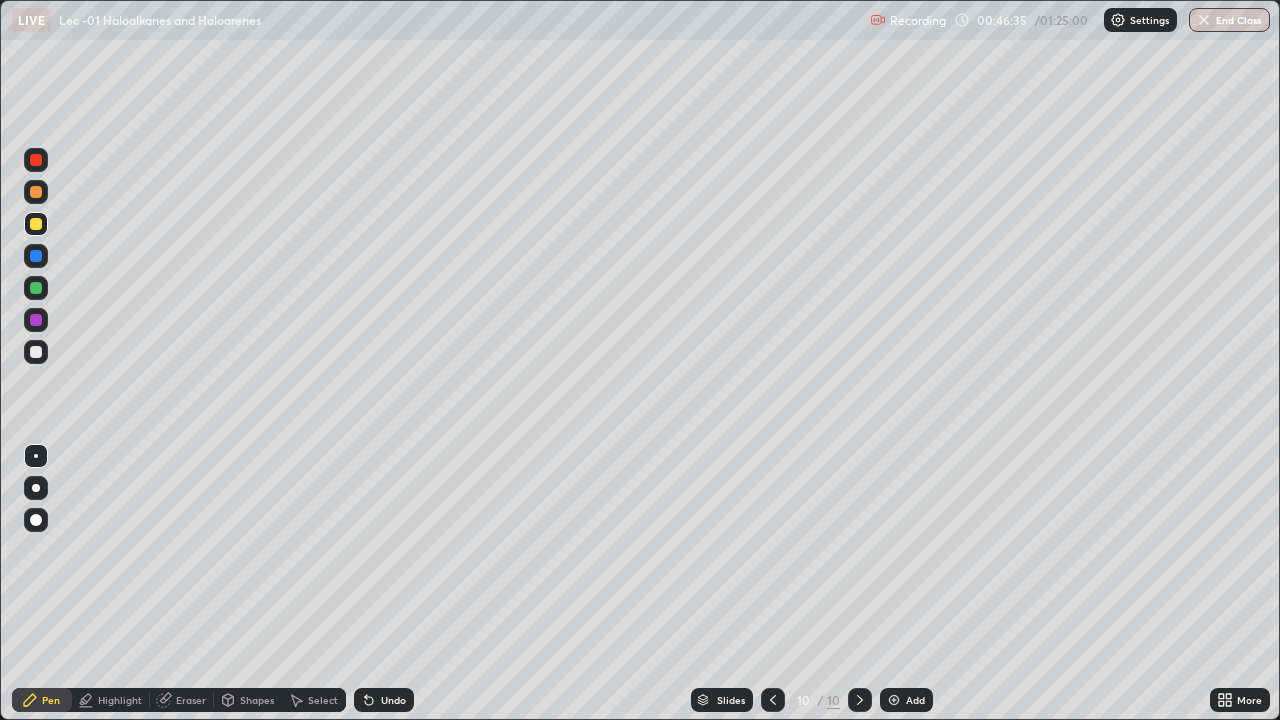 click on "More" at bounding box center (1249, 700) 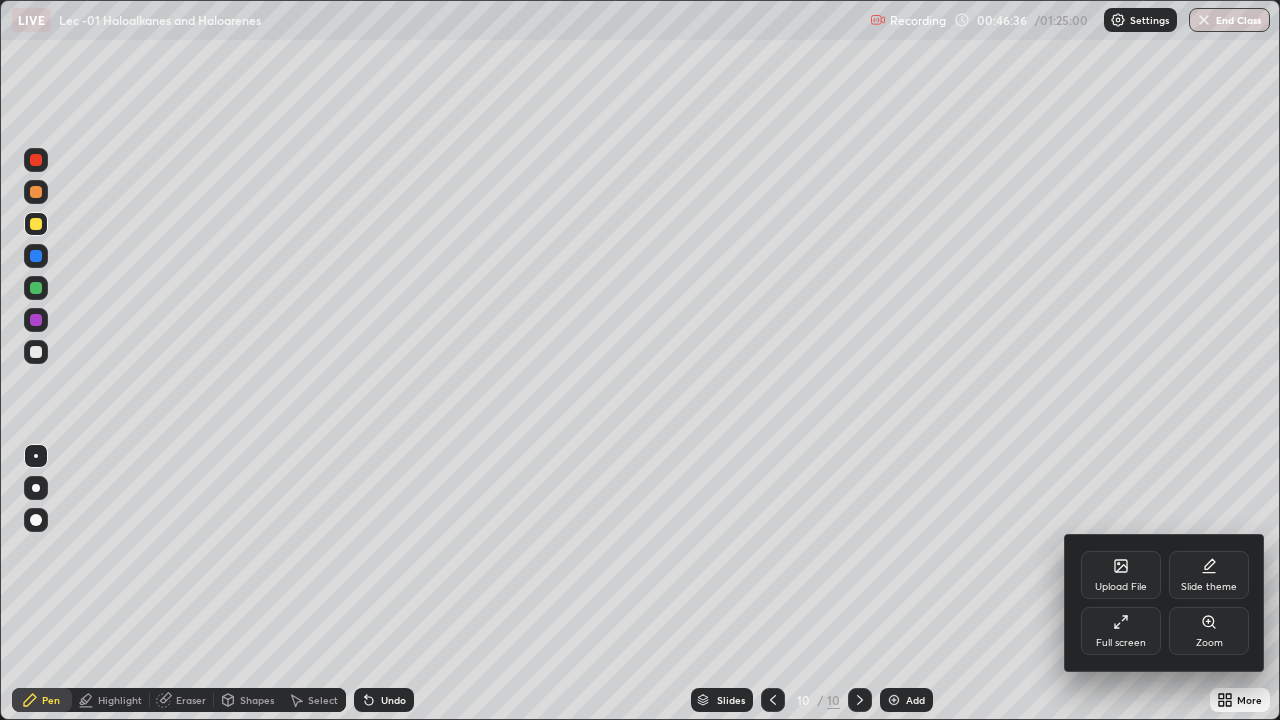 click on "Full screen" at bounding box center [1121, 643] 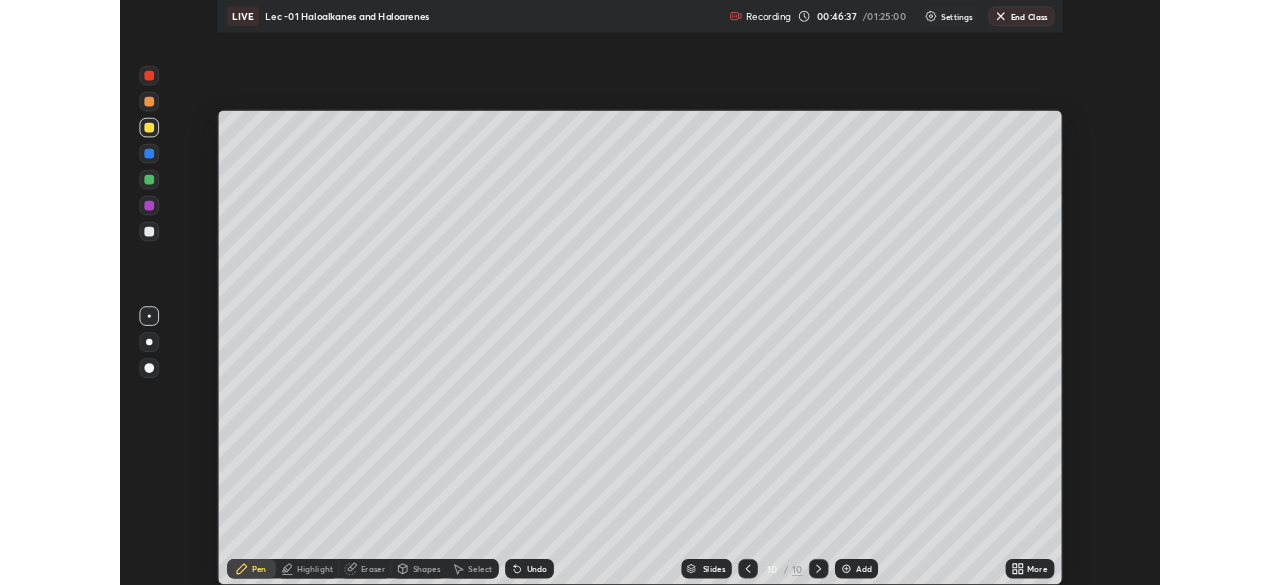 scroll, scrollTop: 585, scrollLeft: 1280, axis: both 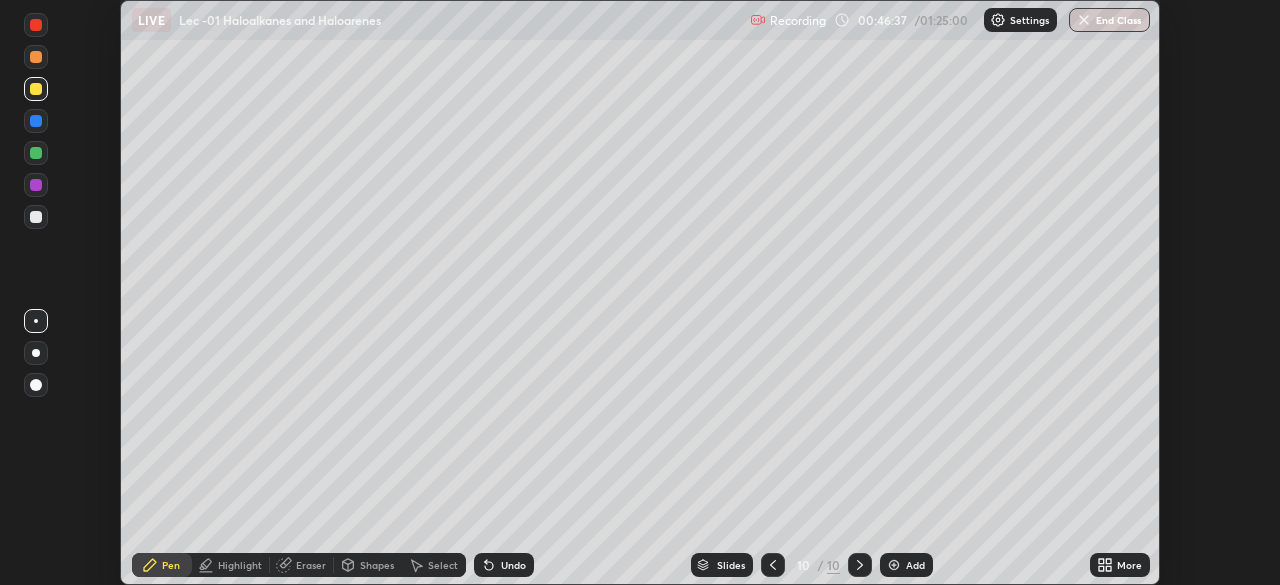 click 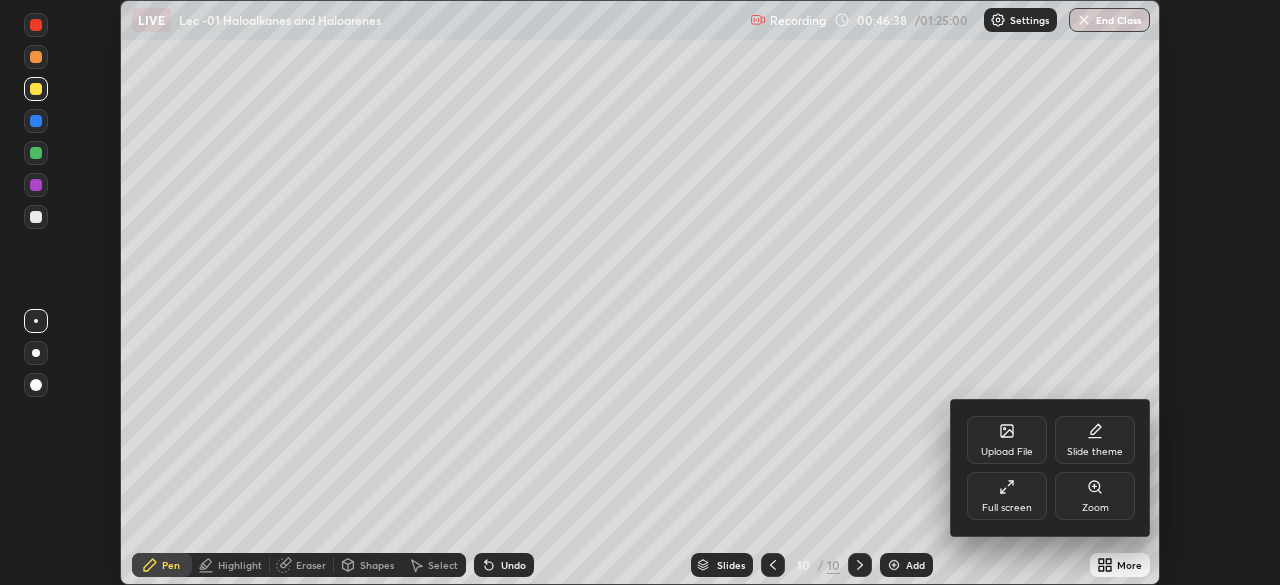 click on "Full screen" at bounding box center [1007, 496] 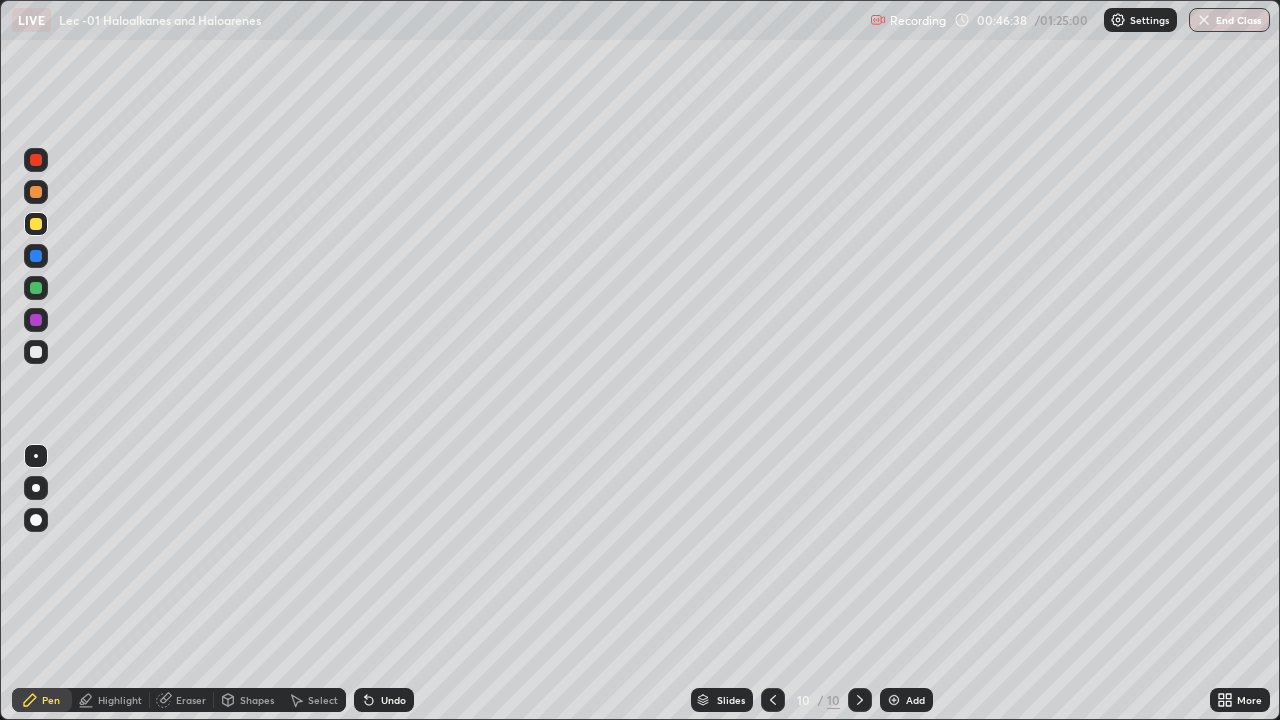 scroll, scrollTop: 99280, scrollLeft: 98720, axis: both 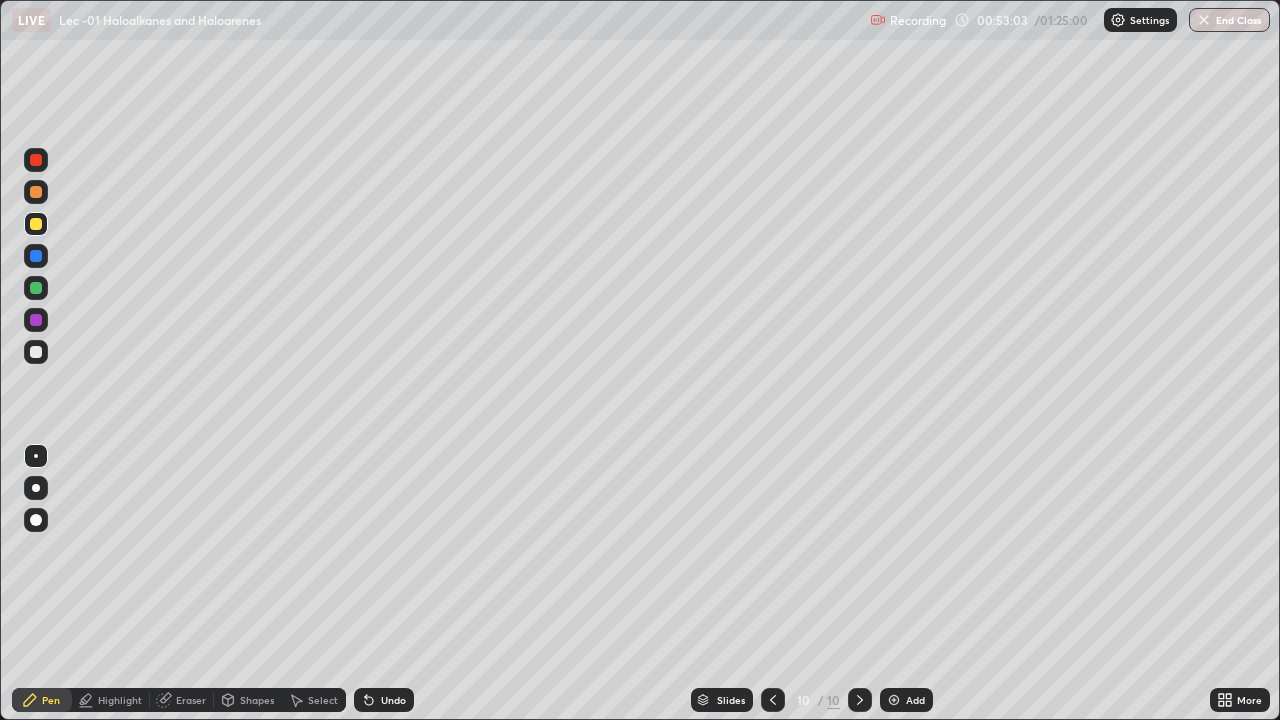 click at bounding box center [36, 288] 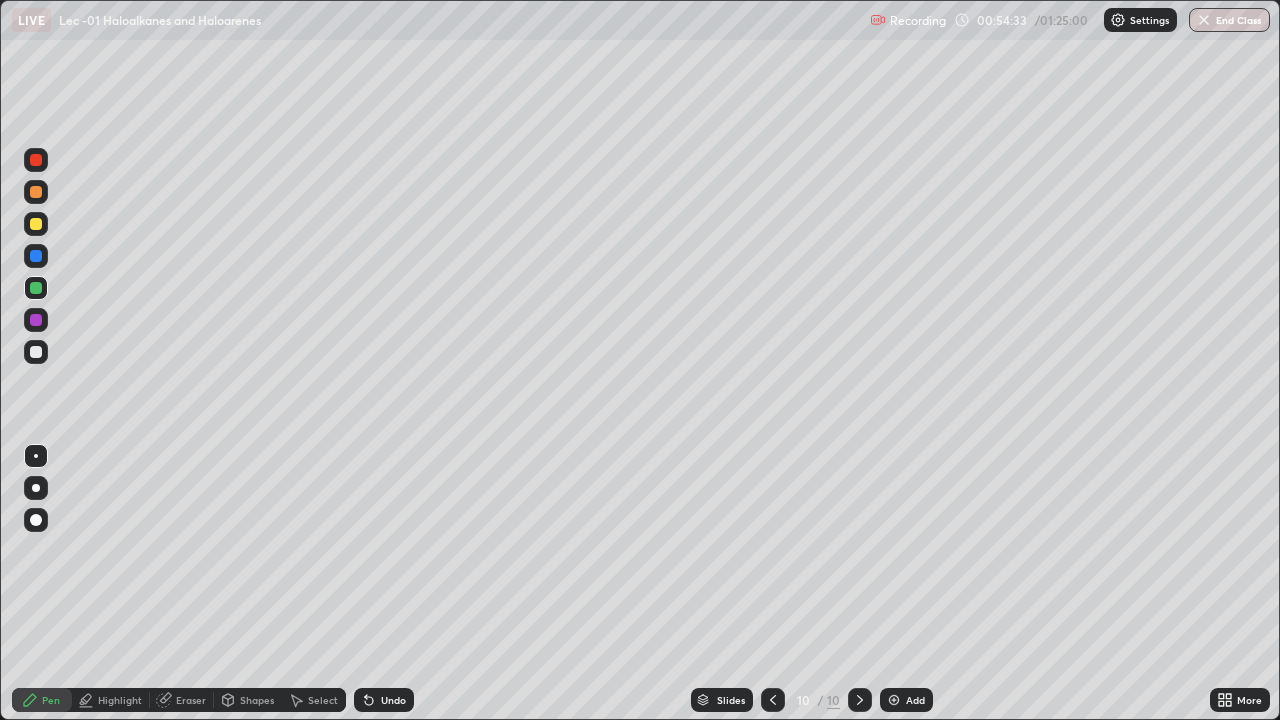click at bounding box center [36, 320] 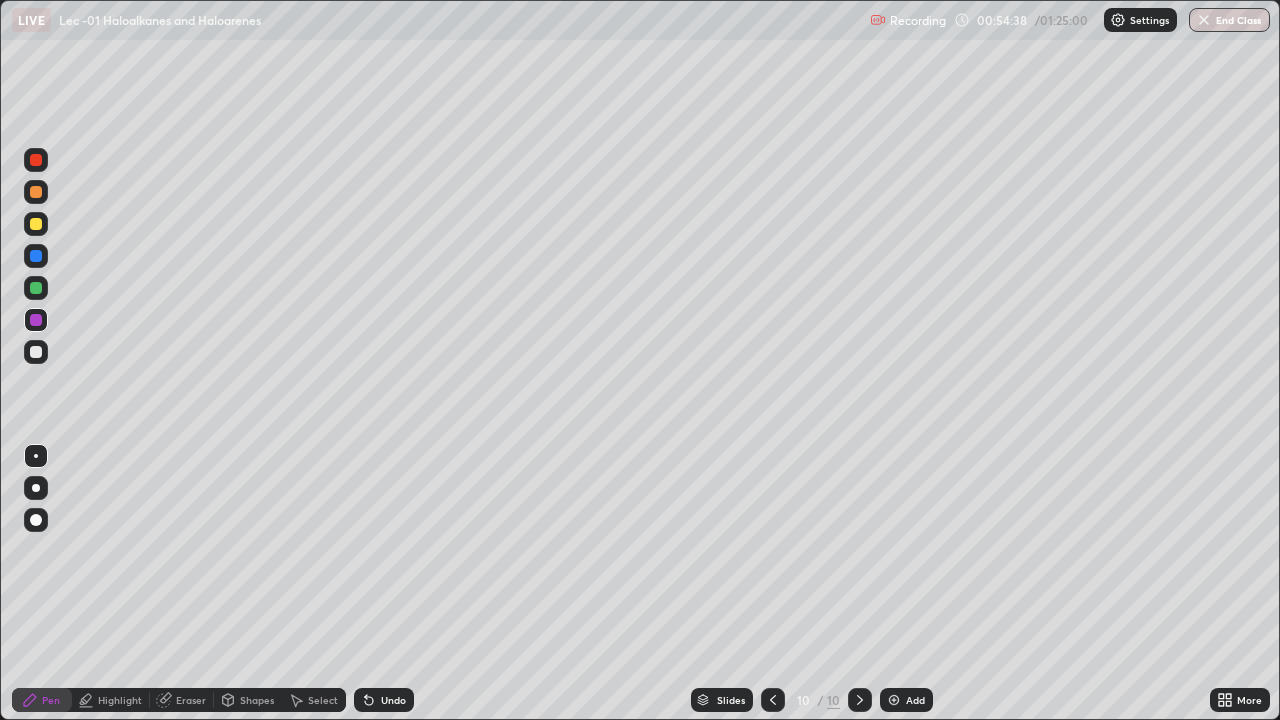 click at bounding box center (36, 352) 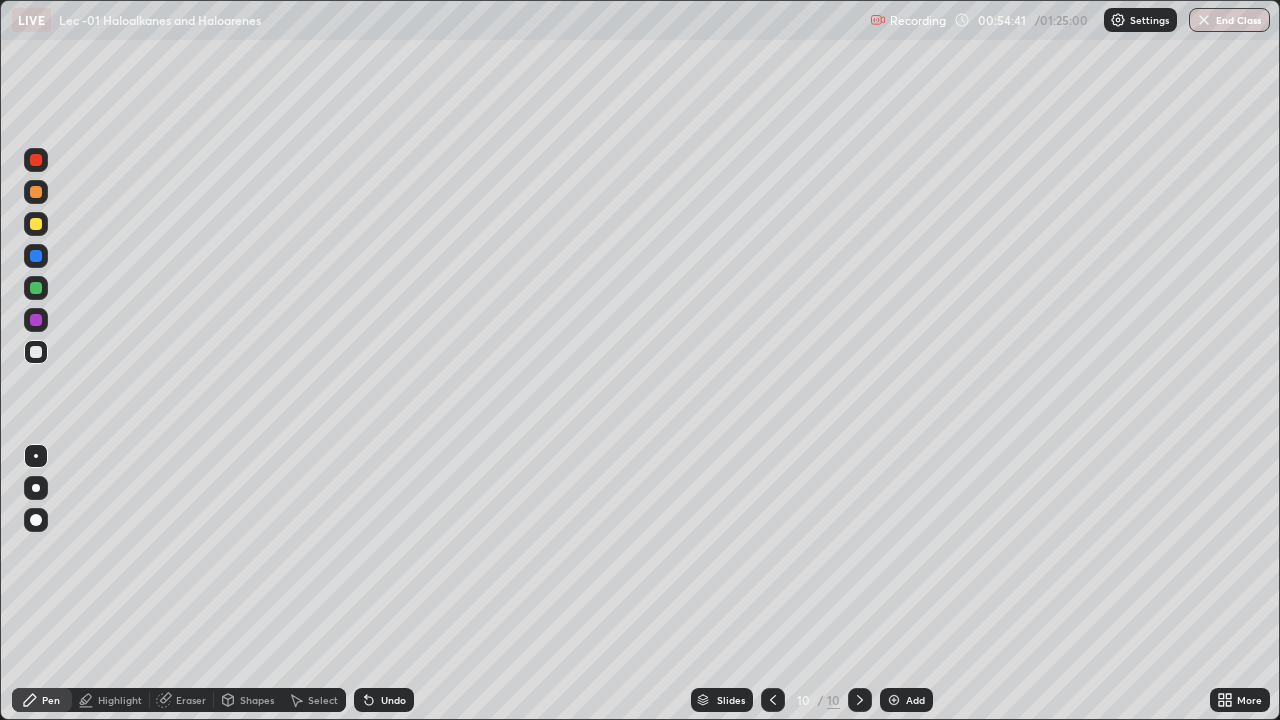 click on "Undo" at bounding box center [384, 700] 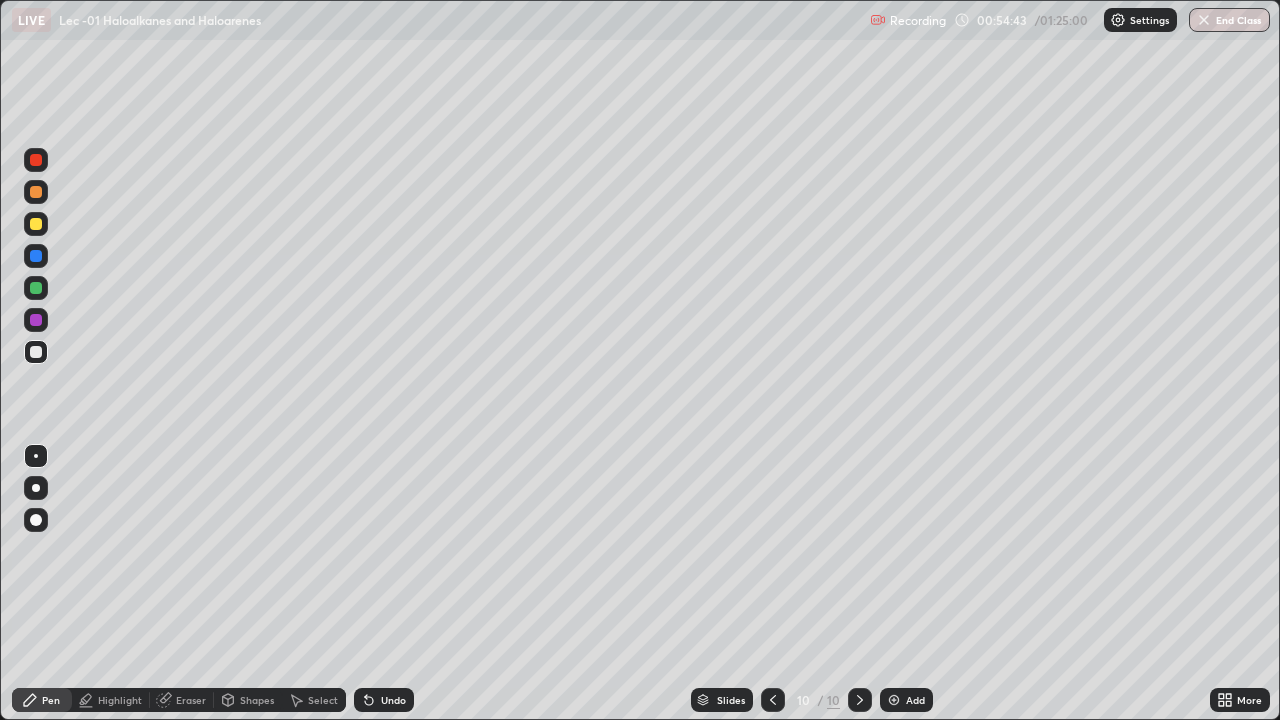 click at bounding box center [36, 288] 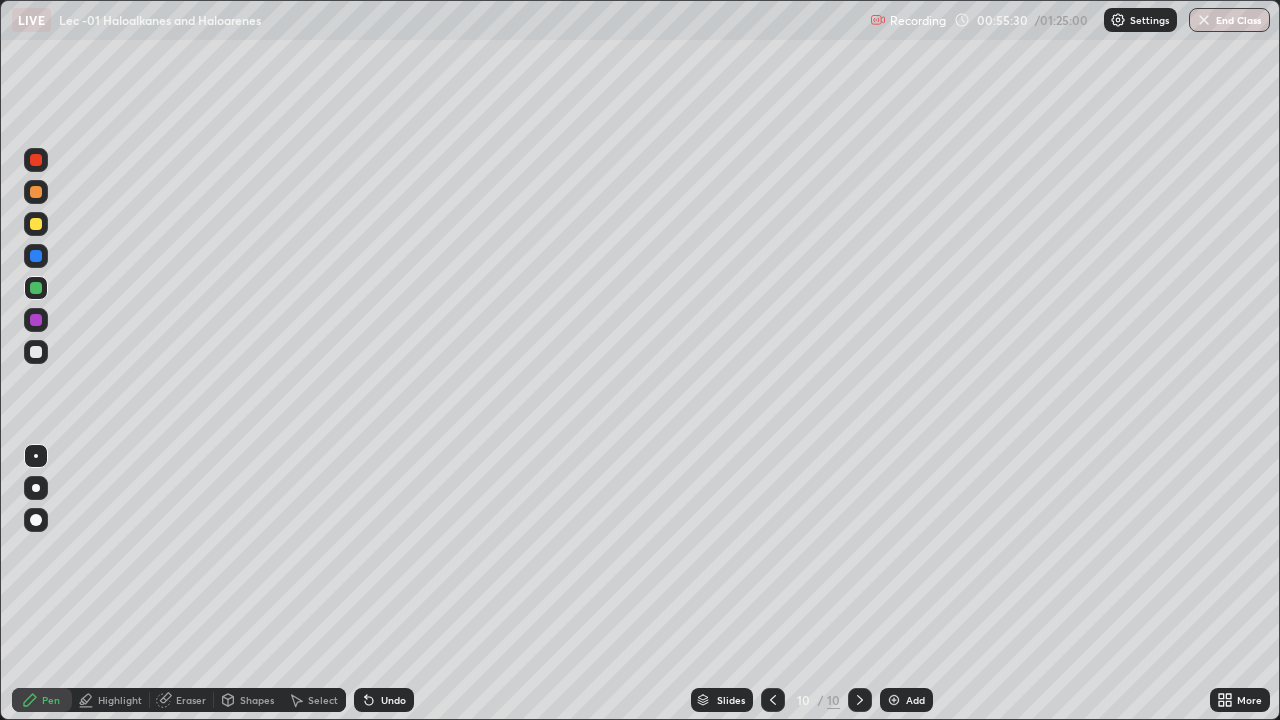 click 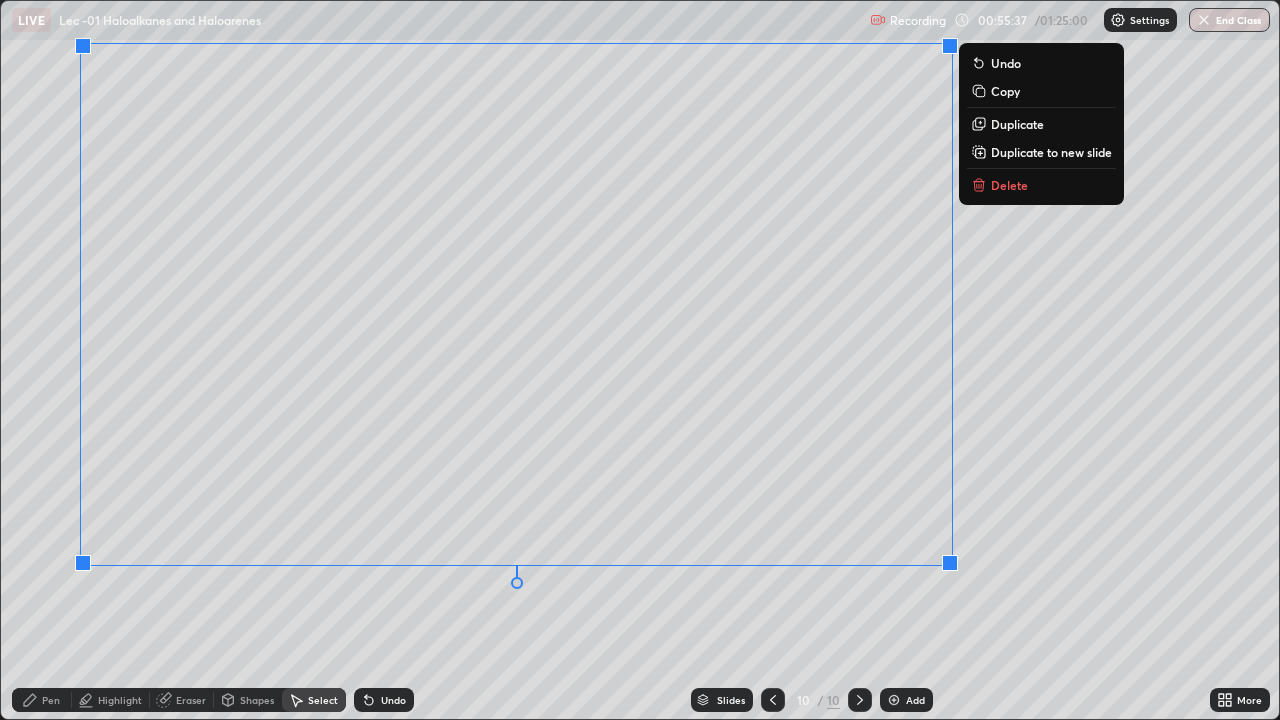 click on "0 ° Undo Copy Duplicate Duplicate to new slide Delete" at bounding box center (640, 360) 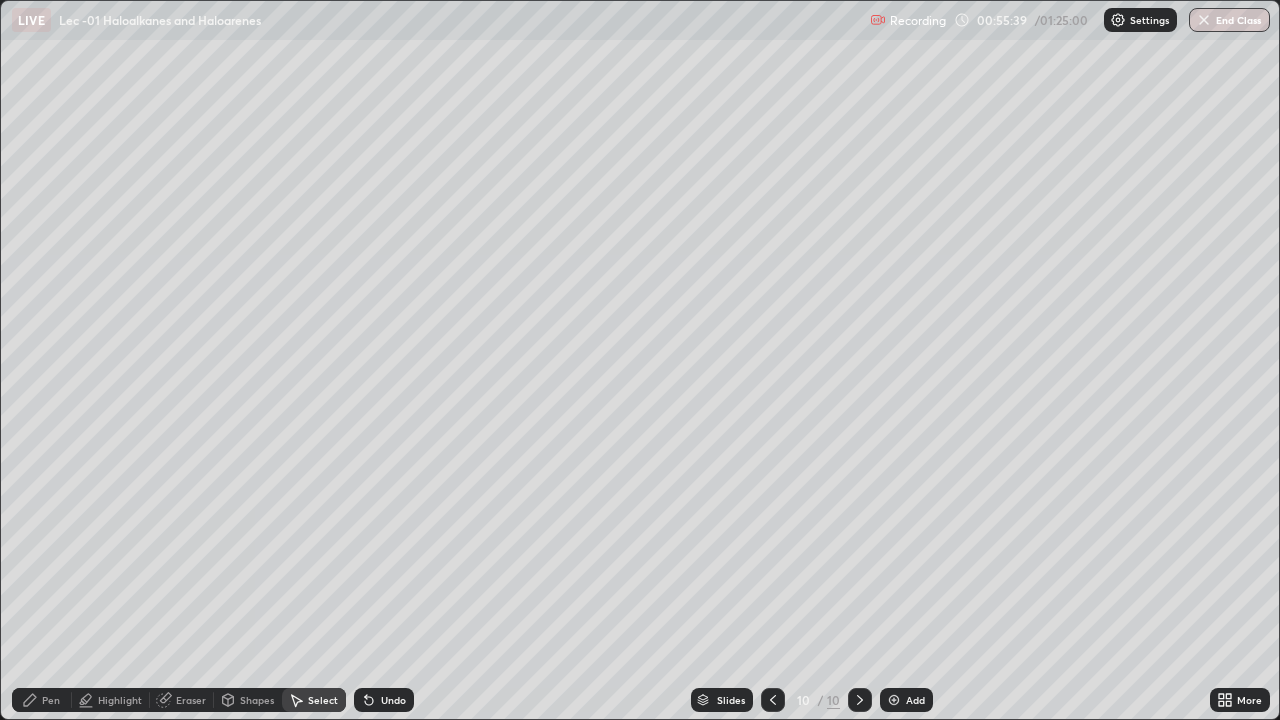 click on "Pen" at bounding box center (51, 700) 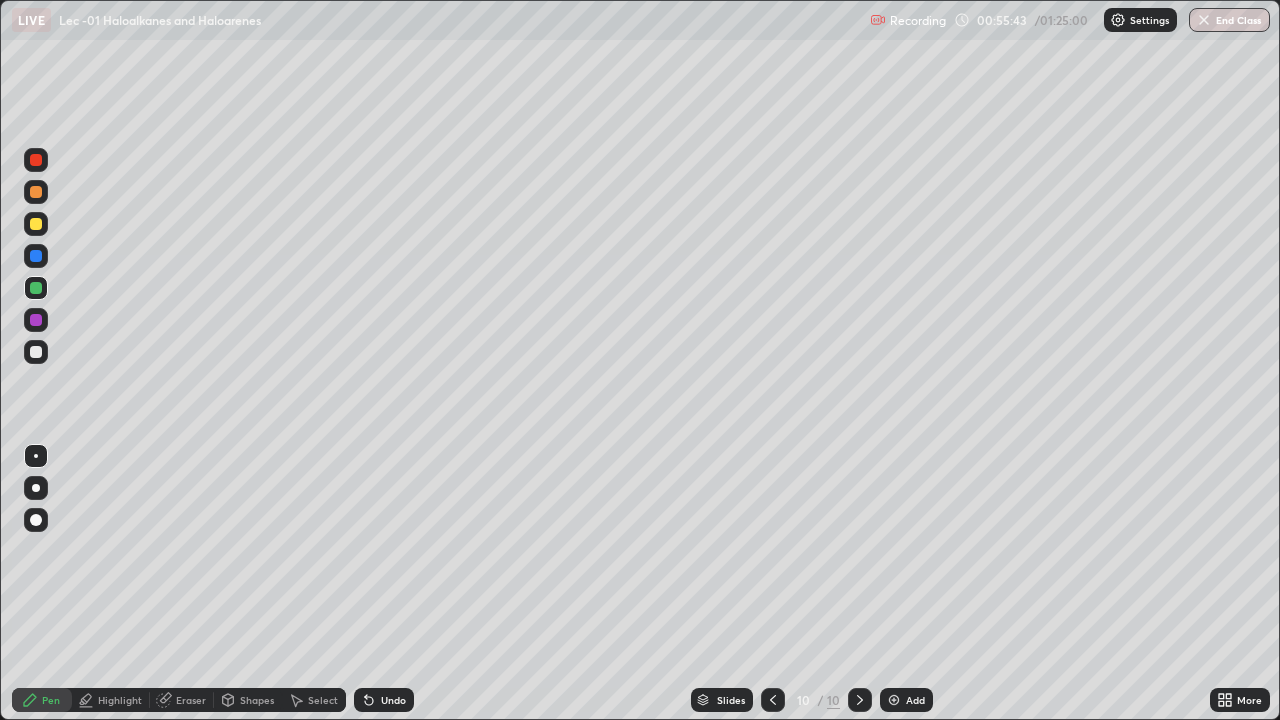 click 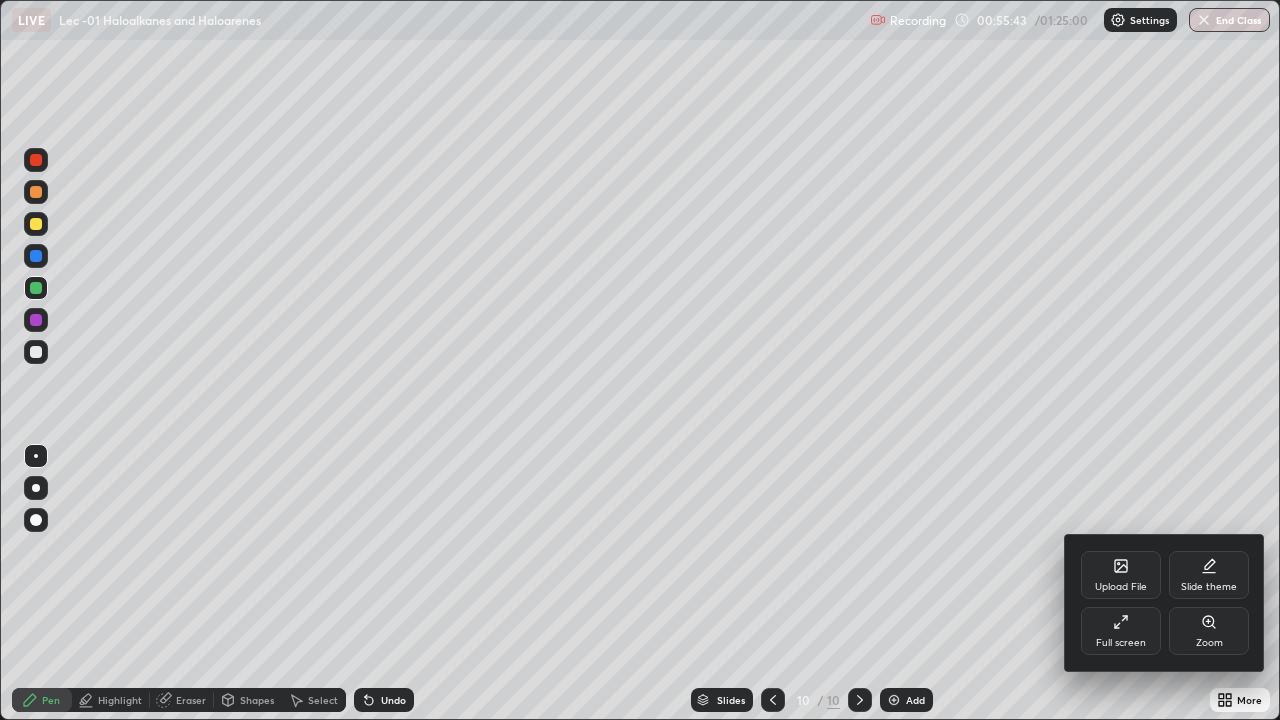 click on "Full screen" at bounding box center (1121, 643) 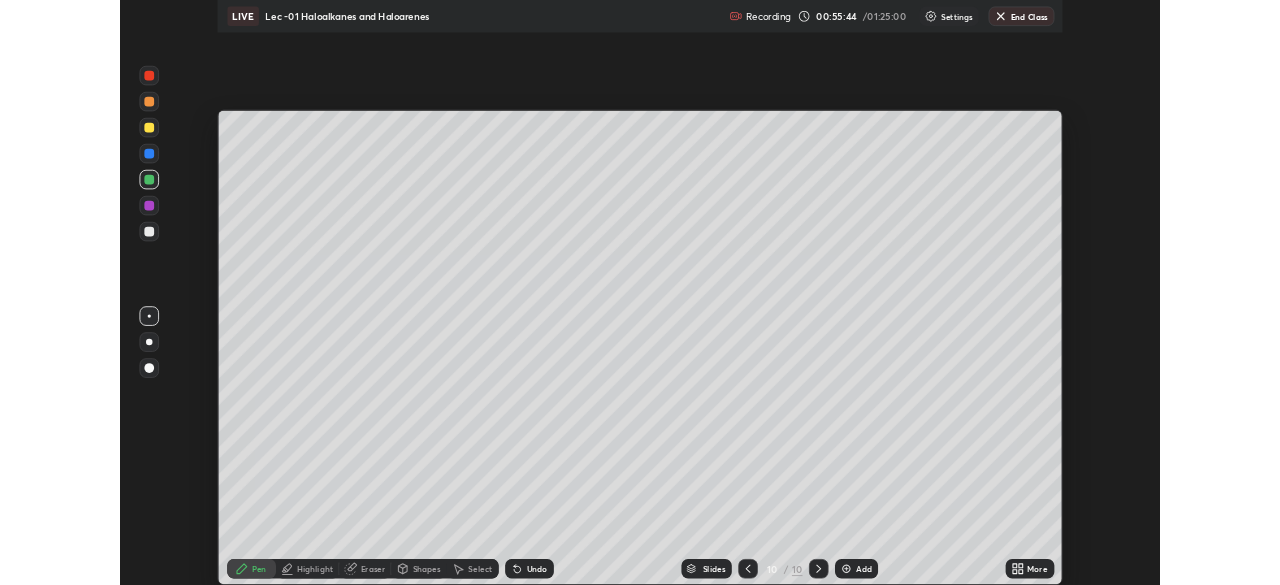 scroll, scrollTop: 585, scrollLeft: 1280, axis: both 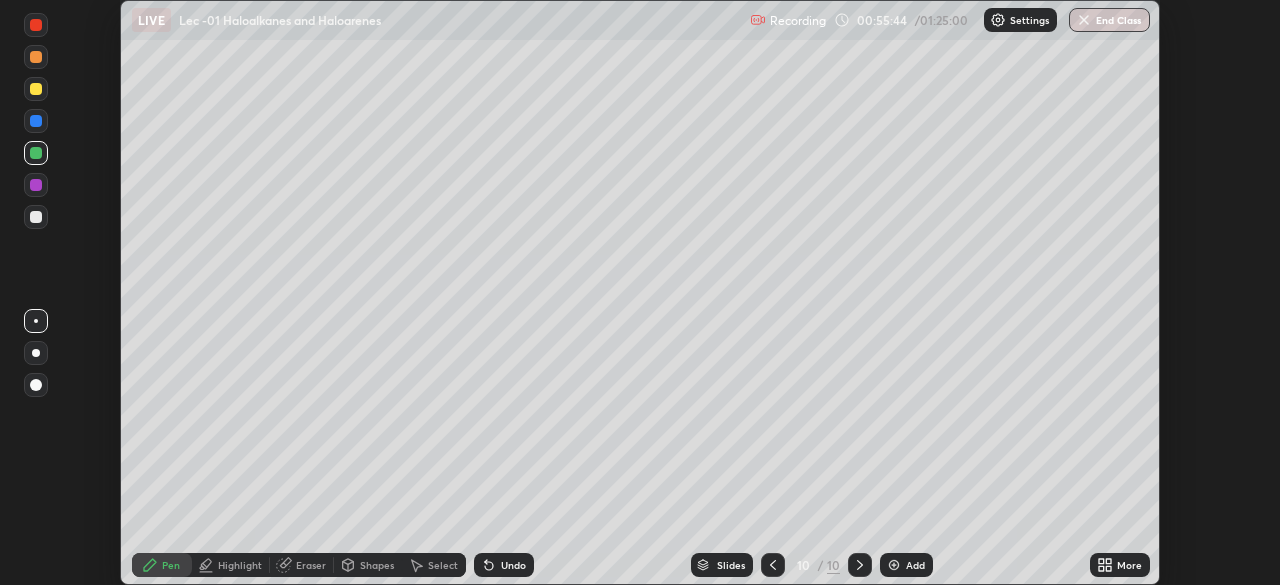 click on "More" at bounding box center [1129, 565] 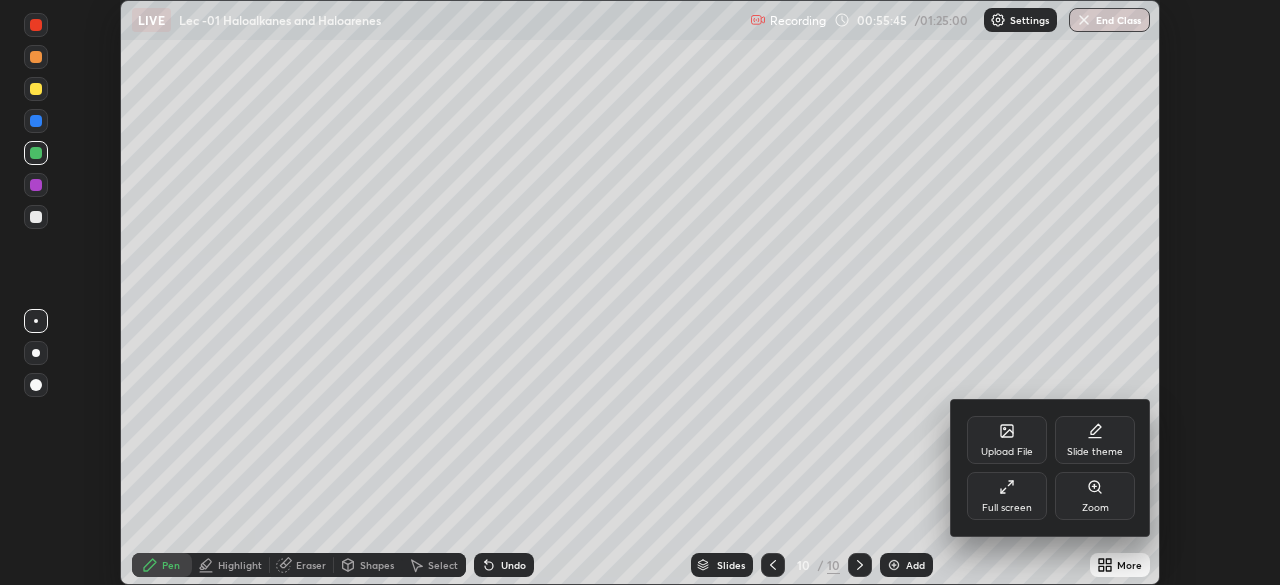 click on "Full screen" at bounding box center (1007, 508) 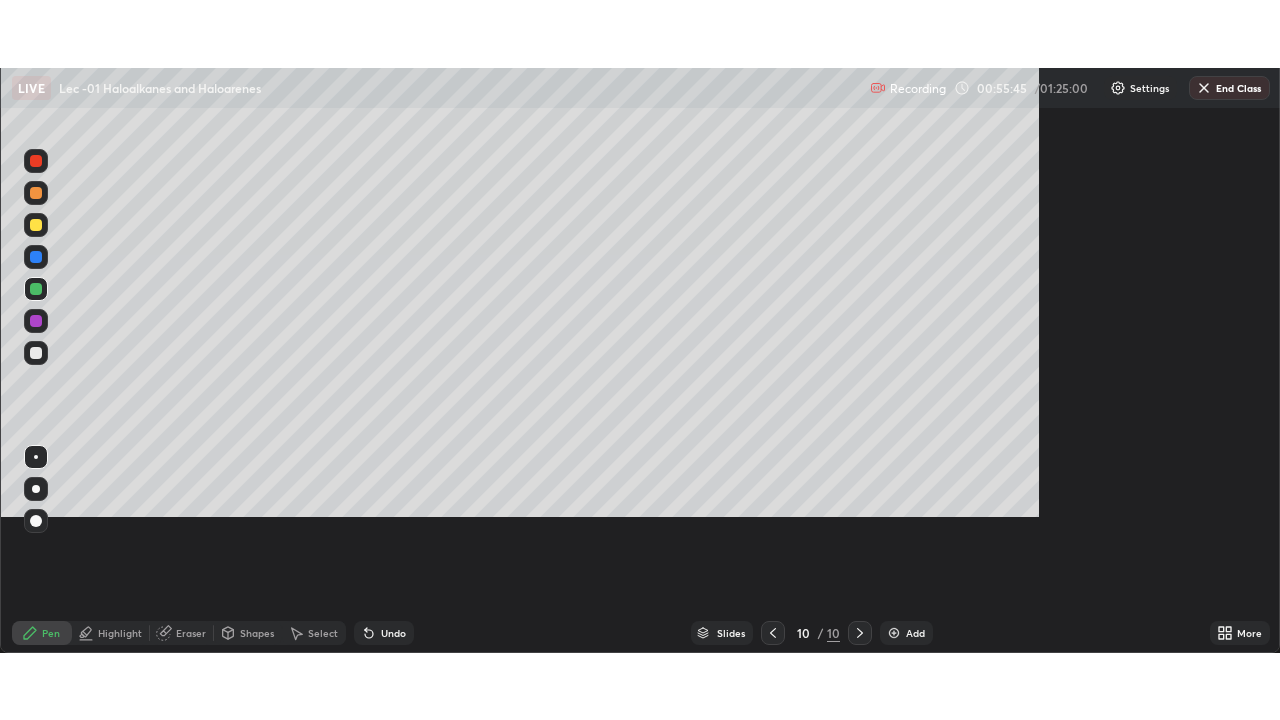 scroll, scrollTop: 99280, scrollLeft: 98720, axis: both 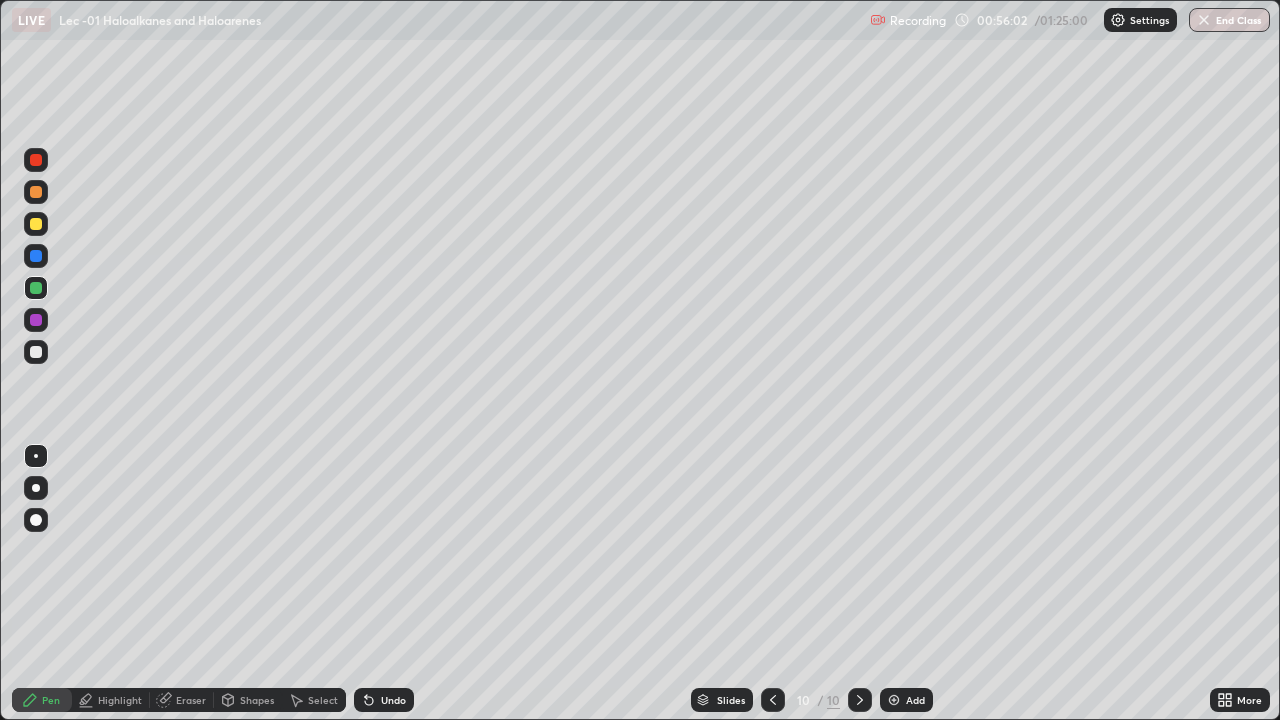 click at bounding box center [36, 256] 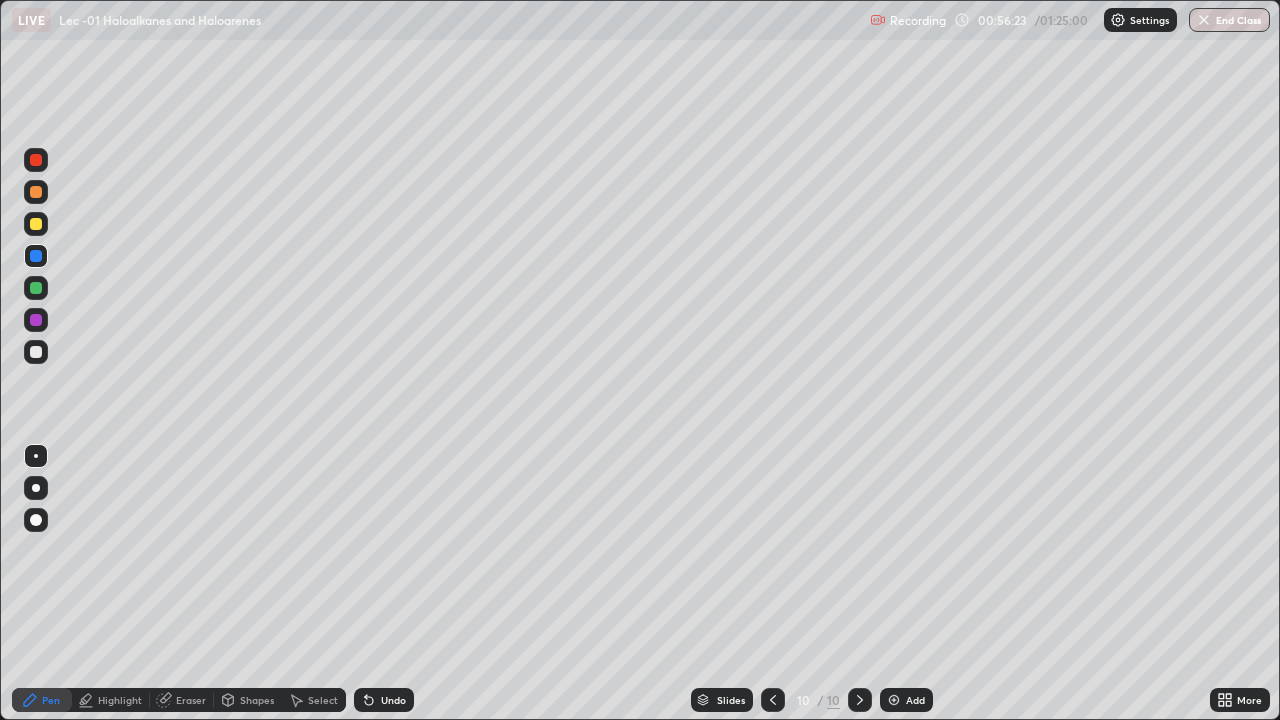 click on "Slides 10 / 10 Add" at bounding box center (812, 700) 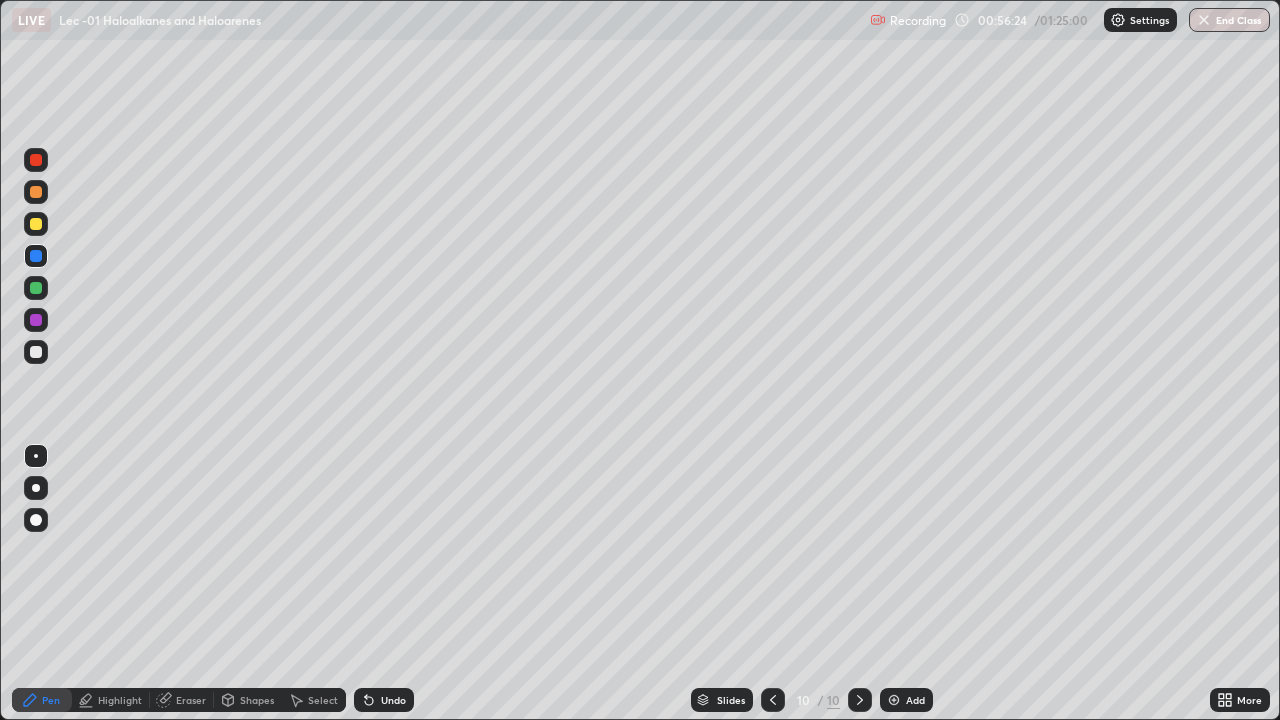 click on "Slides 10 / 10 Add" at bounding box center (812, 700) 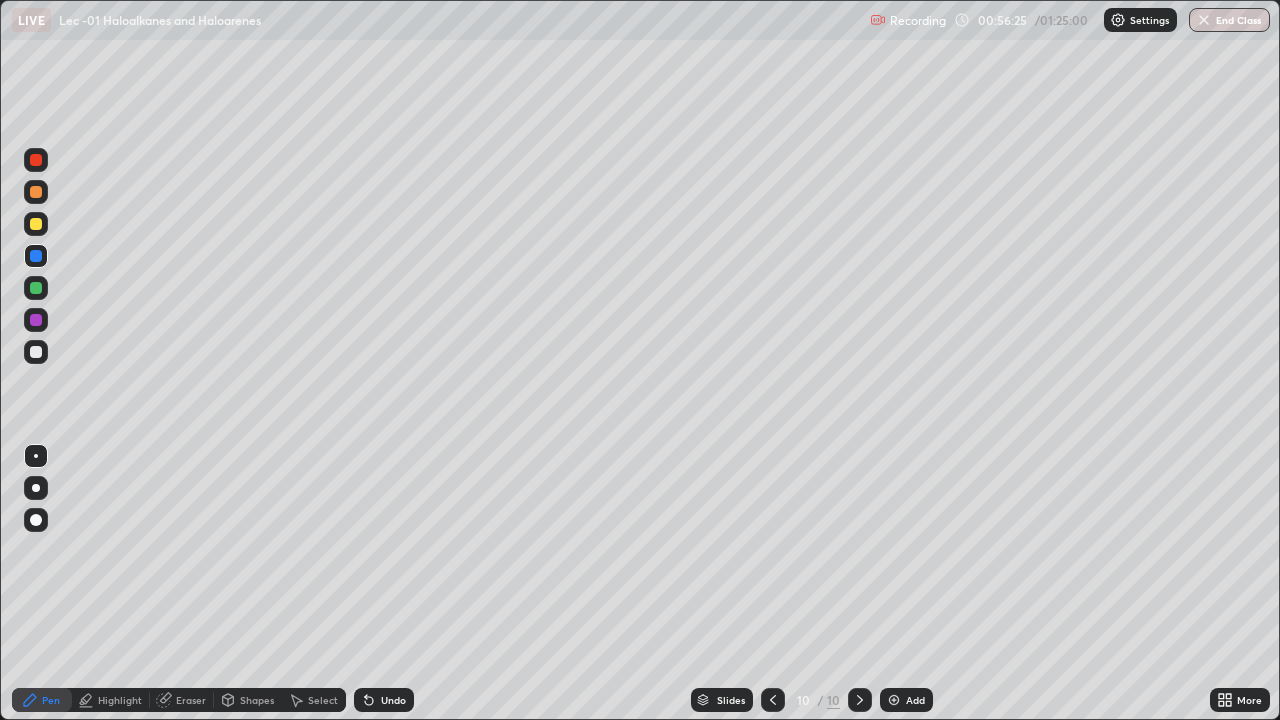 click on "Undo" at bounding box center [393, 700] 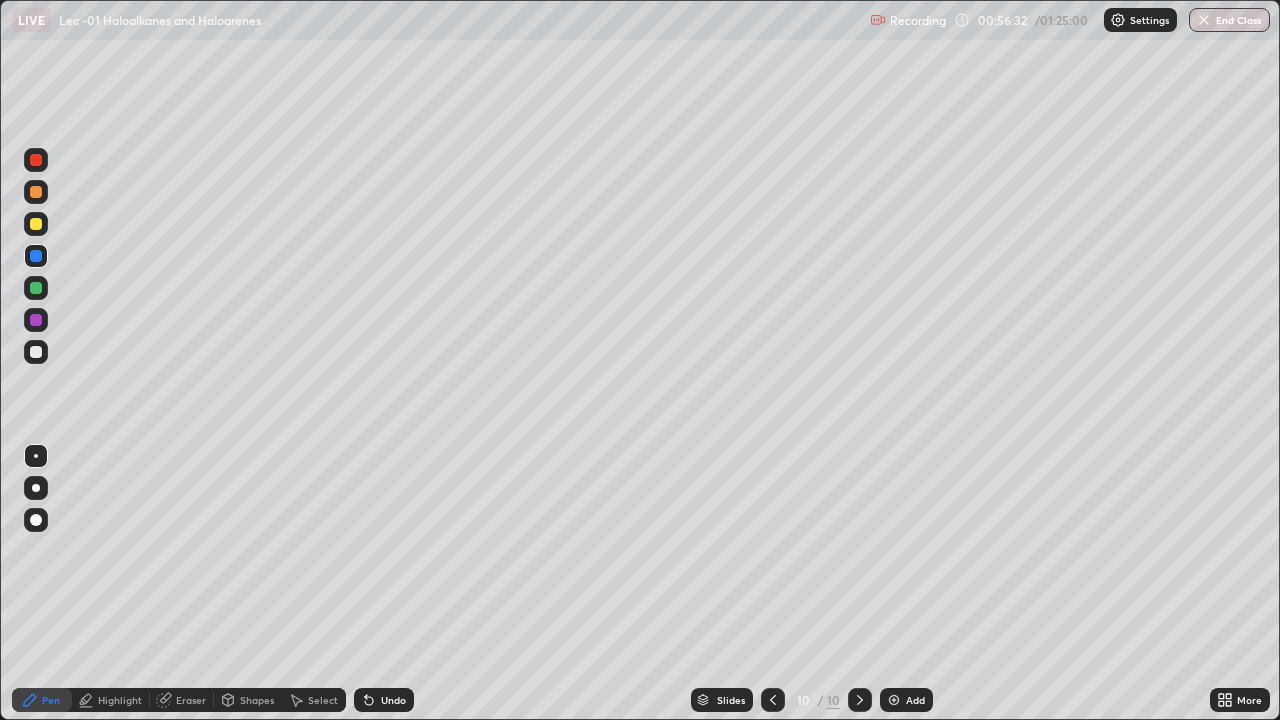click on "Undo" at bounding box center [393, 700] 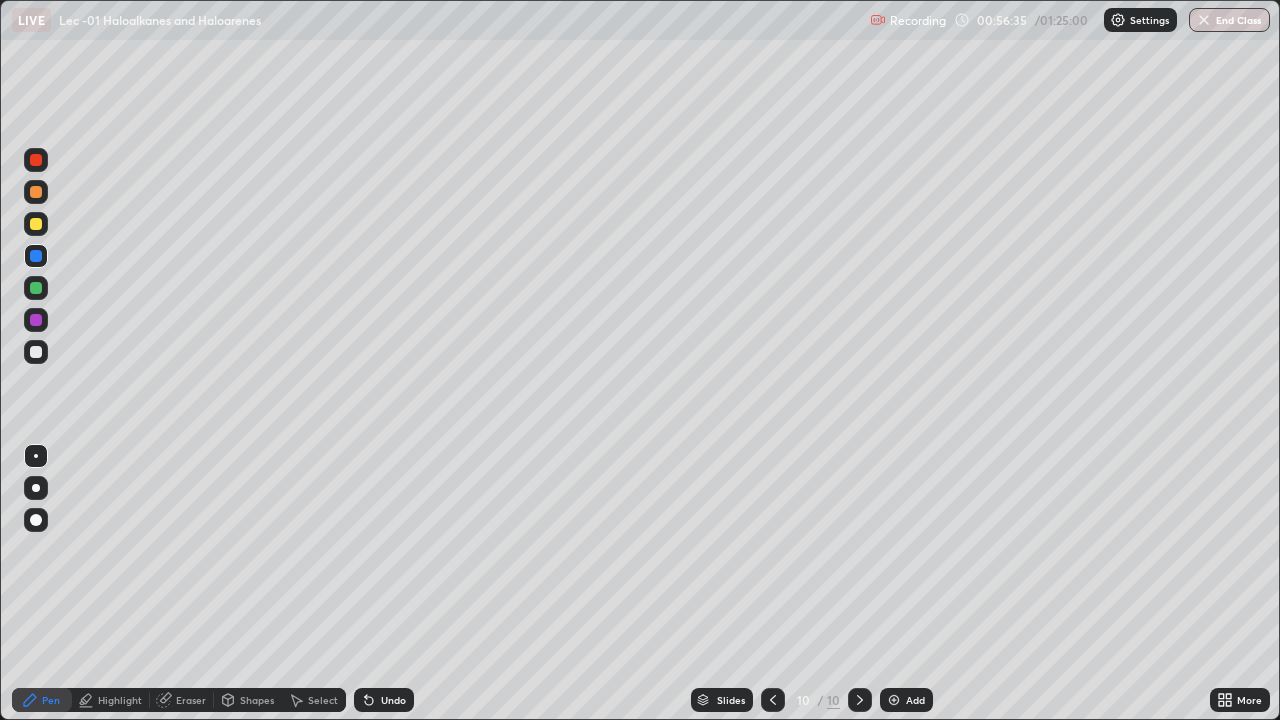 click at bounding box center [36, 352] 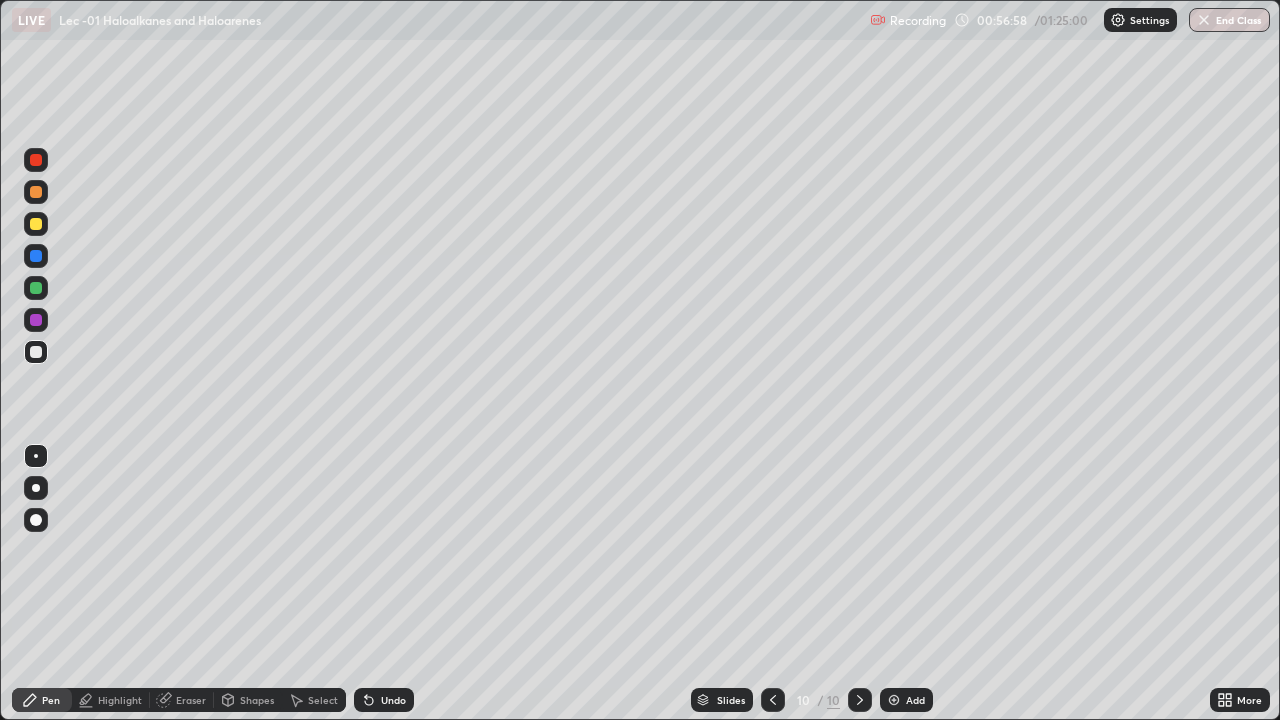 click on "Eraser" at bounding box center [191, 700] 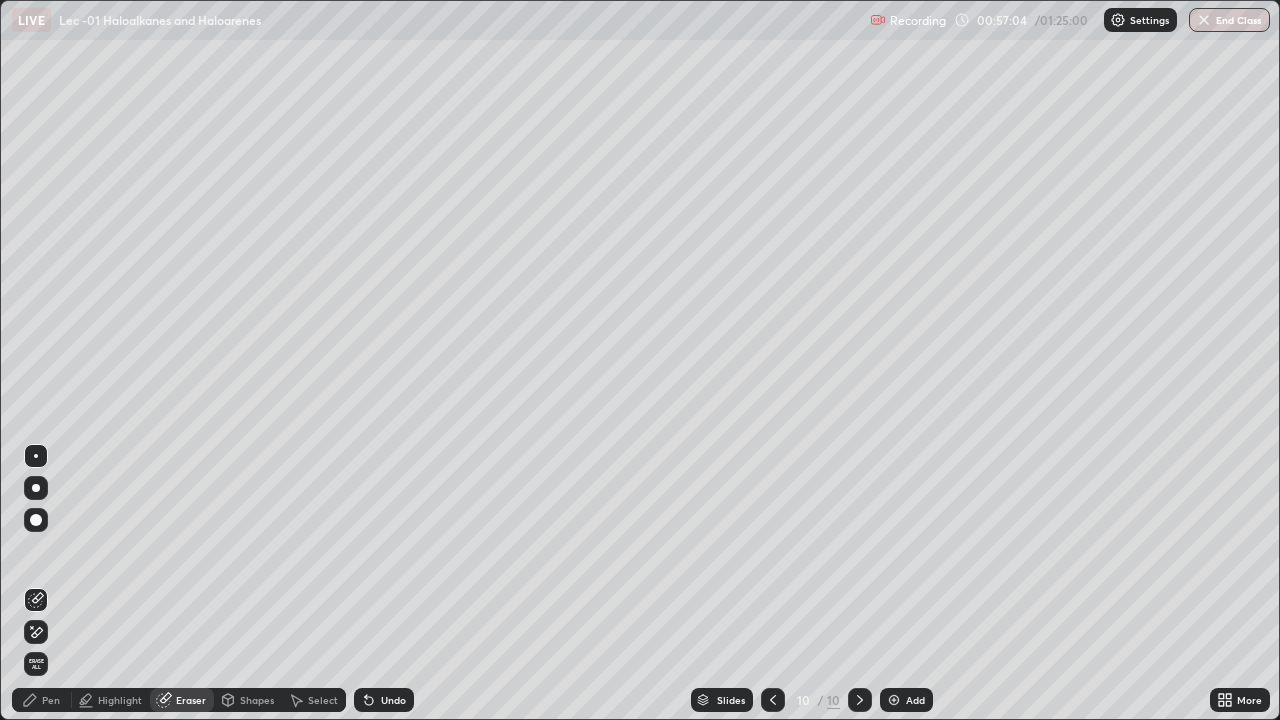 click on "Pen" at bounding box center [51, 700] 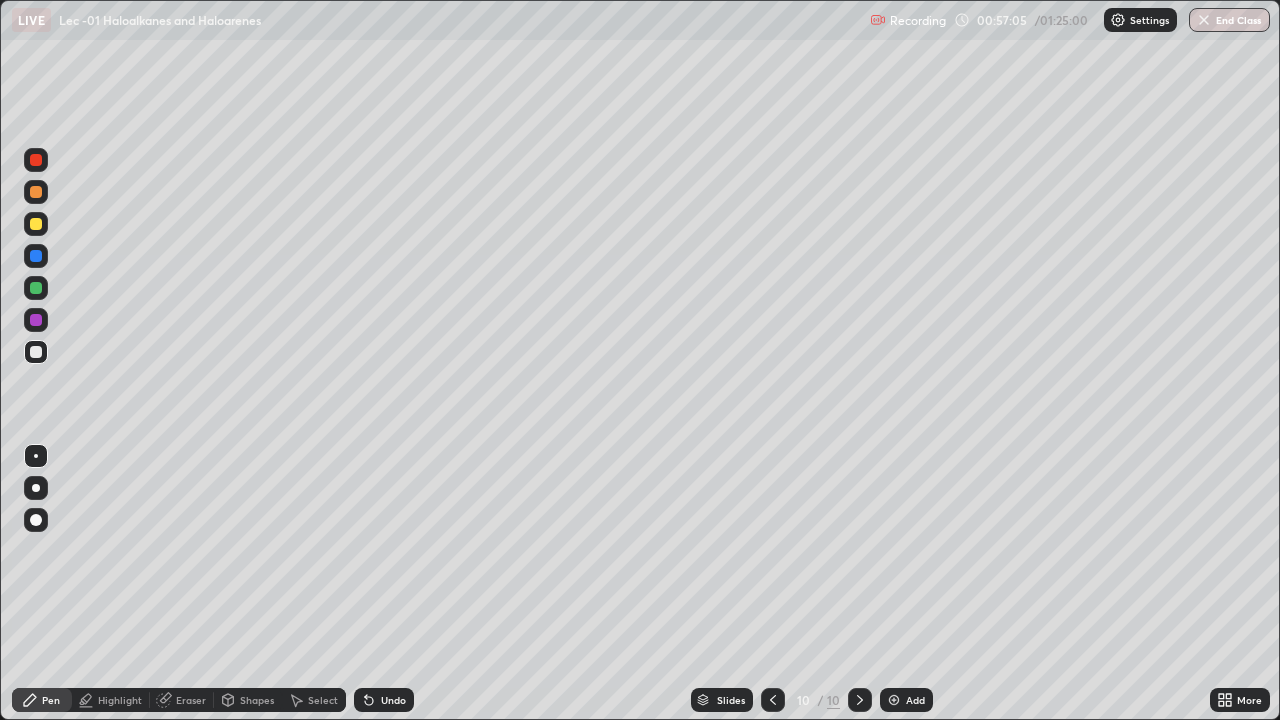 click at bounding box center [36, 288] 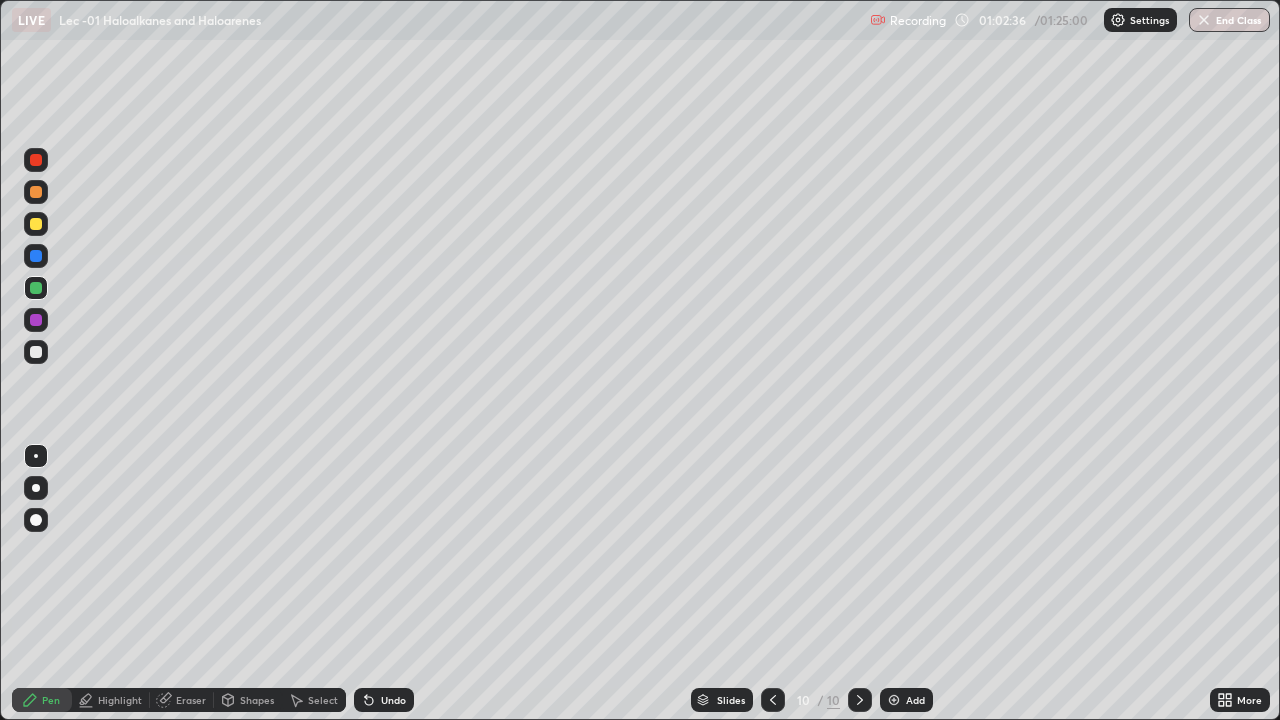 click on "Add" at bounding box center (906, 700) 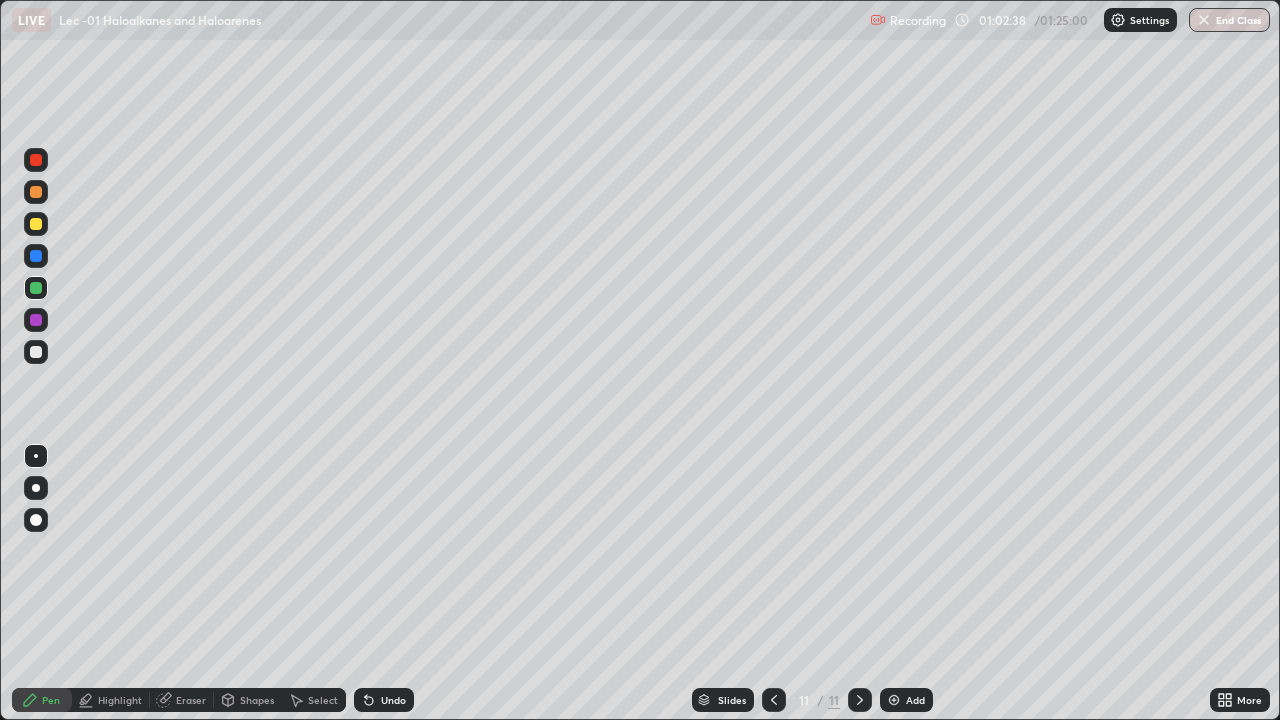 click at bounding box center [36, 224] 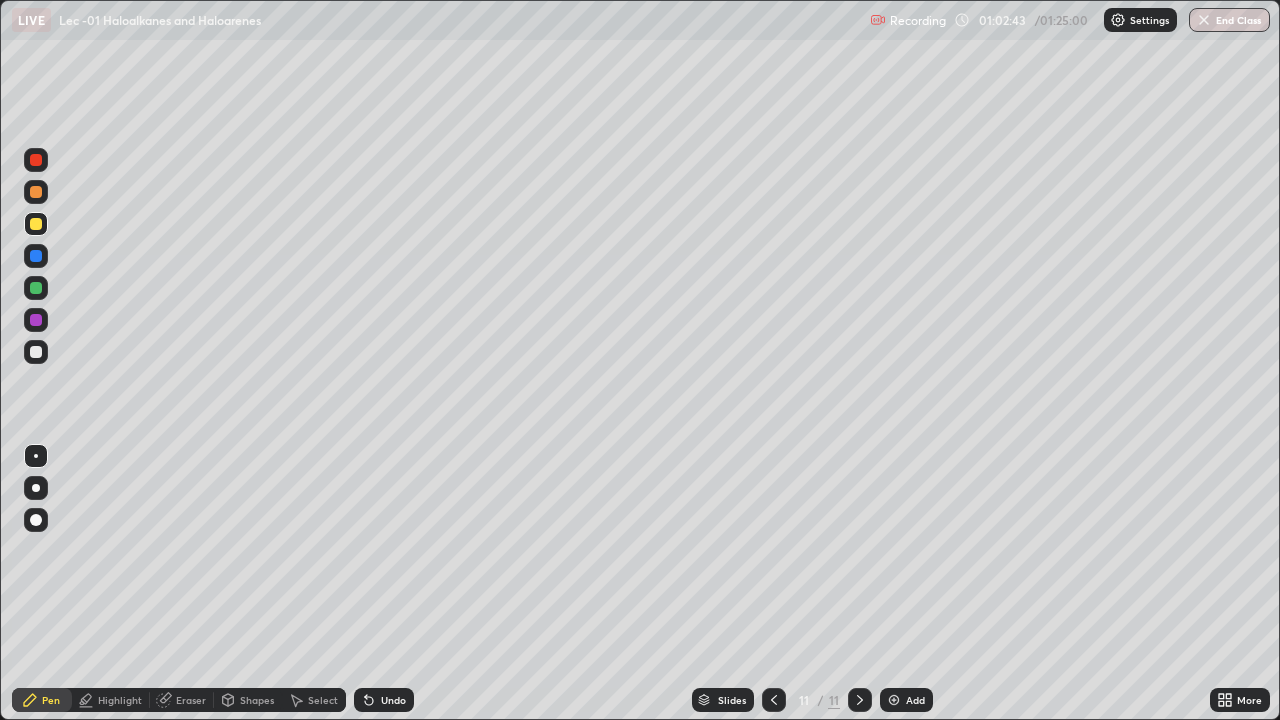 click on "Undo" at bounding box center [393, 700] 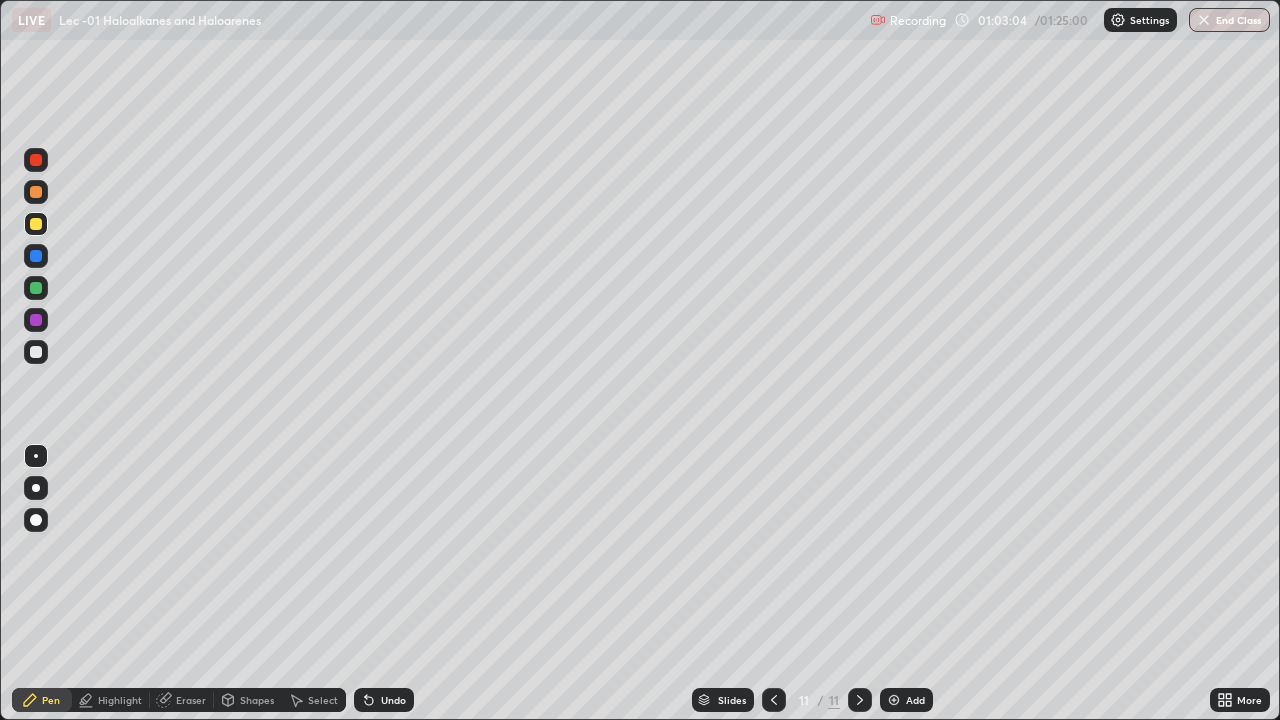 click at bounding box center [36, 288] 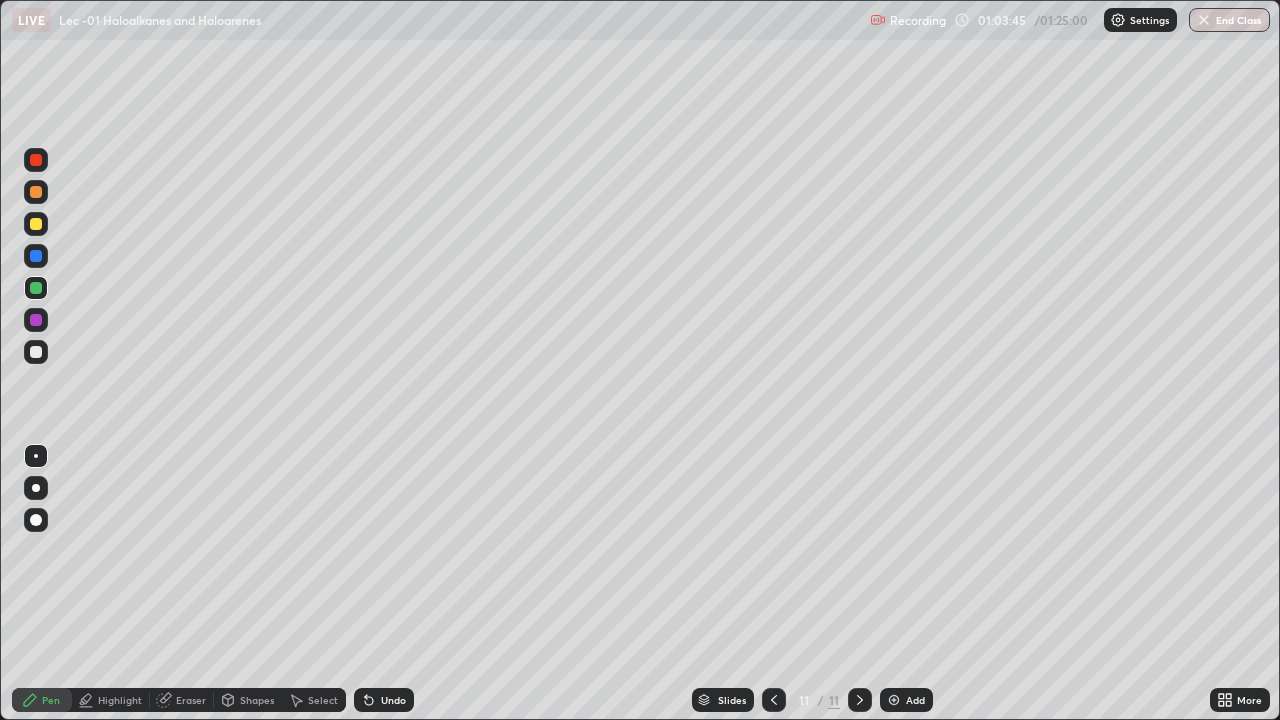click at bounding box center (36, 320) 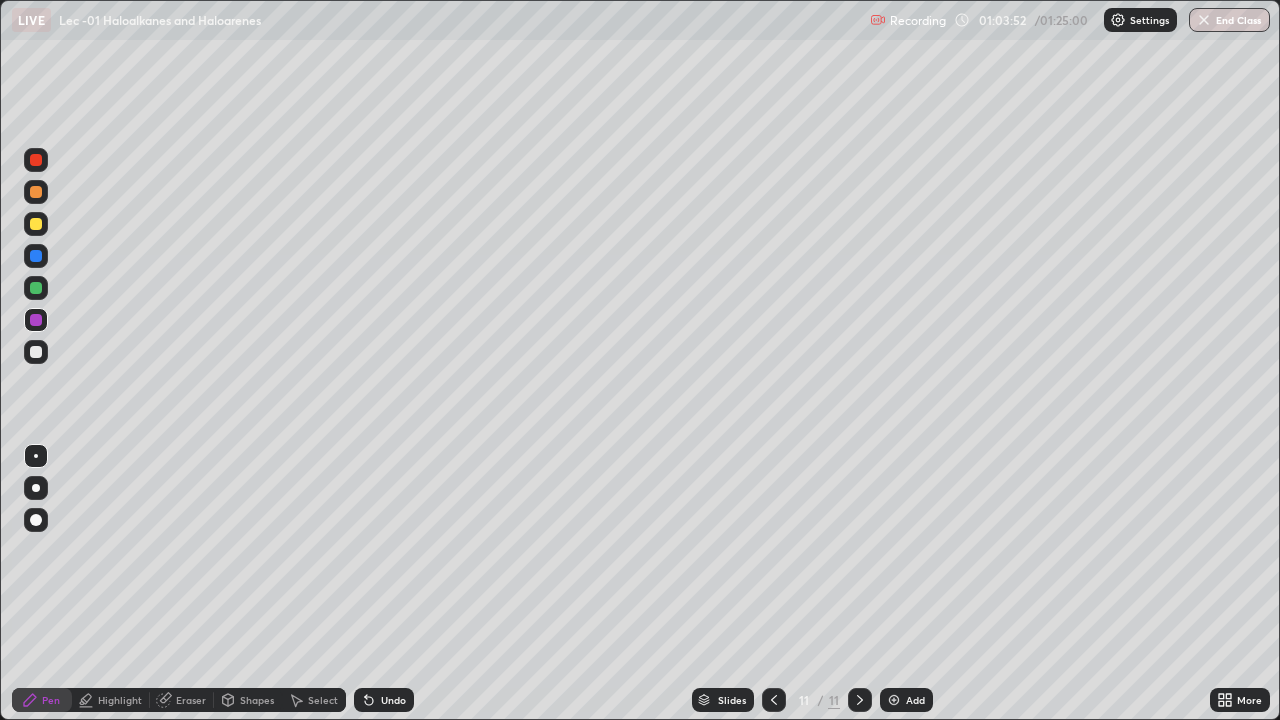 click at bounding box center (36, 352) 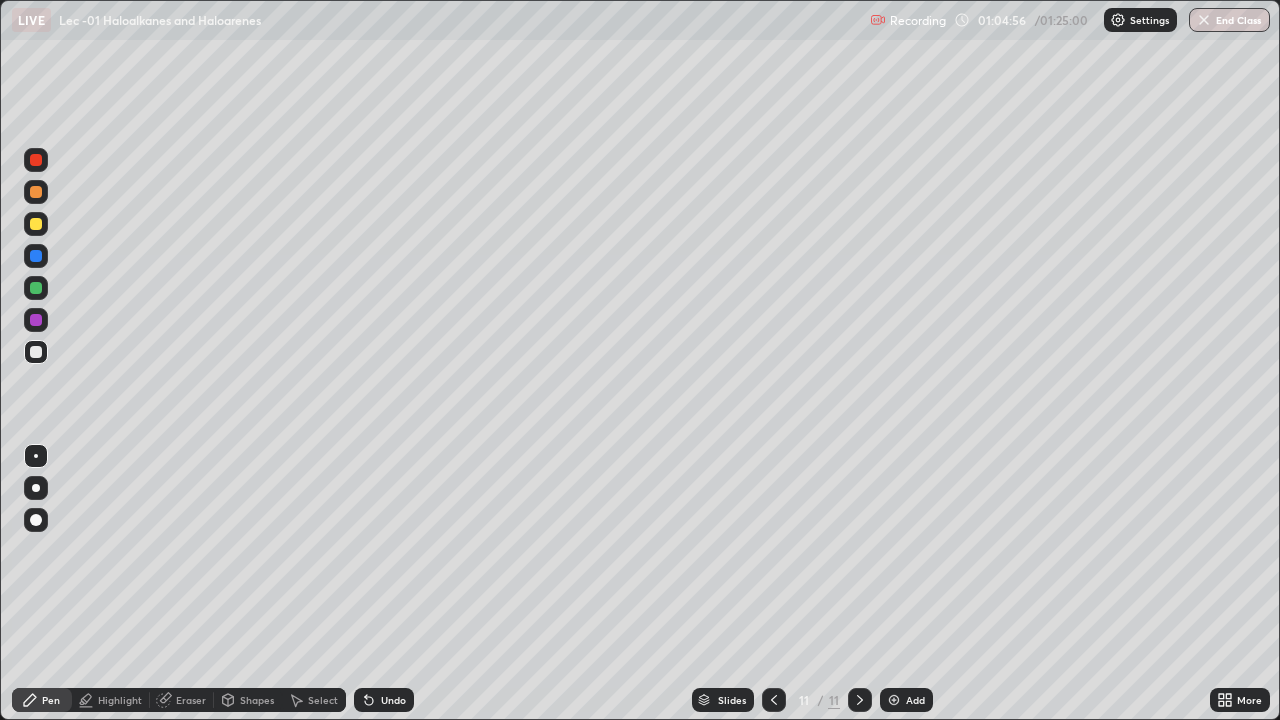 click at bounding box center (36, 320) 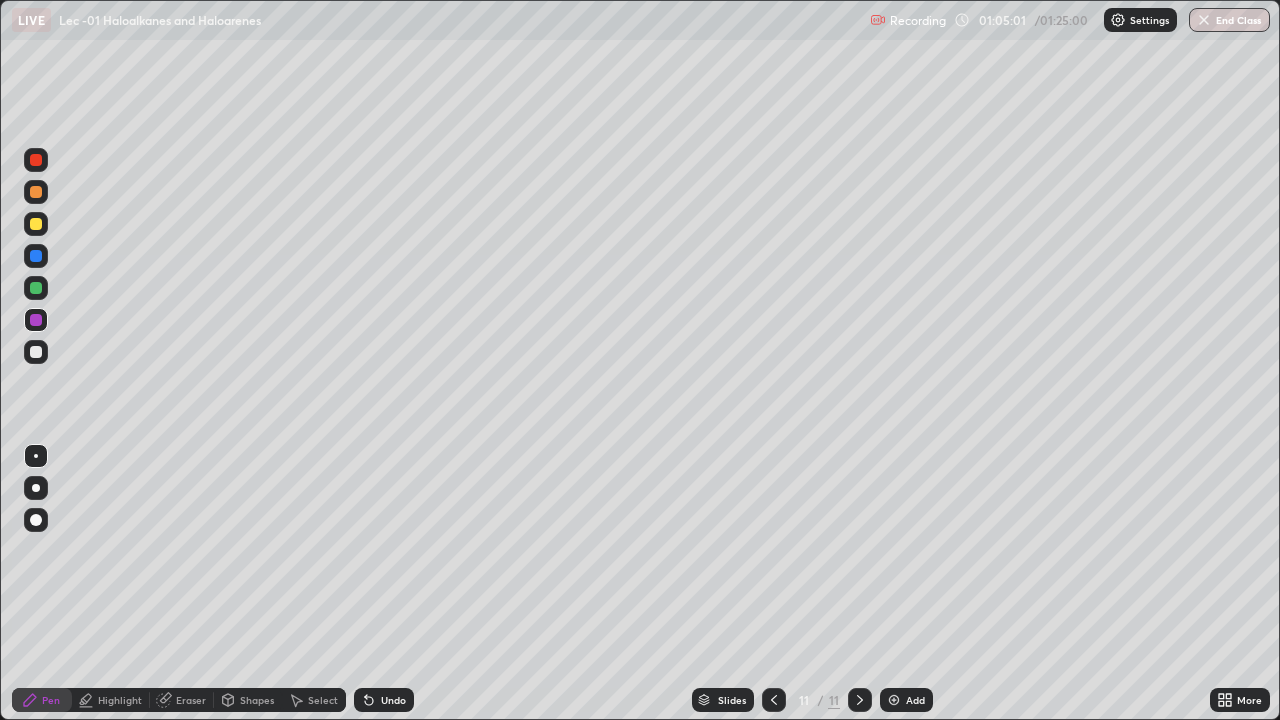 click on "Undo" at bounding box center [393, 700] 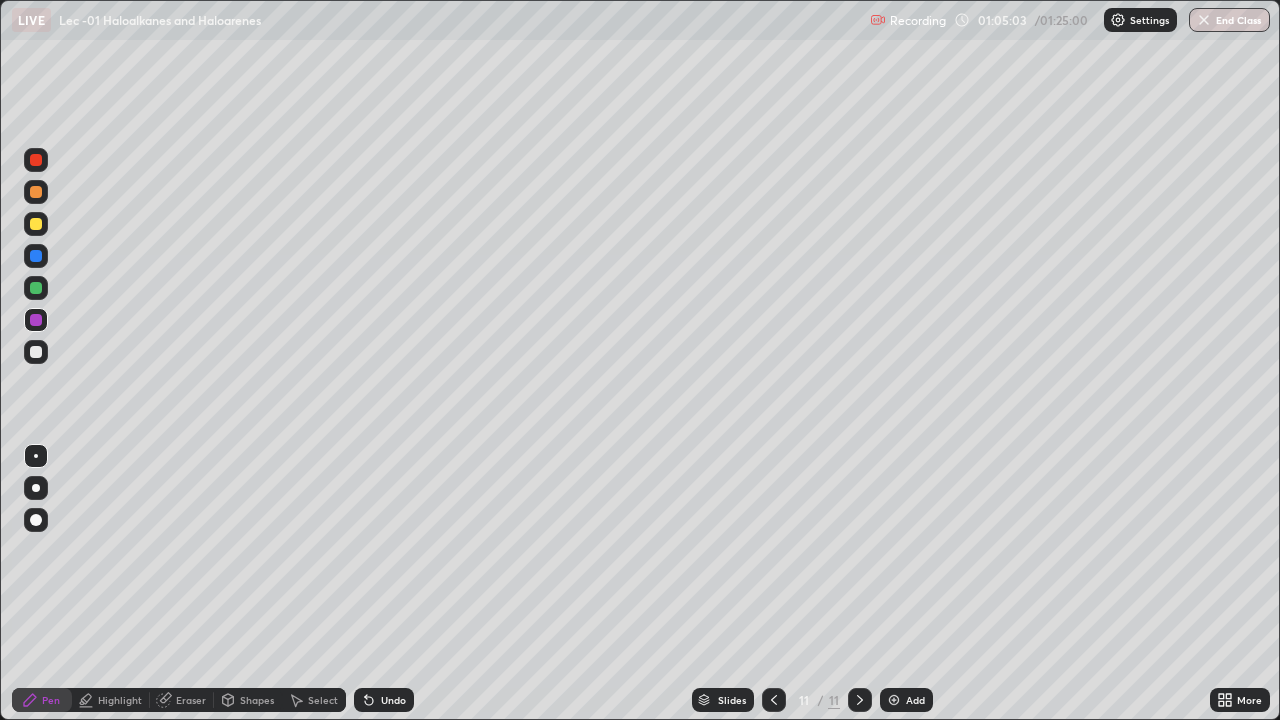 click on "Undo" at bounding box center [380, 700] 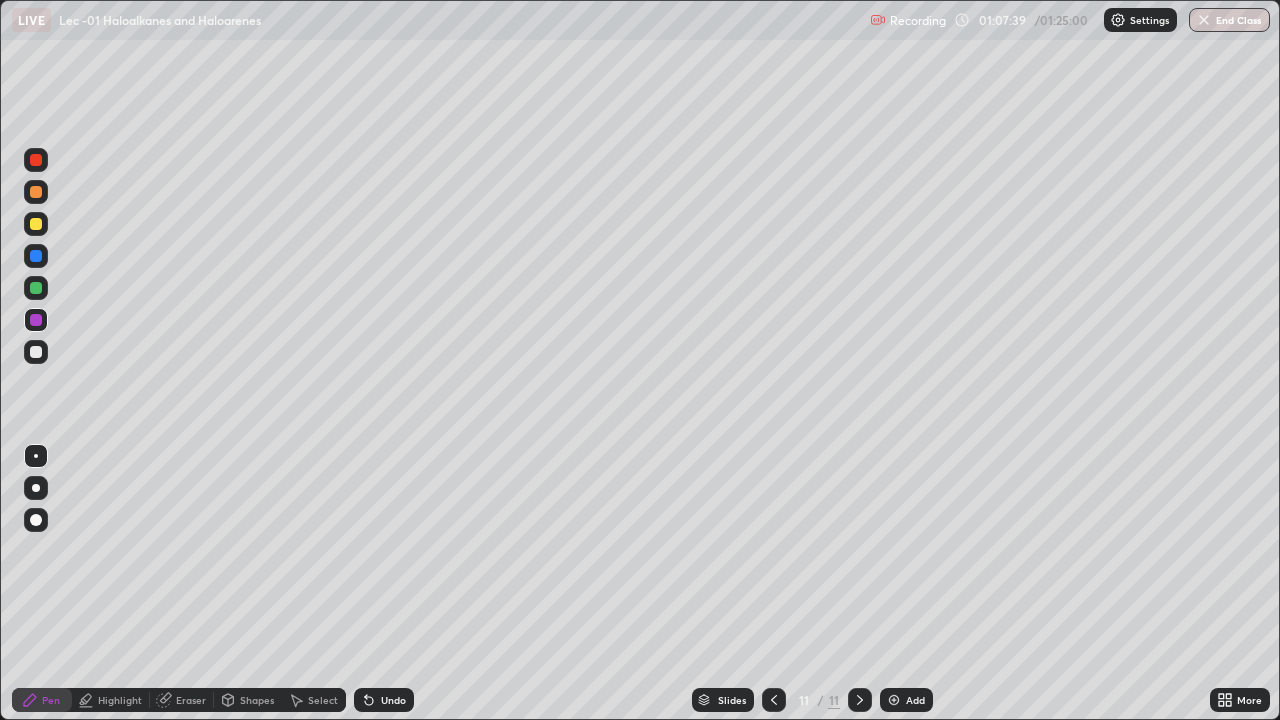 click on "Add" at bounding box center (915, 700) 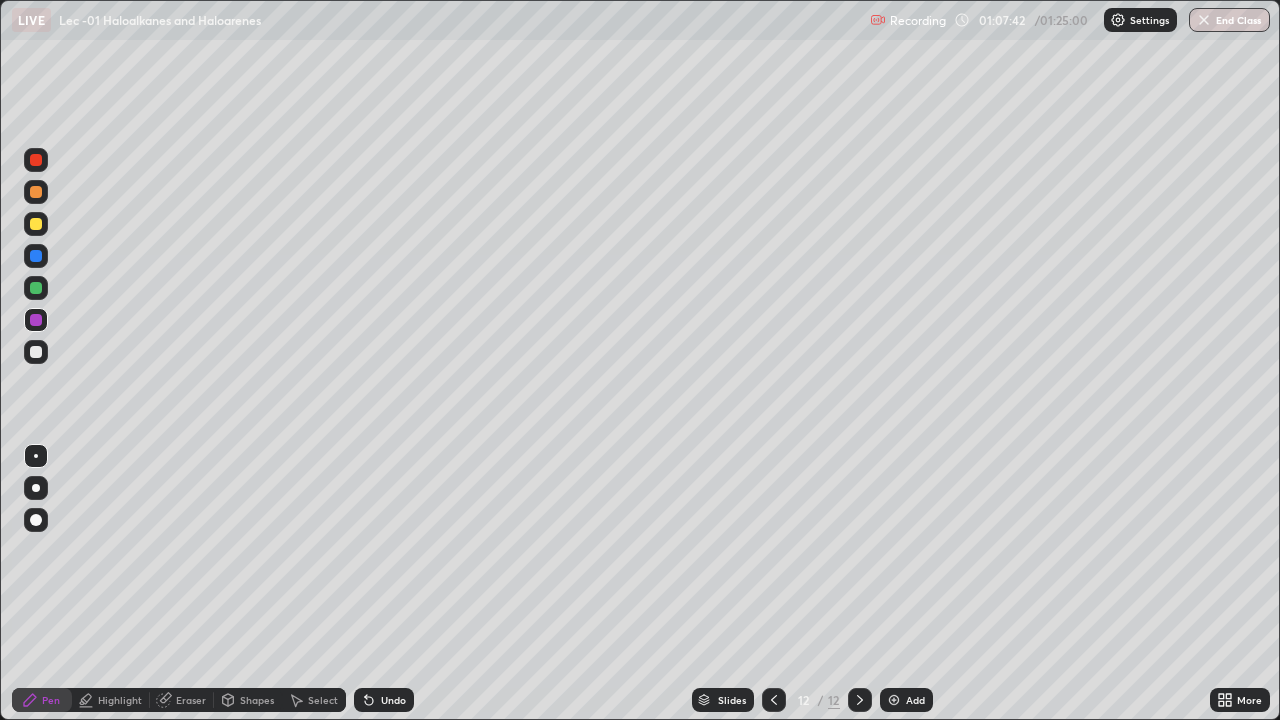 click at bounding box center [36, 224] 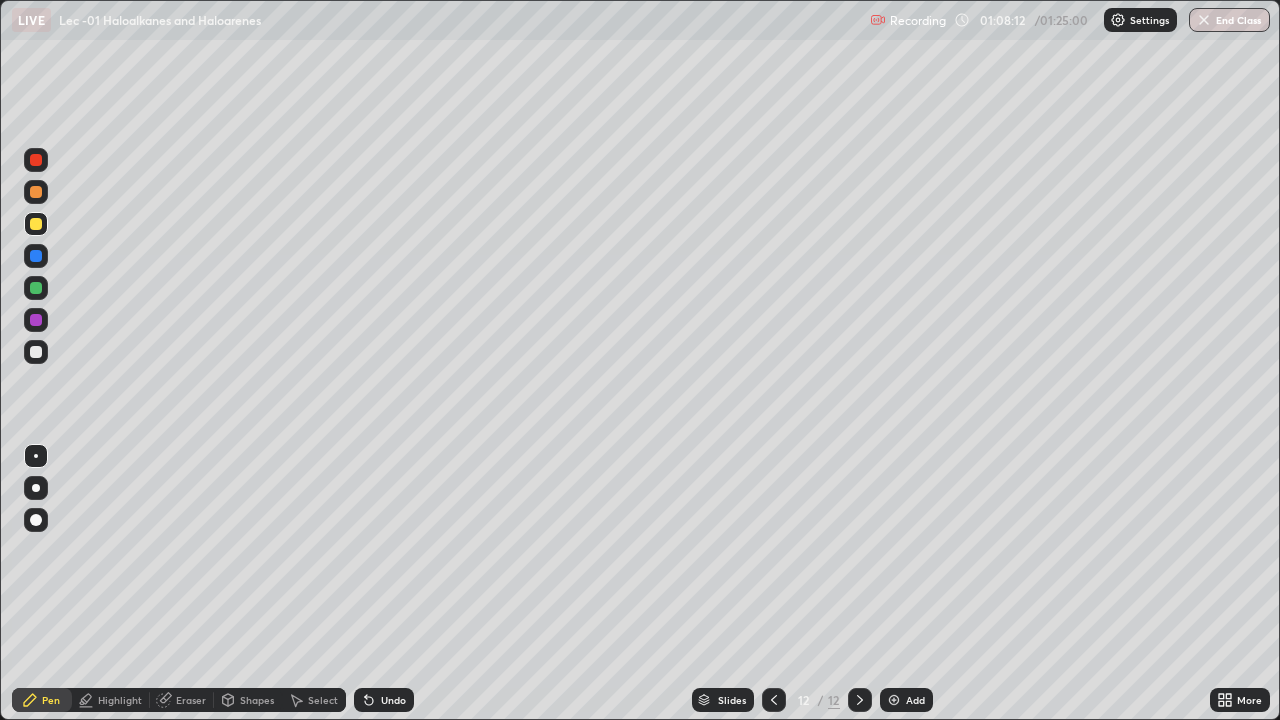 click at bounding box center (36, 288) 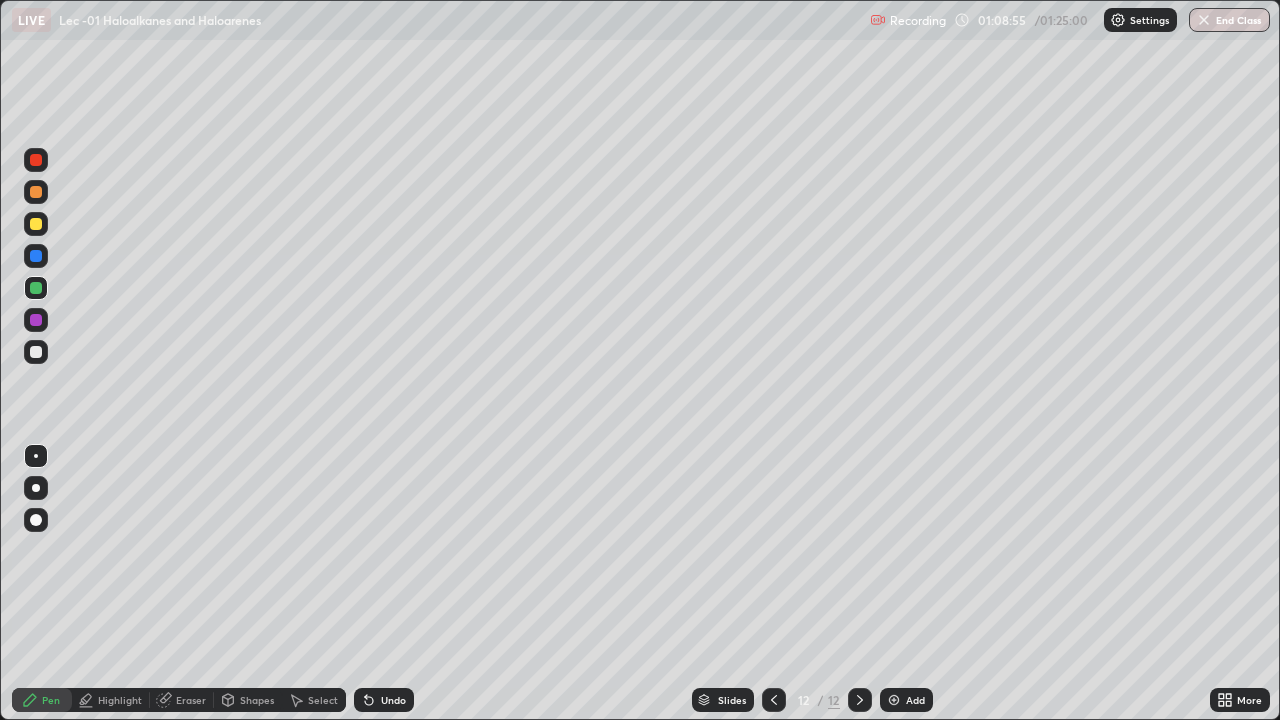 click at bounding box center (36, 352) 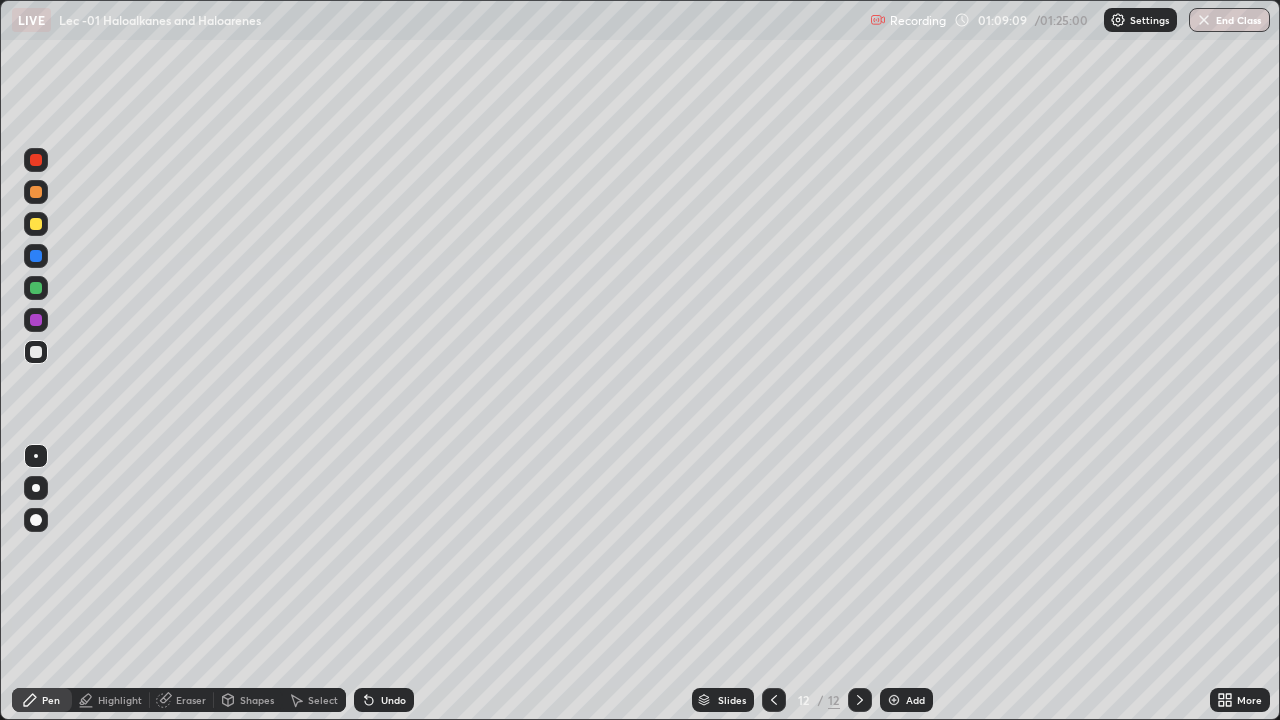 click at bounding box center (36, 320) 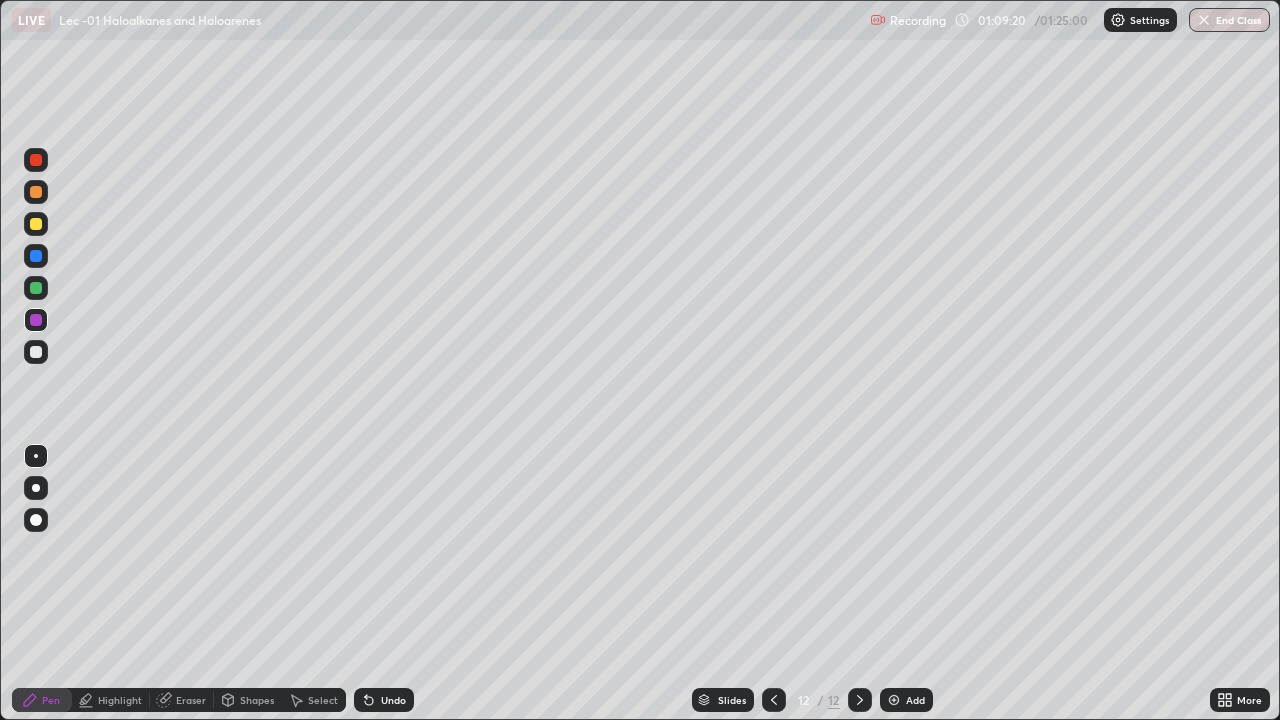 click at bounding box center (36, 288) 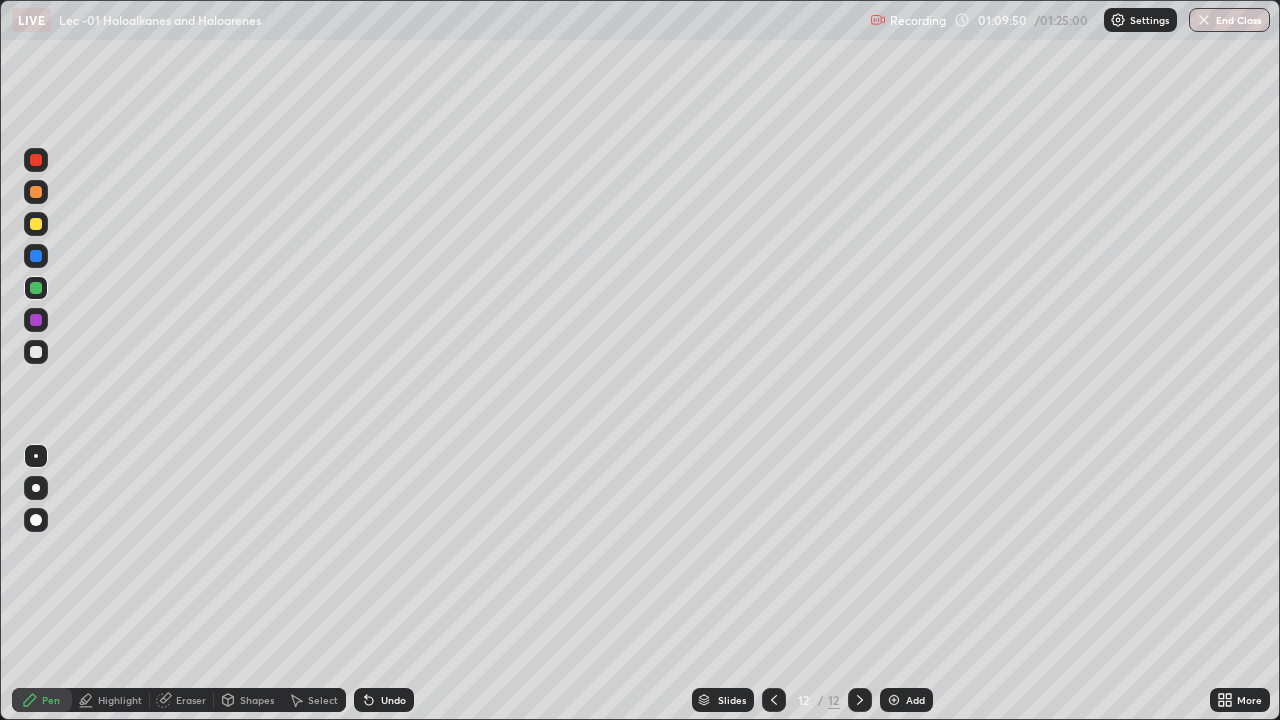 click at bounding box center (36, 160) 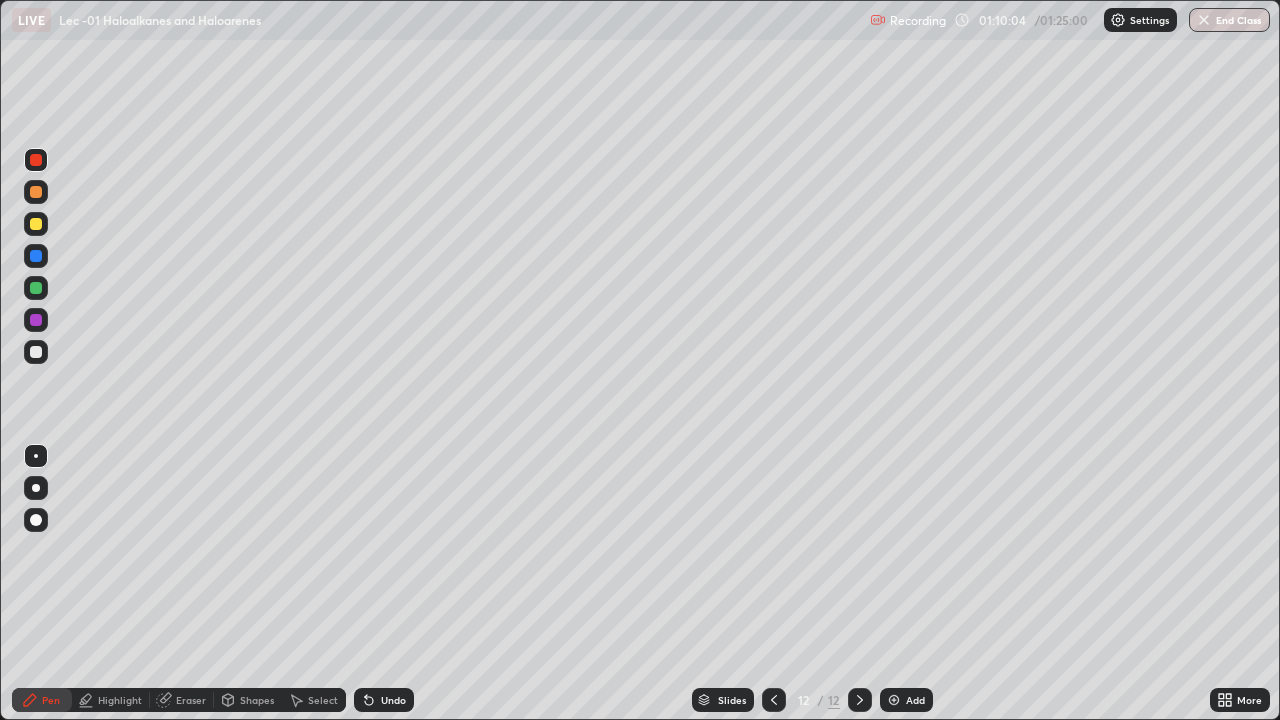 click on "Undo" at bounding box center (393, 700) 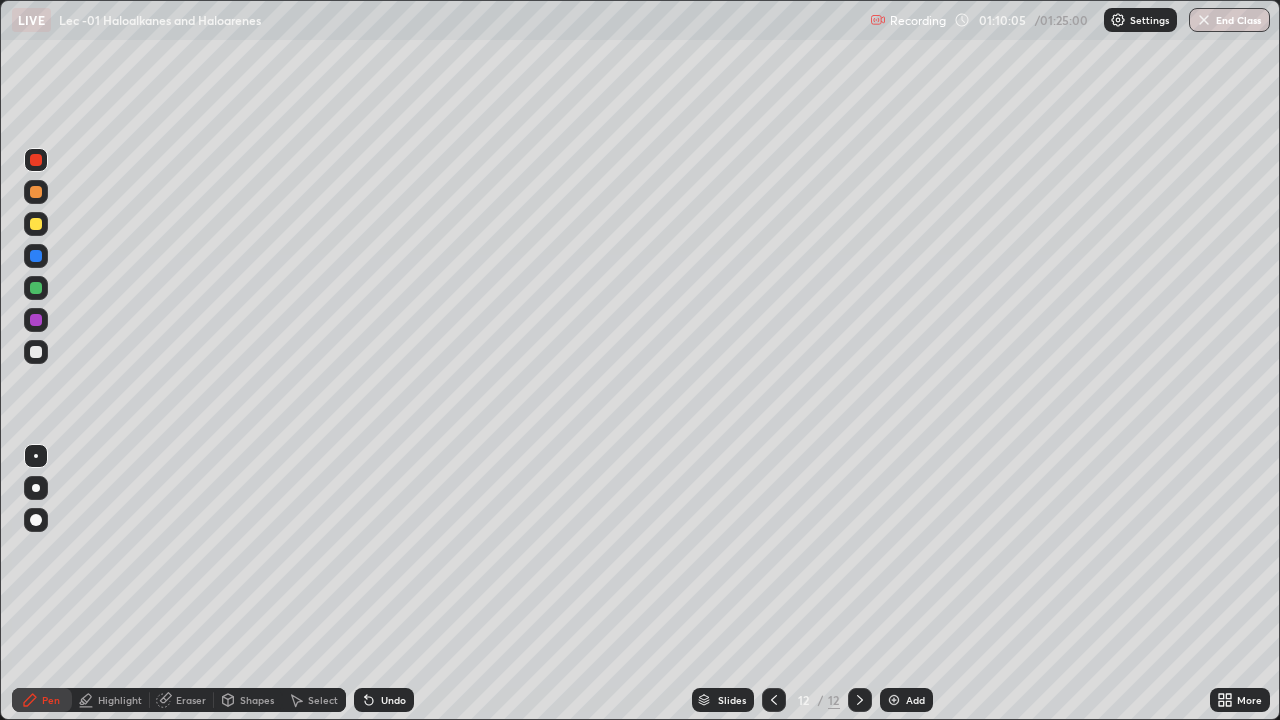 click on "Undo" at bounding box center (393, 700) 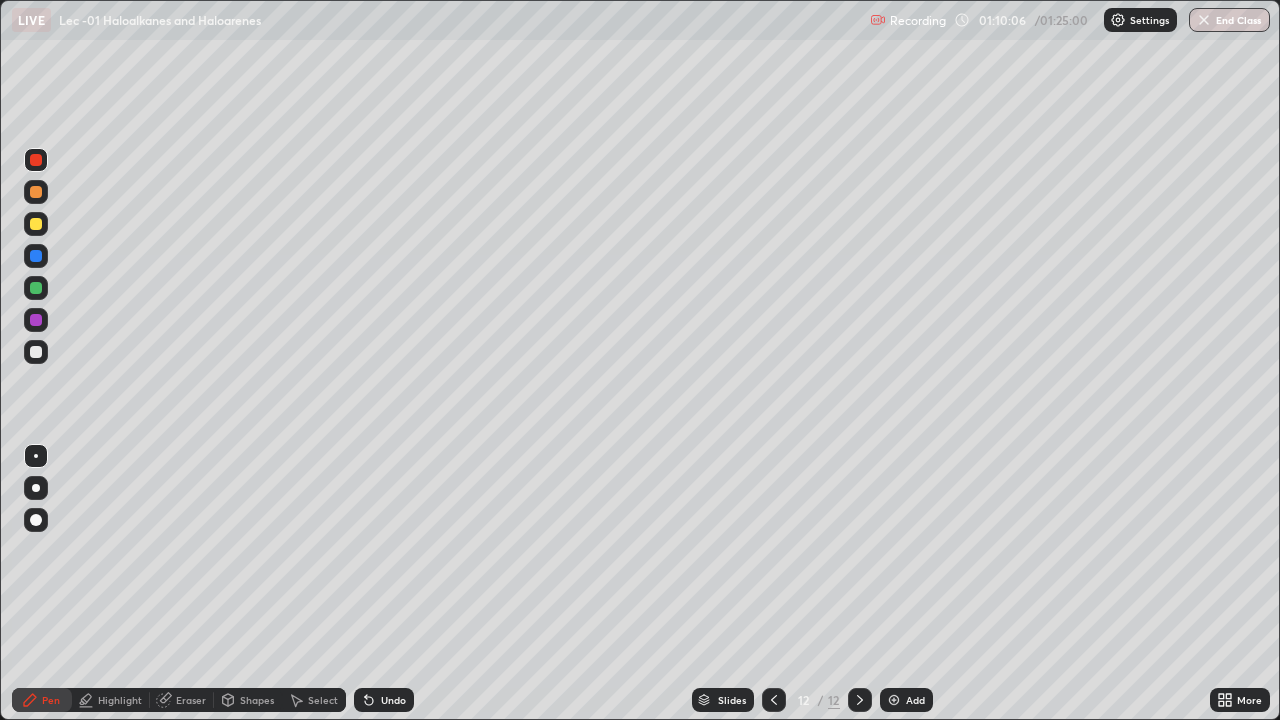 click on "Undo" at bounding box center [393, 700] 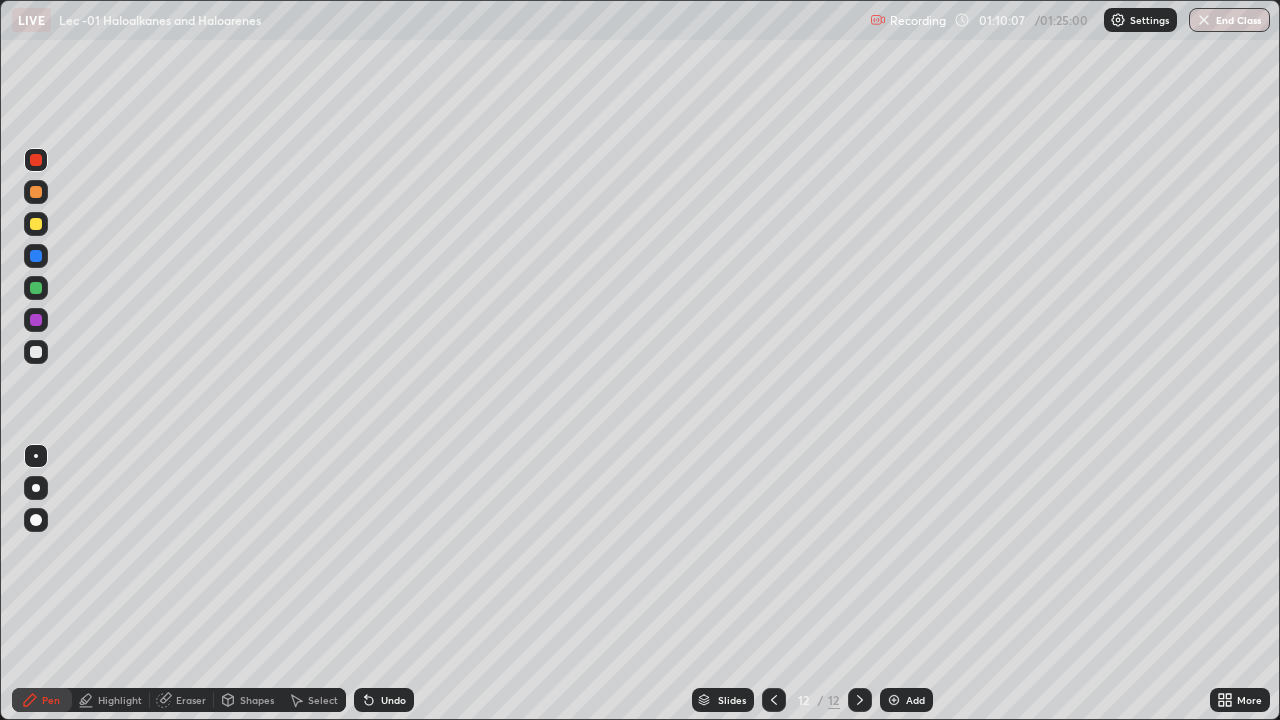 click on "Undo" at bounding box center (393, 700) 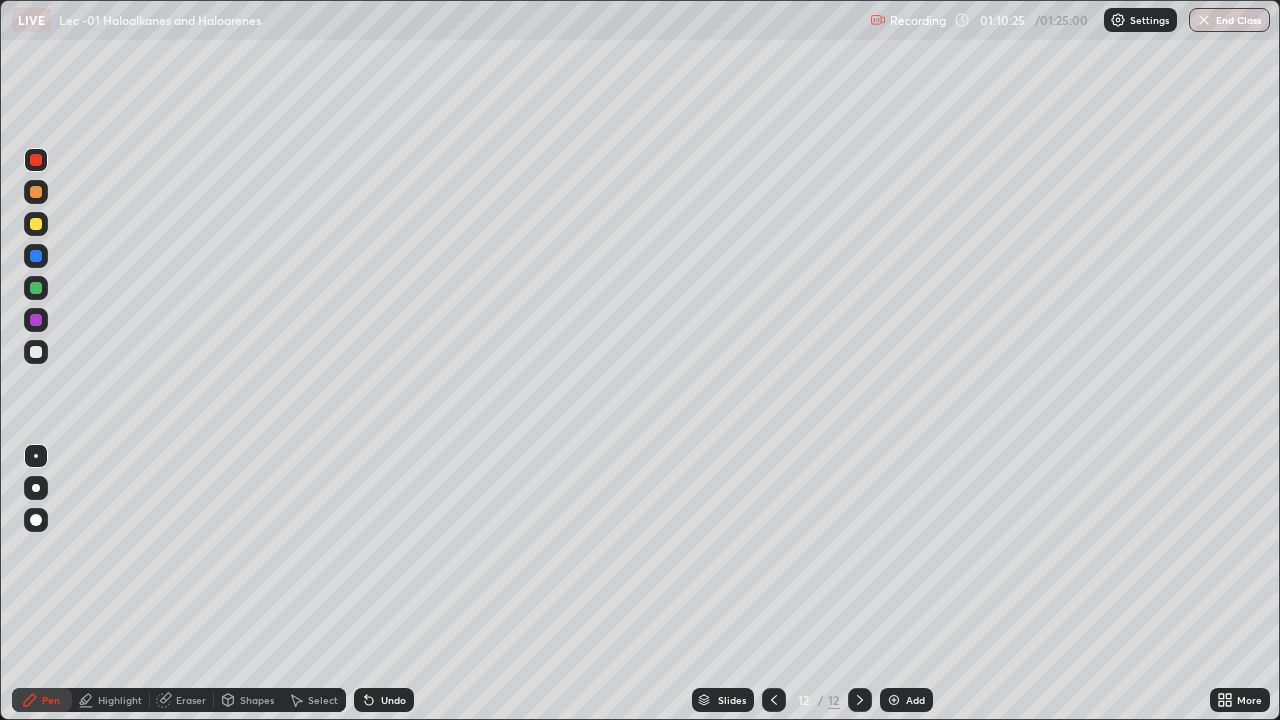 click at bounding box center (36, 352) 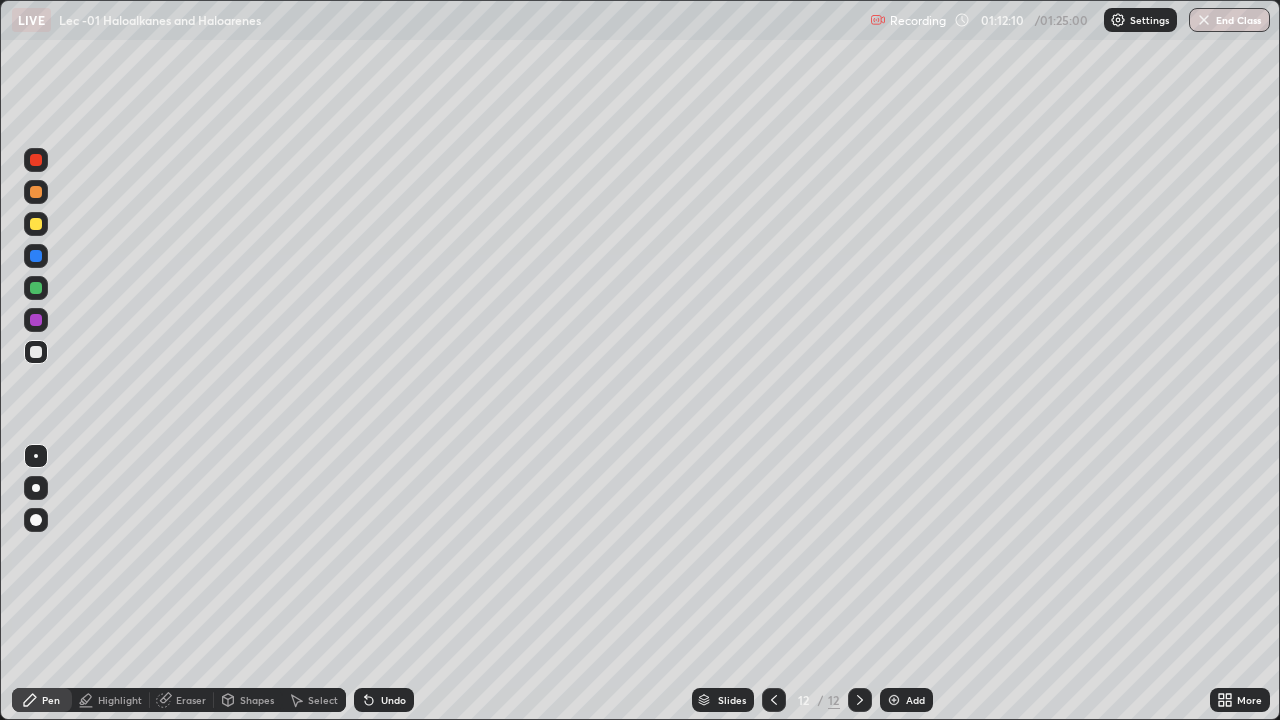 click at bounding box center [36, 288] 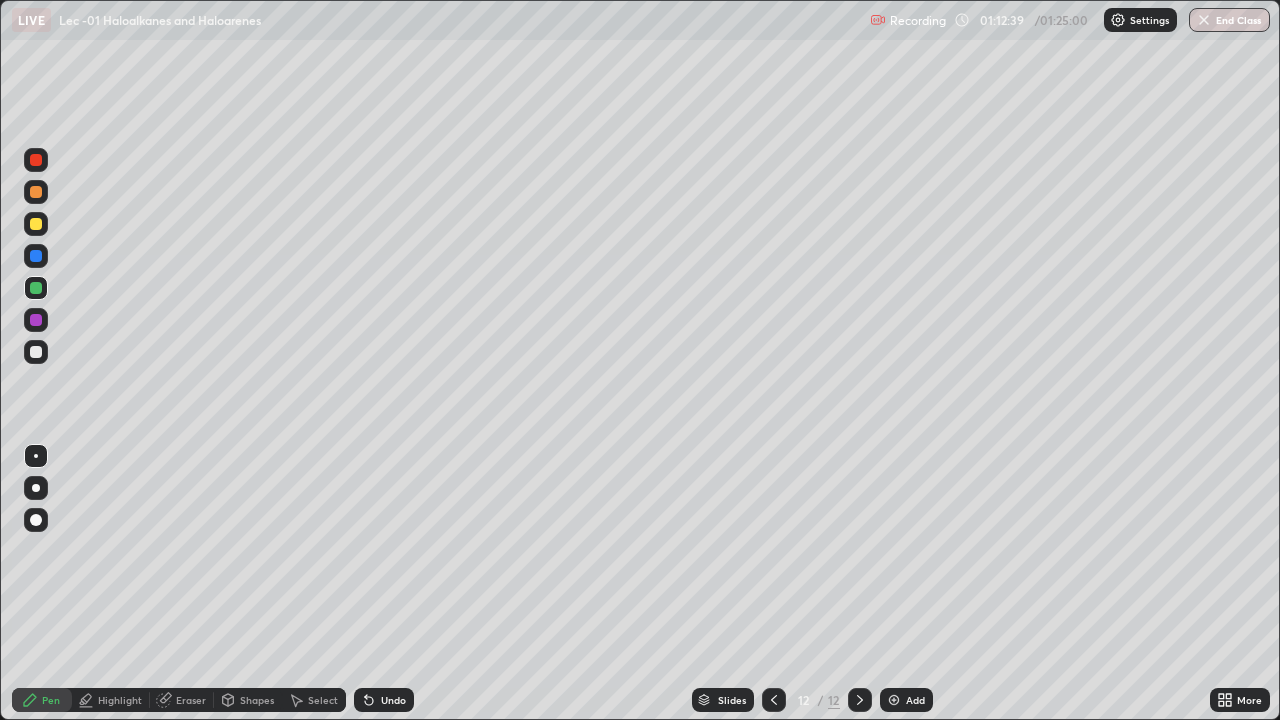 click on "Undo" at bounding box center (393, 700) 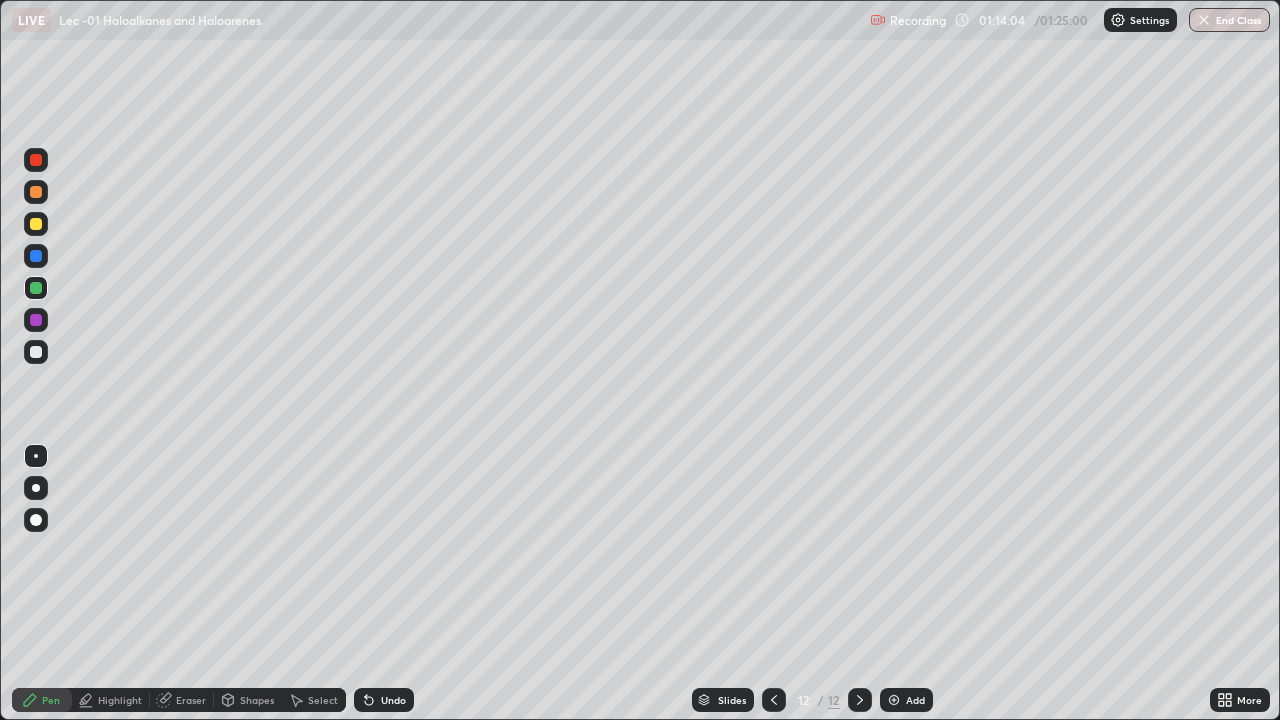 click on "Add" at bounding box center [906, 700] 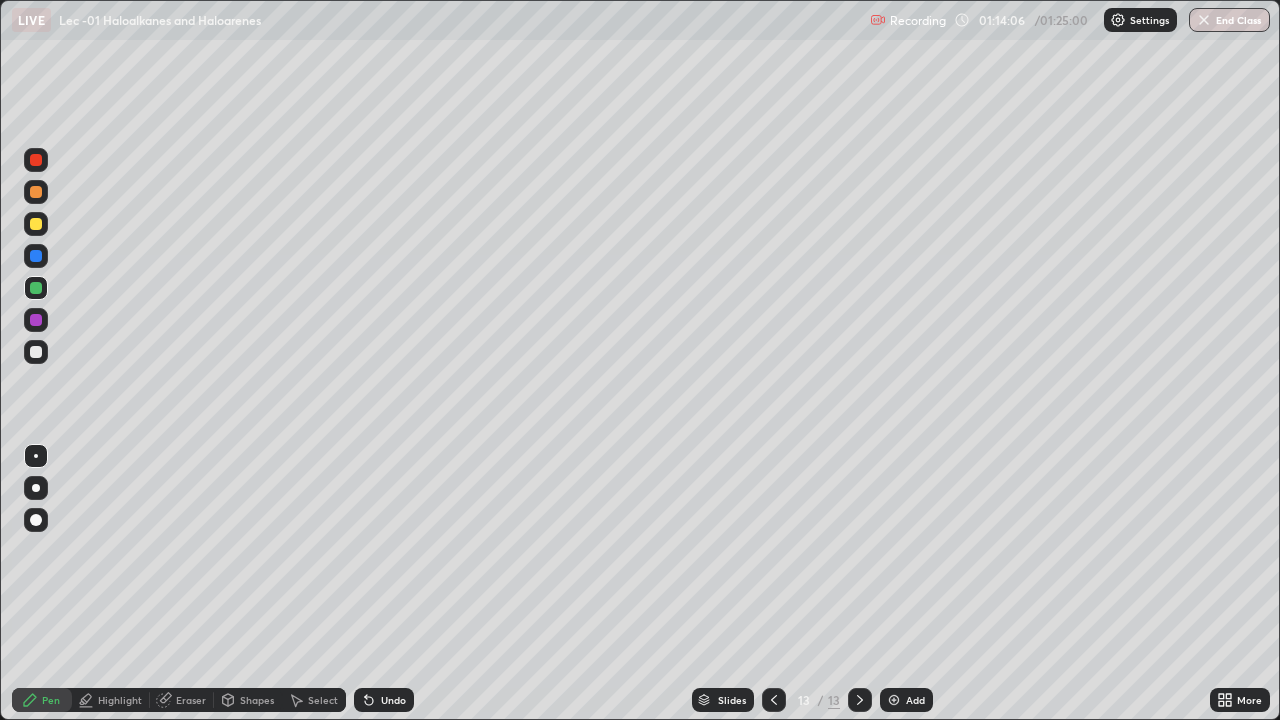 click at bounding box center (36, 352) 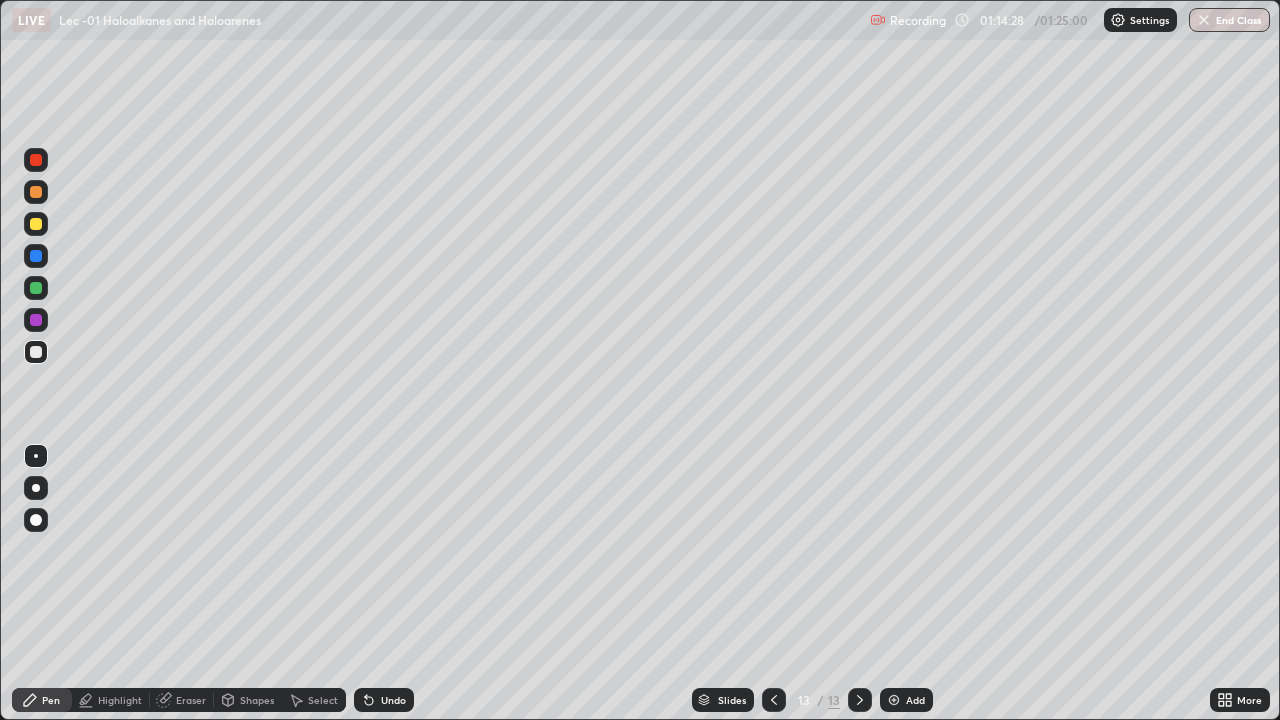 click on "Undo" at bounding box center (384, 700) 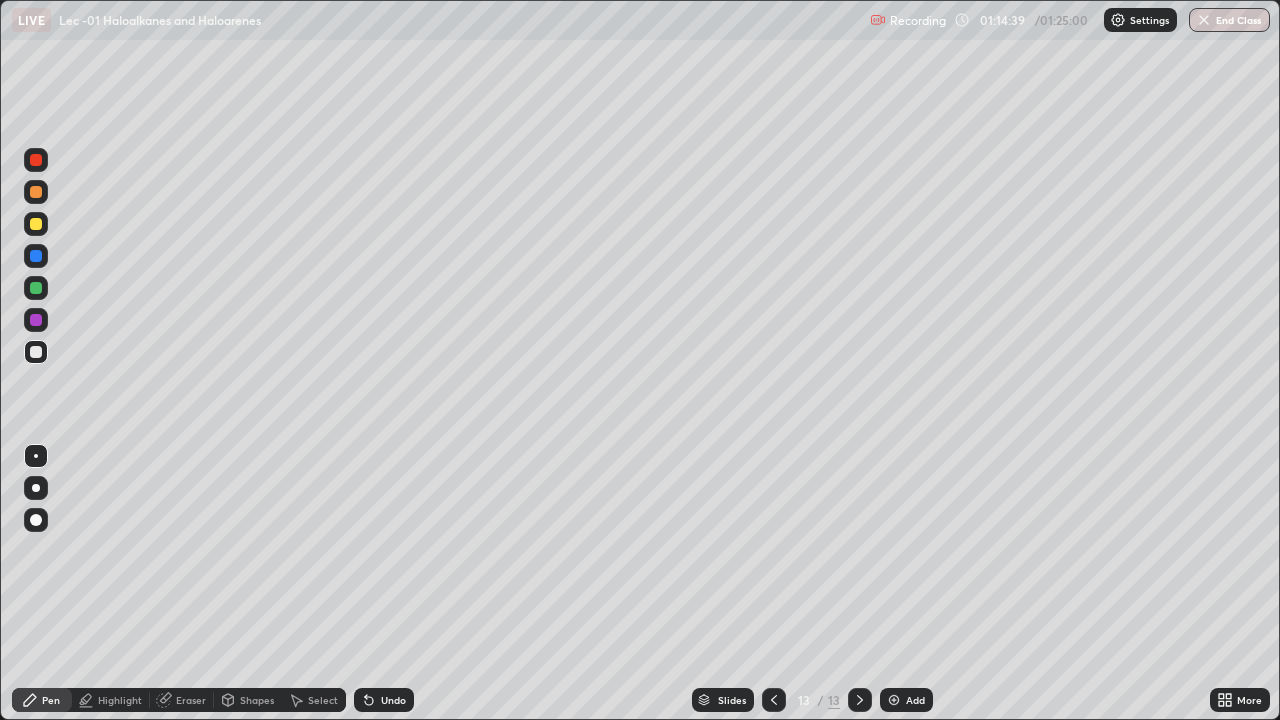 click at bounding box center [36, 288] 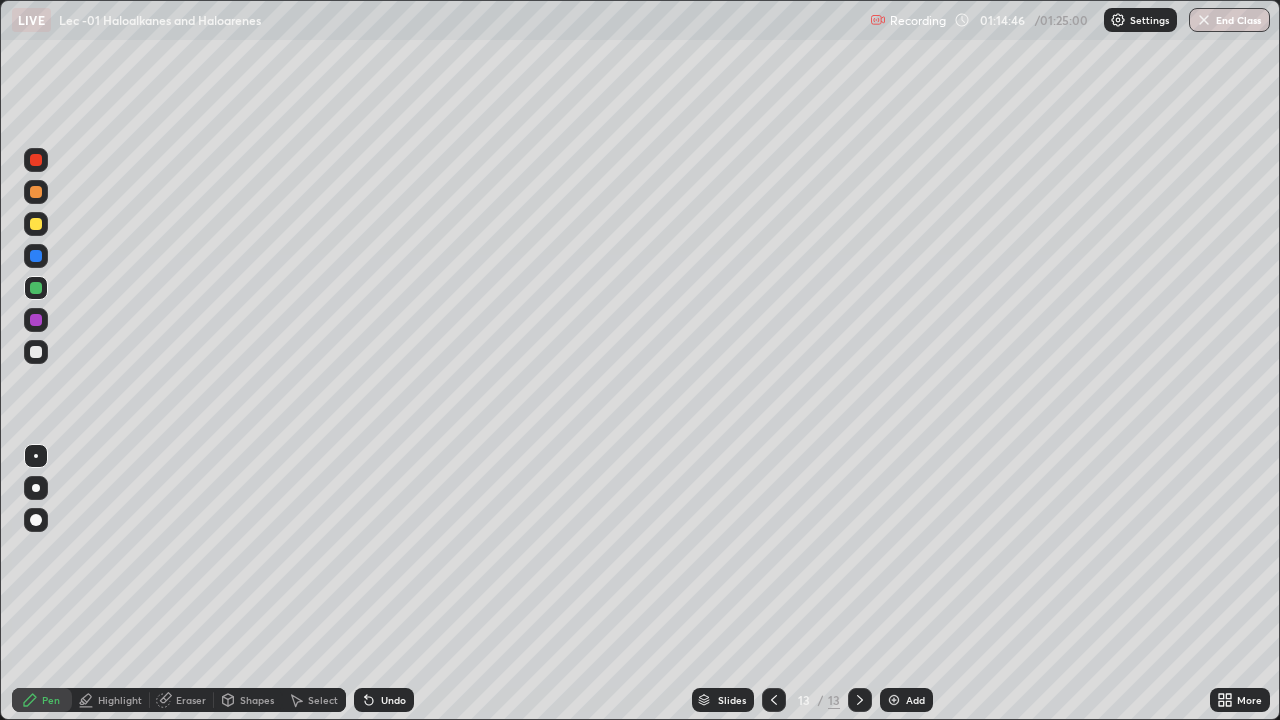 click on "Undo" at bounding box center [384, 700] 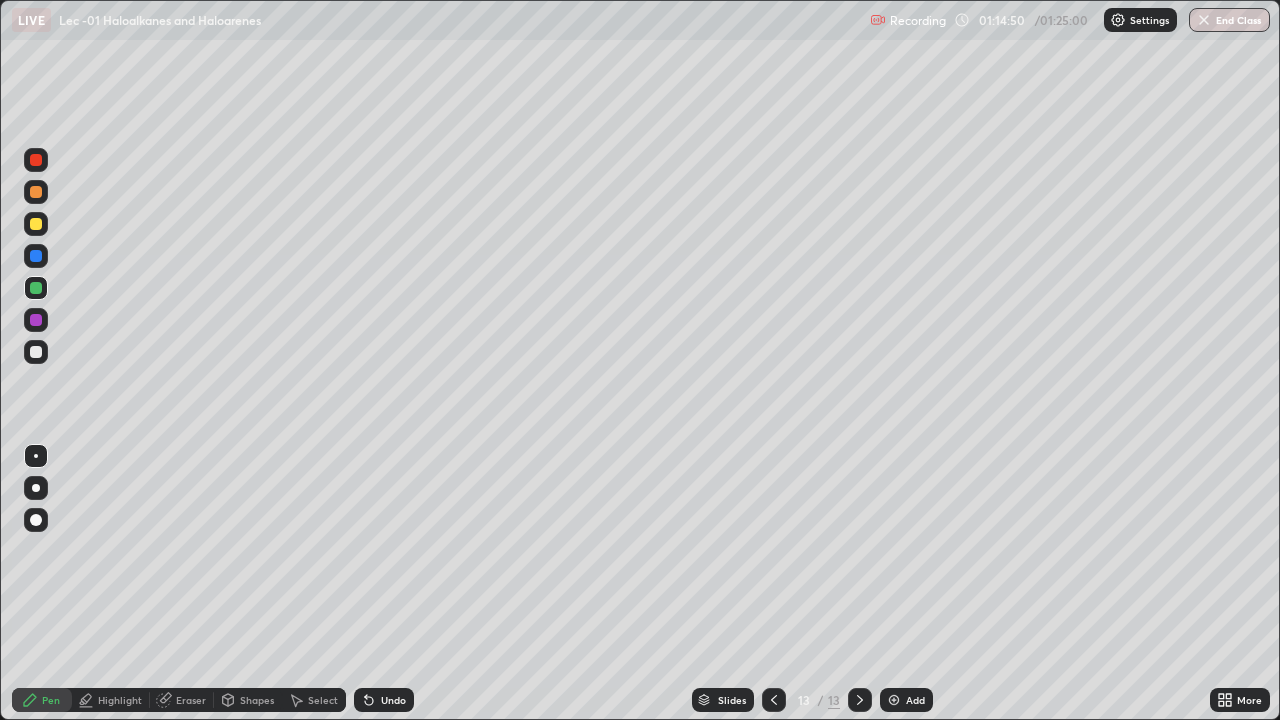 click on "Undo" at bounding box center [384, 700] 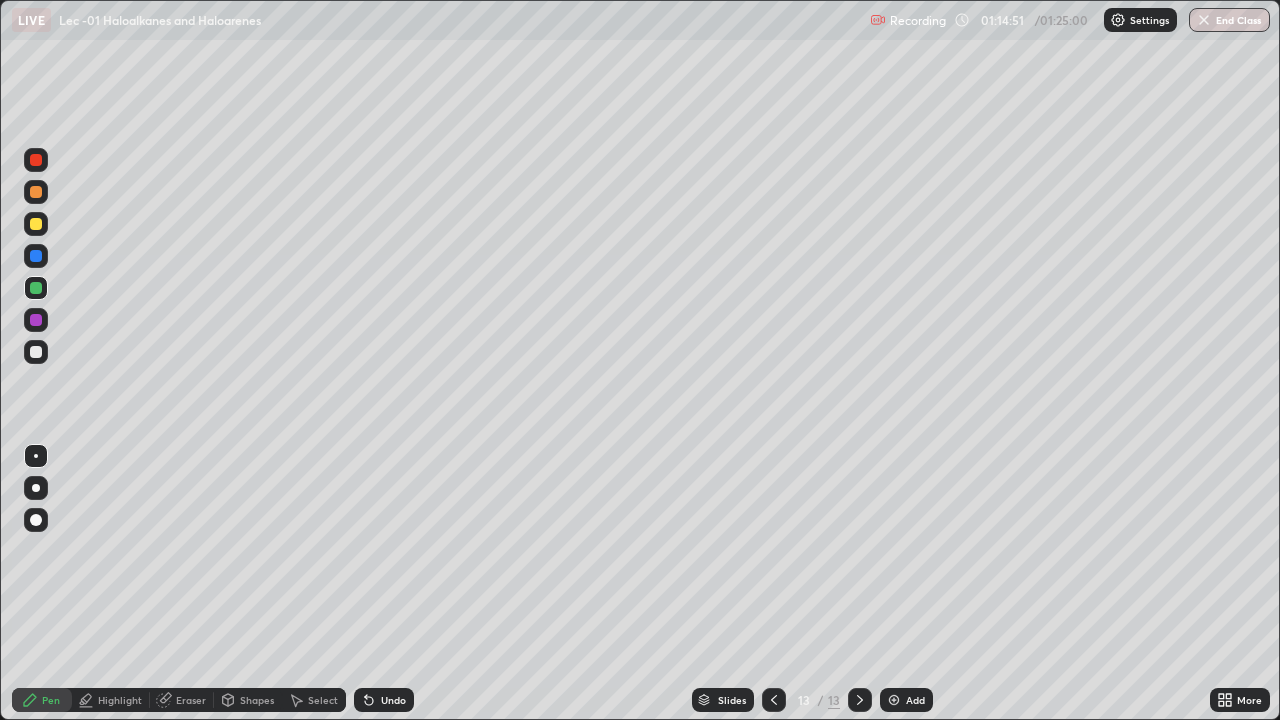 click on "Undo" at bounding box center [393, 700] 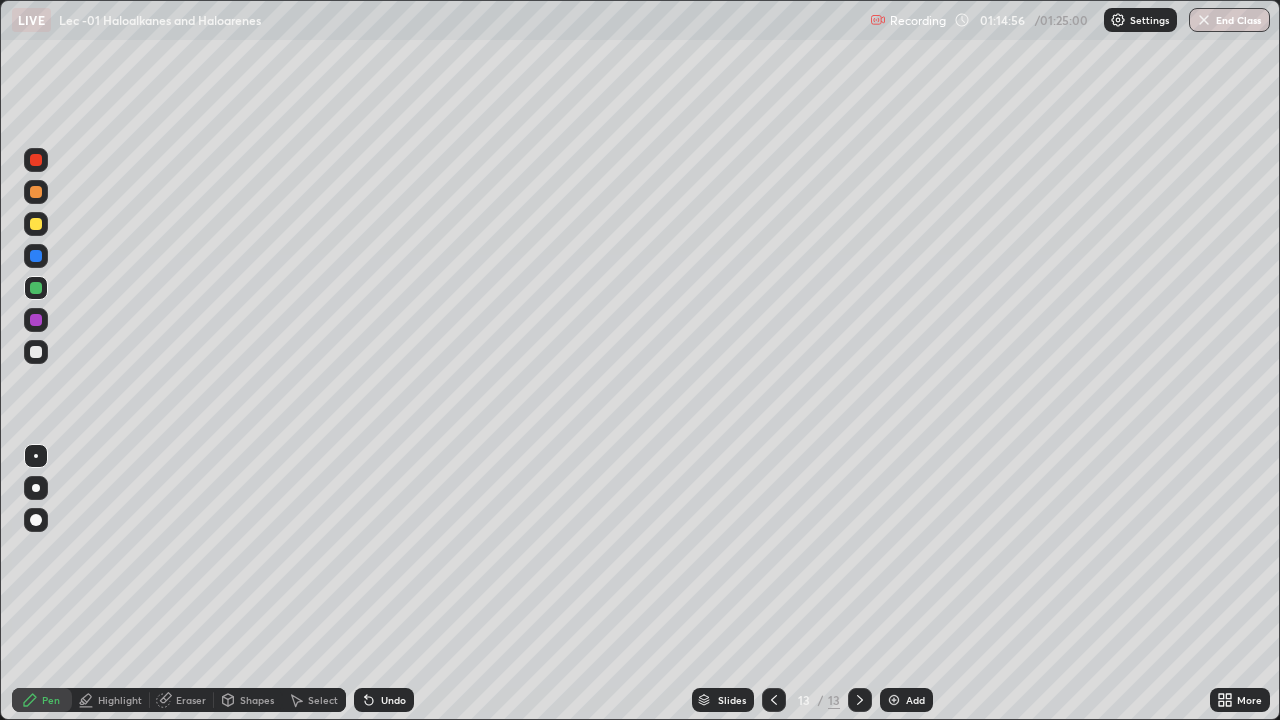 click on "Undo" at bounding box center (393, 700) 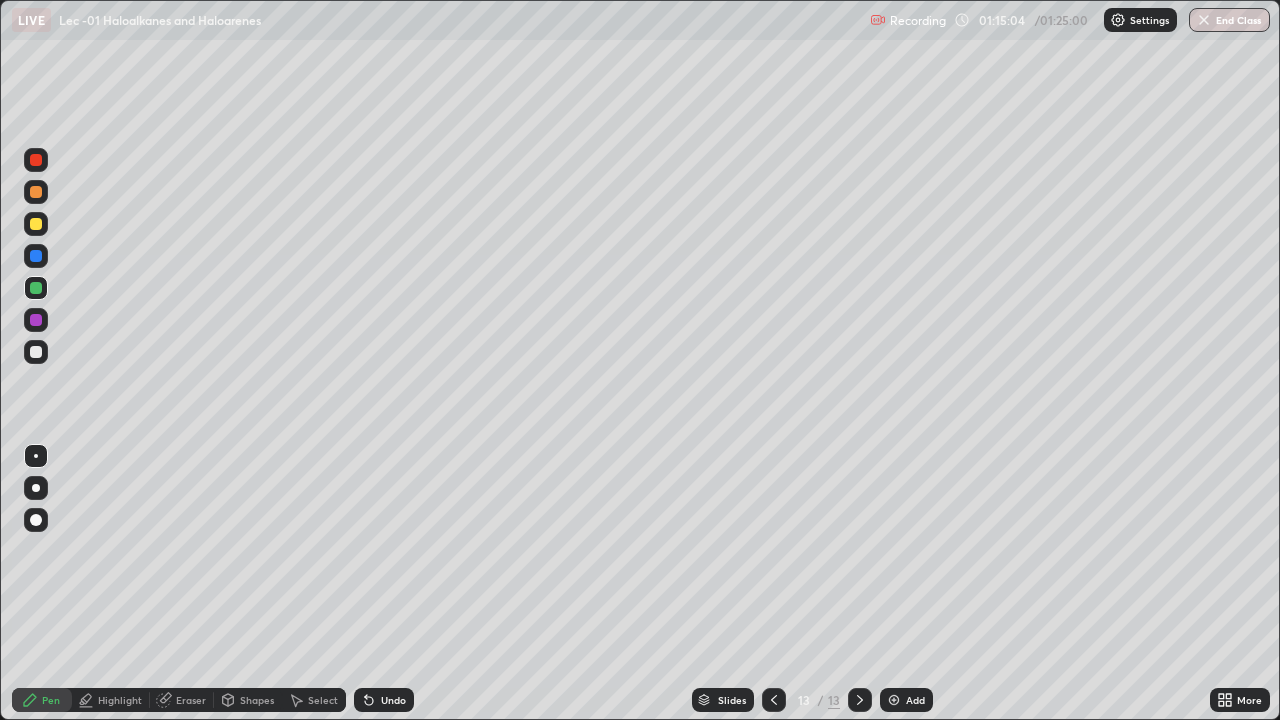 click on "Undo" at bounding box center [393, 700] 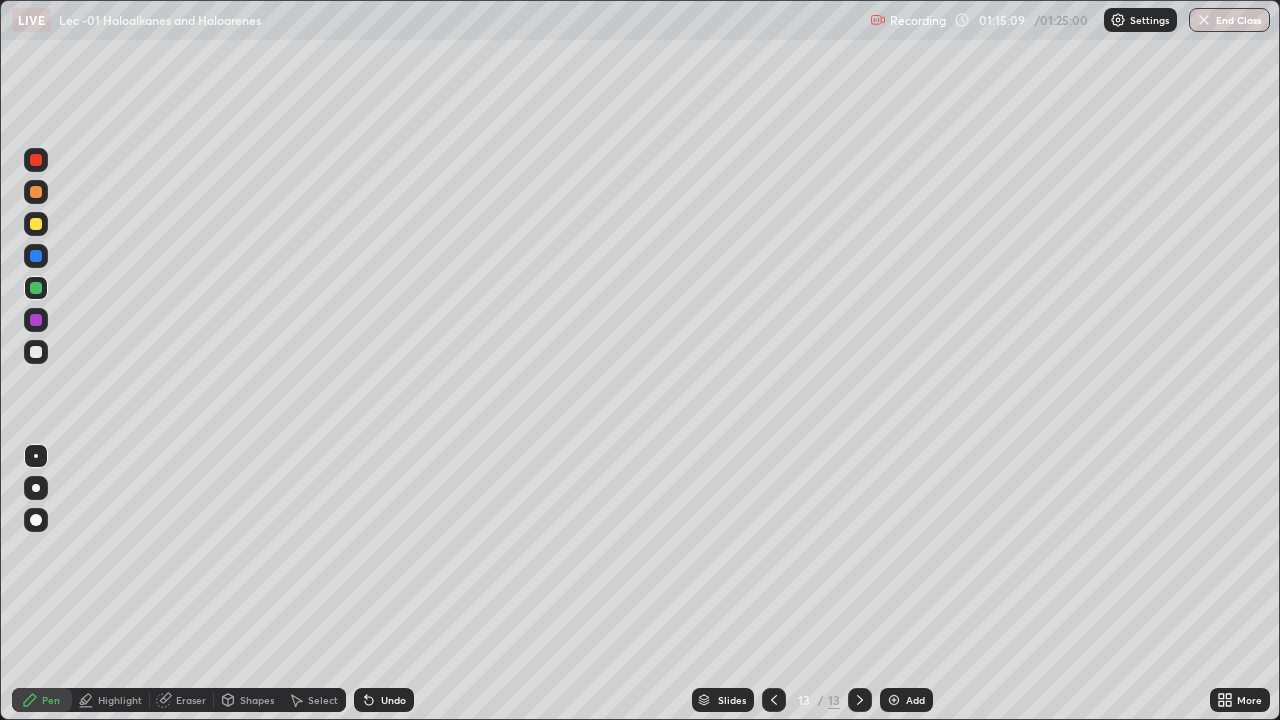 click at bounding box center (36, 352) 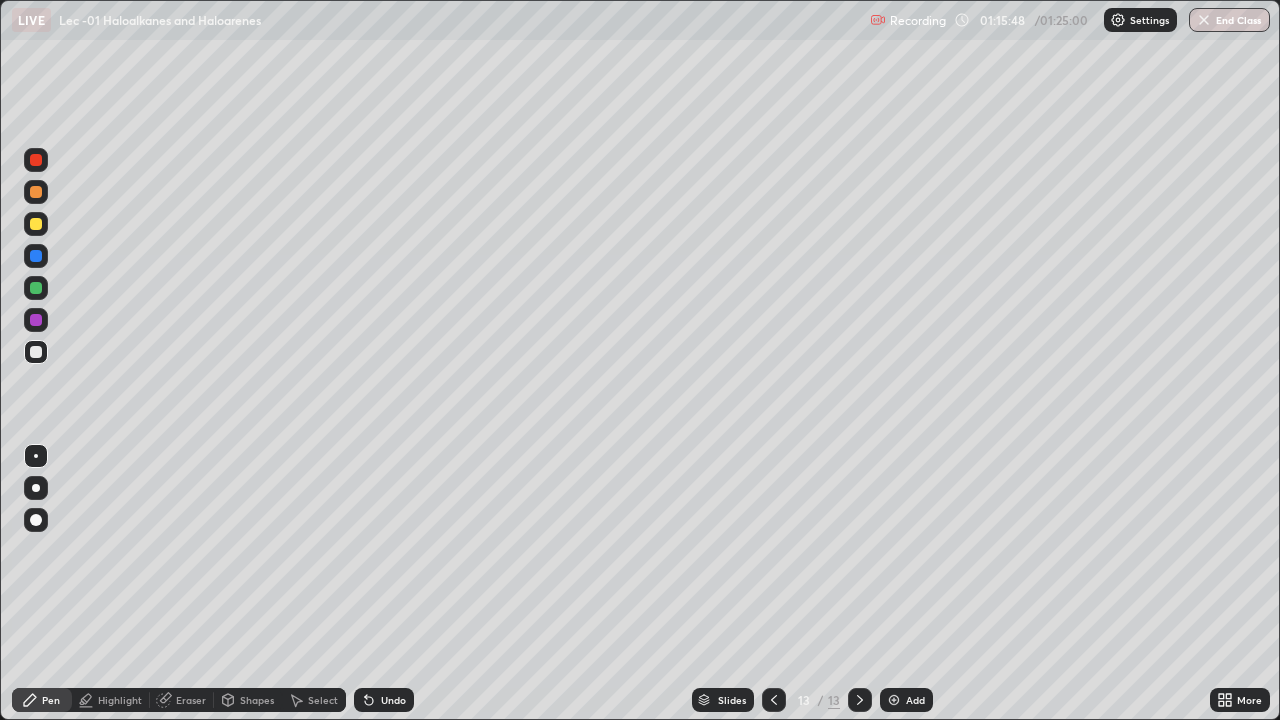 click at bounding box center [36, 288] 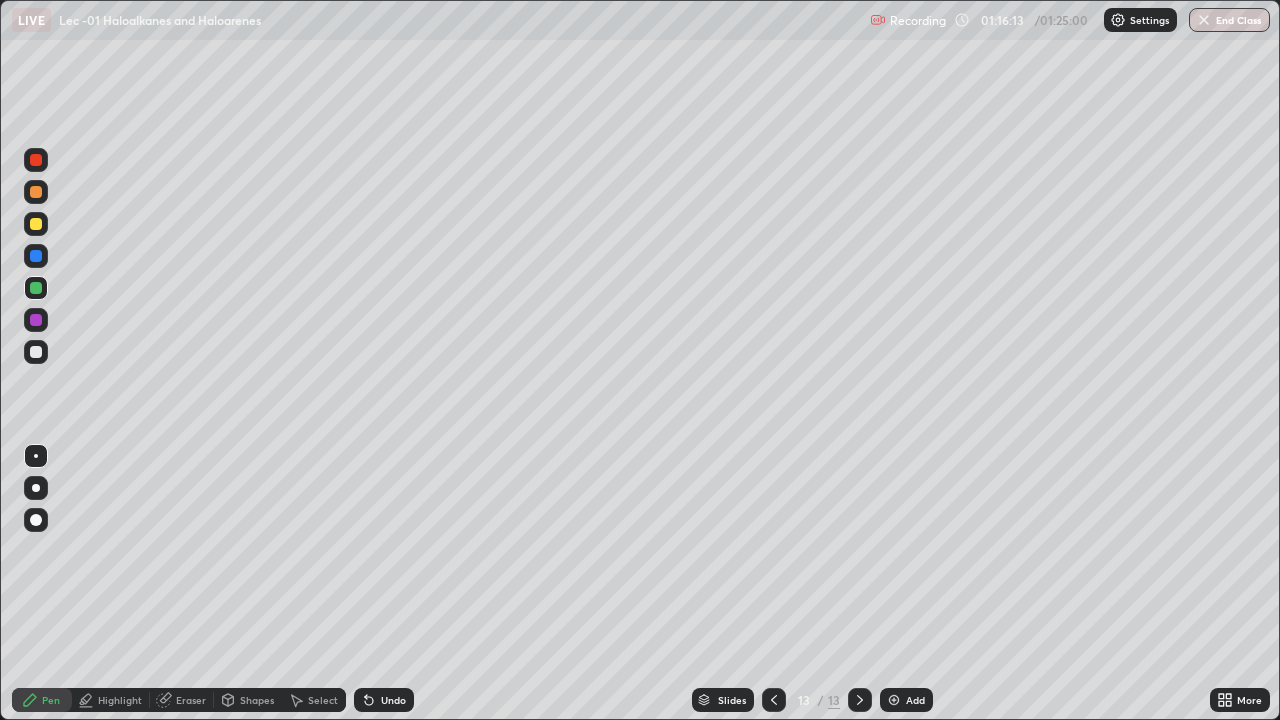 click at bounding box center (36, 320) 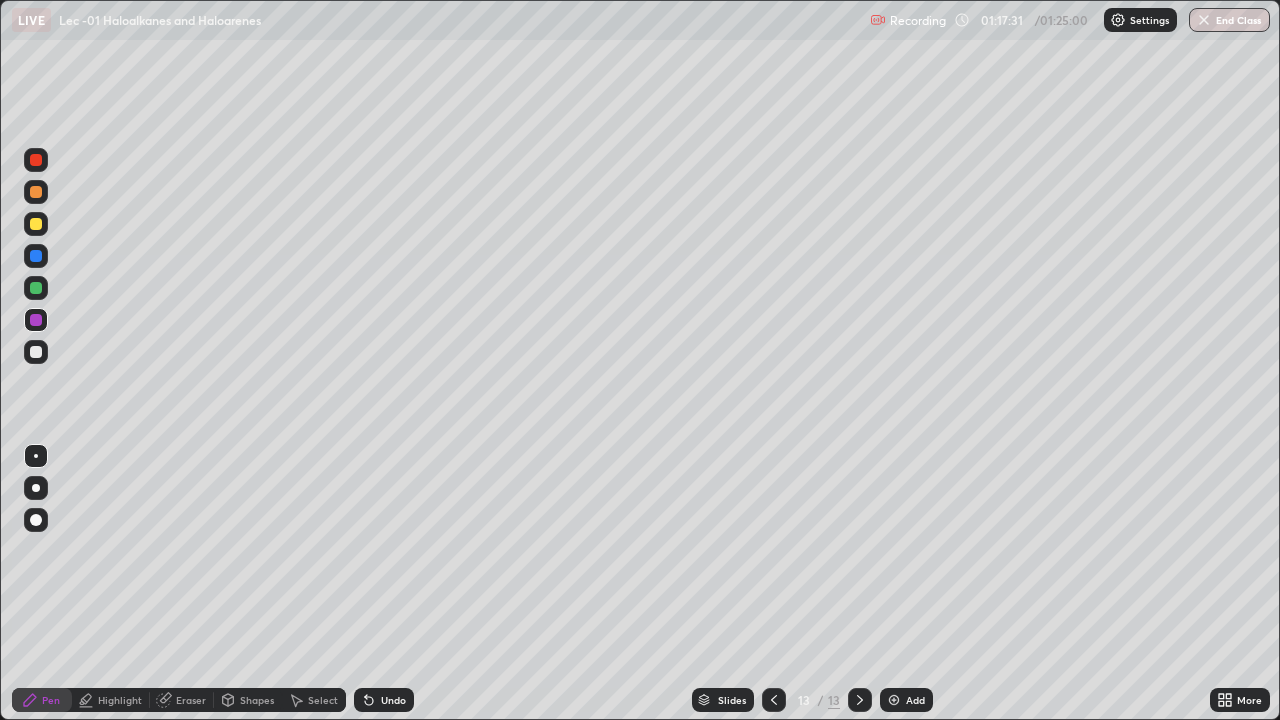 click on "Add" at bounding box center (906, 700) 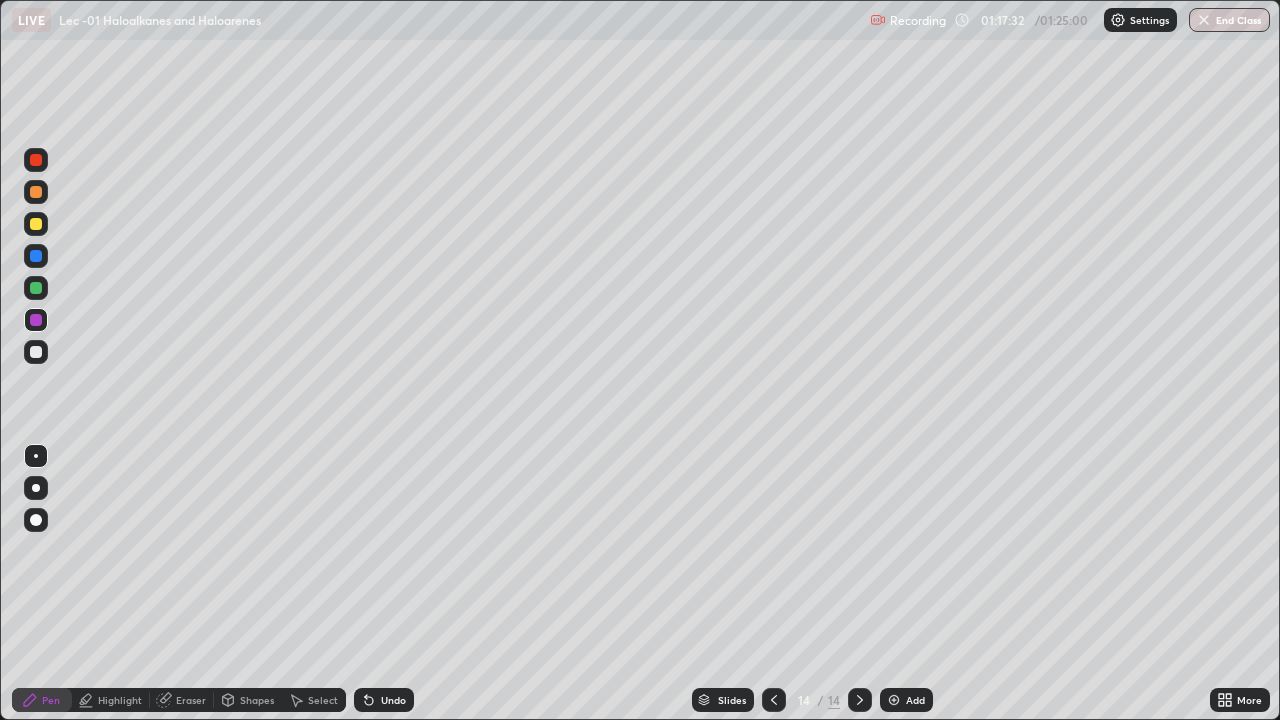 click at bounding box center (36, 224) 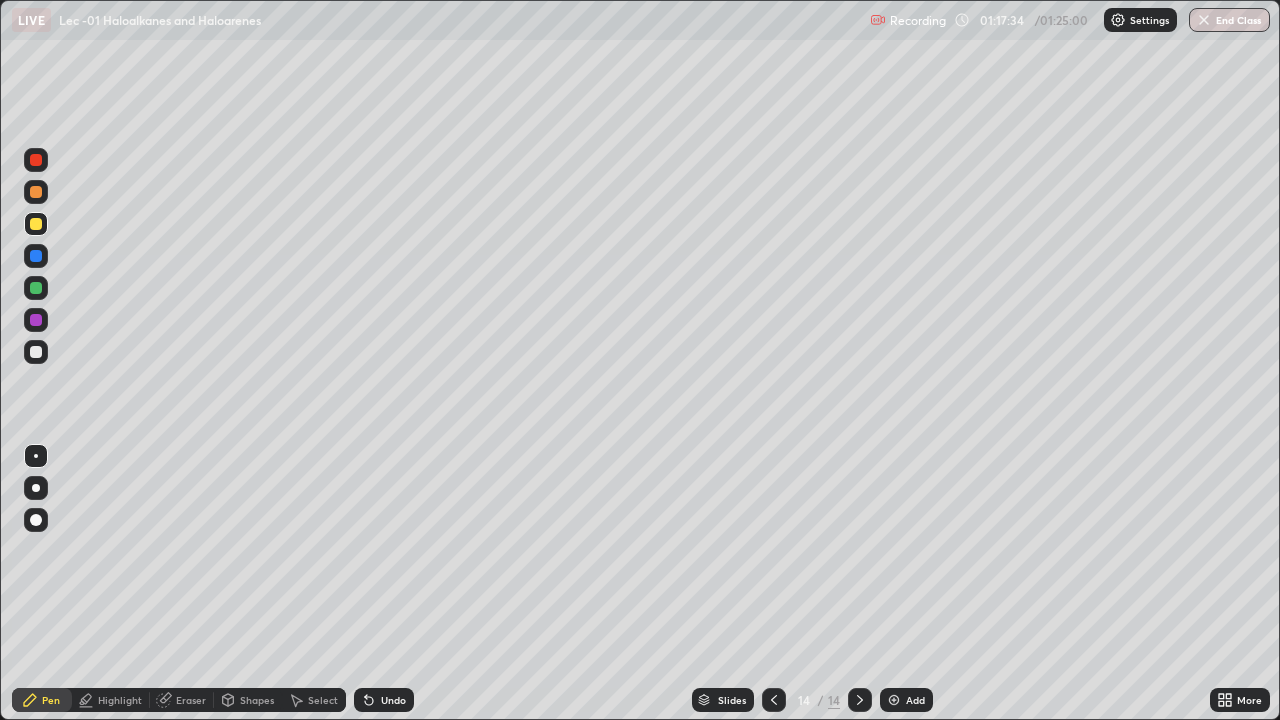 click on "Undo" at bounding box center [384, 700] 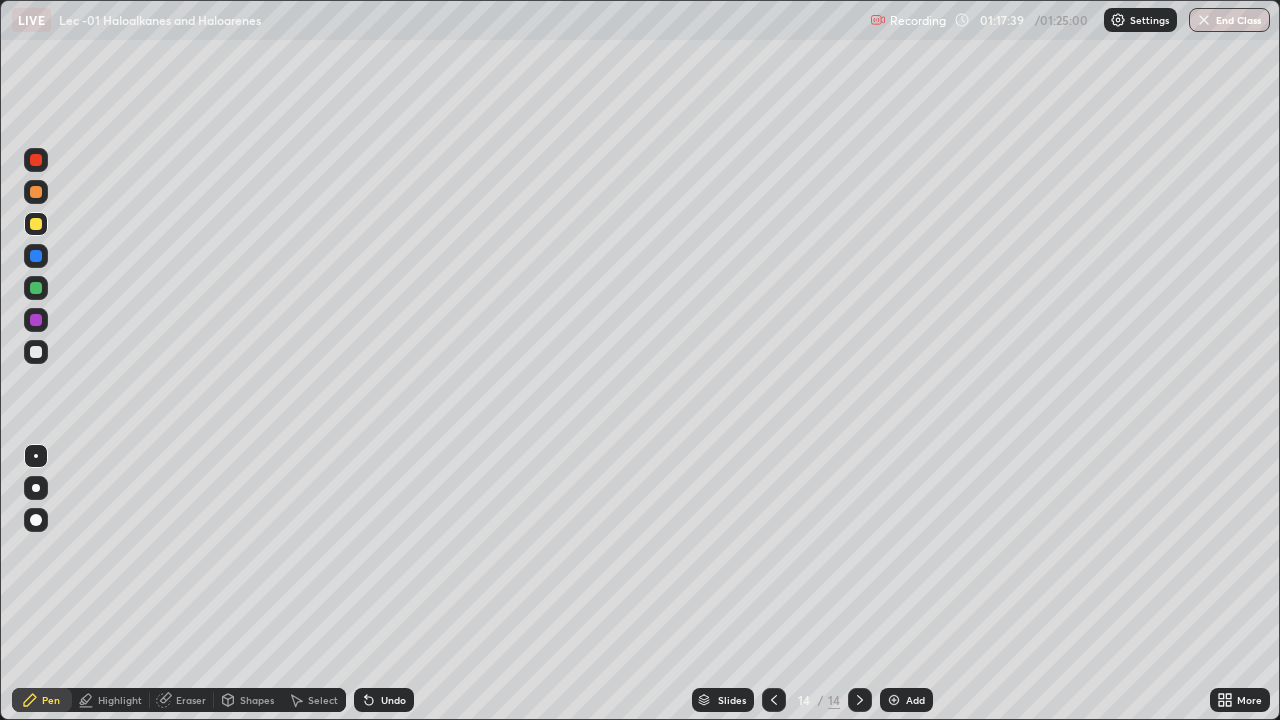 click on "Undo" at bounding box center [393, 700] 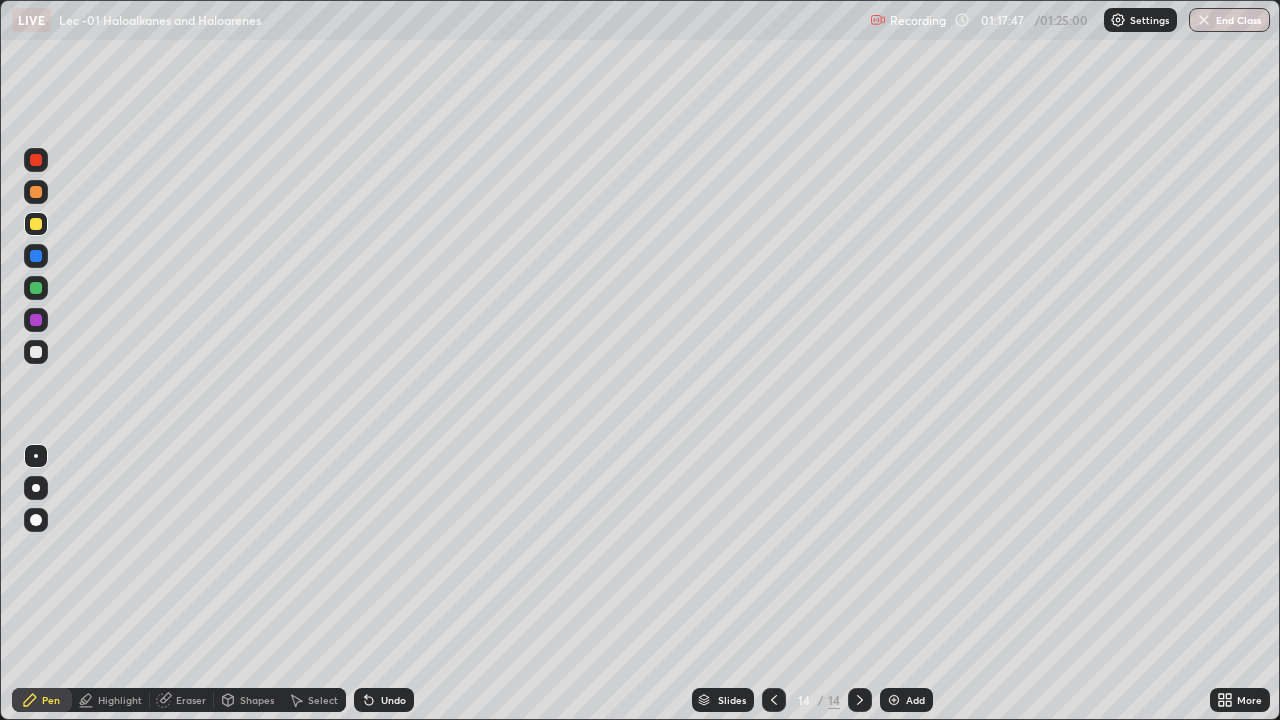 click on "Undo" at bounding box center (384, 700) 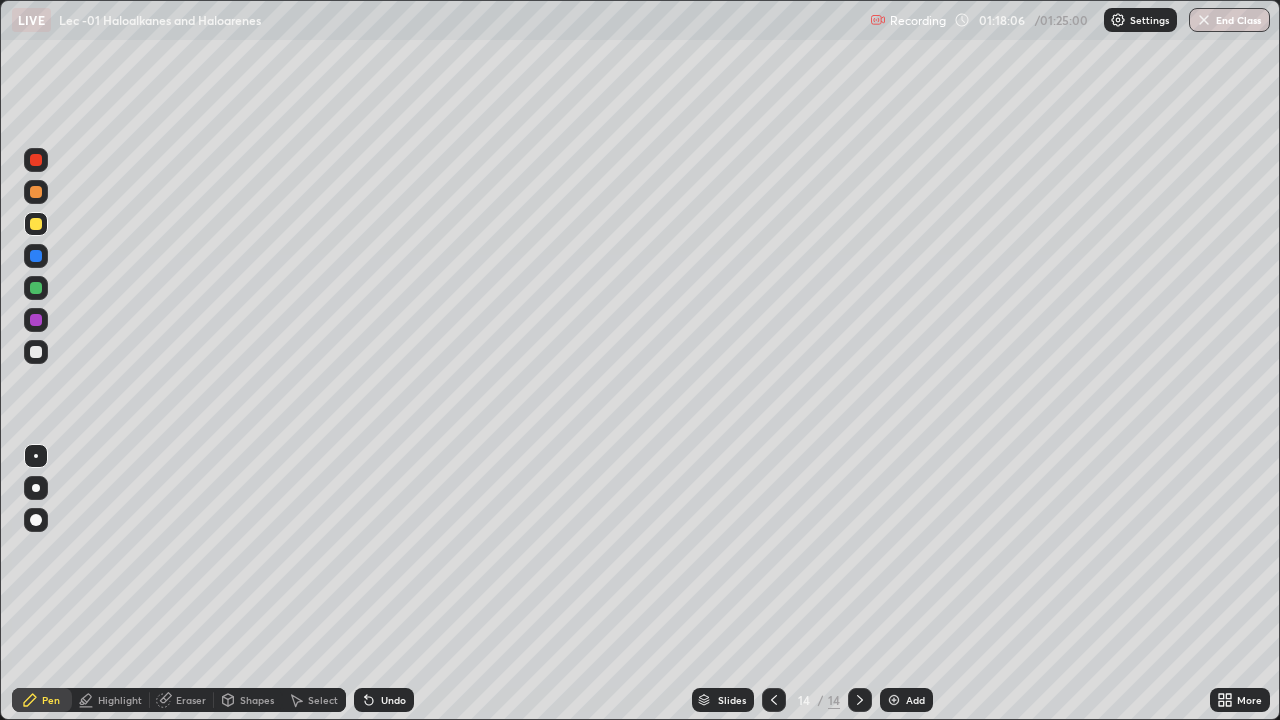 click at bounding box center [36, 352] 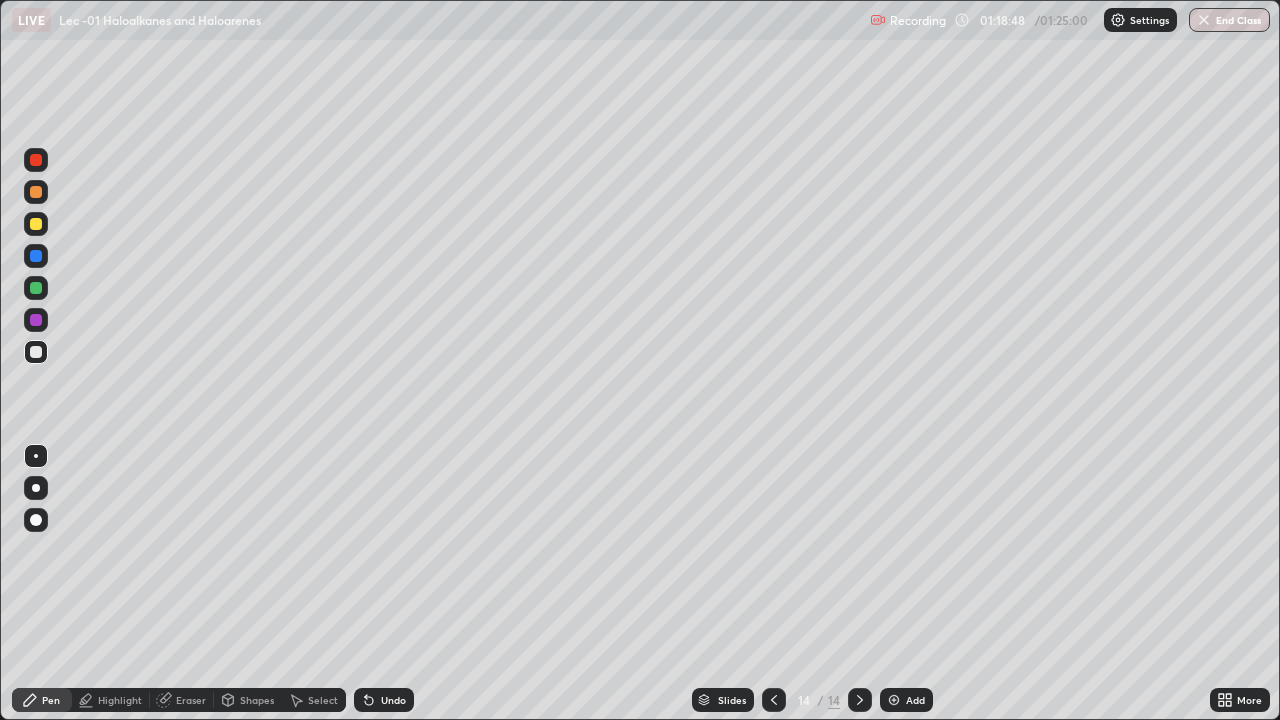 click 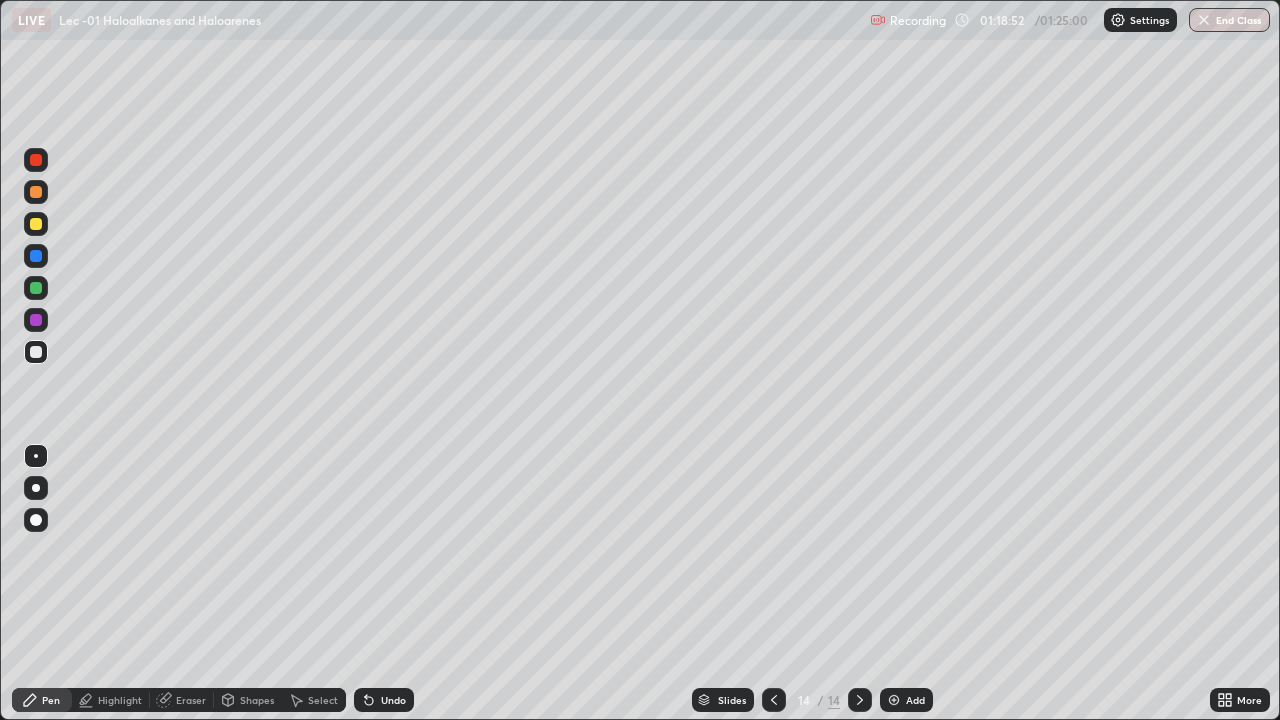click on "Undo" at bounding box center (393, 700) 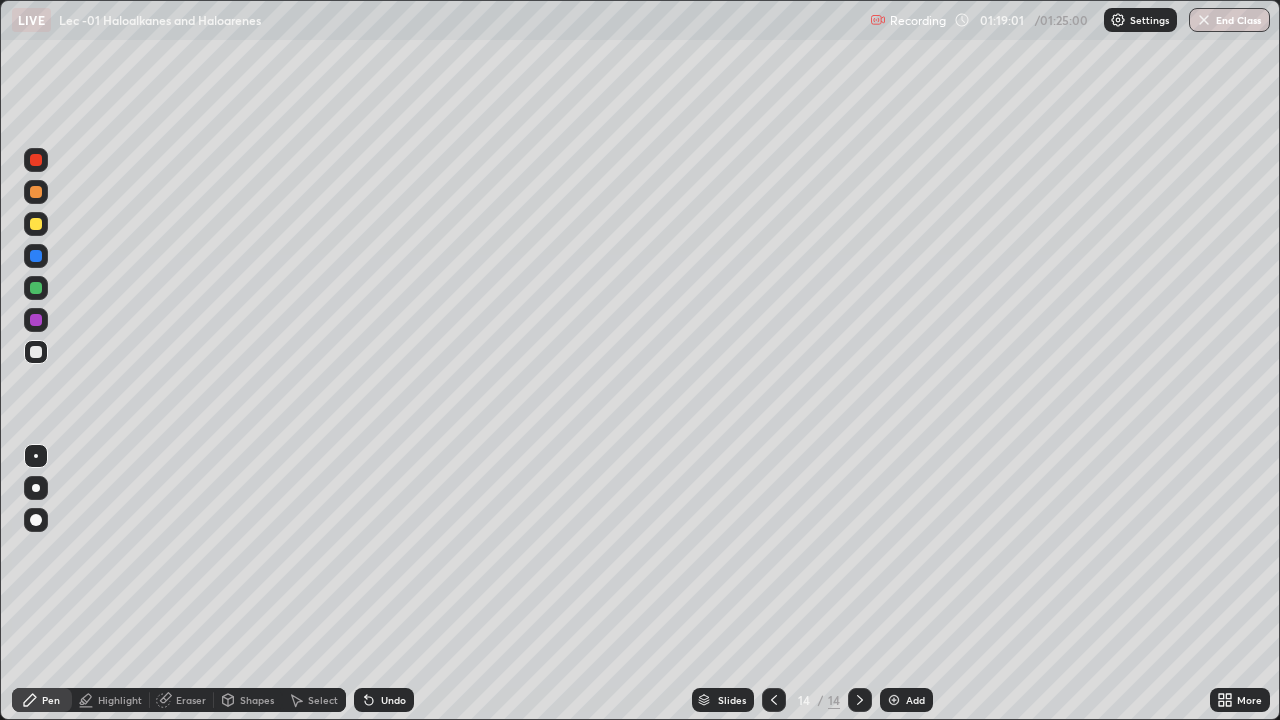 click at bounding box center (36, 320) 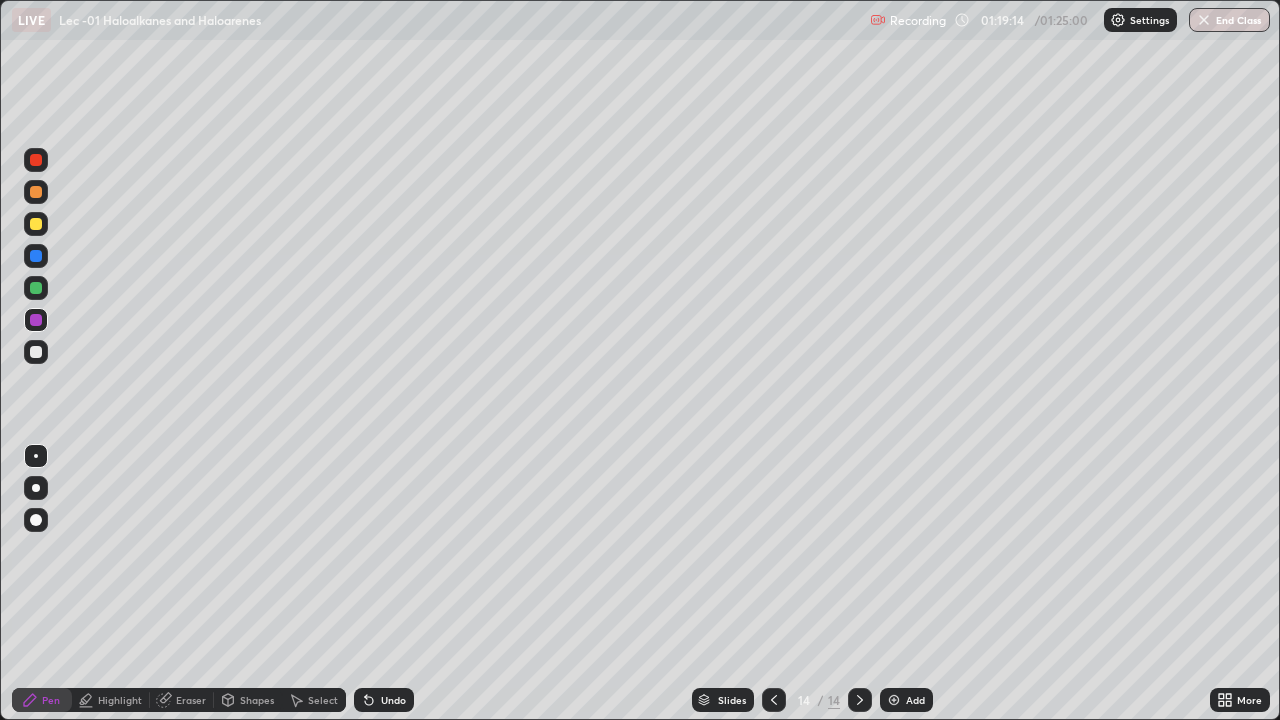 click at bounding box center [36, 320] 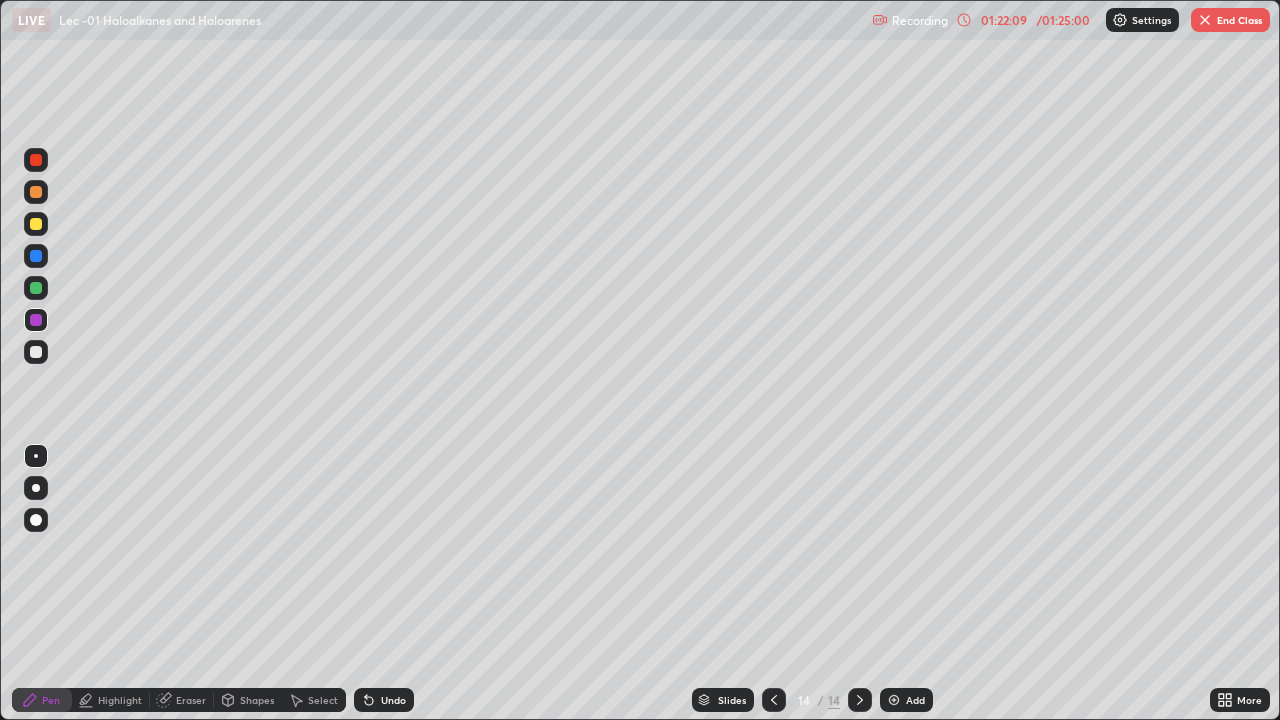 click on "End Class" at bounding box center (1230, 20) 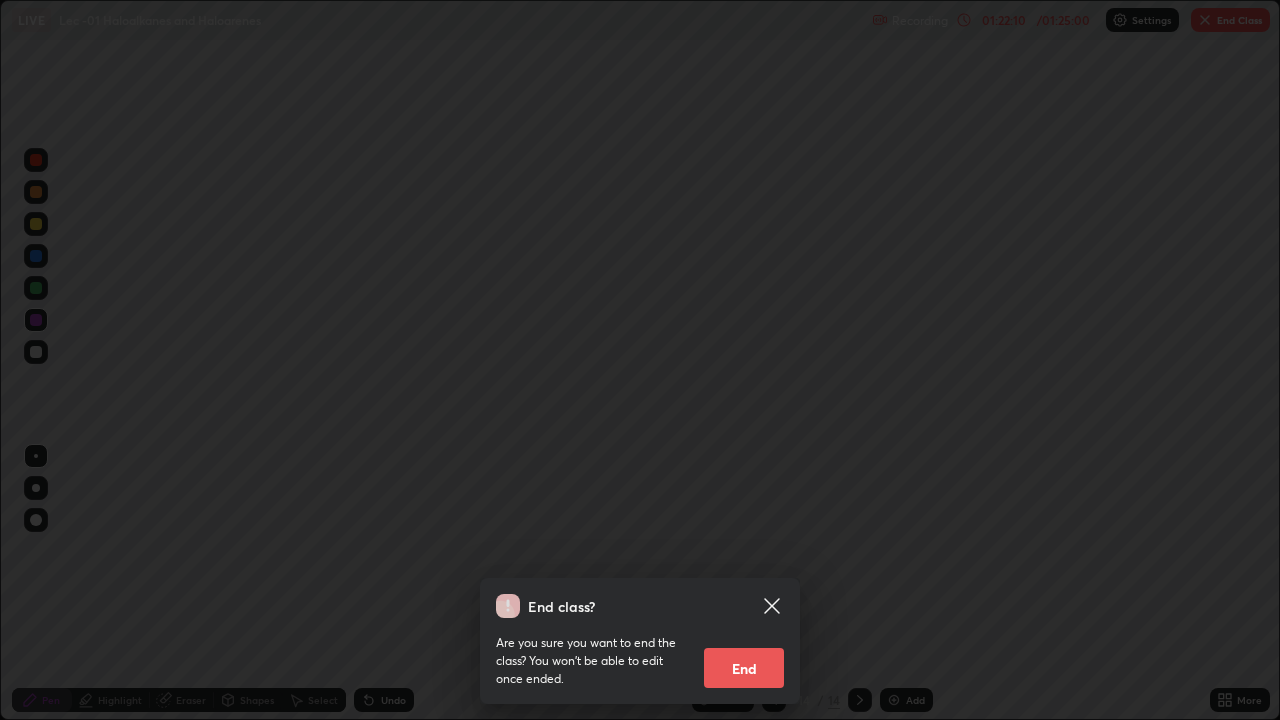 click on "End" at bounding box center (744, 668) 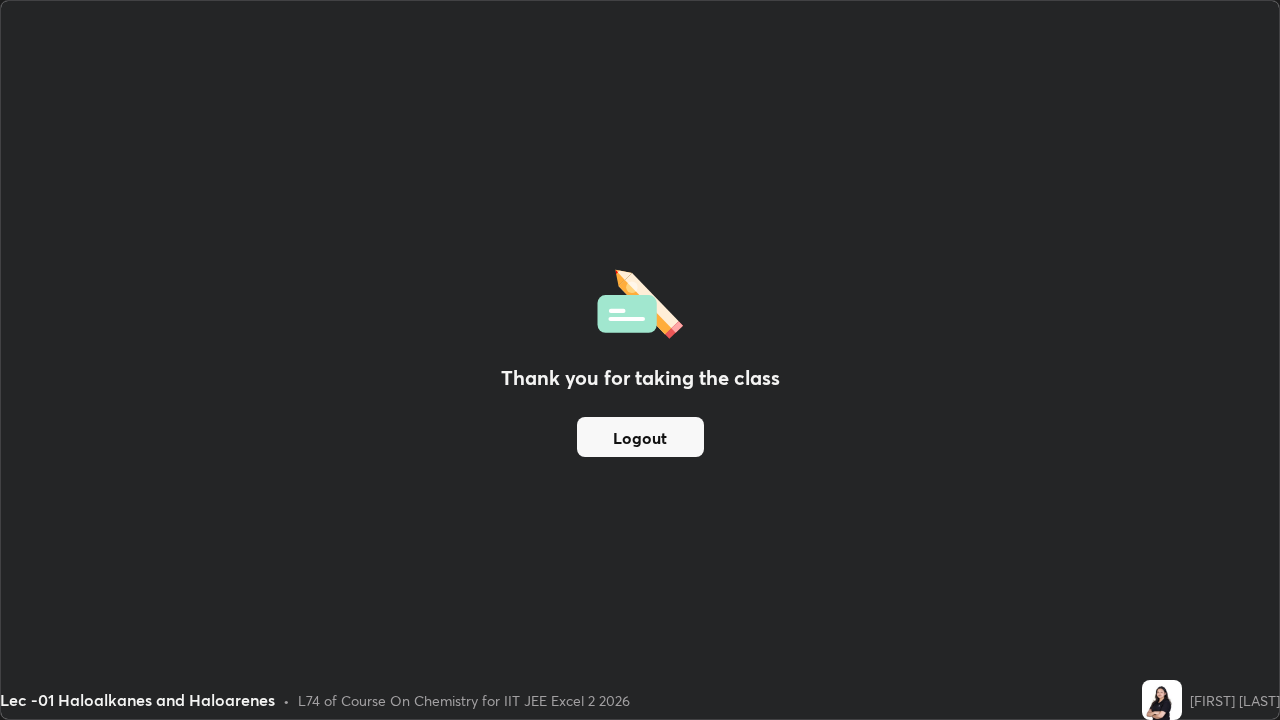 click on "Logout" at bounding box center (640, 437) 